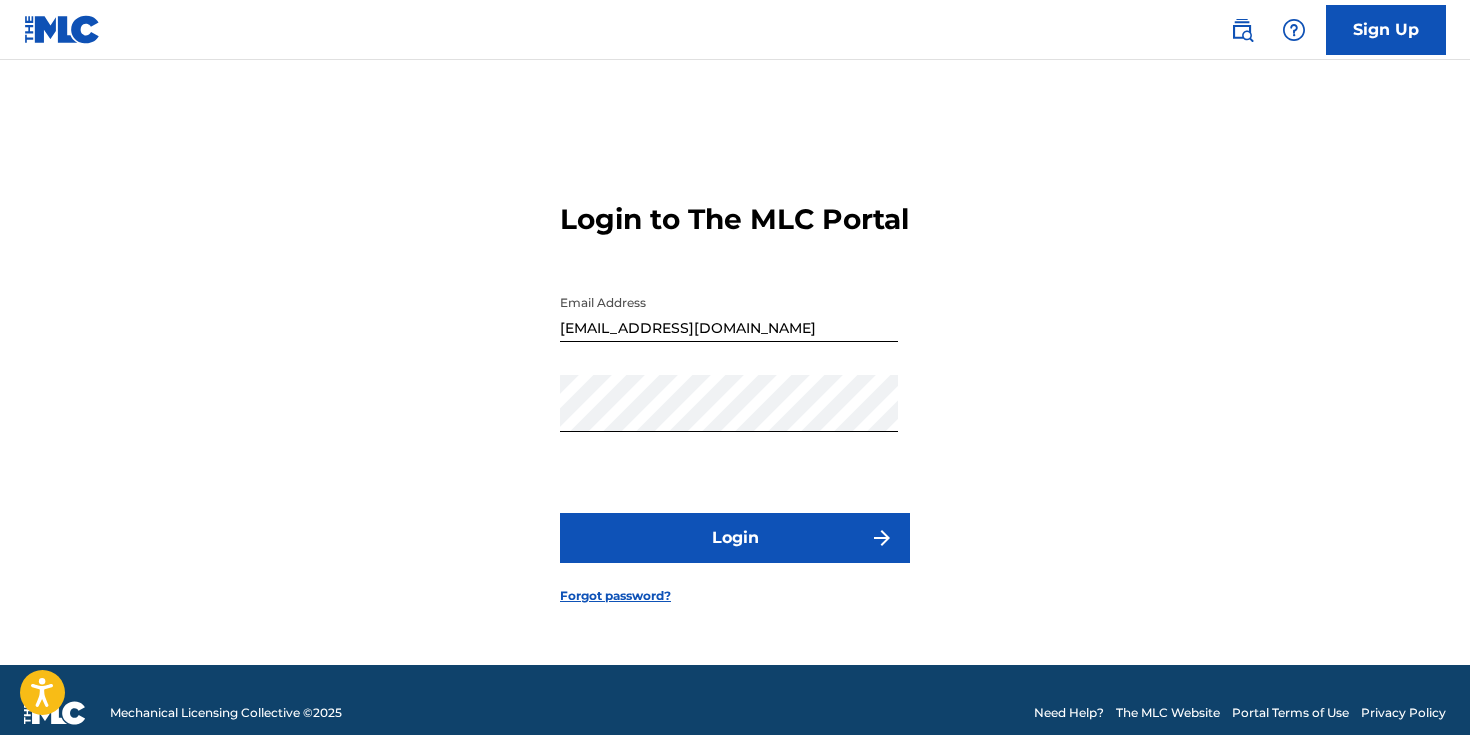 scroll, scrollTop: 0, scrollLeft: 0, axis: both 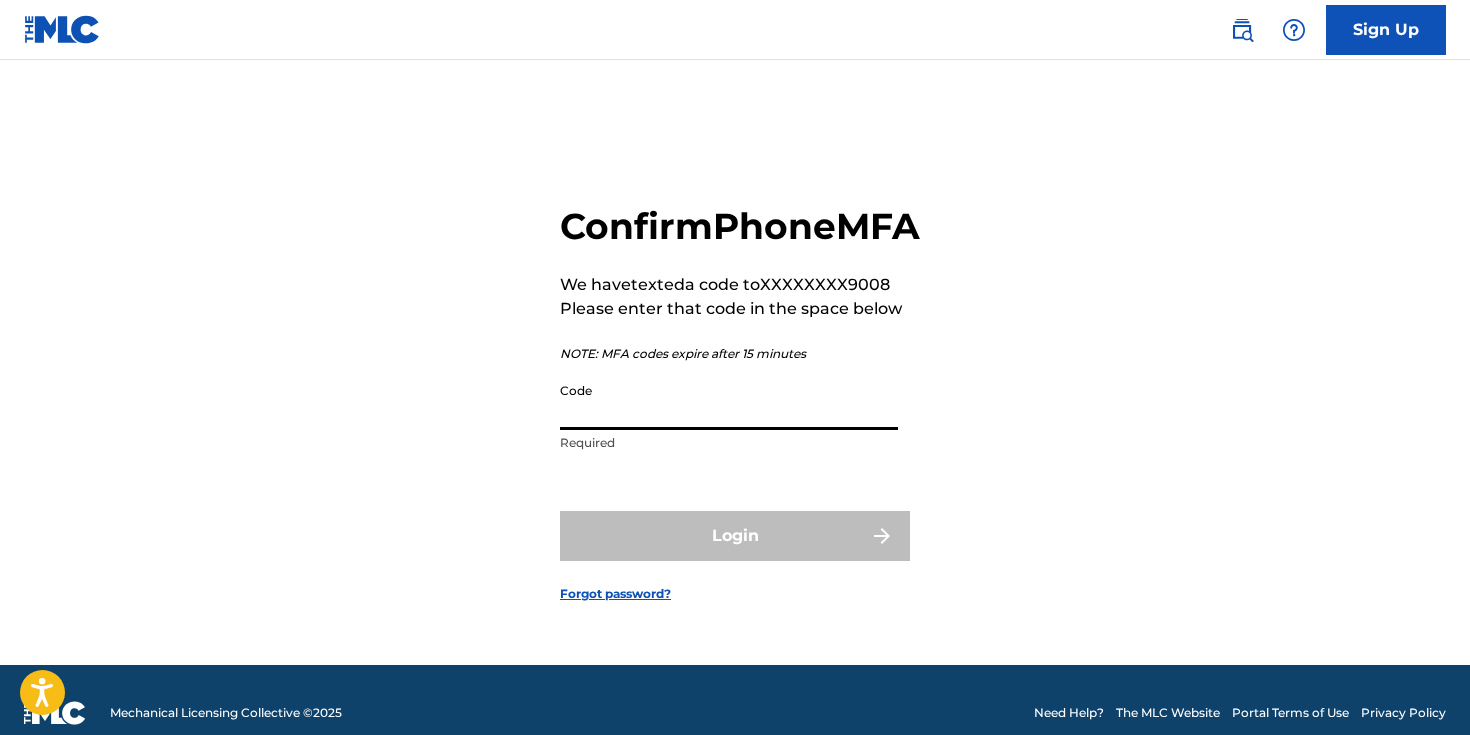 click on "Code" at bounding box center (729, 401) 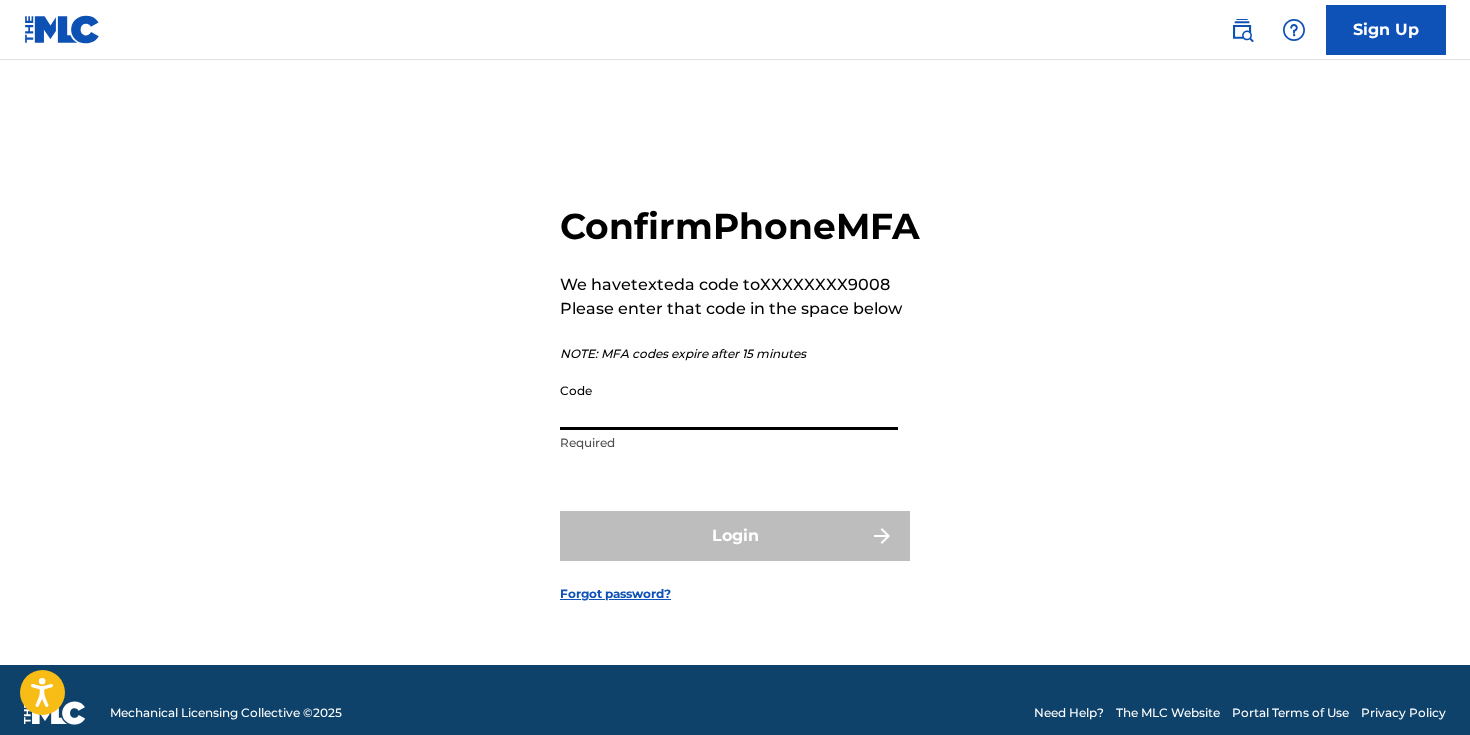 paste on "151888" 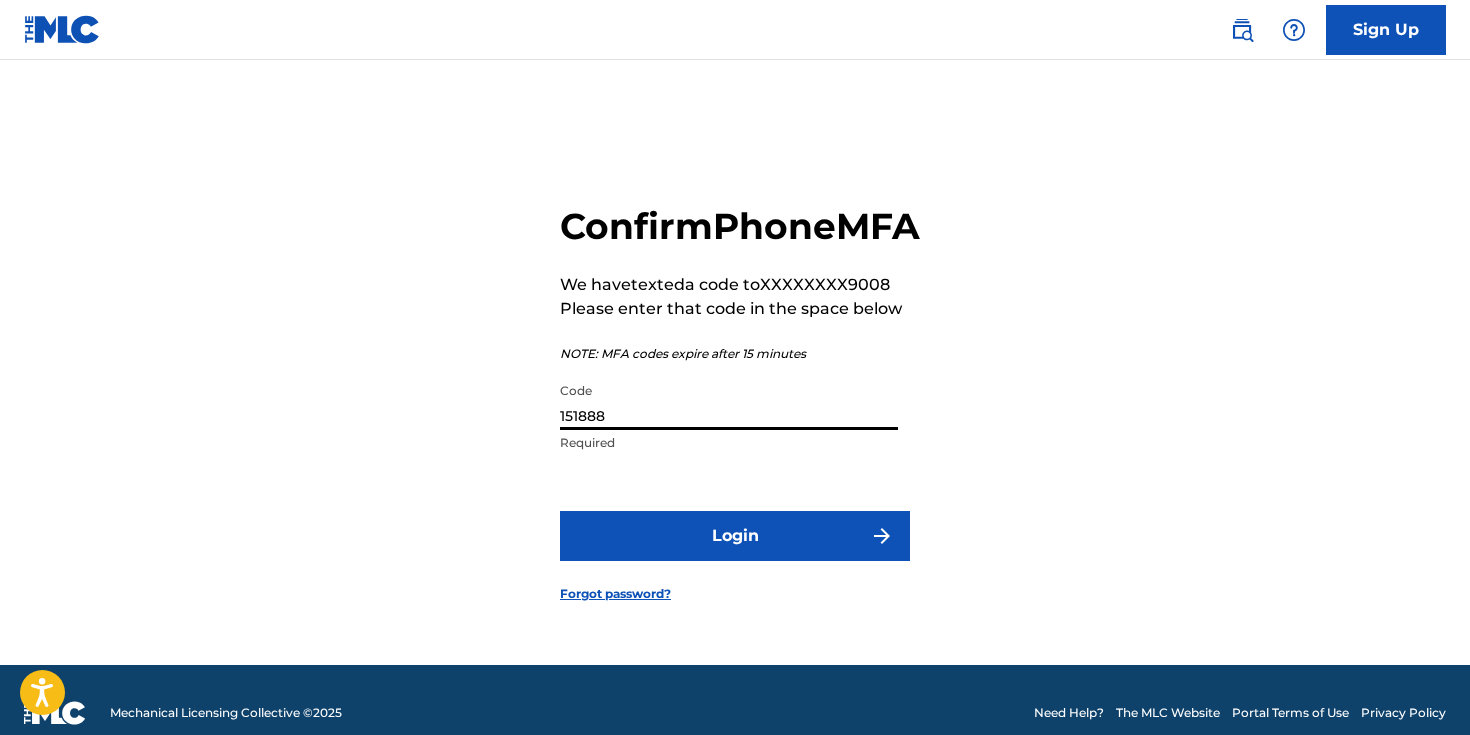 type on "151888" 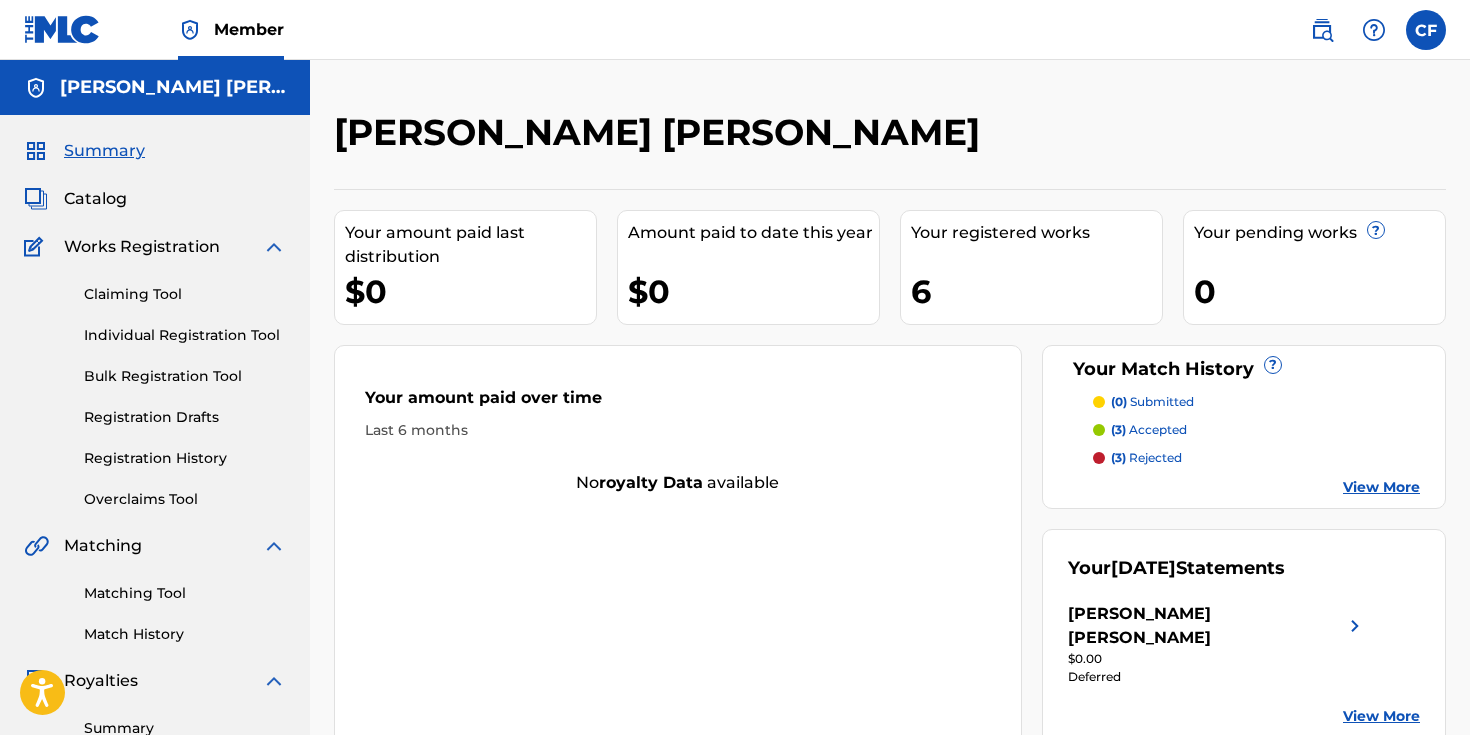 scroll, scrollTop: 0, scrollLeft: 0, axis: both 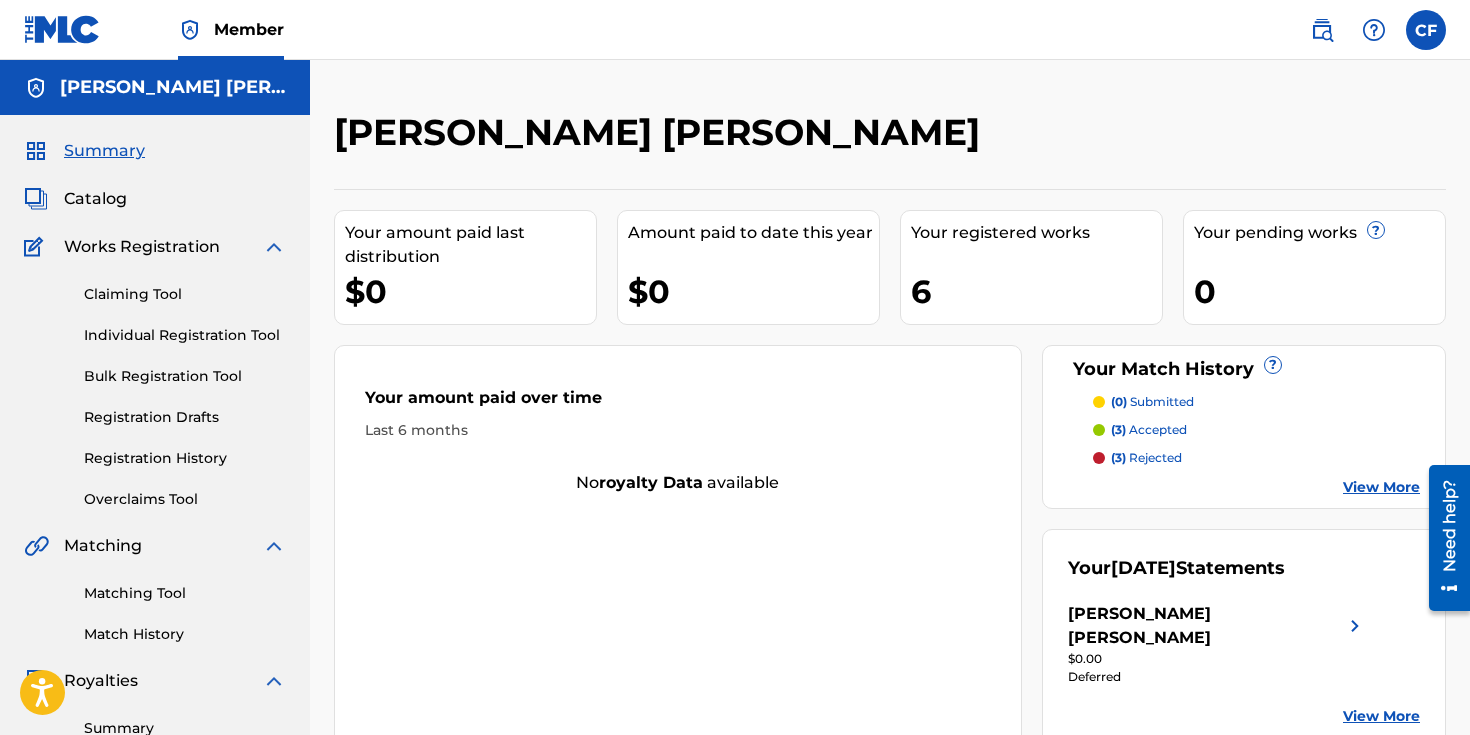 click on "(3)   rejected" at bounding box center (1146, 458) 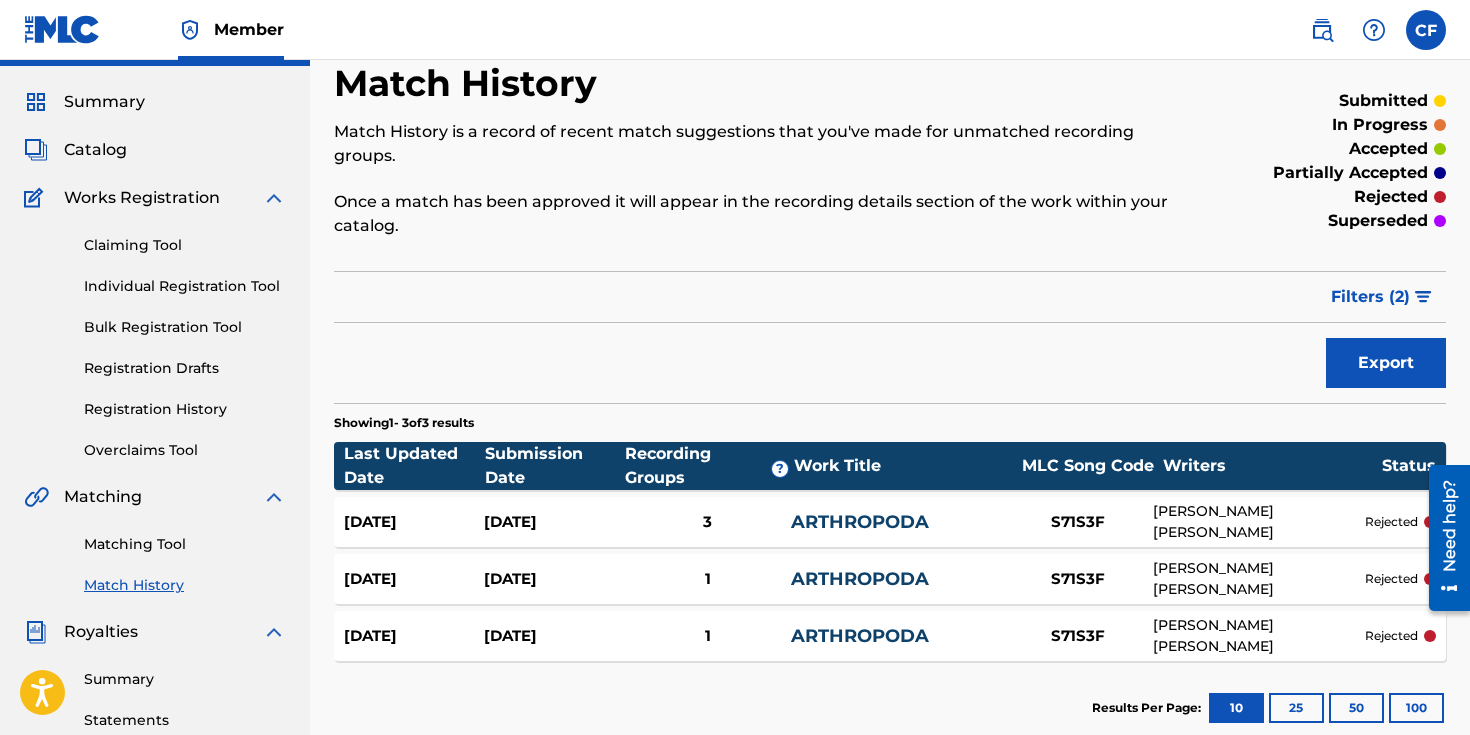 scroll, scrollTop: 0, scrollLeft: 0, axis: both 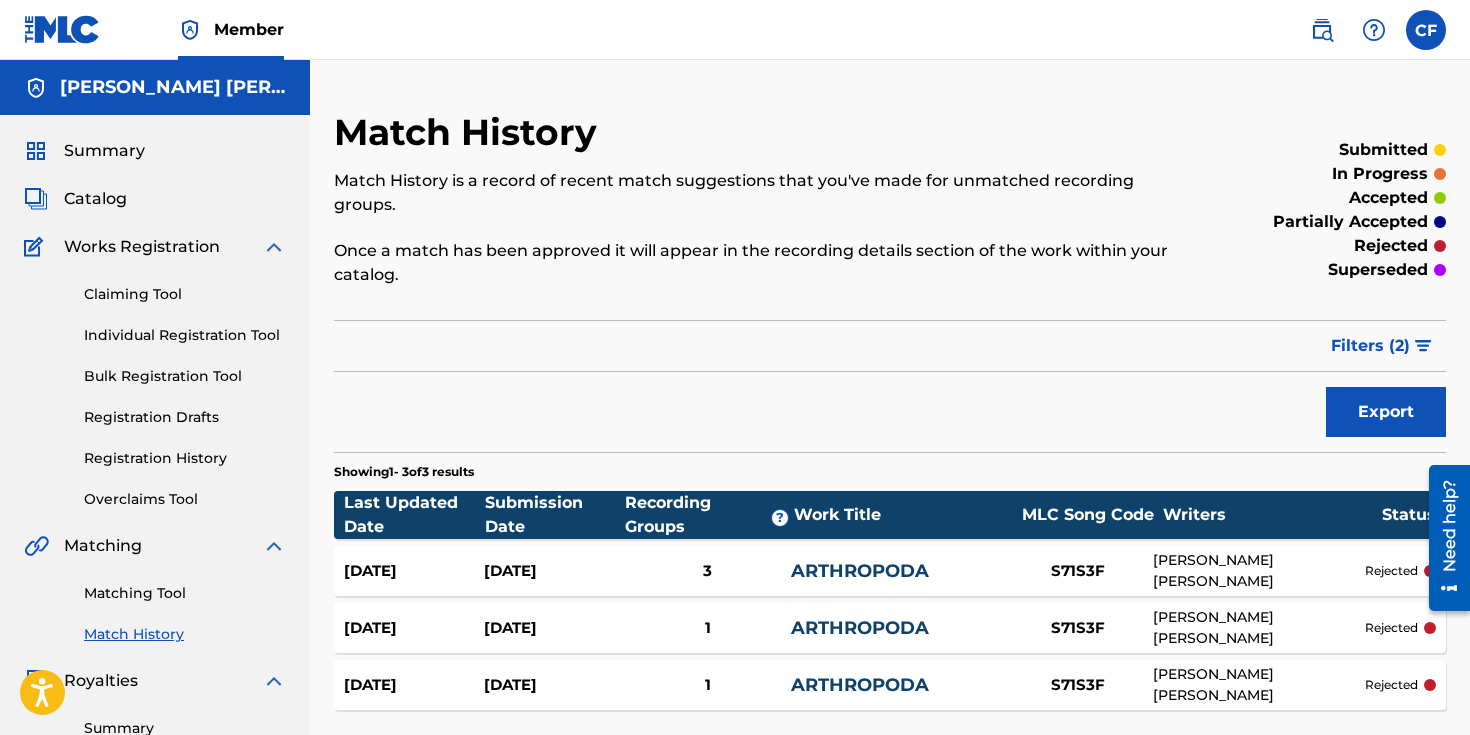 click on "Claiming Tool" at bounding box center (185, 294) 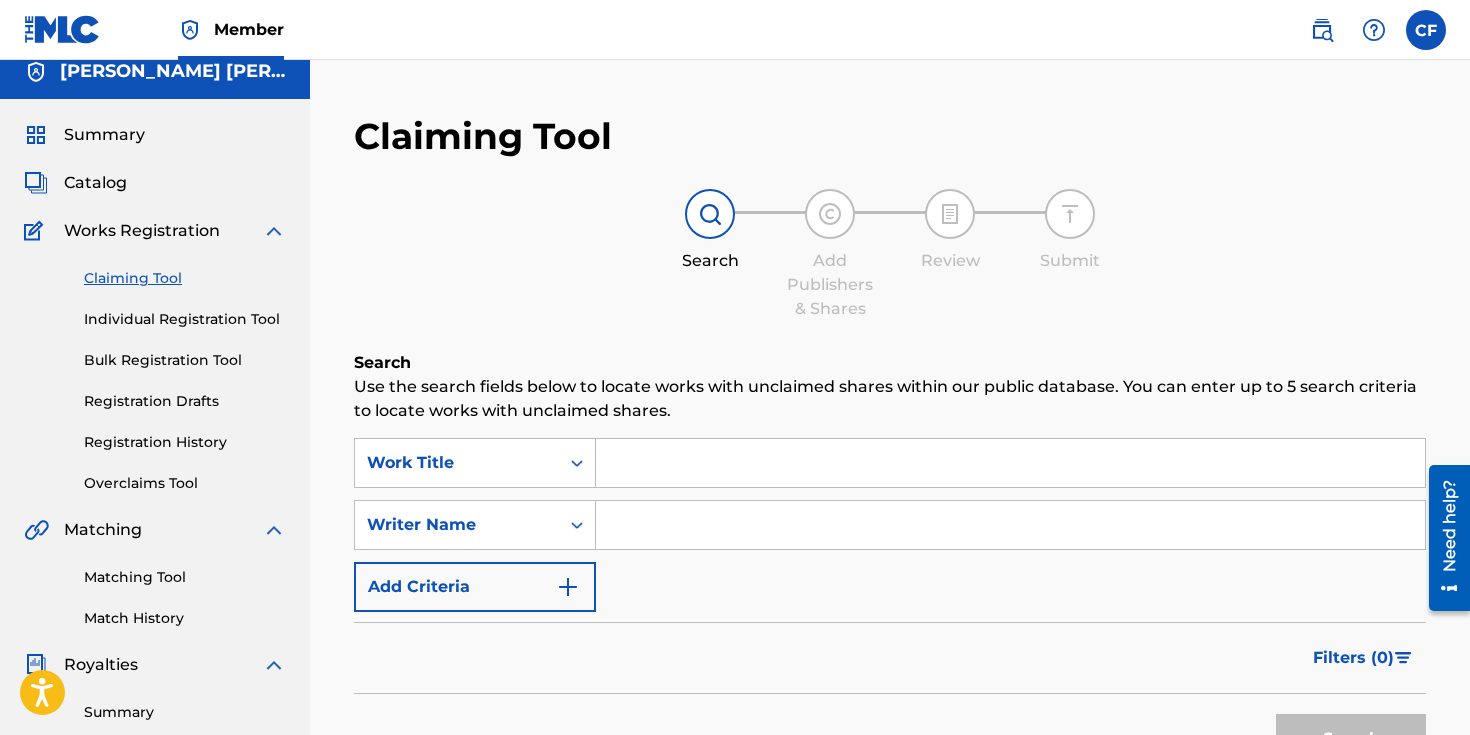 scroll, scrollTop: 20, scrollLeft: 0, axis: vertical 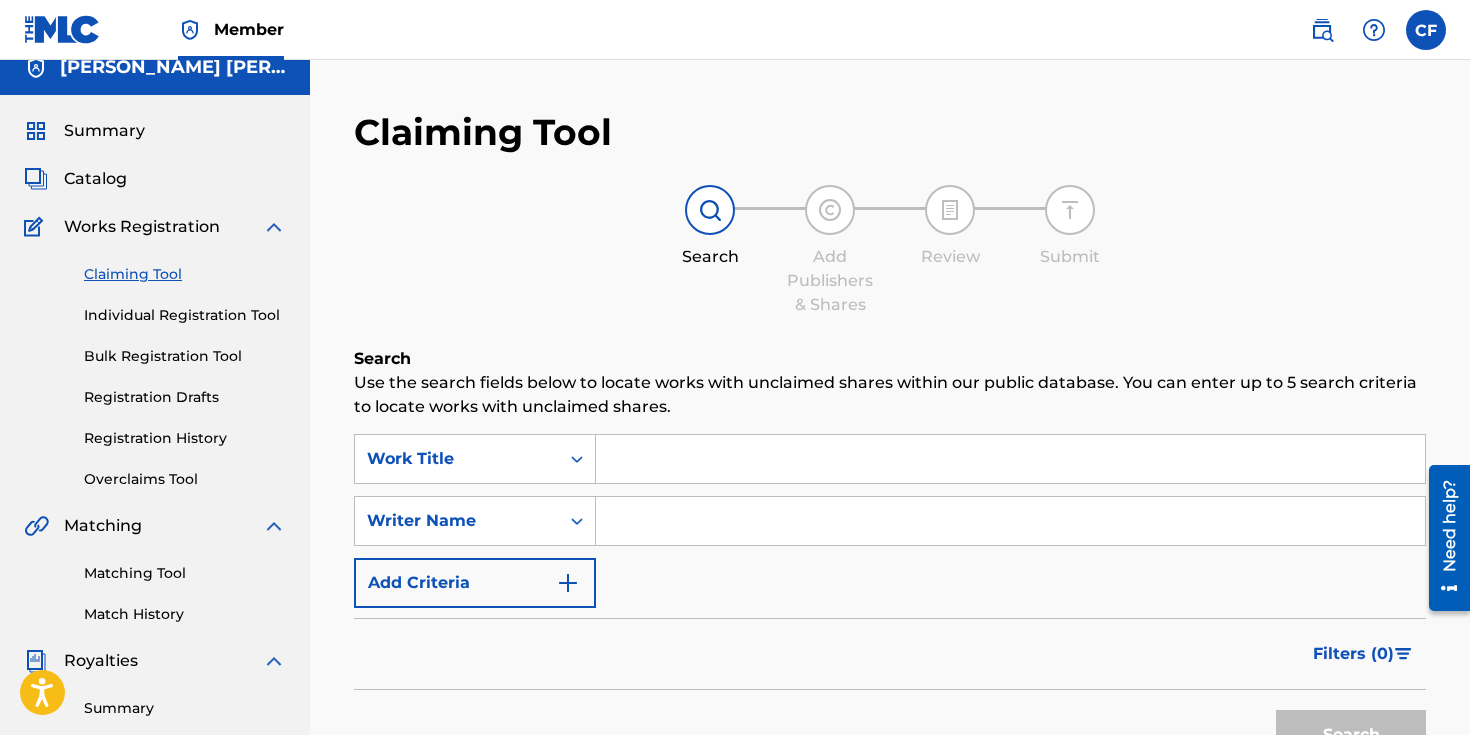 click at bounding box center [1010, 459] 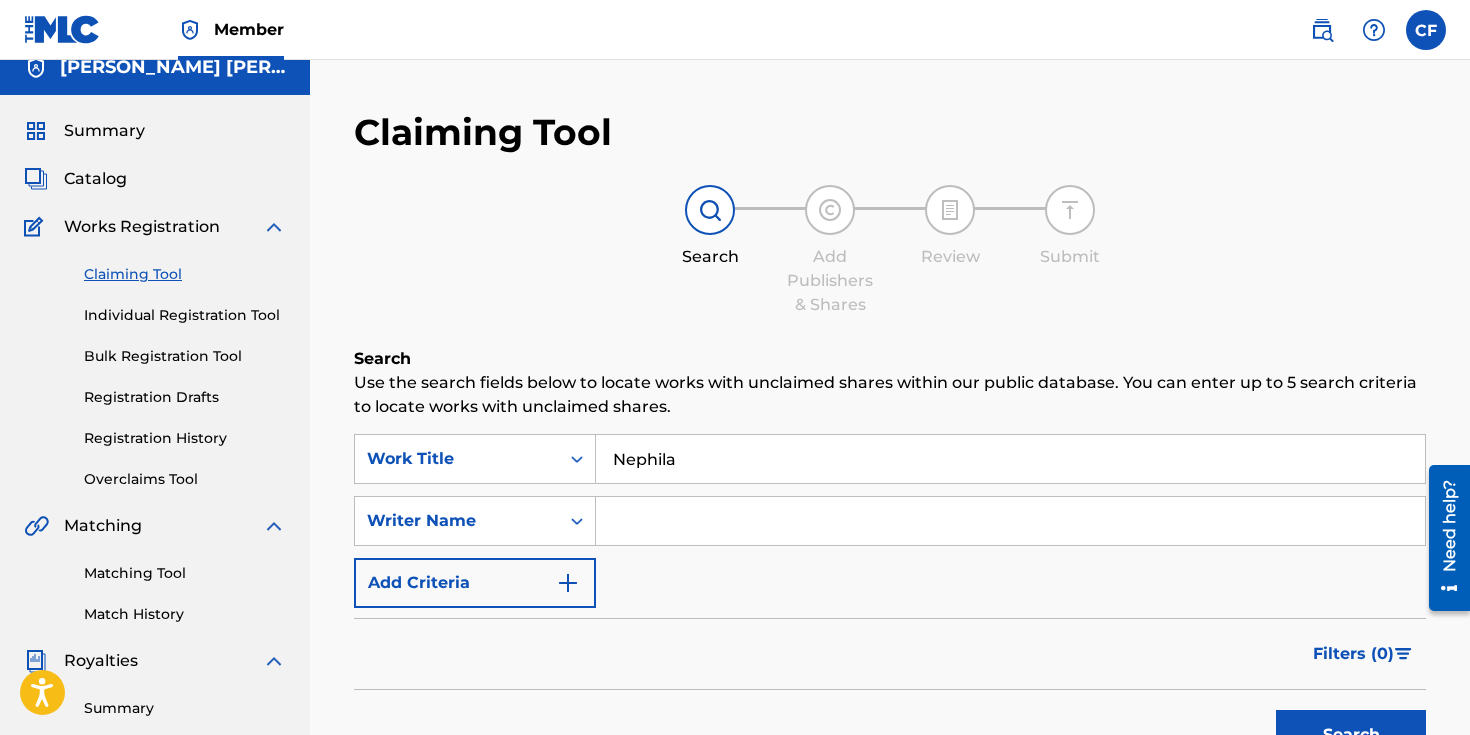 type on "Nephila" 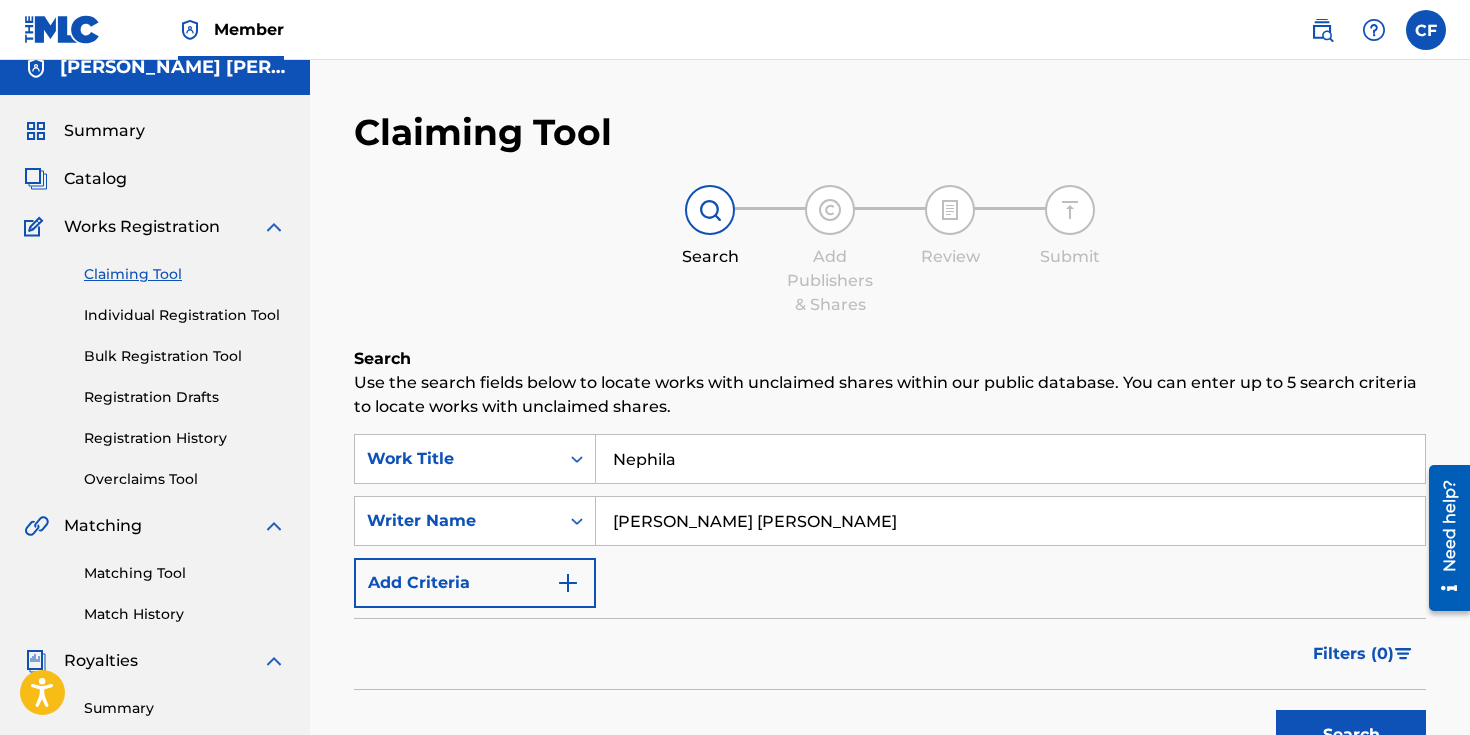 type on "[PERSON_NAME] [PERSON_NAME]" 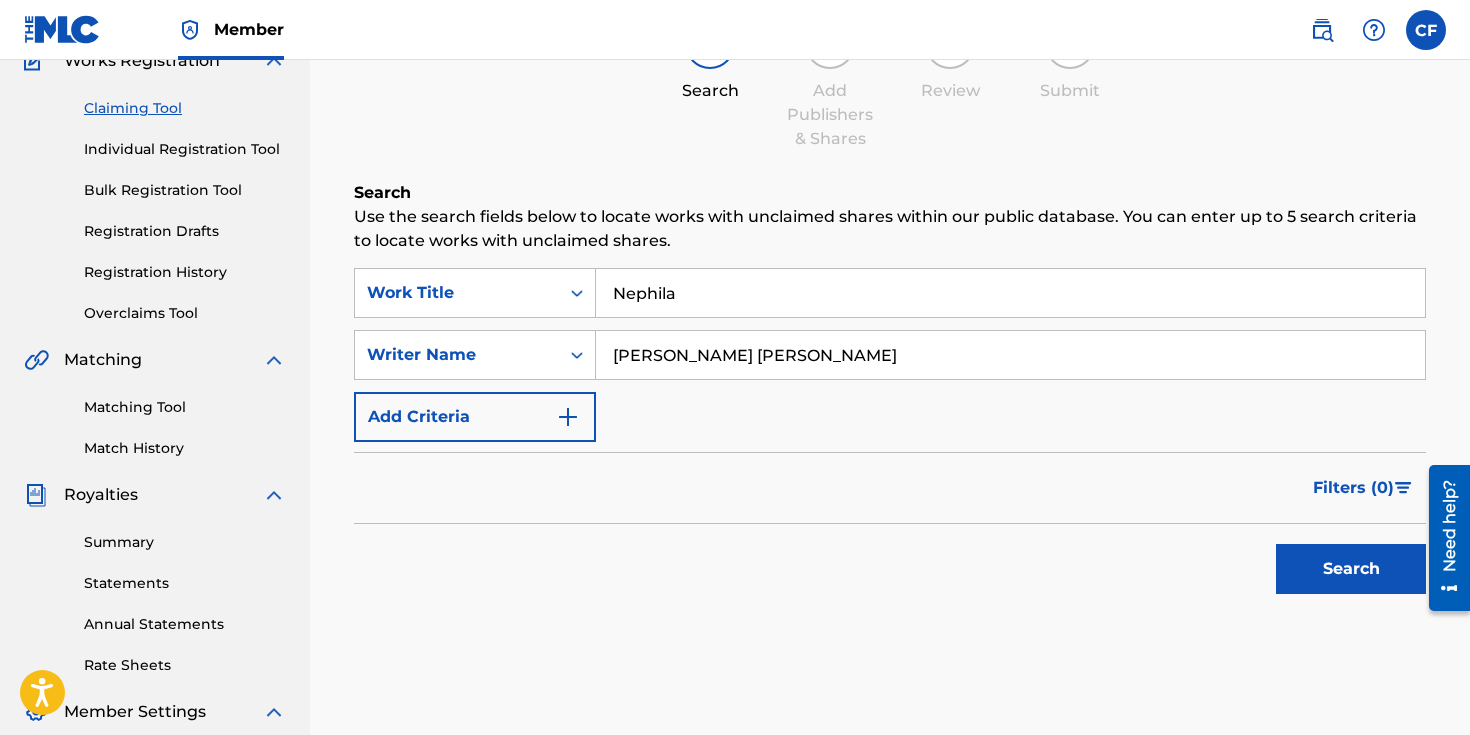 scroll, scrollTop: 306, scrollLeft: 0, axis: vertical 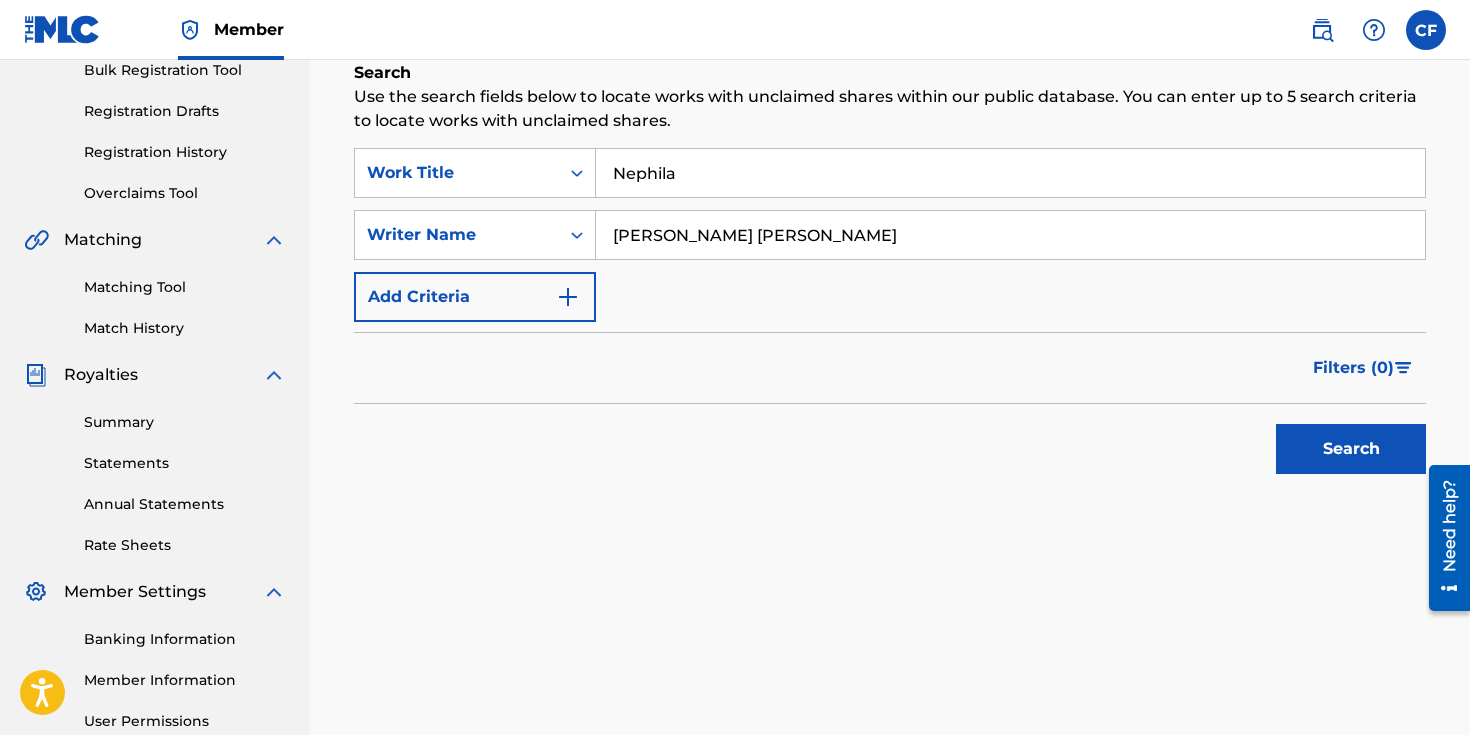 click on "Search" at bounding box center [1351, 449] 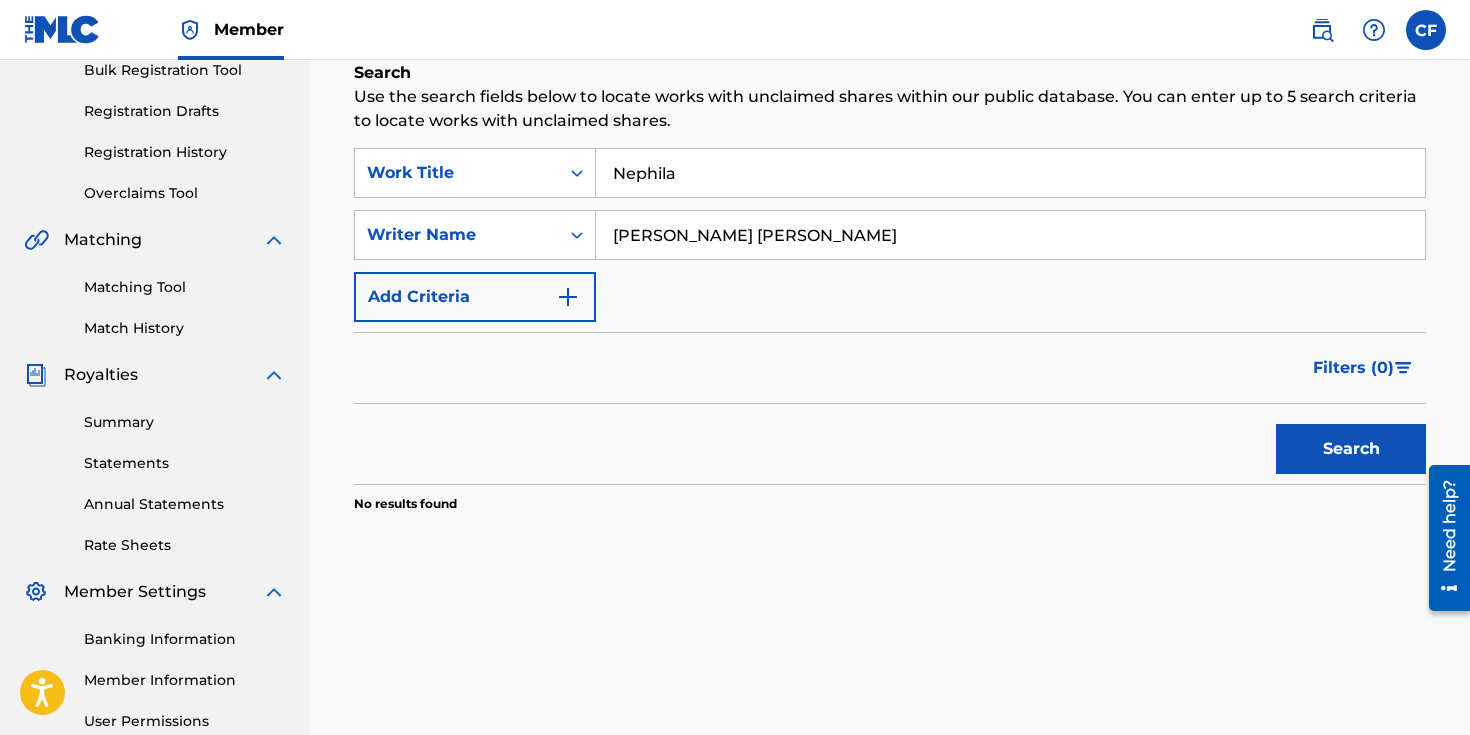 click on "SearchWithCriteria8fe61eea-a167-4ecf-a95a-051ae7b508eb Work Title Nephila SearchWithCriteriabab5a8b1-319e-409d-909e-690b58846dcf Writer Name [PERSON_NAME] [PERSON_NAME] Add Criteria Filter Claim Search Filters Include works claimed by my Member   Remove Filters Apply Filters Filters ( 0 ) Search" at bounding box center (890, 316) 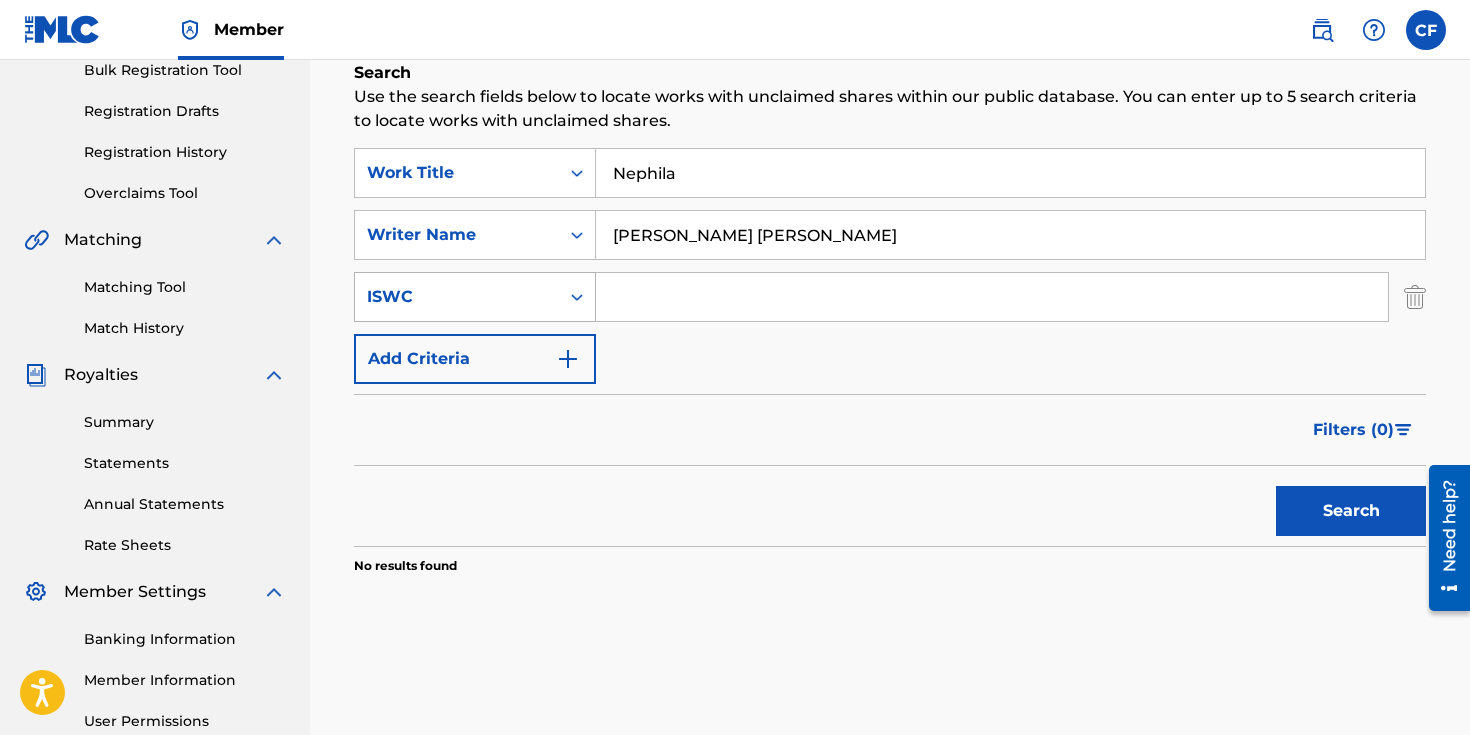click on "ISWC" at bounding box center [457, 297] 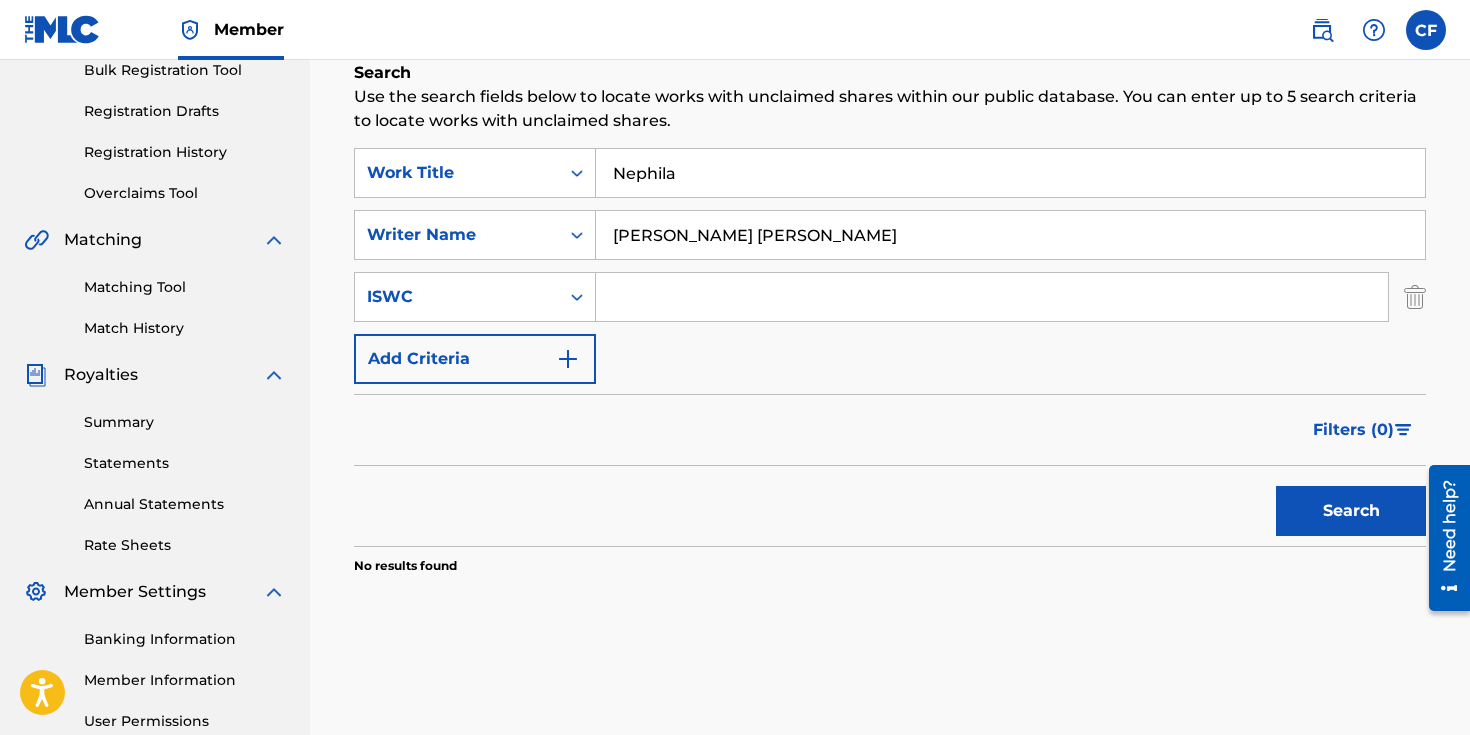 click on "SearchWithCriteria8fe61eea-a167-4ecf-a95a-051ae7b508eb Work Title Nephila SearchWithCriteriabab5a8b1-319e-409d-909e-690b58846dcf Writer Name [PERSON_NAME] [PERSON_NAME] SearchWithCriteriafa563ac0-6820-4f55-84ef-7d243cf233e4 ISWC Add Criteria Filter Claim Search Filters Include works claimed by my Member   Remove Filters Apply Filters Filters ( 0 ) Search" at bounding box center (890, 347) 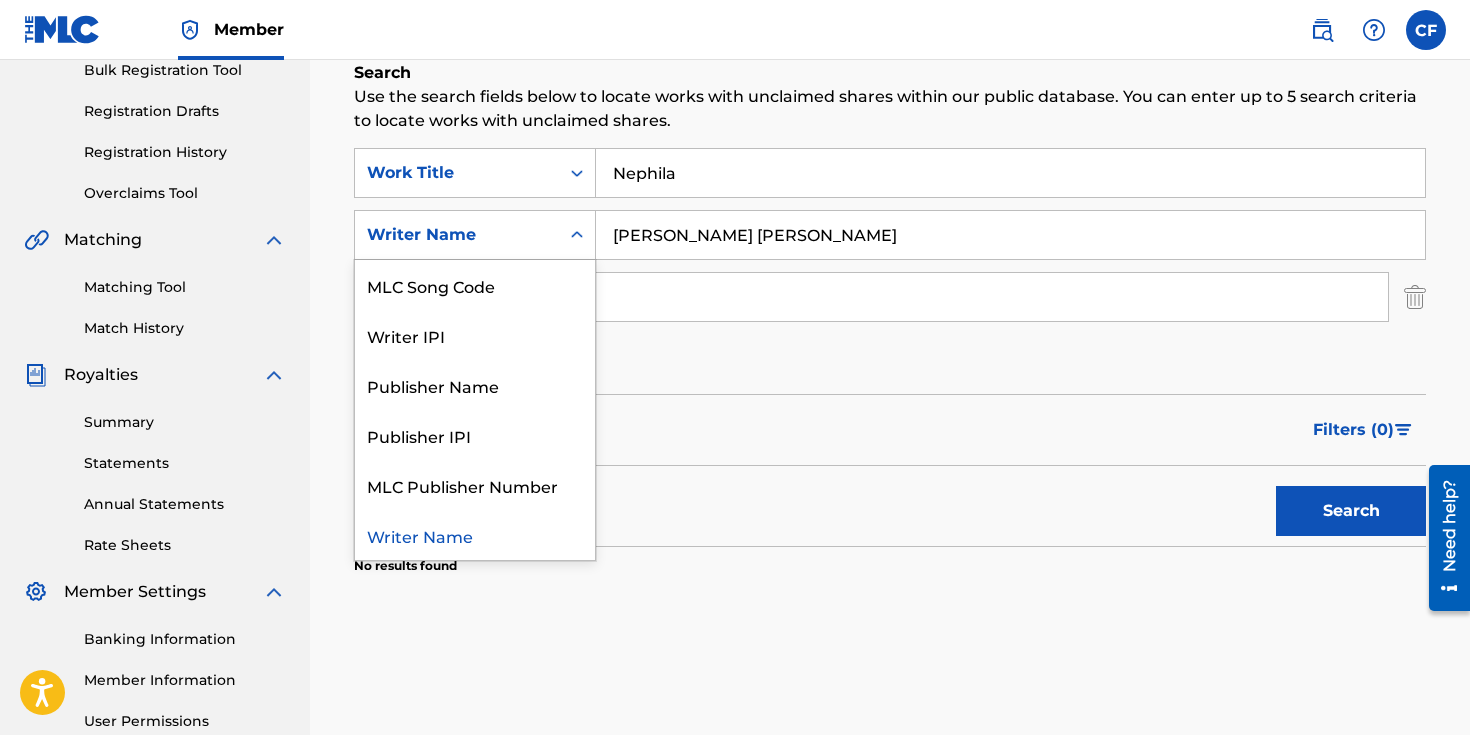click on "Writer Name" at bounding box center [457, 235] 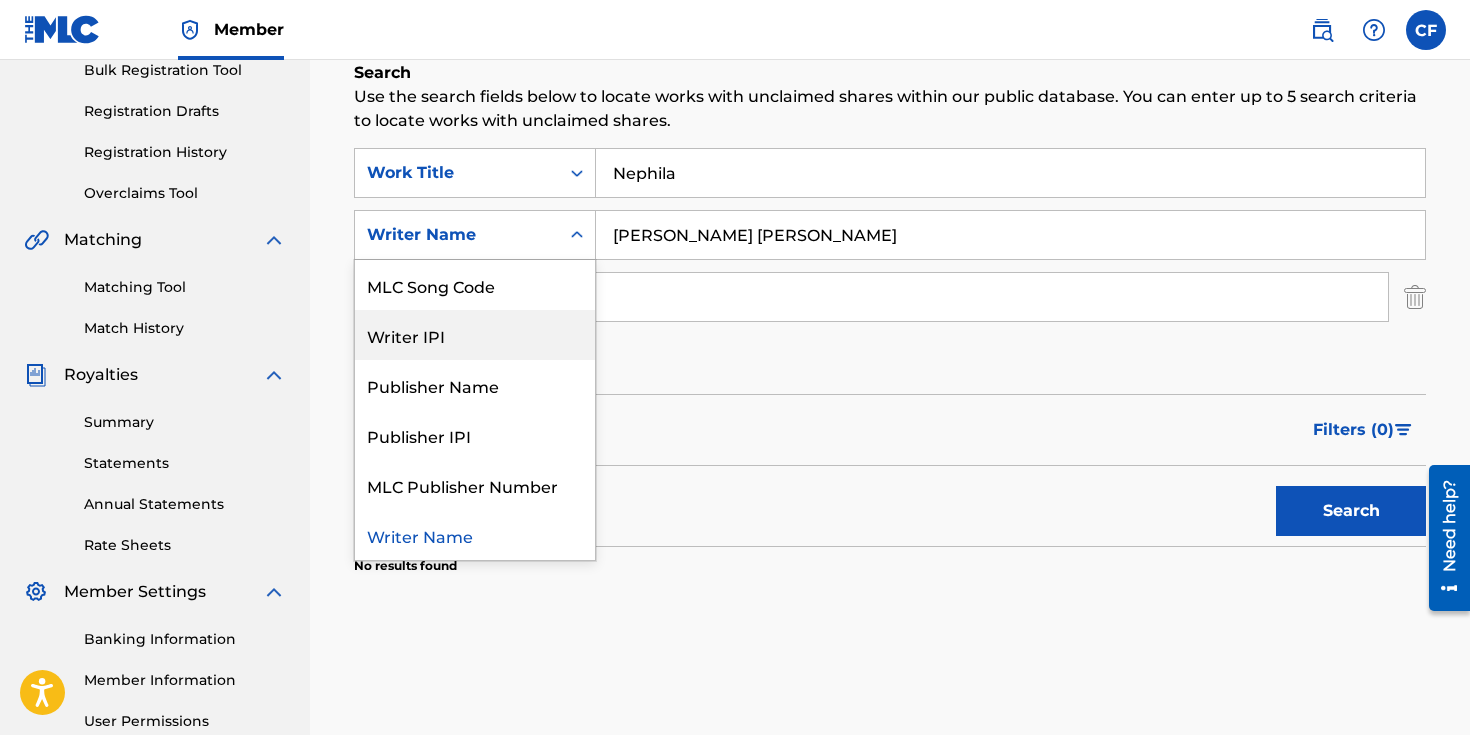 click on "Writer IPI" at bounding box center (475, 335) 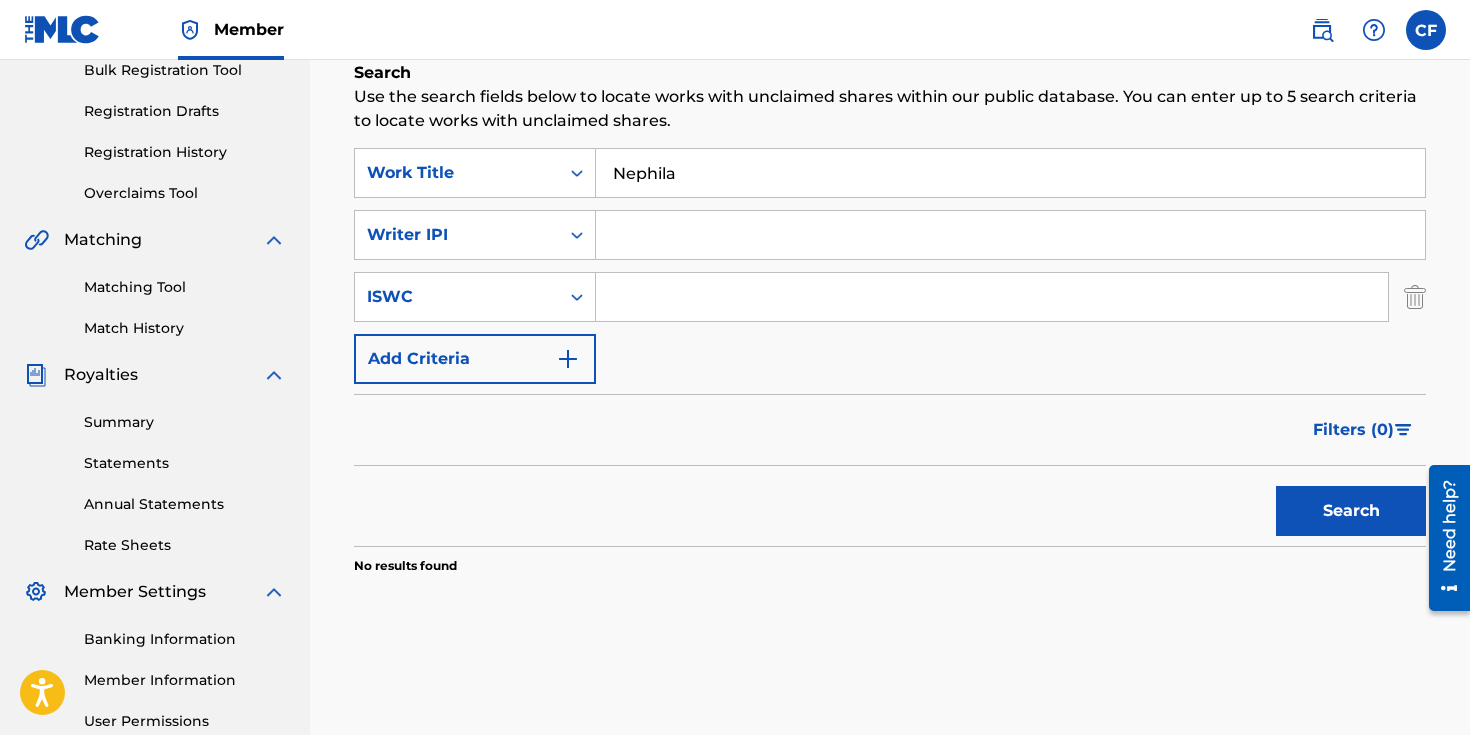 click at bounding box center [1010, 235] 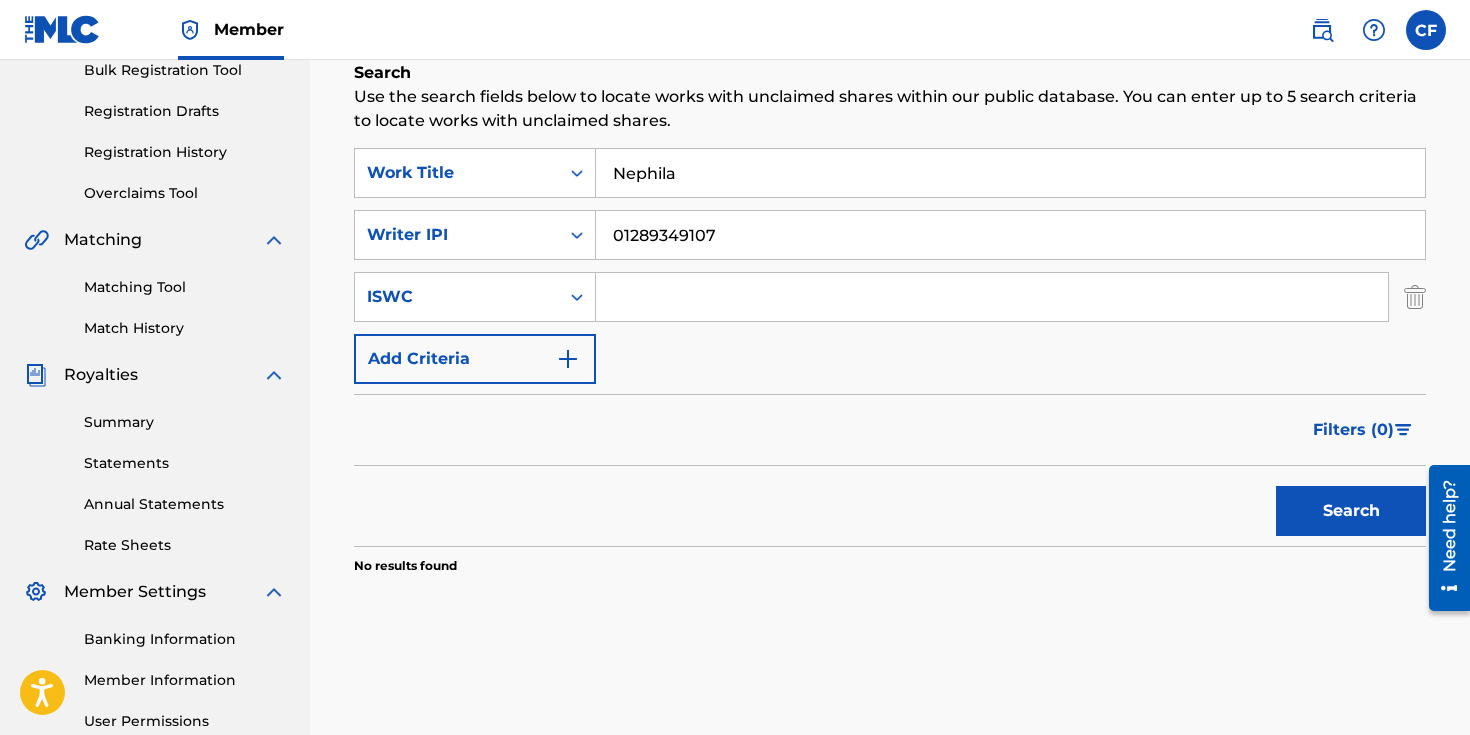 type on "01289349107" 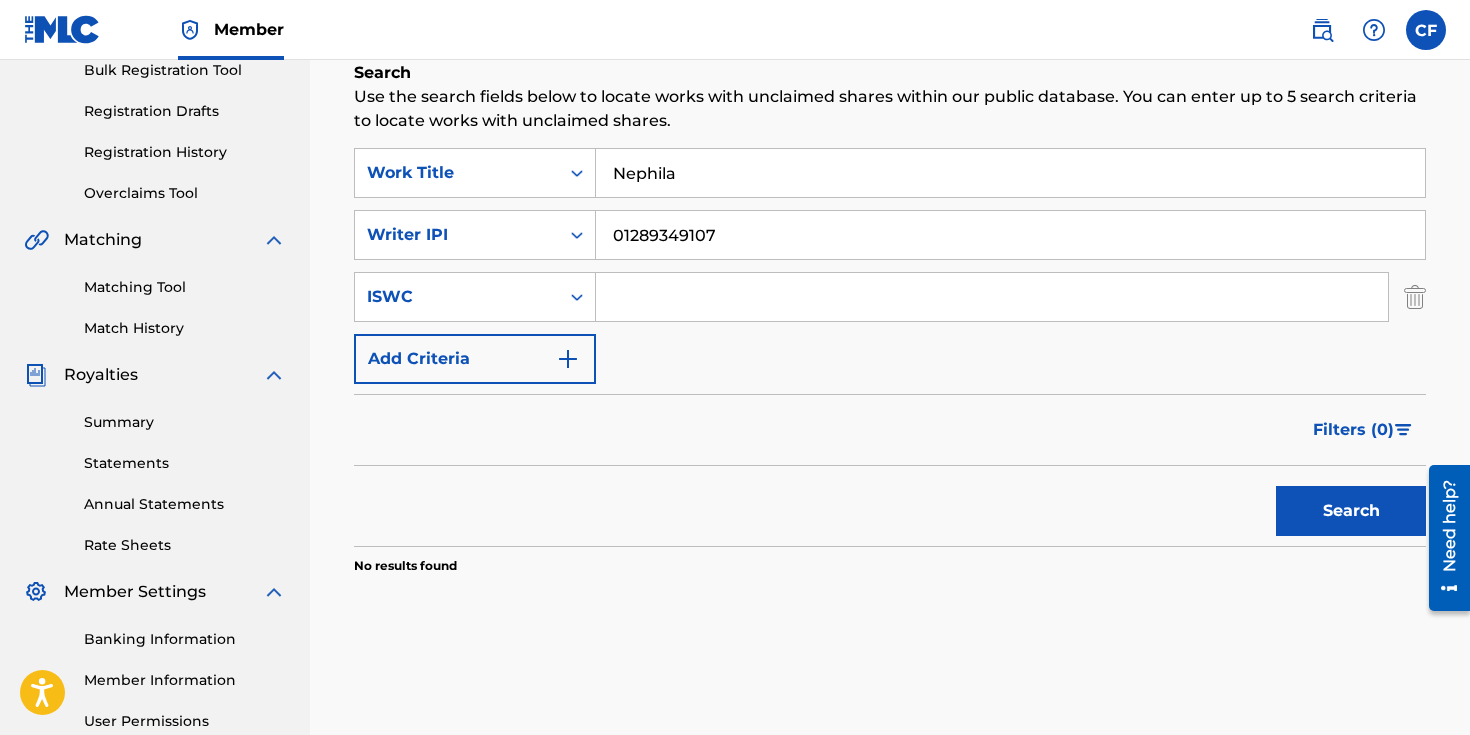 click at bounding box center (992, 297) 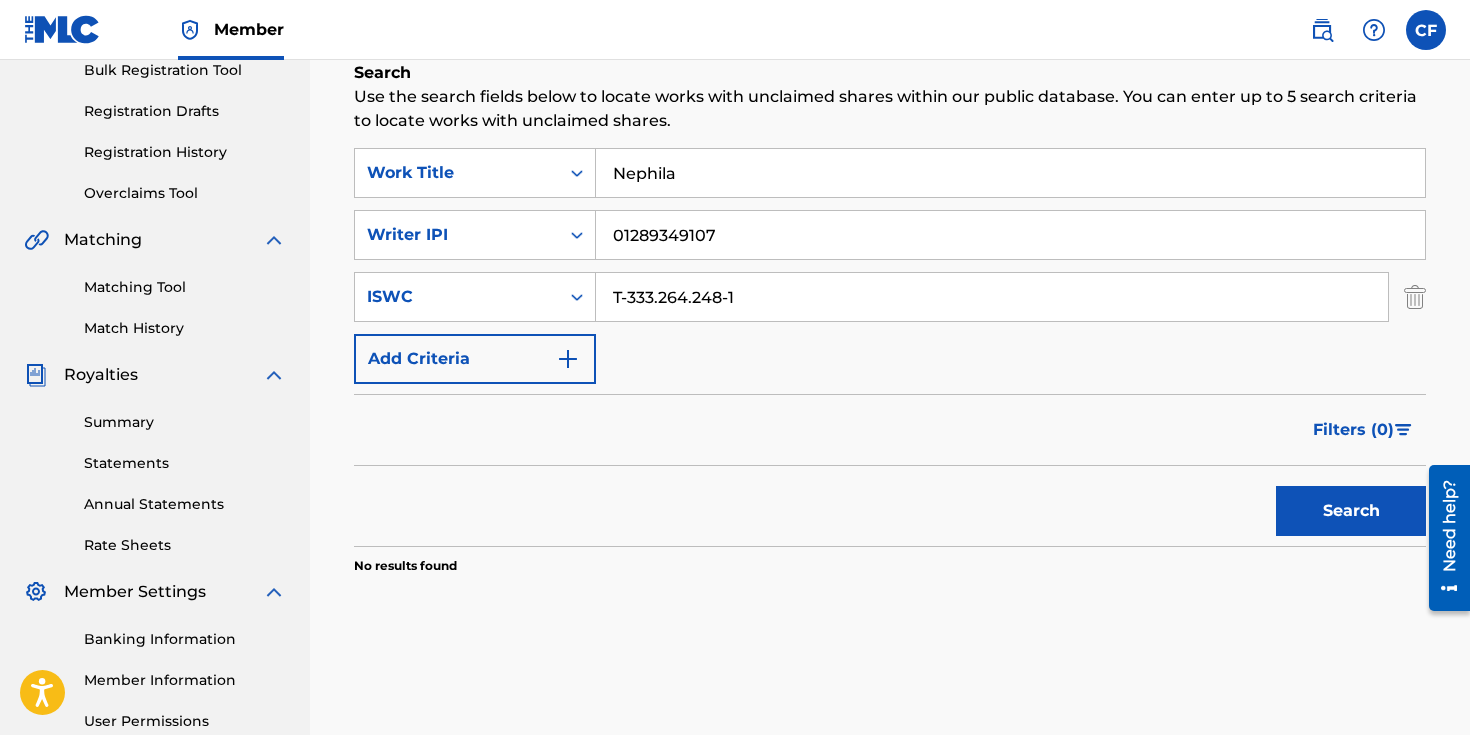 type on "T-333.264.248-1" 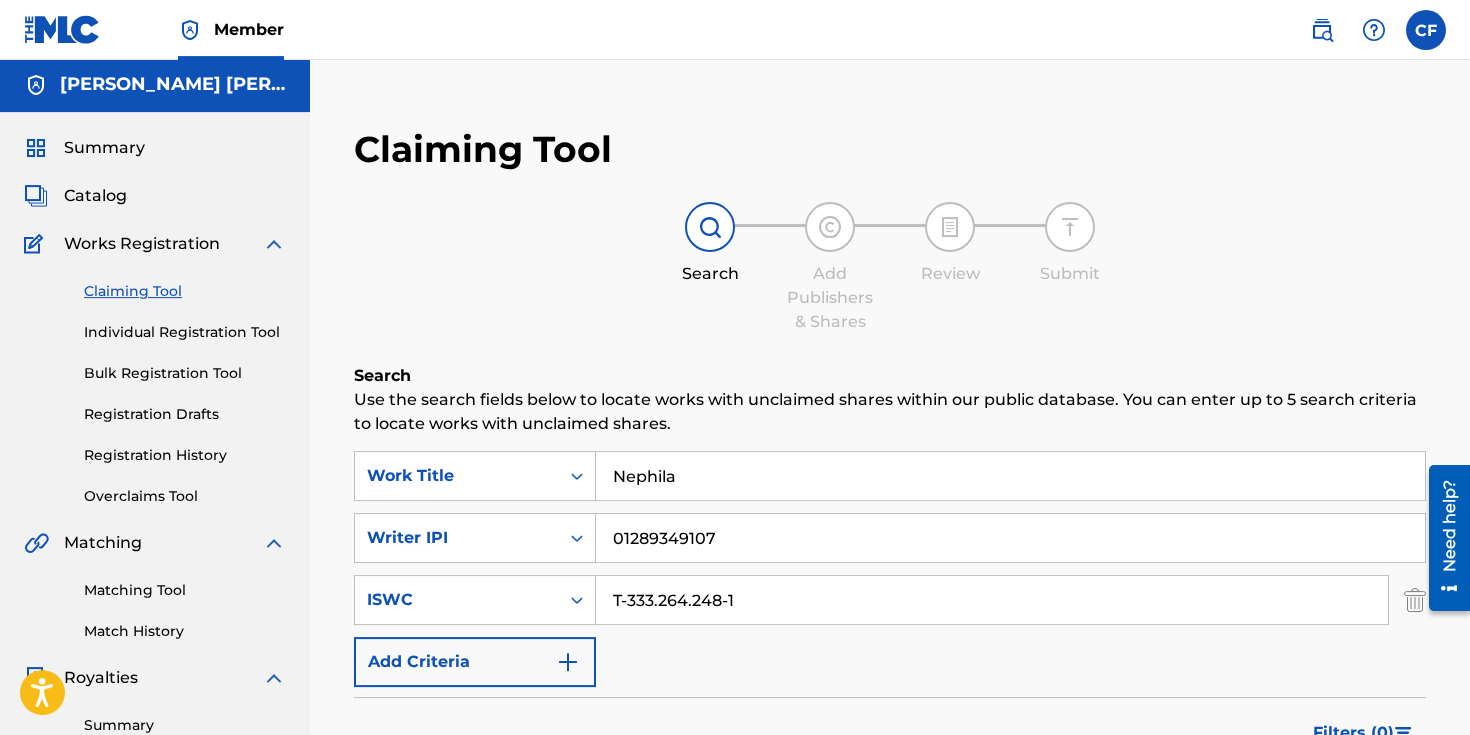 scroll, scrollTop: 5, scrollLeft: 0, axis: vertical 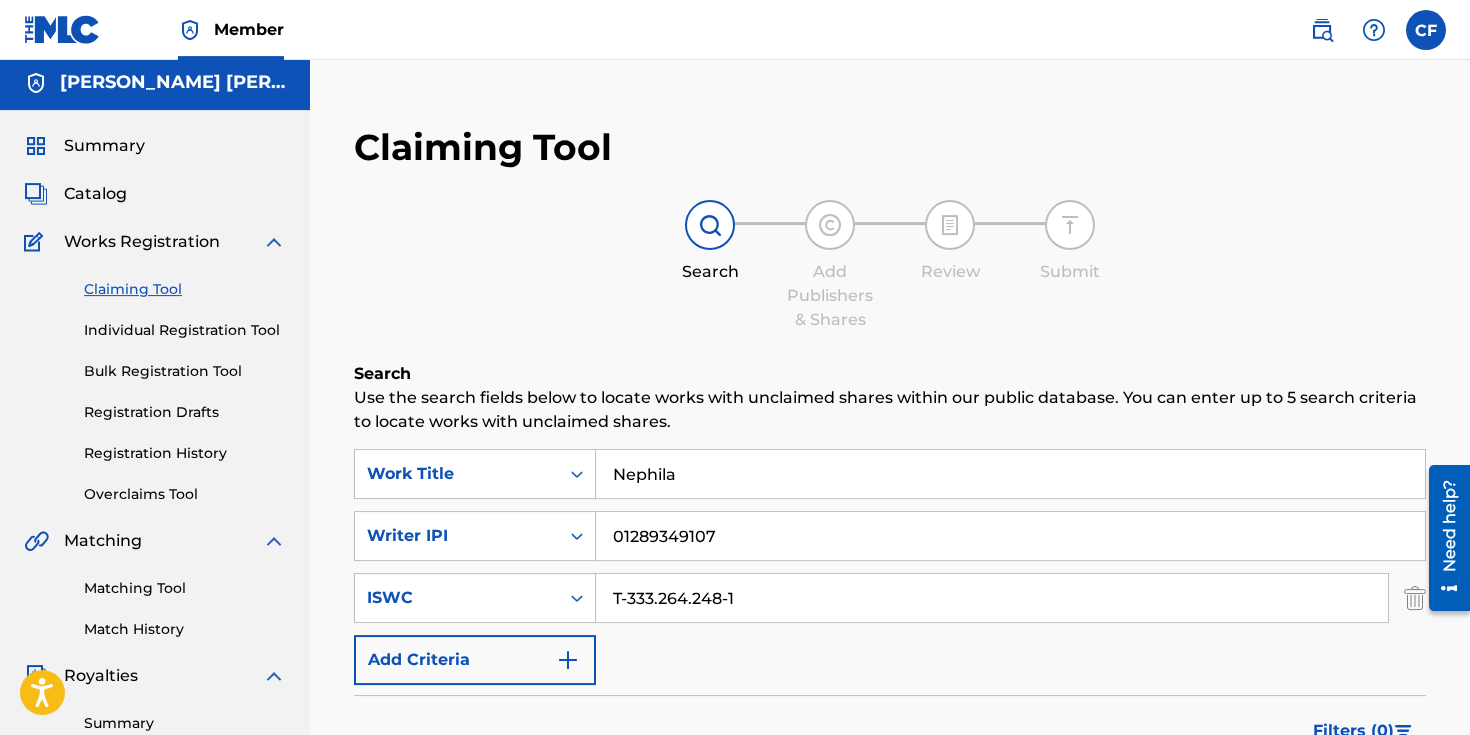 click on "Summary Catalog Works Registration Claiming Tool Individual Registration Tool Bulk Registration Tool Registration Drafts Registration History Overclaims Tool Matching Matching Tool Match History Royalties Summary Statements Annual Statements Rate Sheets Member Settings Banking Information Member Information User Permissions Contact Information Member Benefits" at bounding box center [155, 624] 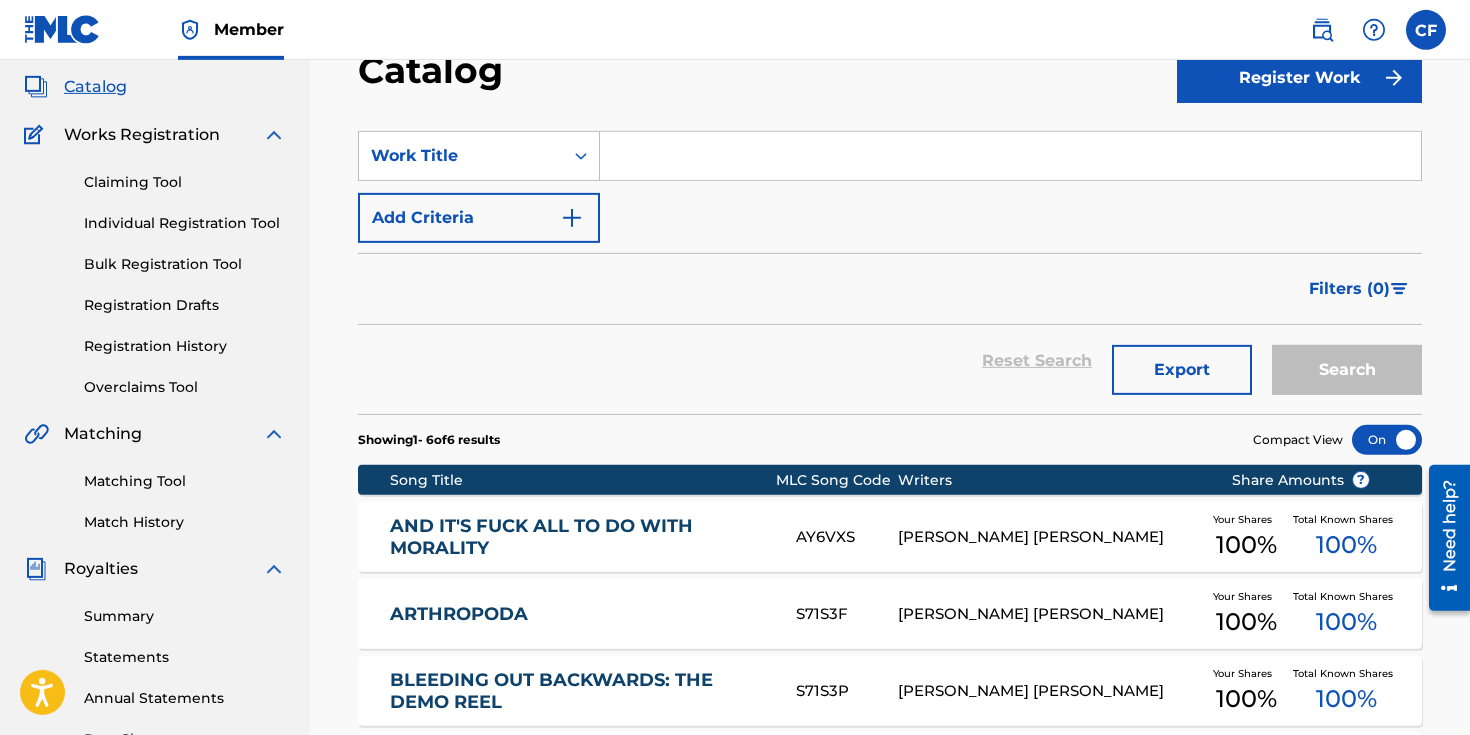 scroll, scrollTop: 0, scrollLeft: 0, axis: both 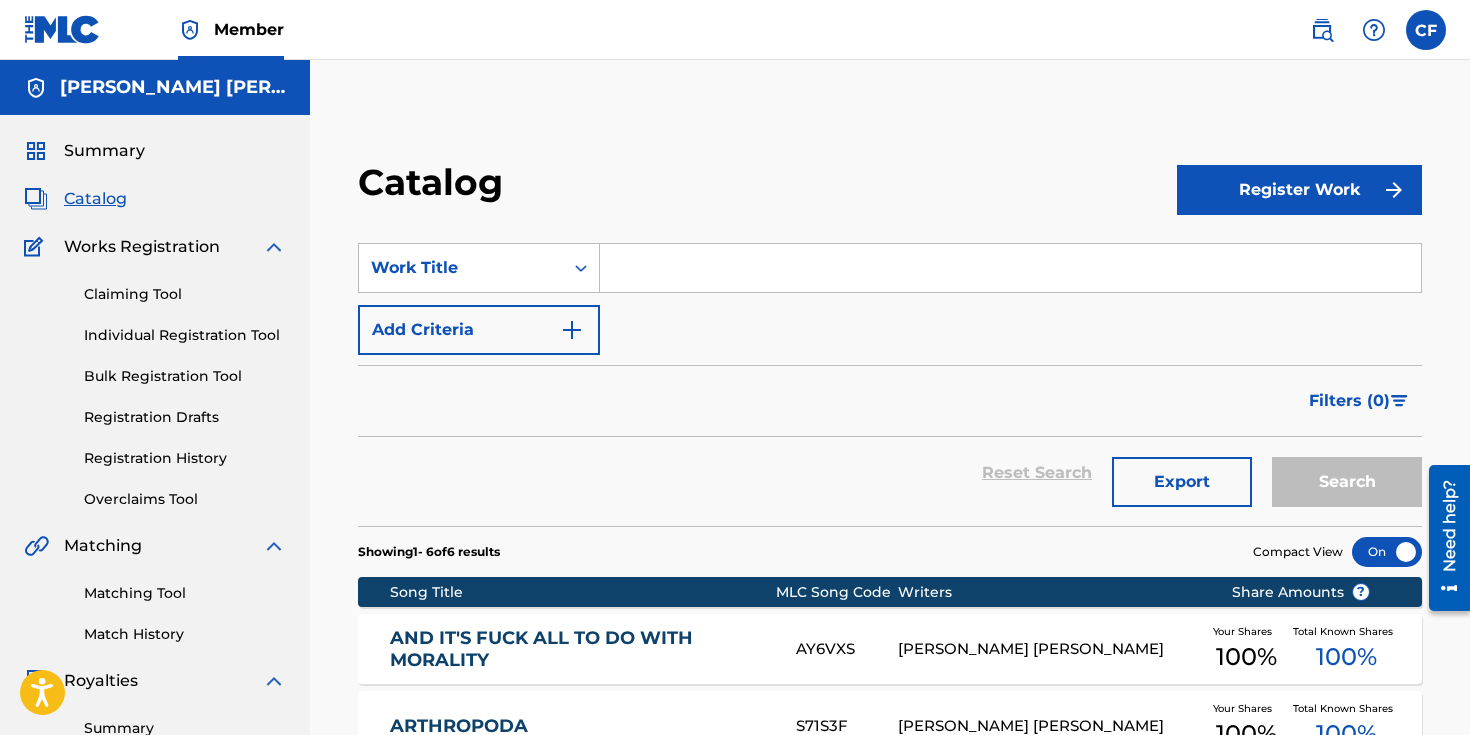 click on "Register Work" at bounding box center [1299, 190] 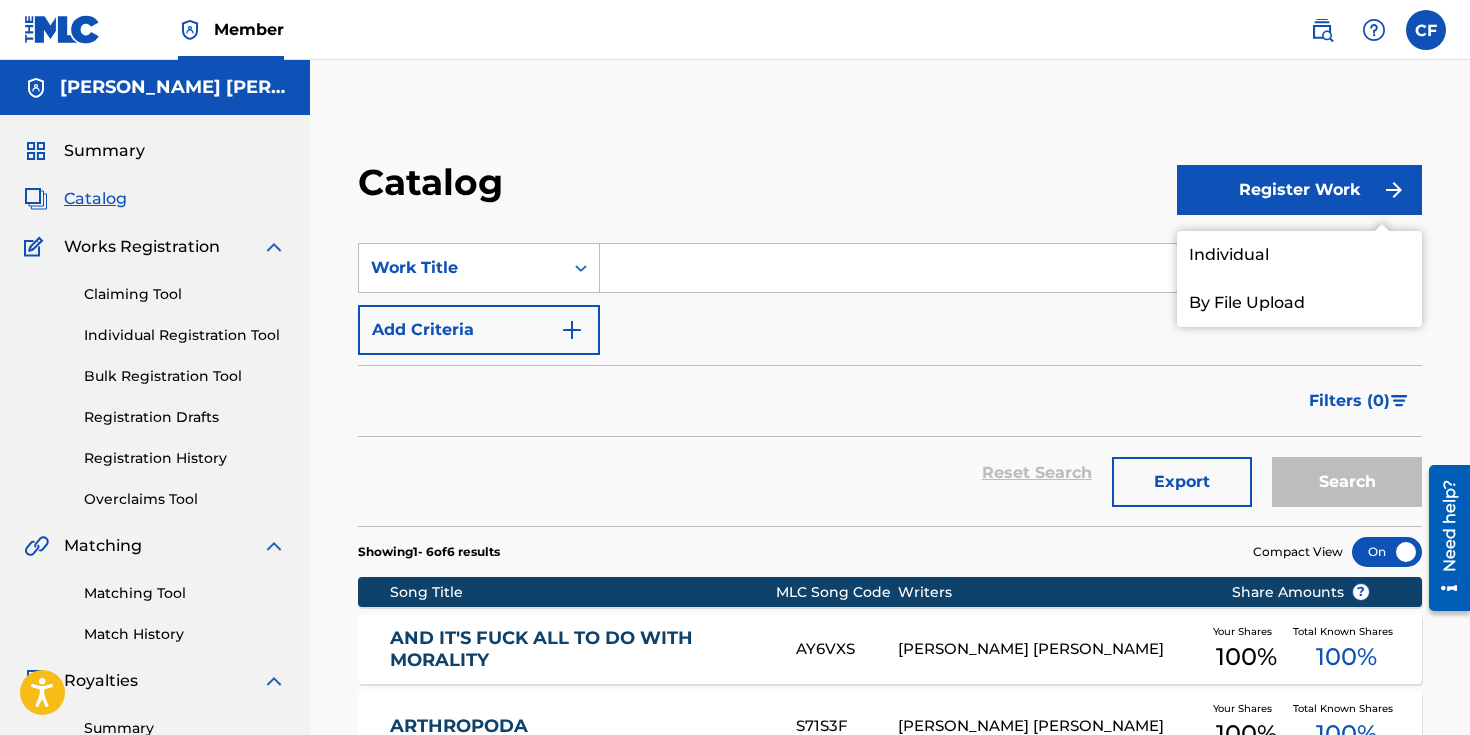 click on "Individual" at bounding box center (1299, 255) 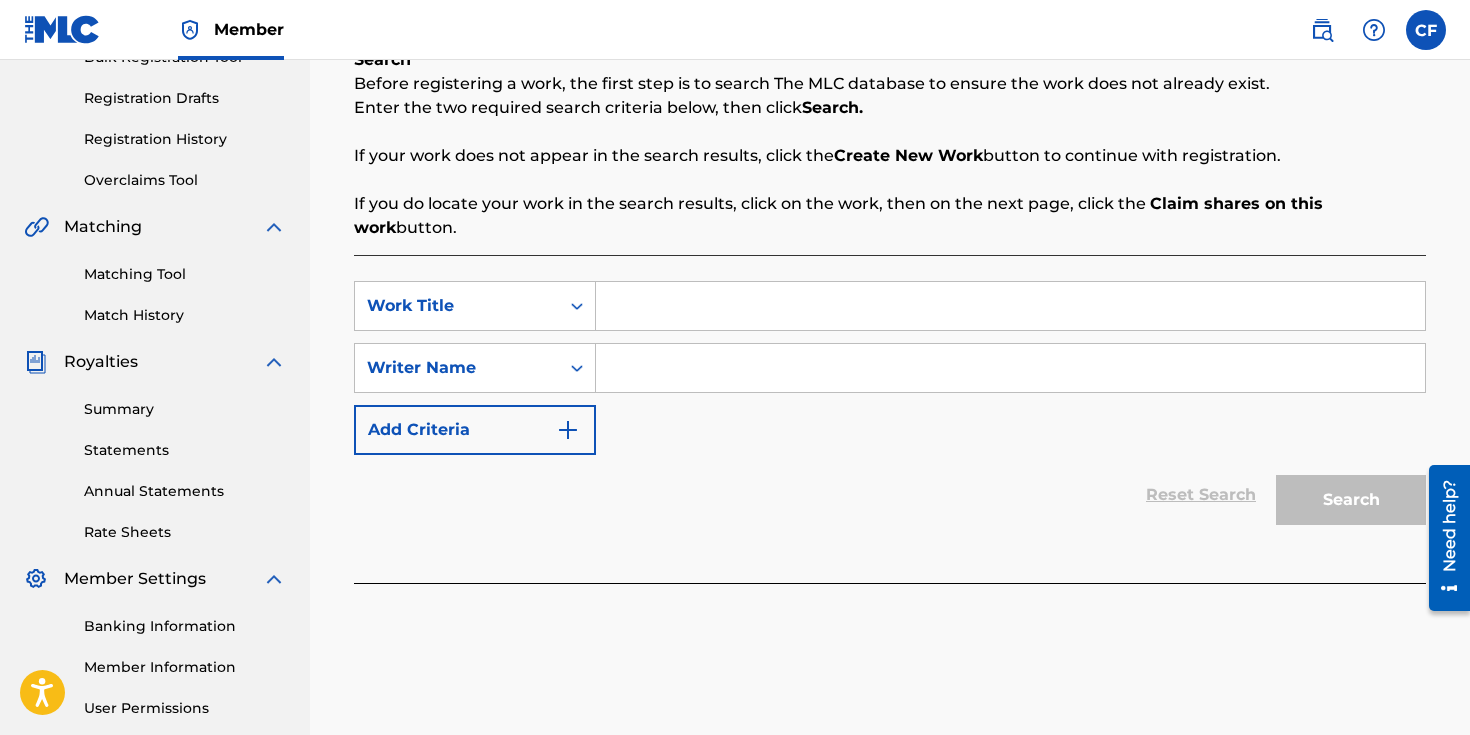 scroll, scrollTop: 321, scrollLeft: 0, axis: vertical 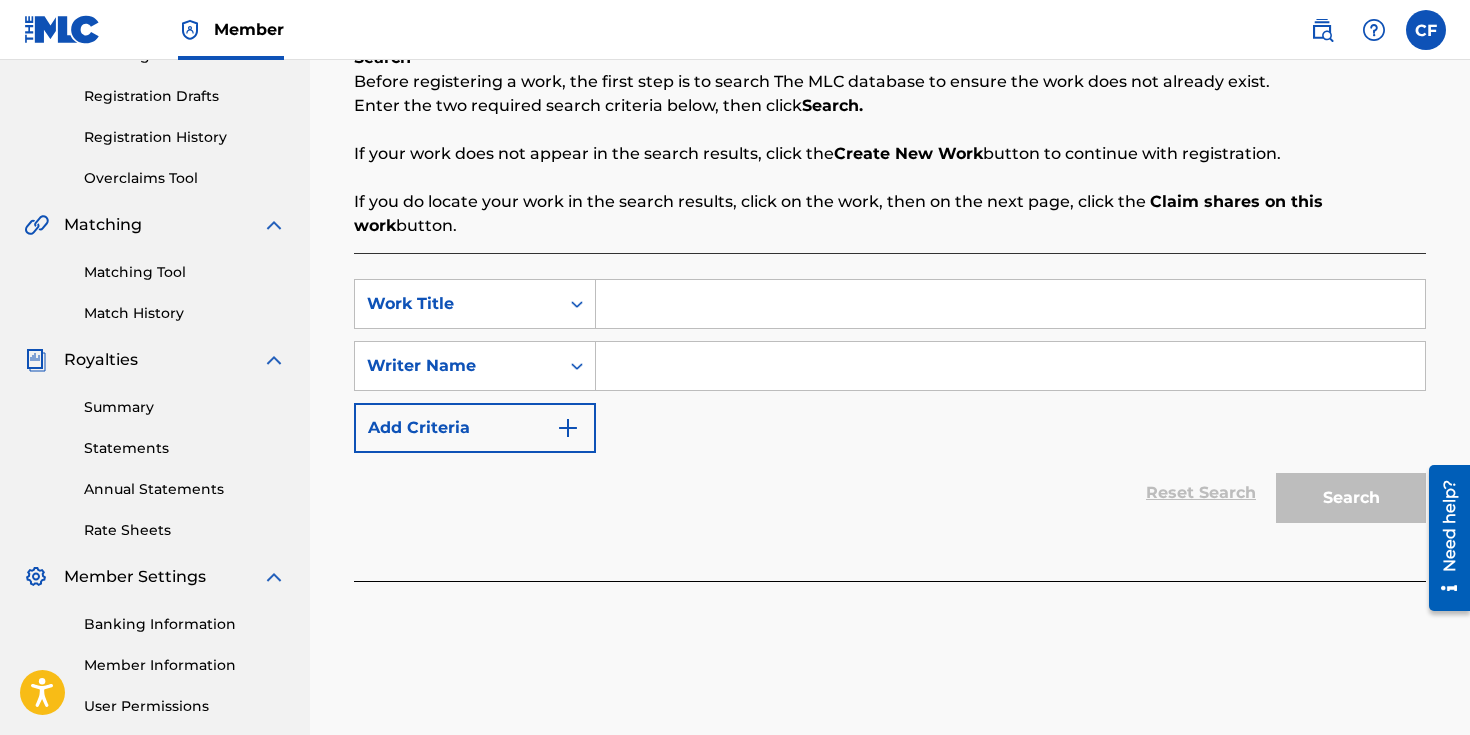 click at bounding box center [1010, 304] 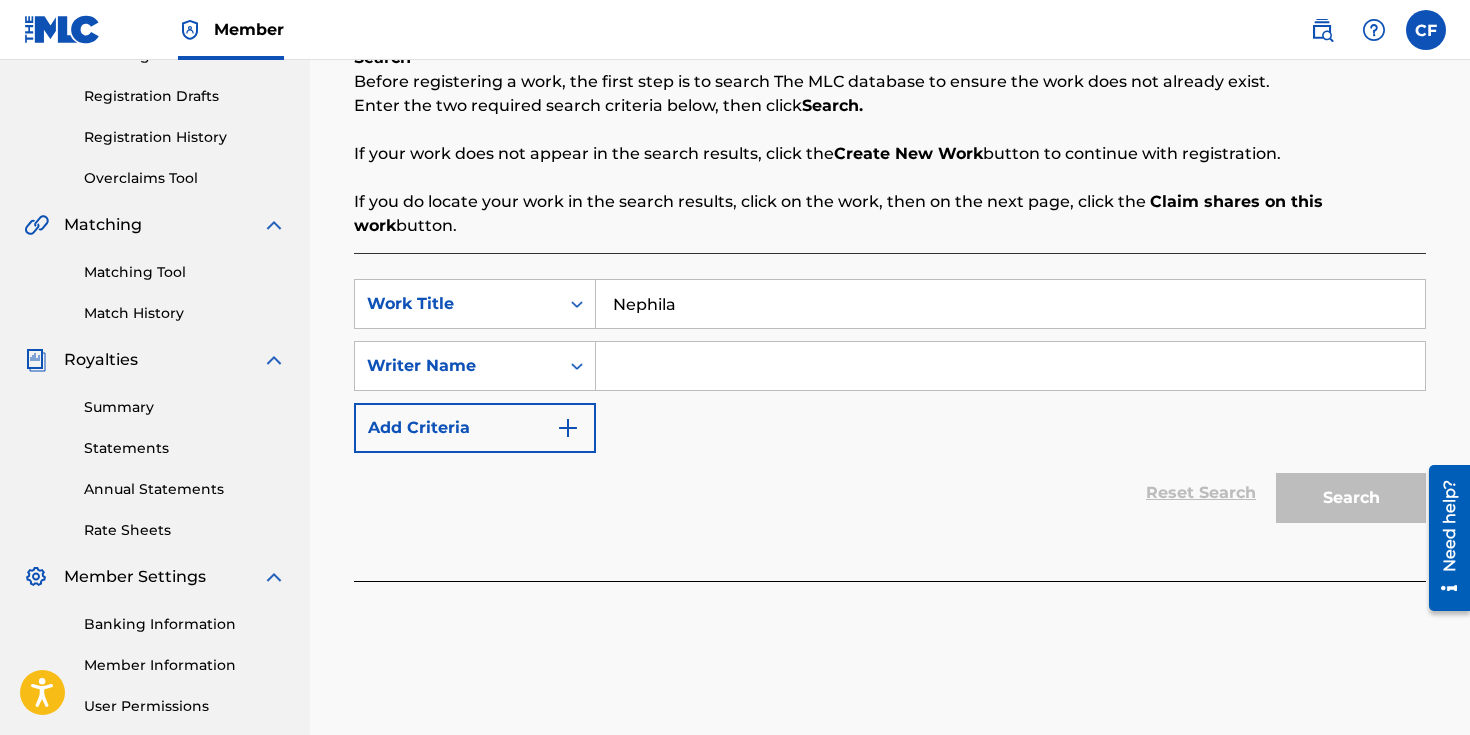 type on "Nephila" 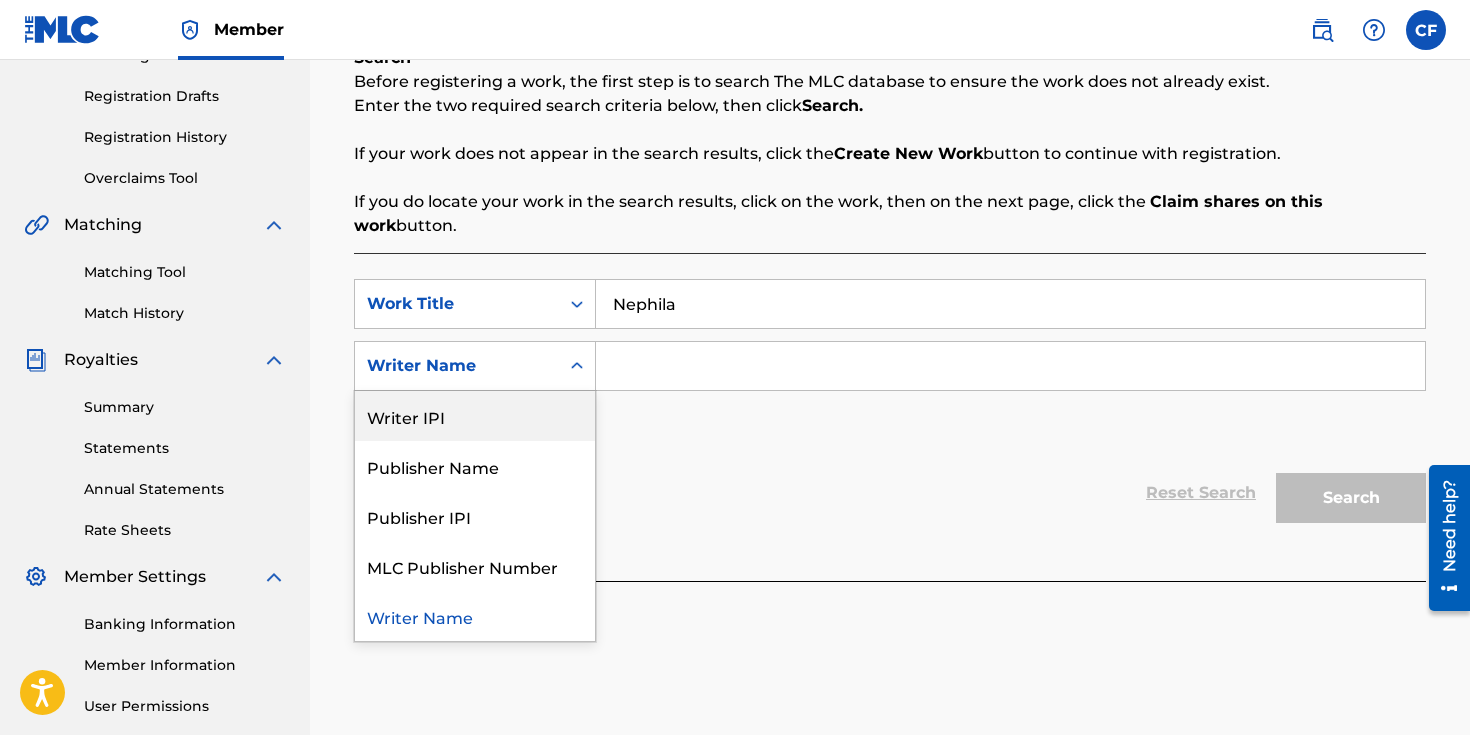 click on "Writer IPI" at bounding box center (475, 416) 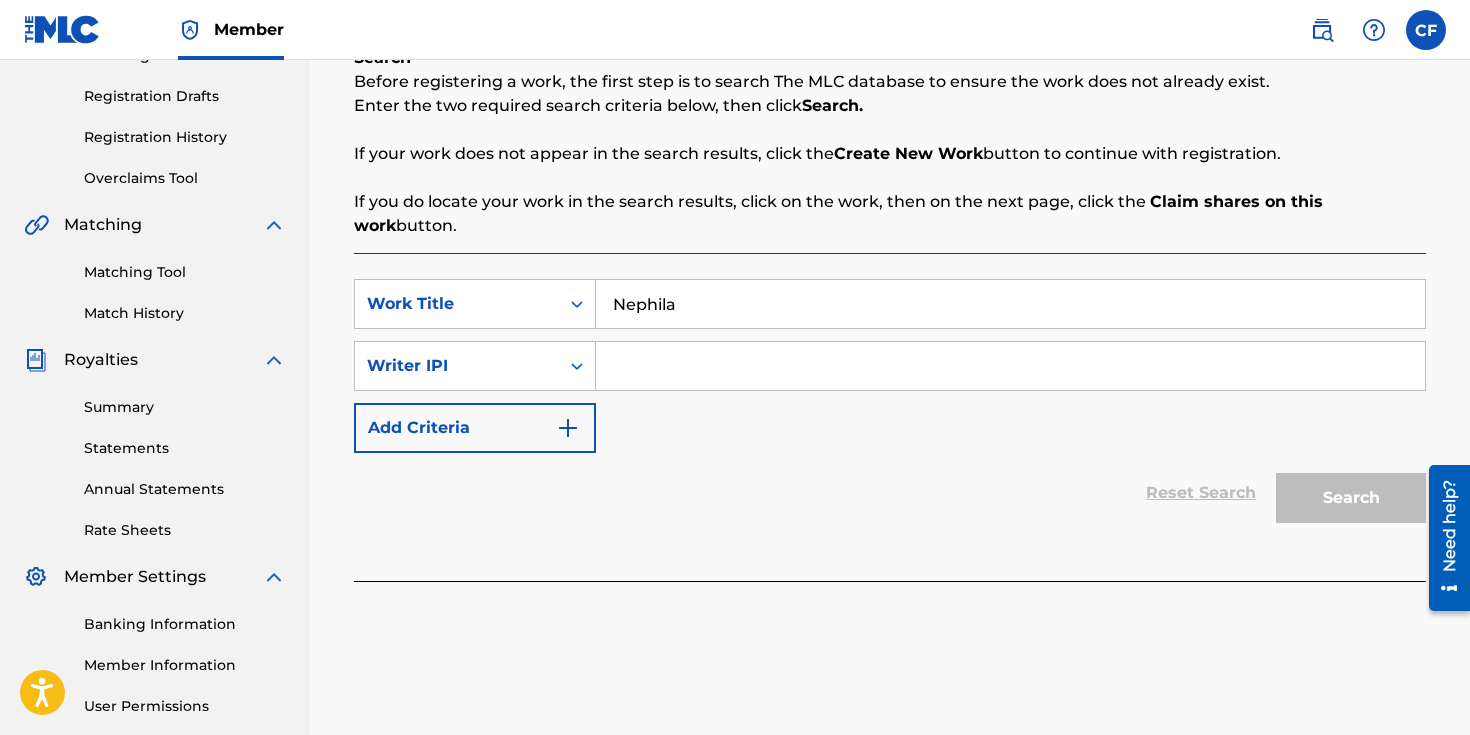 click at bounding box center [1010, 366] 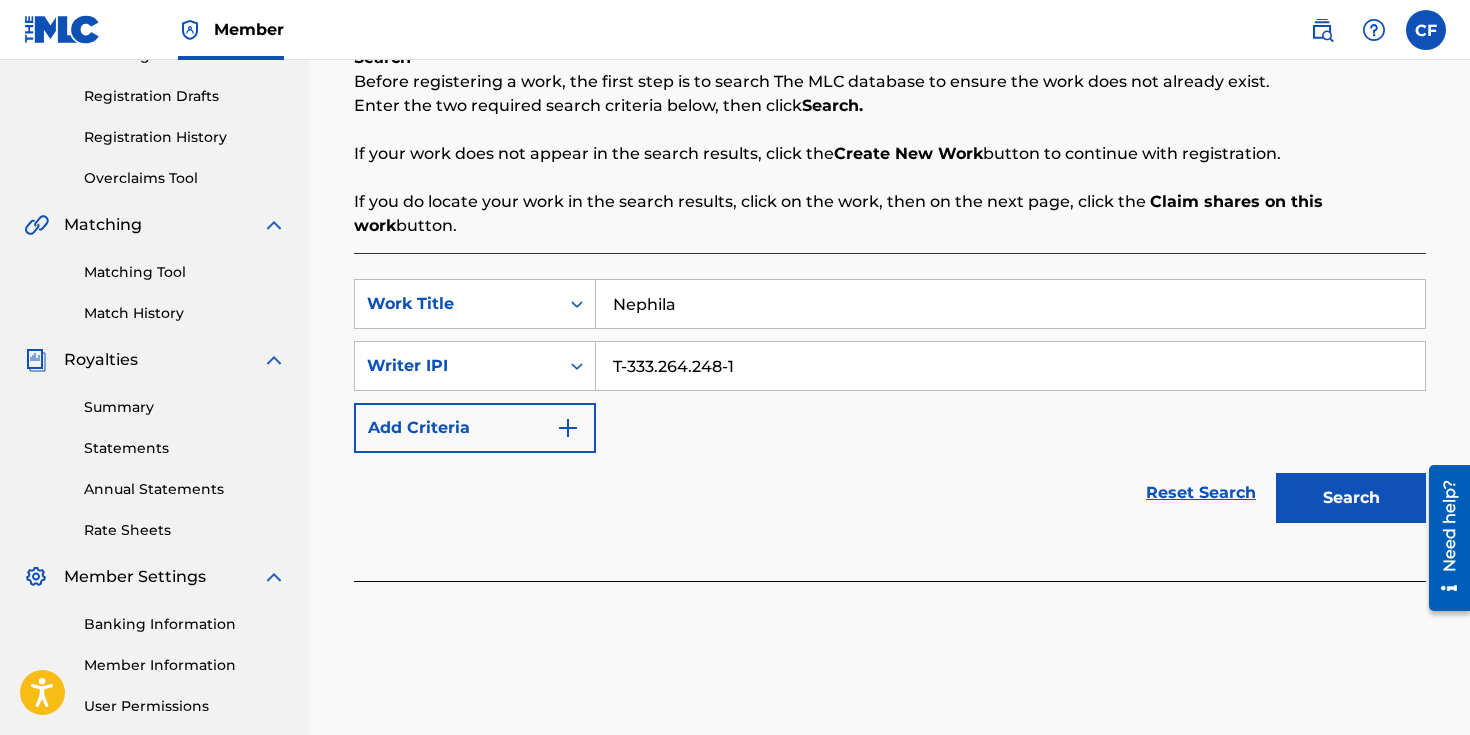 type 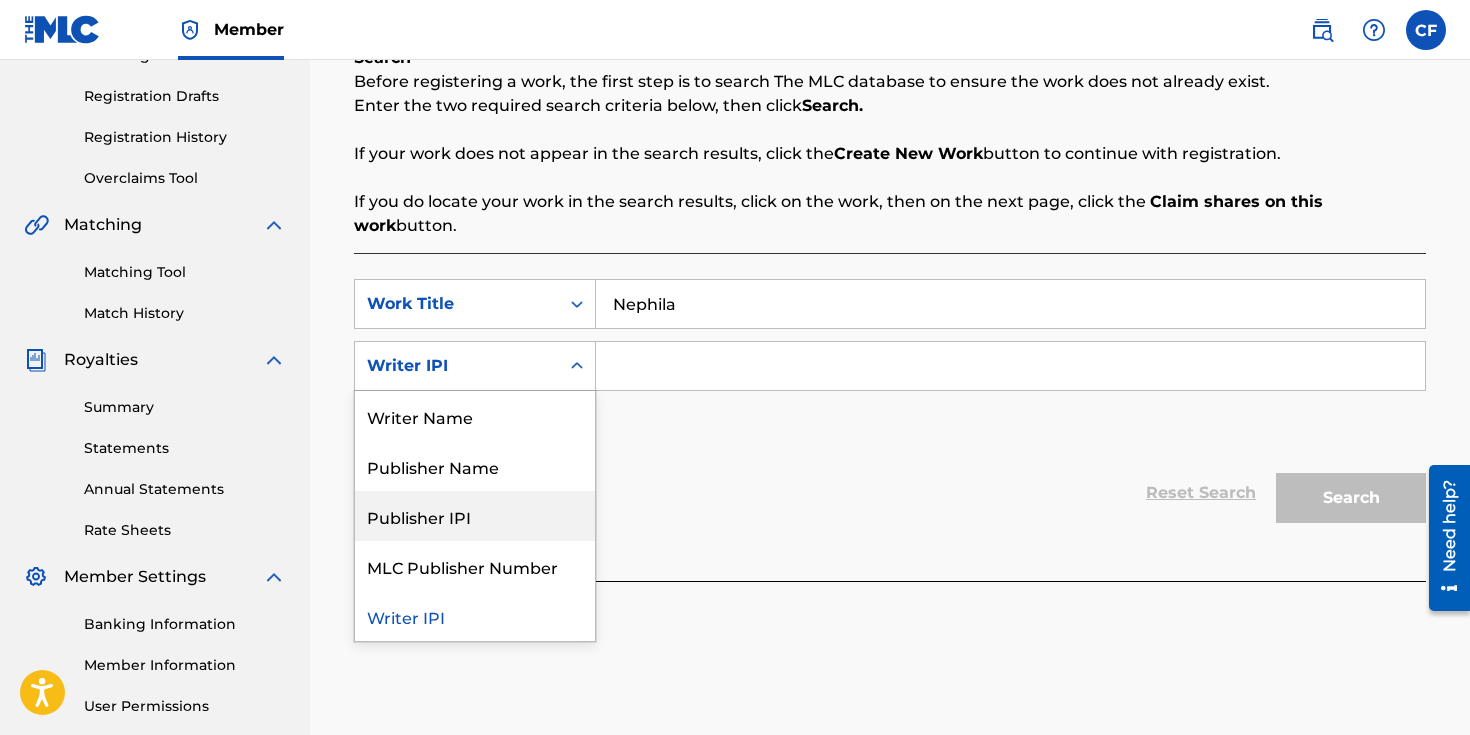 click on "Publisher IPI" at bounding box center (475, 516) 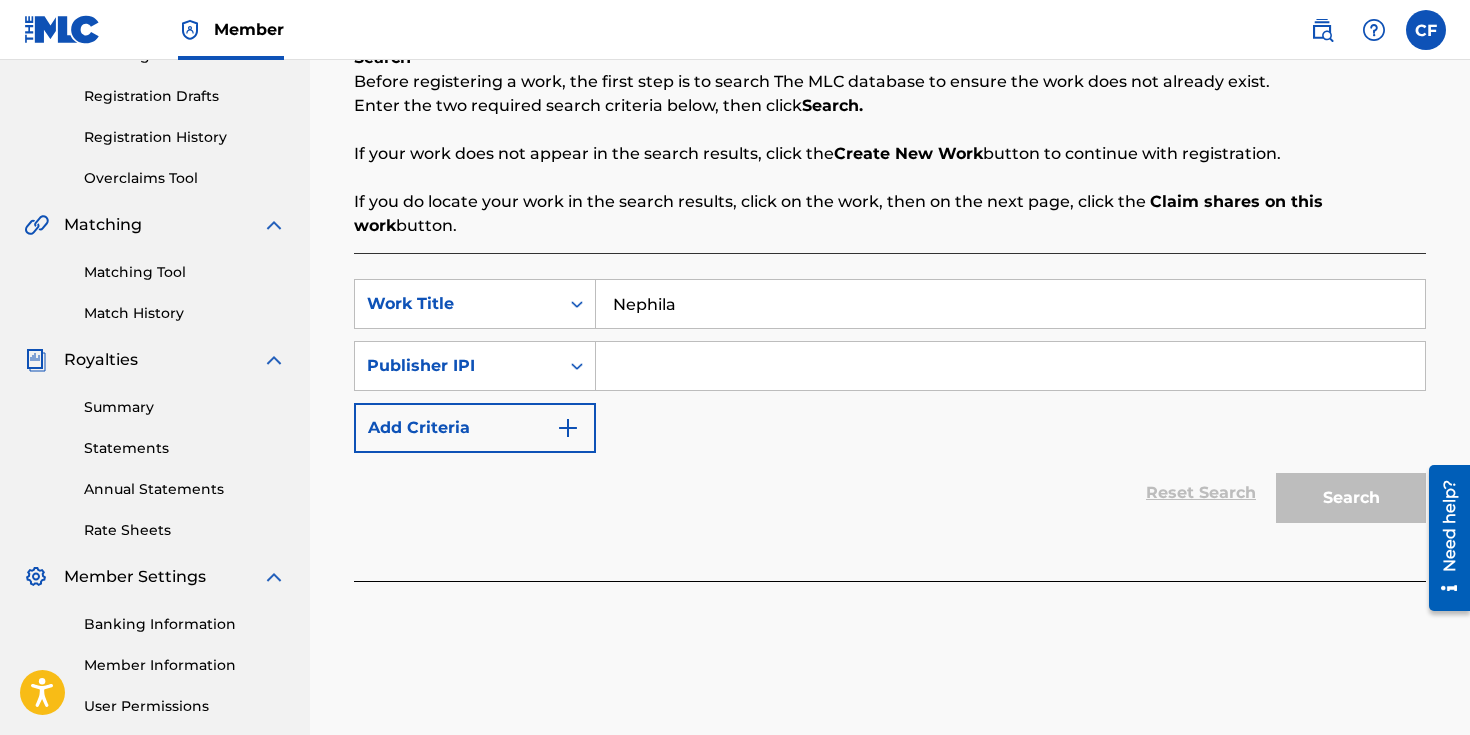 click at bounding box center [1010, 366] 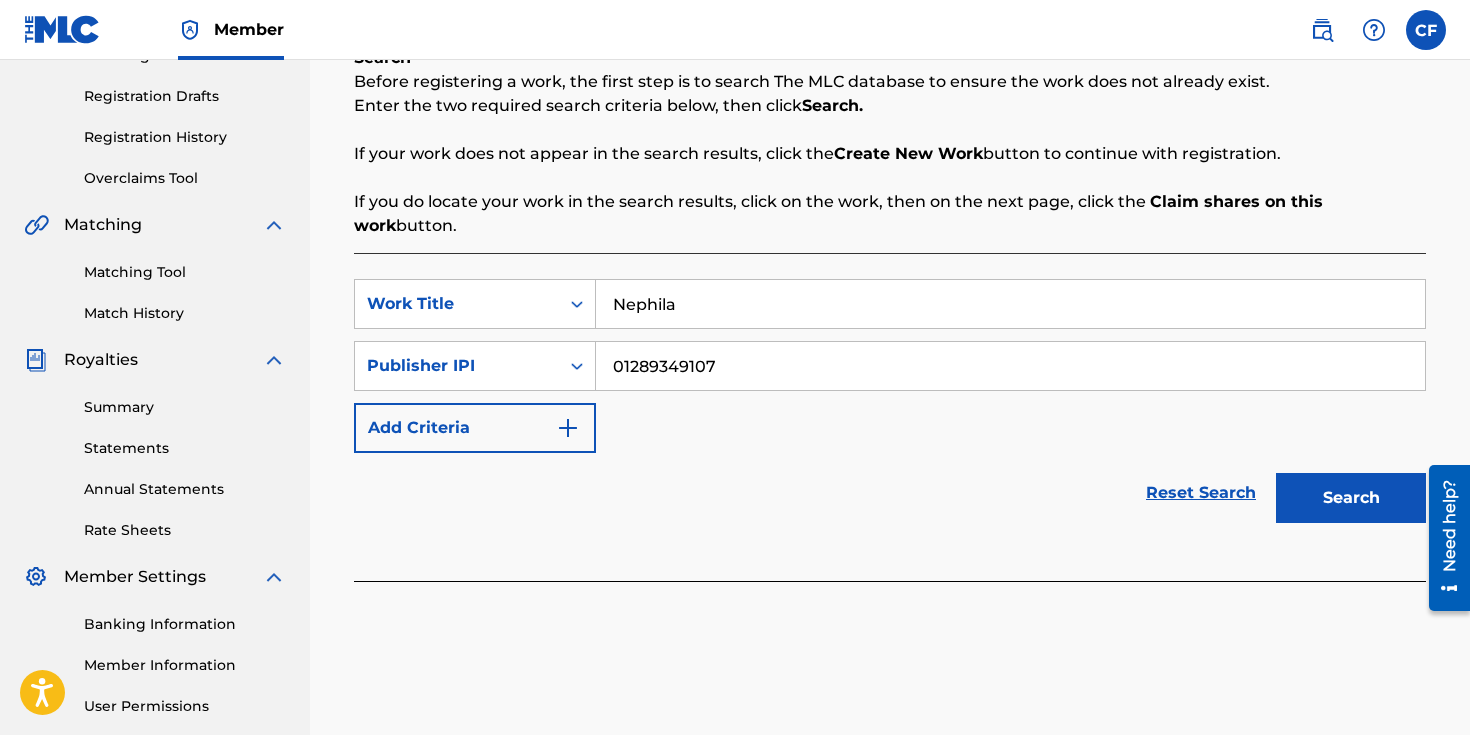 type on "01289349107" 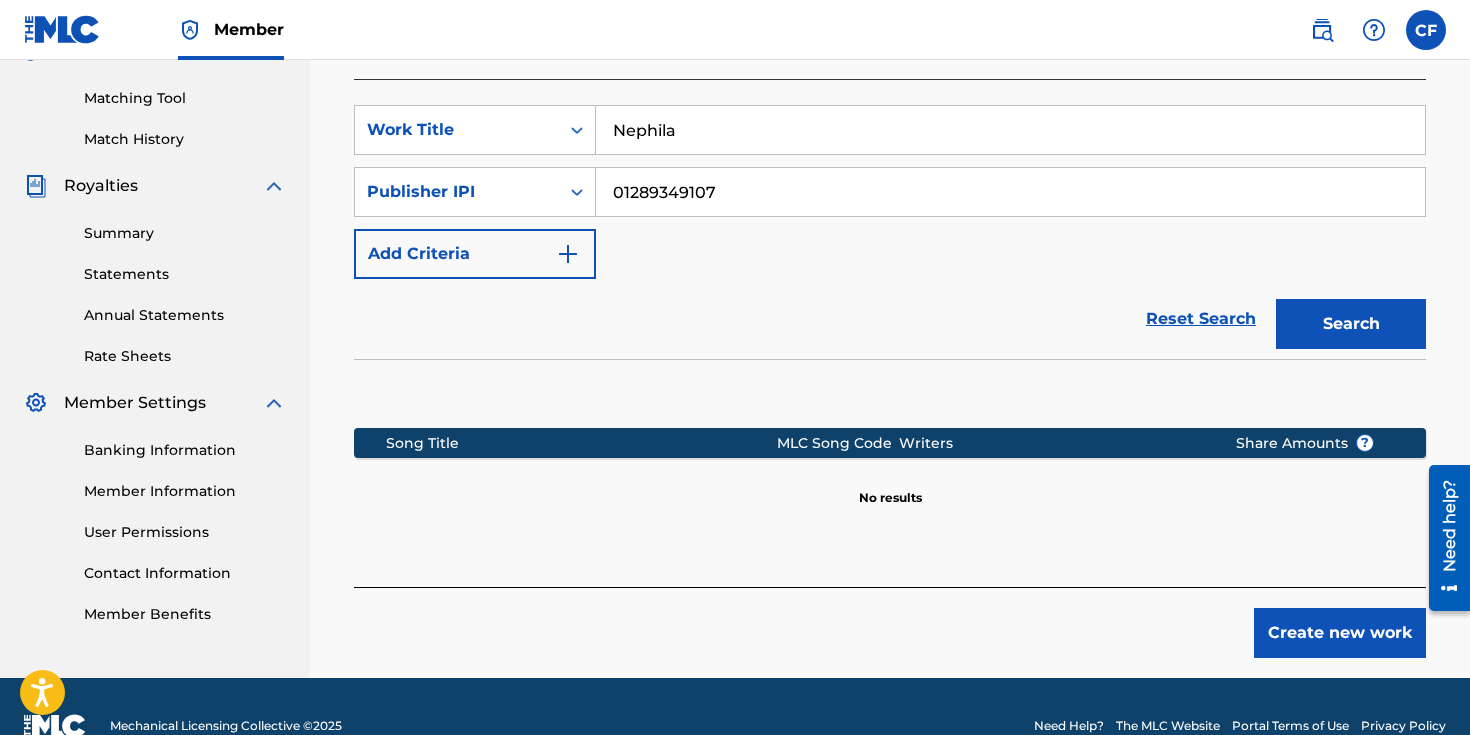 scroll, scrollTop: 534, scrollLeft: 0, axis: vertical 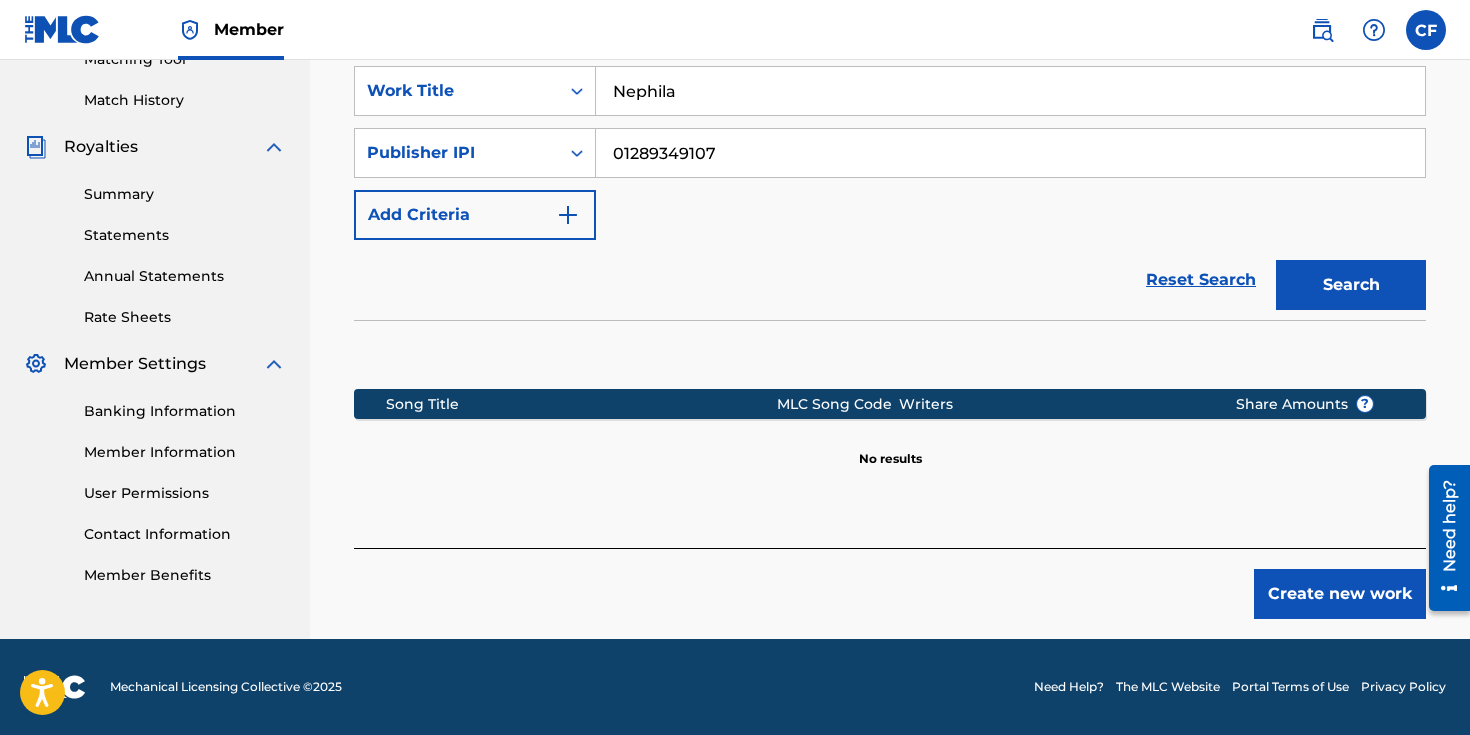 click on "Create new work" at bounding box center [1340, 594] 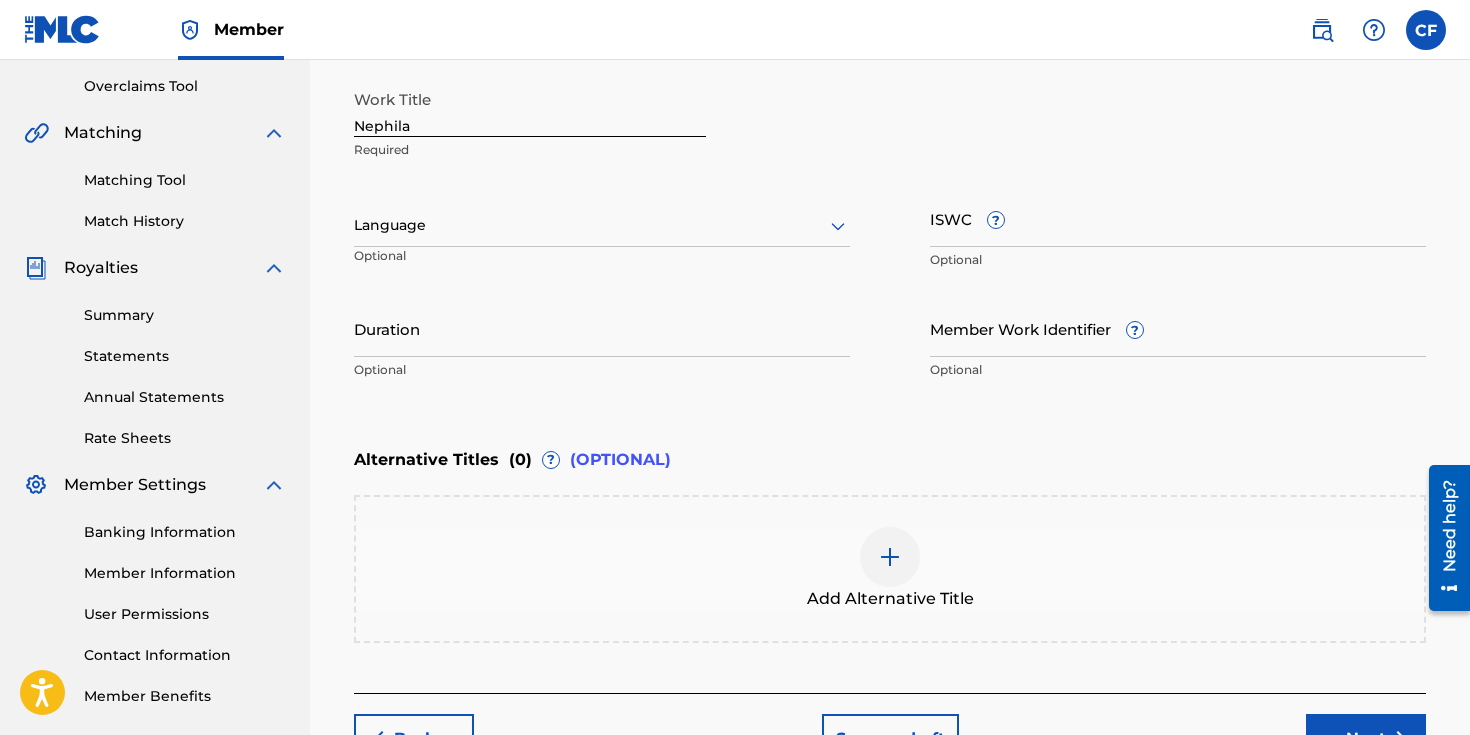 scroll, scrollTop: 281, scrollLeft: 0, axis: vertical 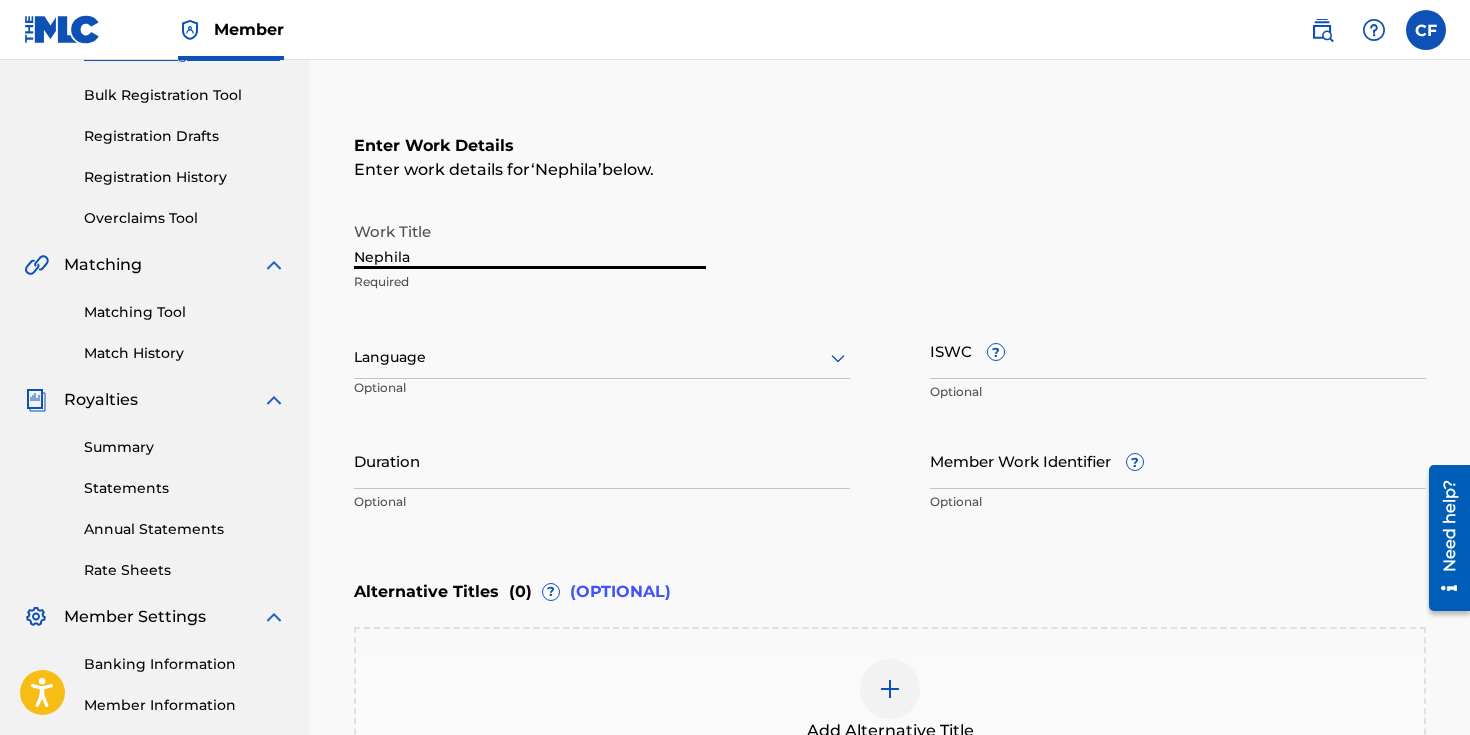 click on "Nephila" at bounding box center (530, 240) 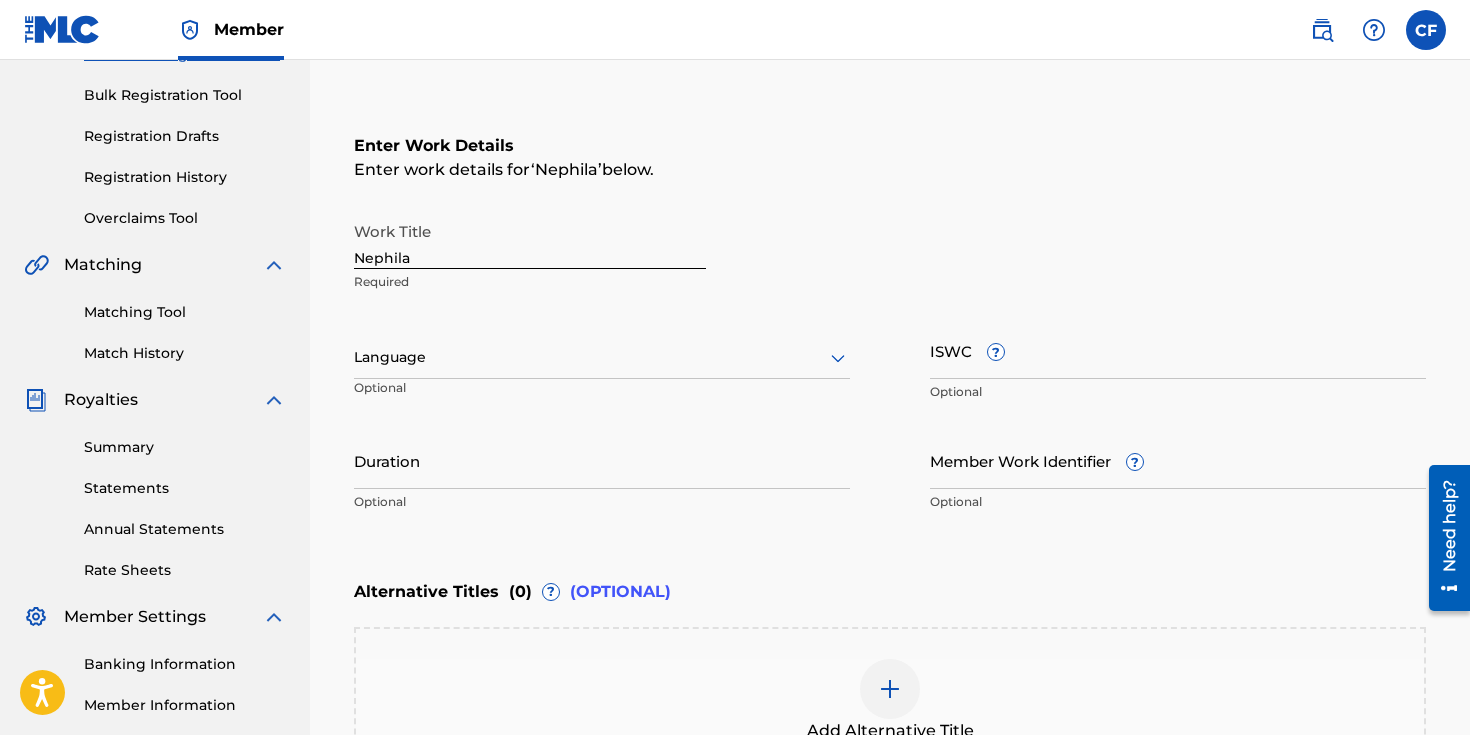 click on "Work Title   Nephila Required Language Optional ISWC   ? Optional Duration   Optional Member Work Identifier   ? Optional" at bounding box center [890, 367] 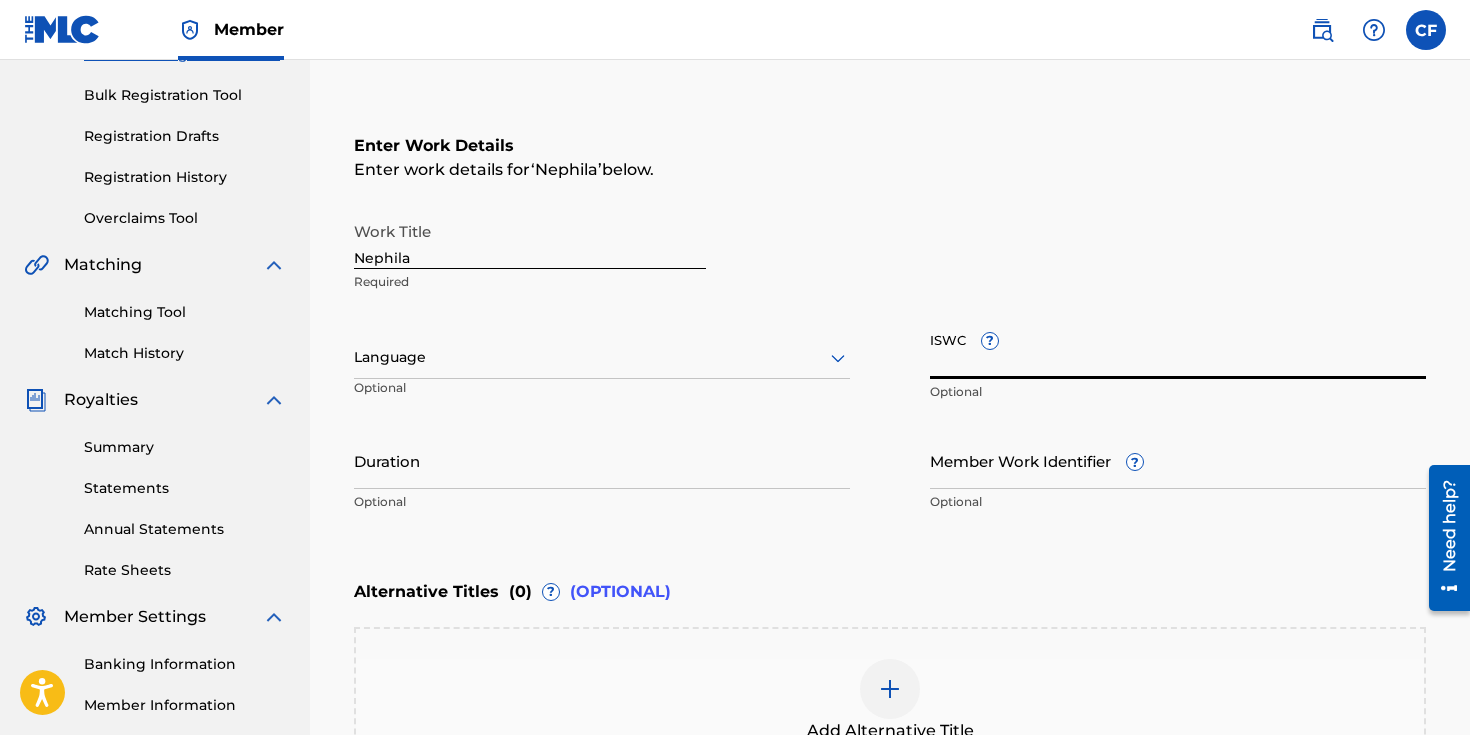 paste on "01289349107" 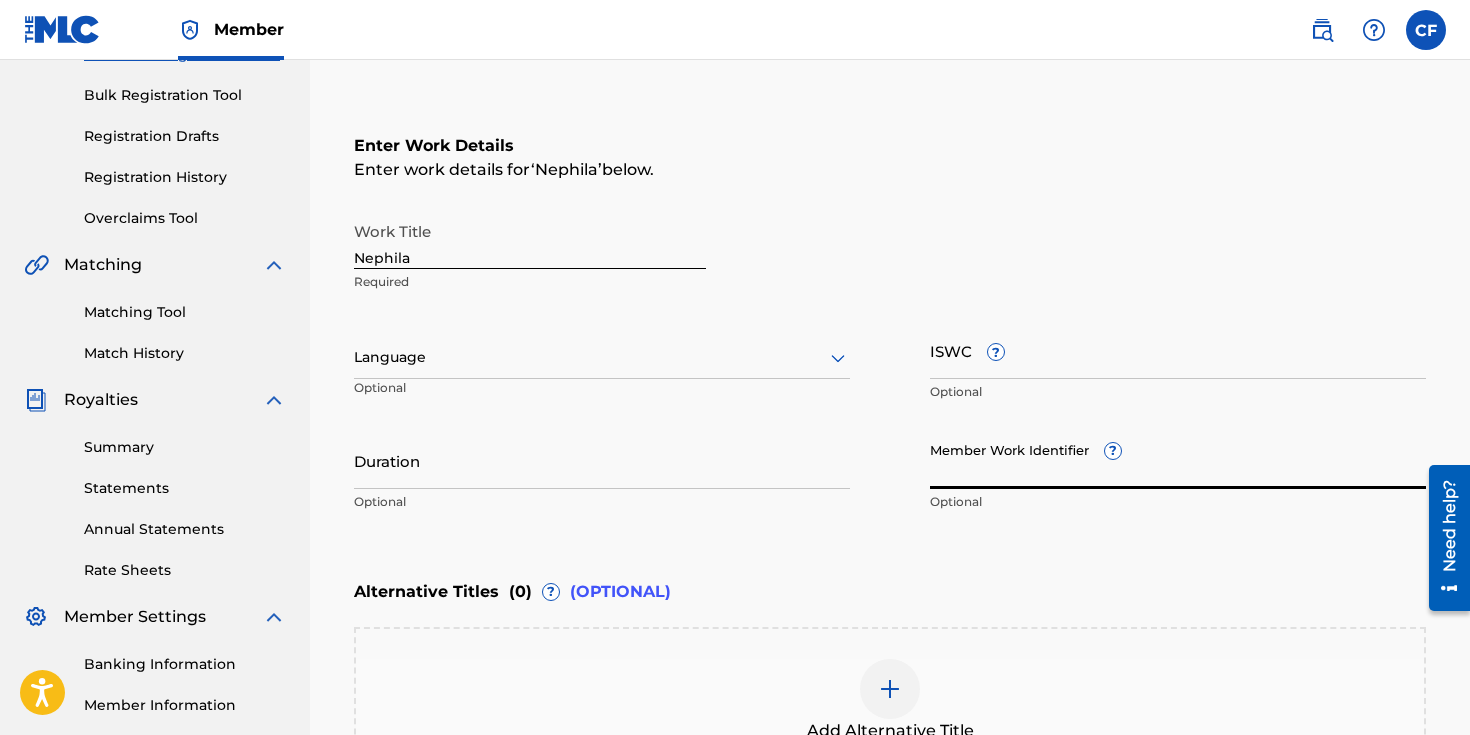 click on "ISWC   ?" at bounding box center [1178, 350] 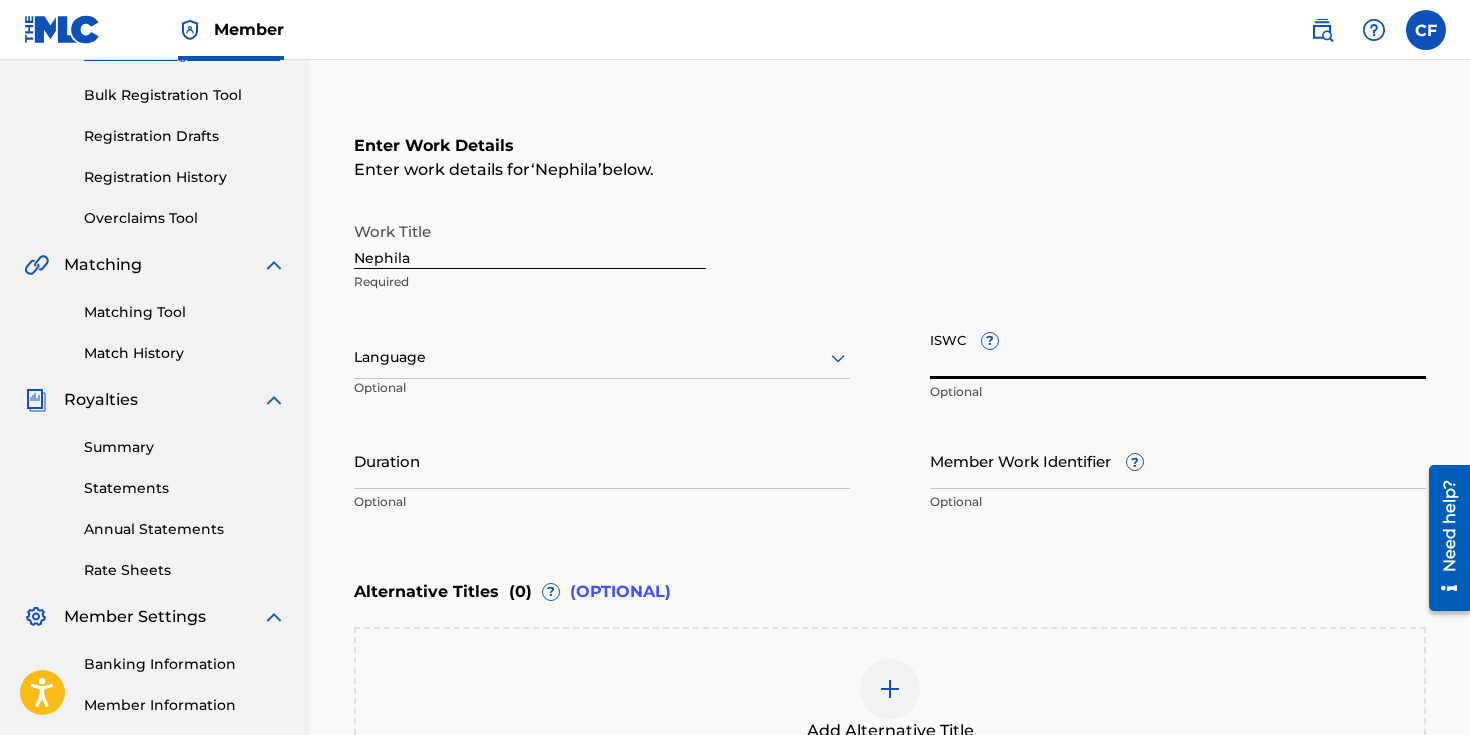 paste on "T-333.264.248-1" 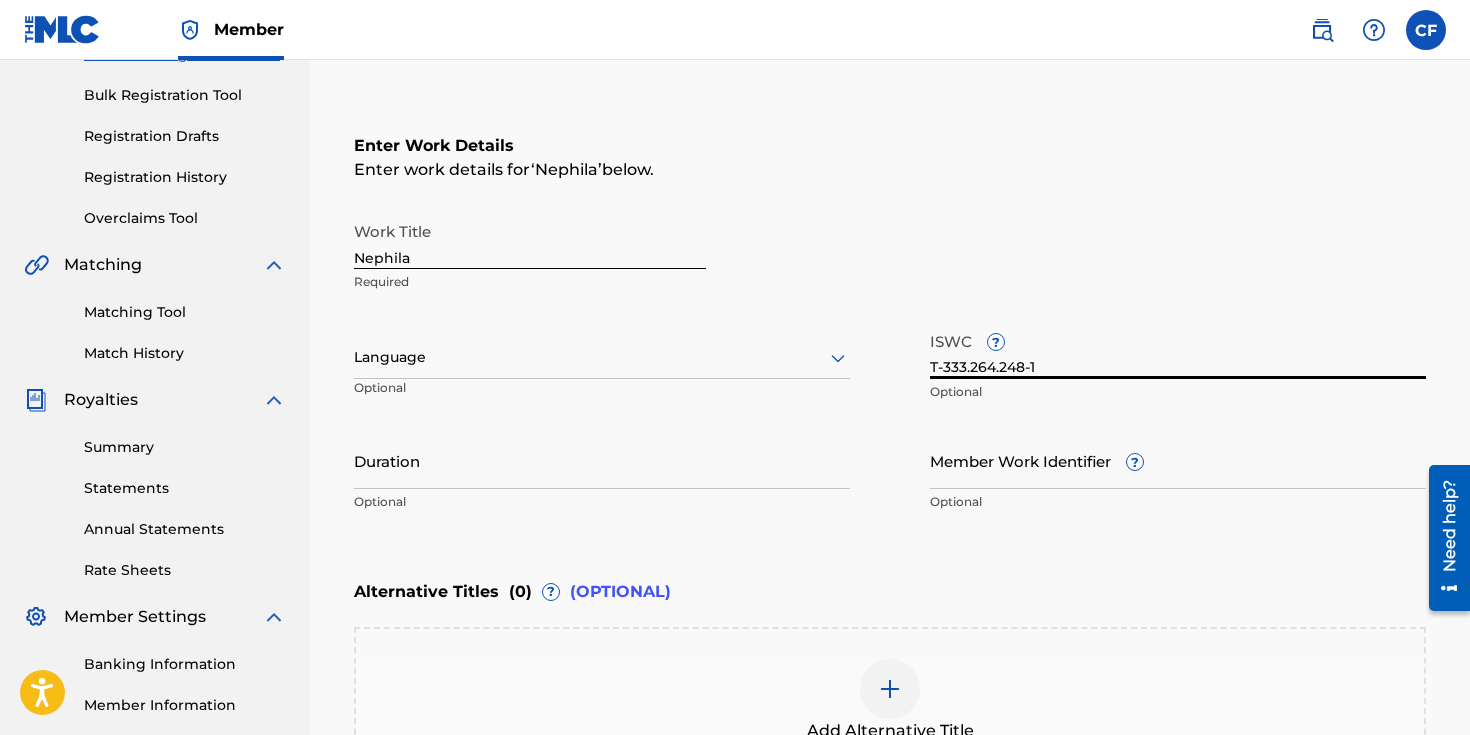 type on "T-333.264.248-1" 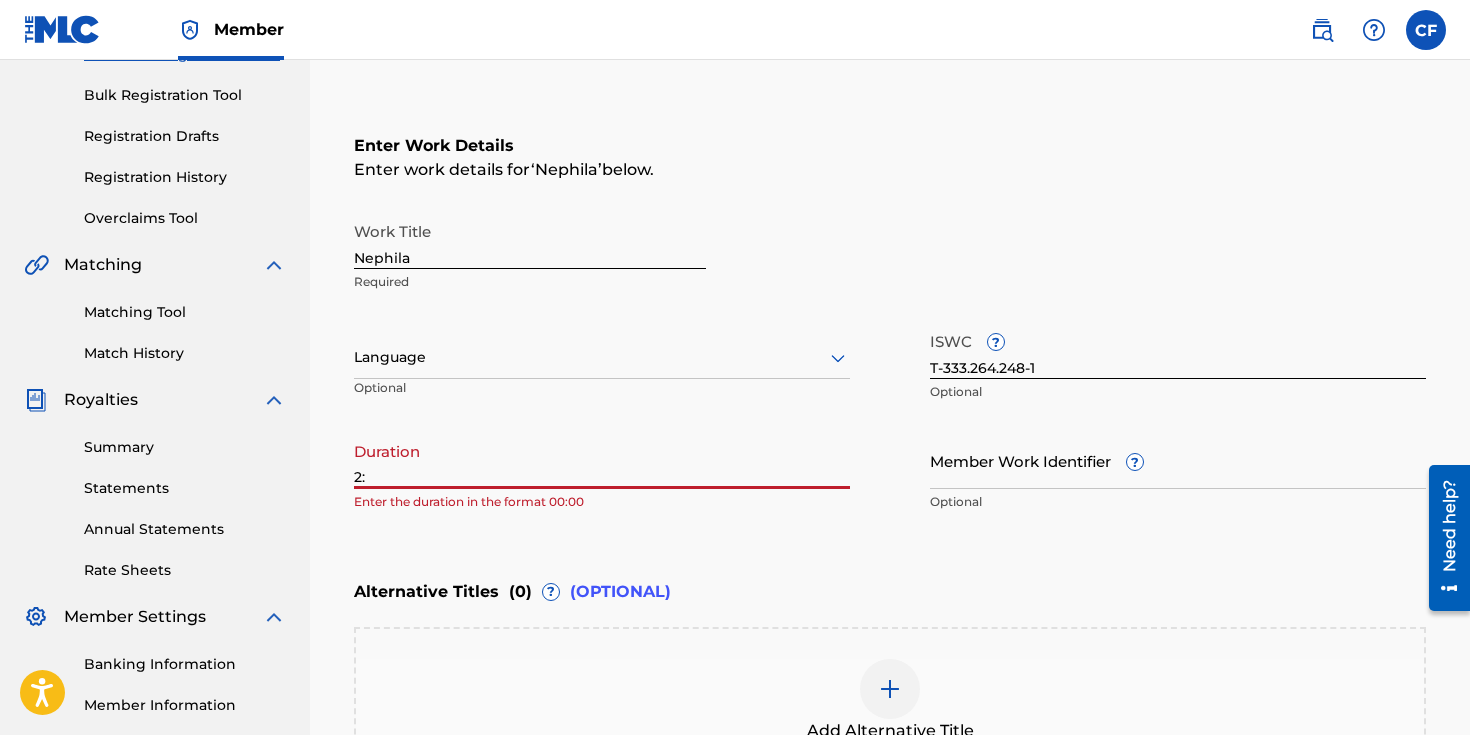 type on "2" 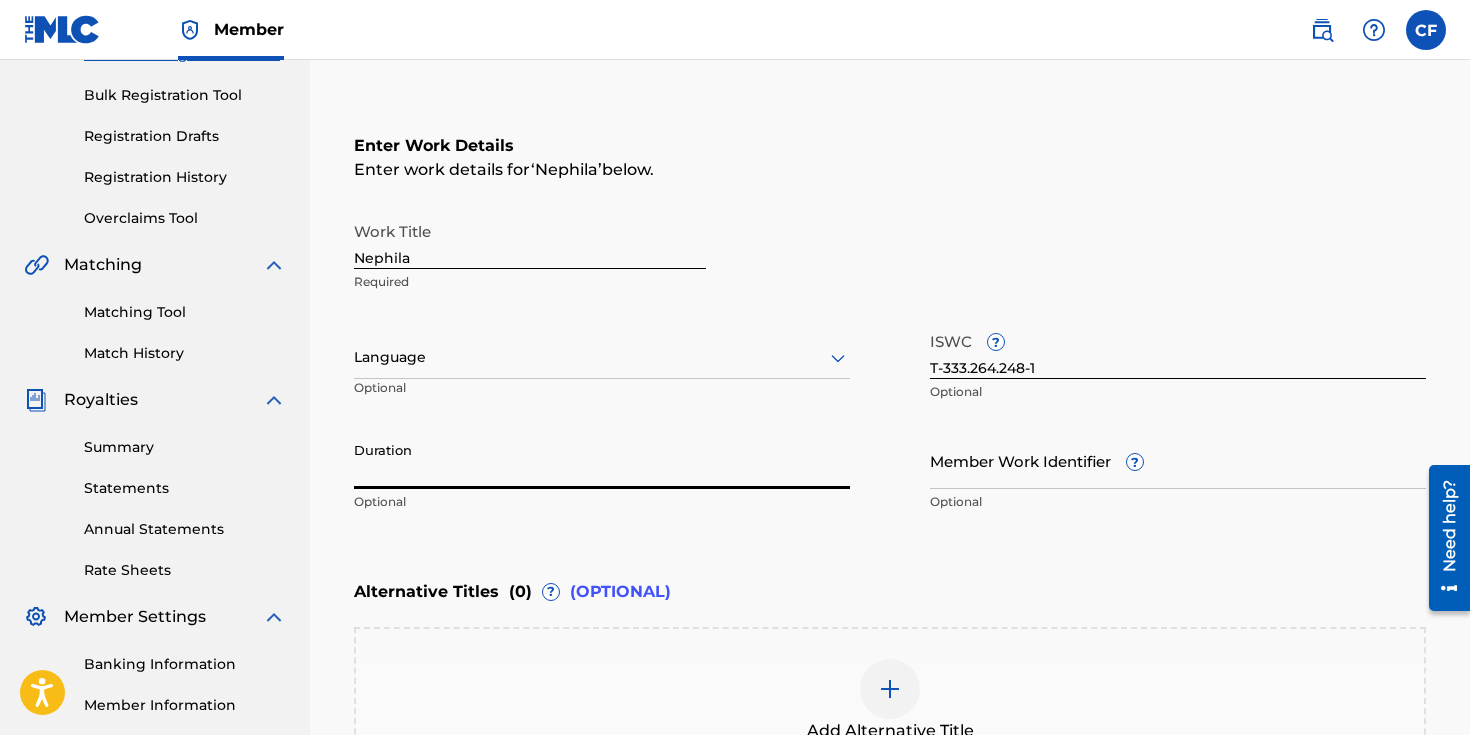 type on "2" 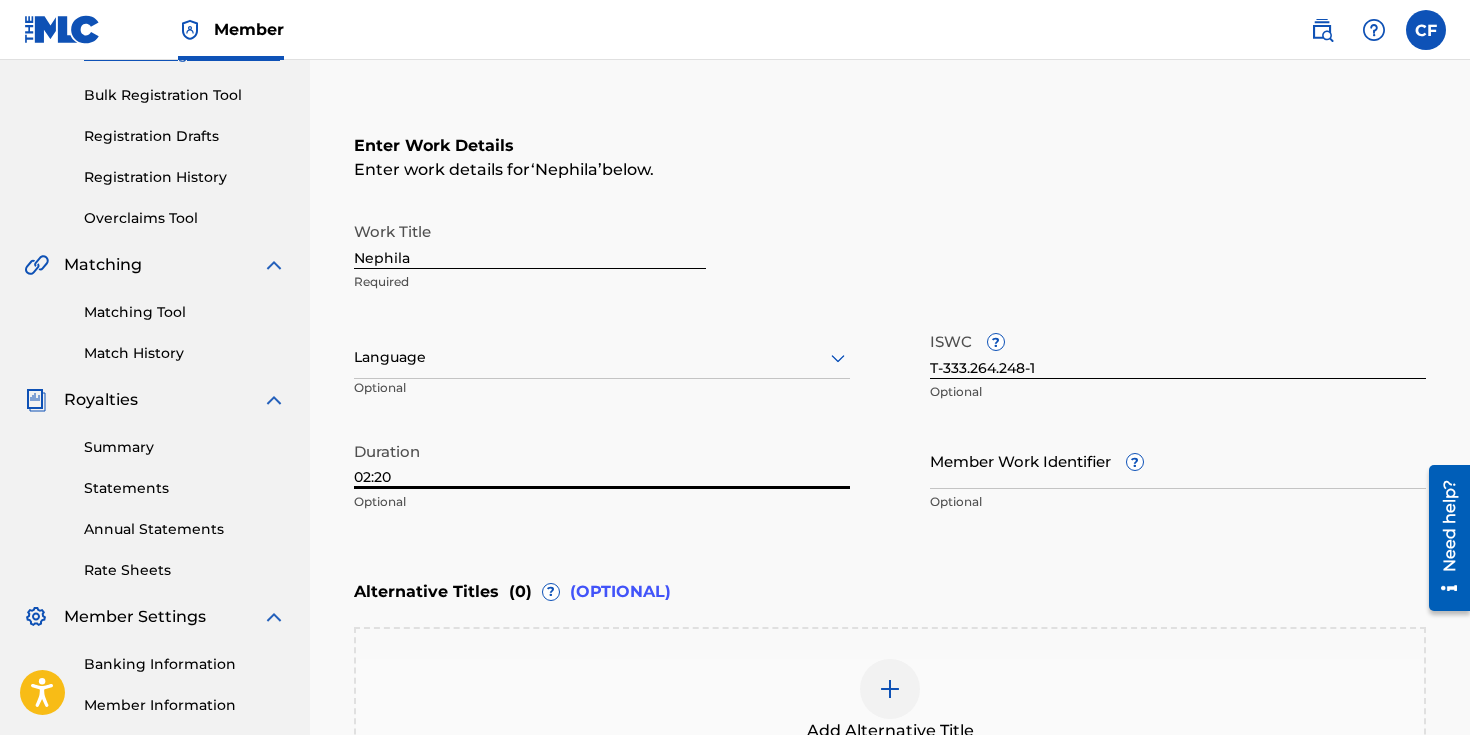 type on "02:20" 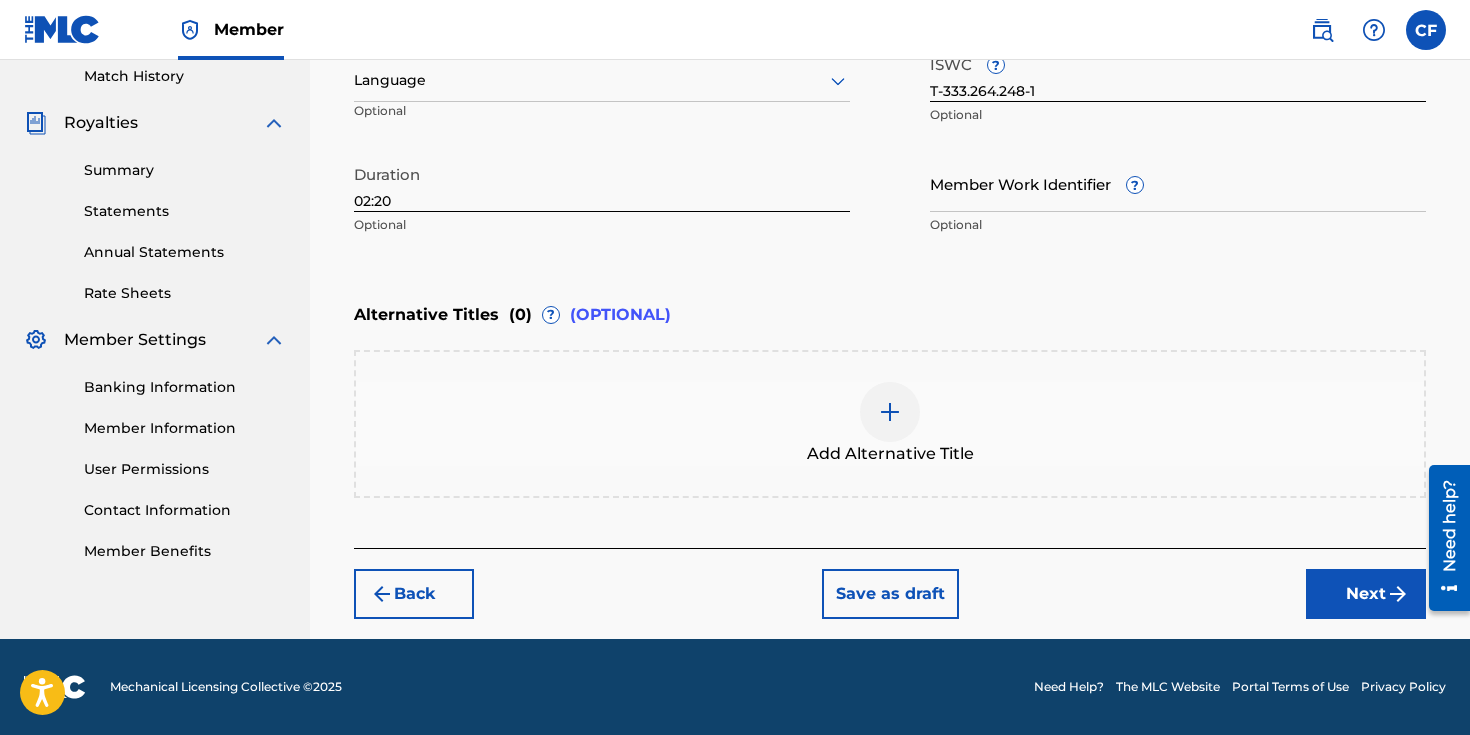 click on "Next" at bounding box center [1366, 594] 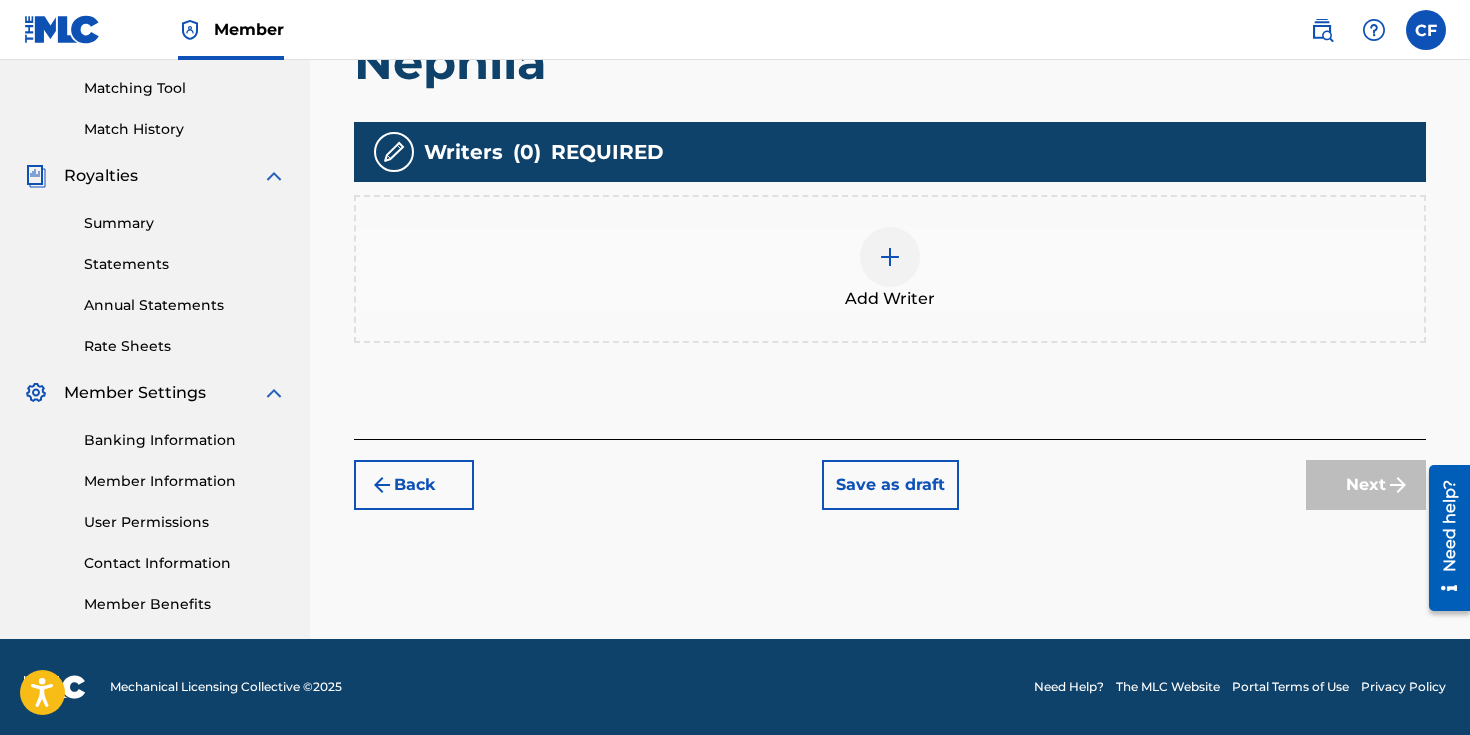 click on "Add Writer" at bounding box center (890, 299) 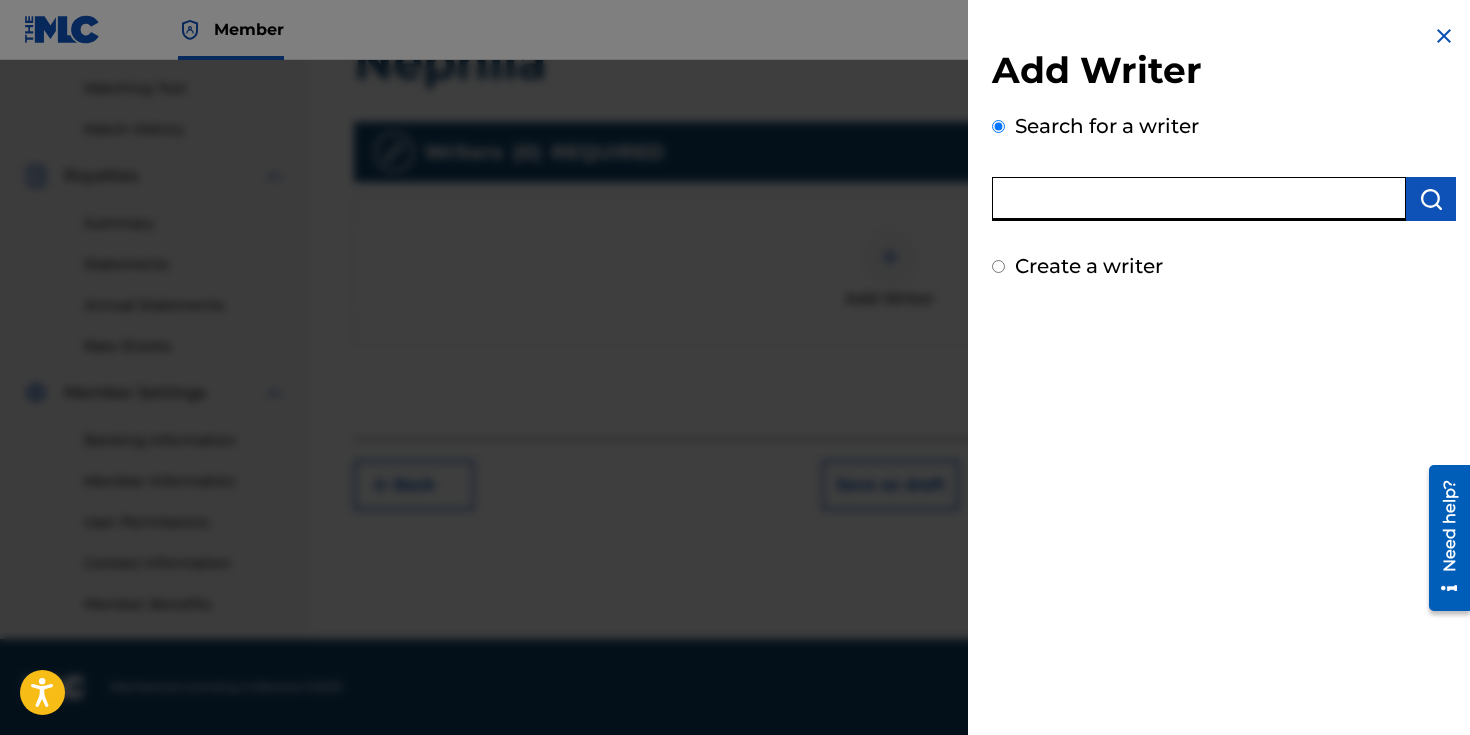 click at bounding box center [1199, 199] 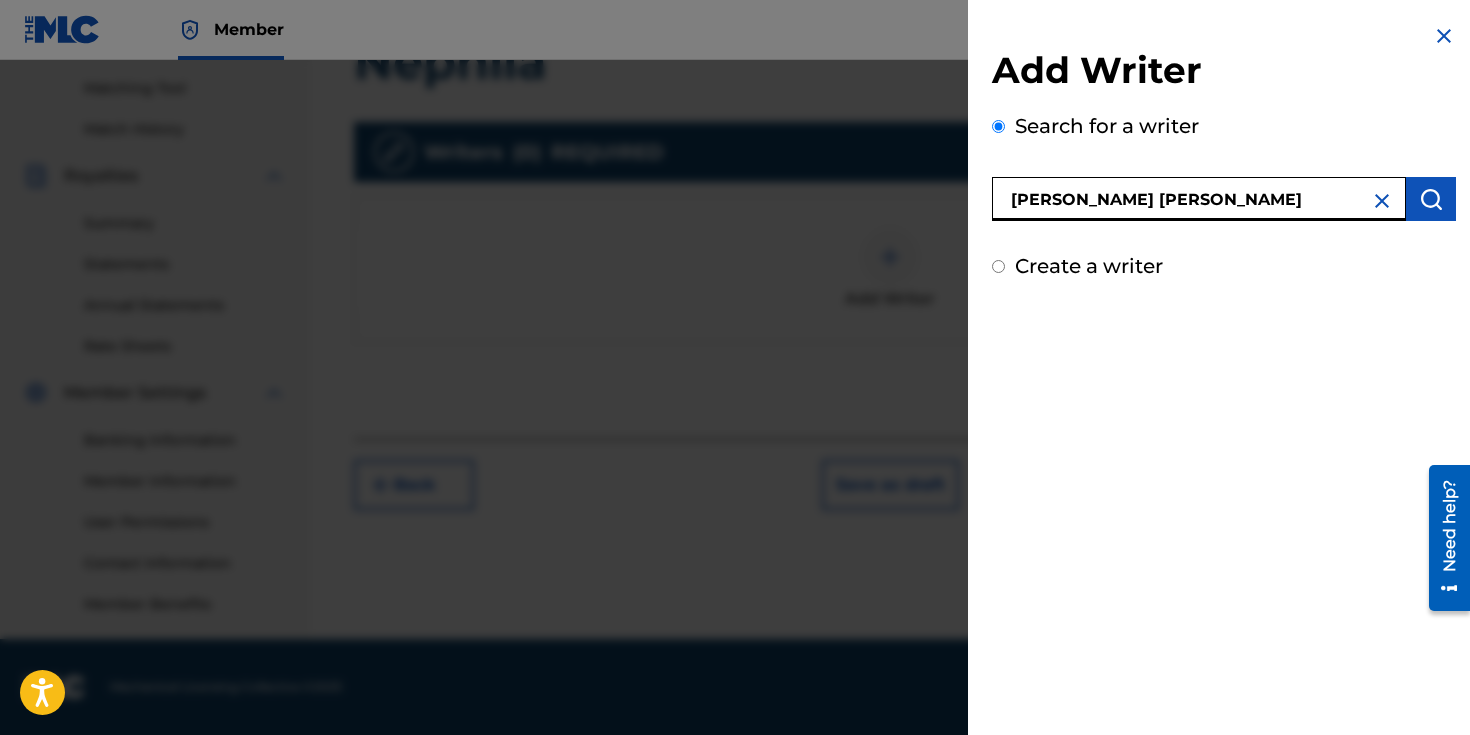 type on "[PERSON_NAME] [PERSON_NAME]" 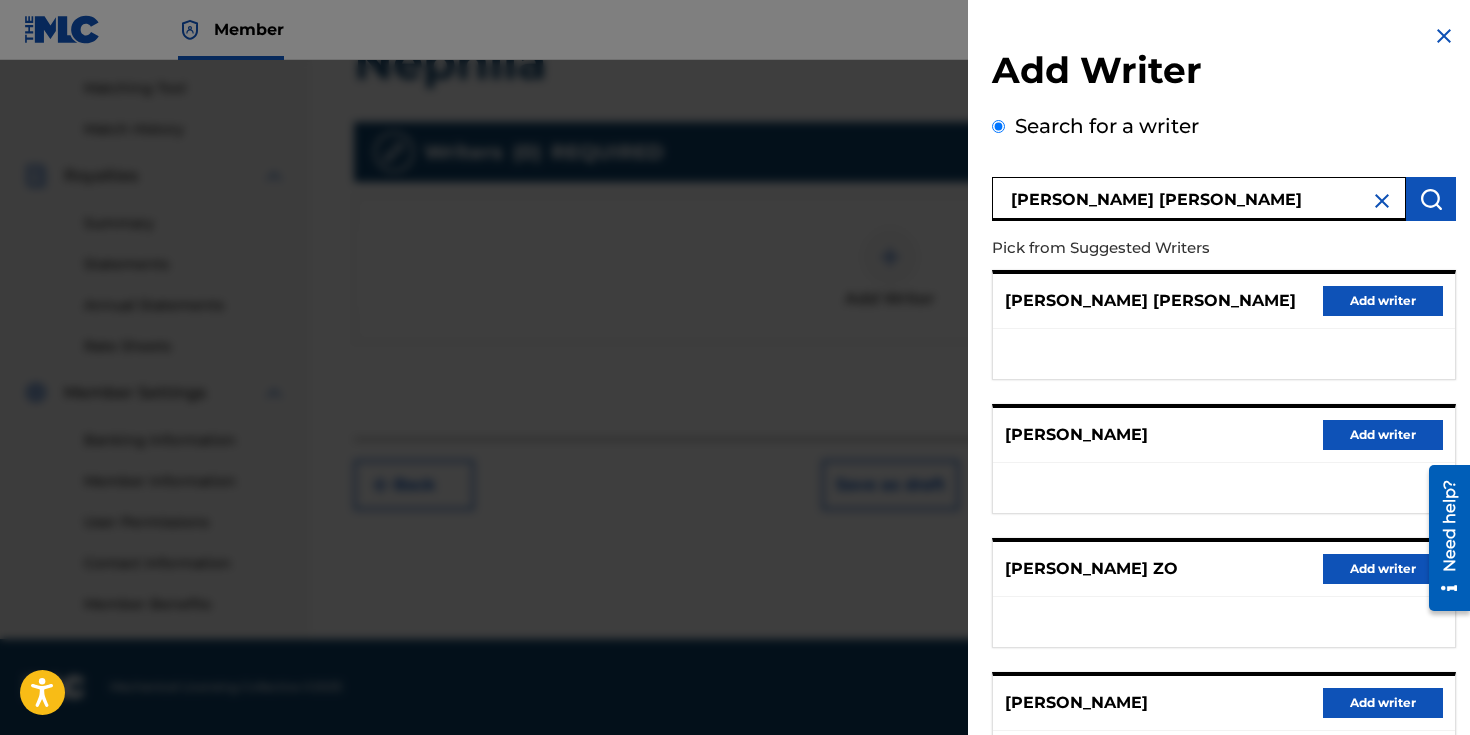 click at bounding box center (1382, 201) 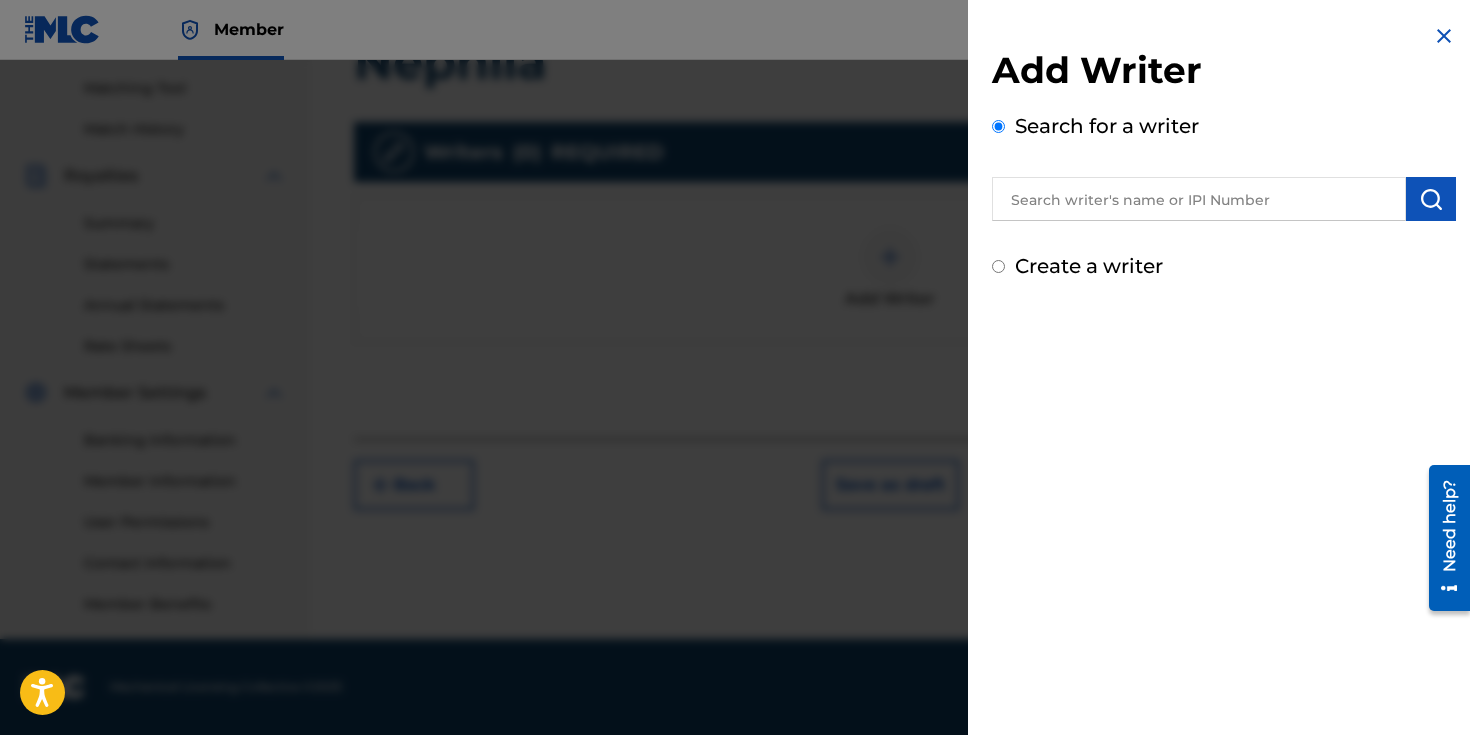 click at bounding box center [1199, 199] 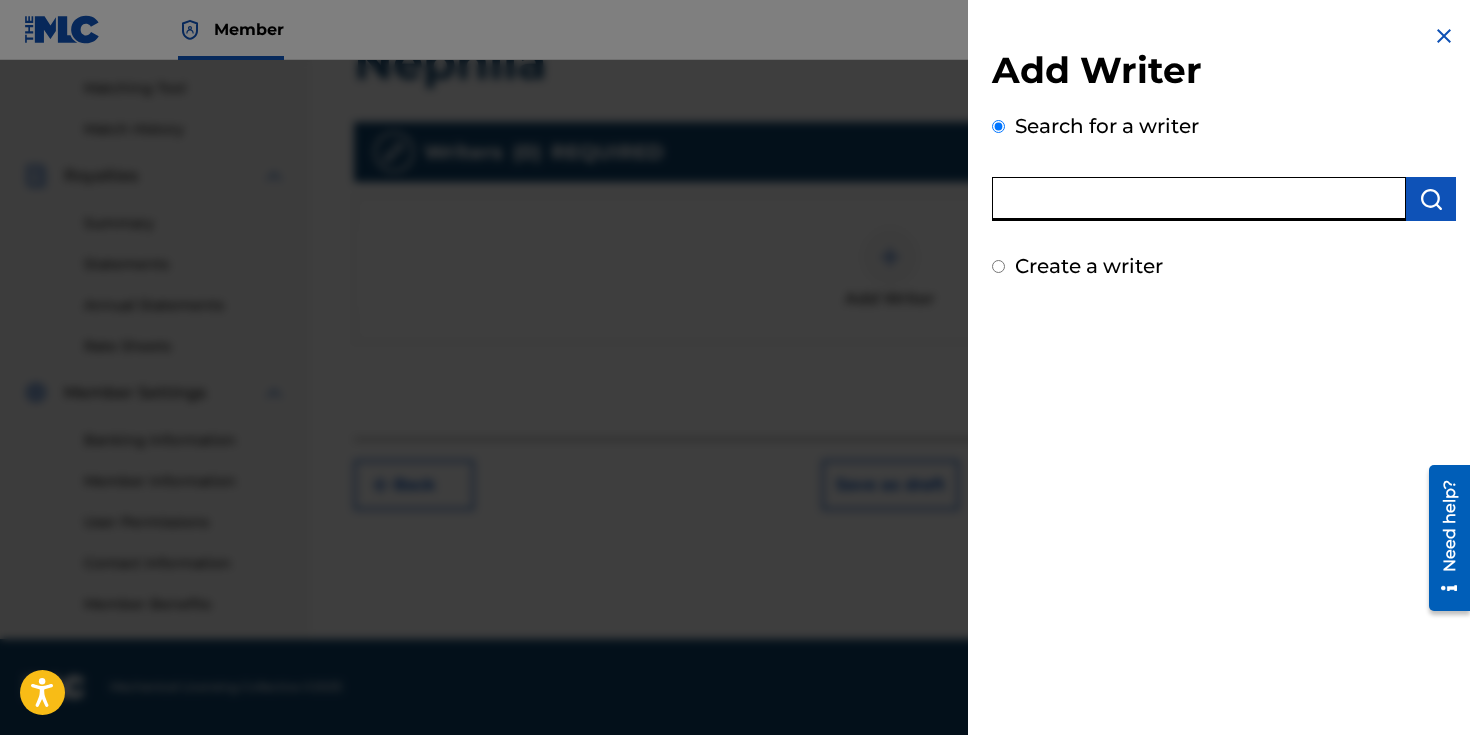 paste on "01289349107" 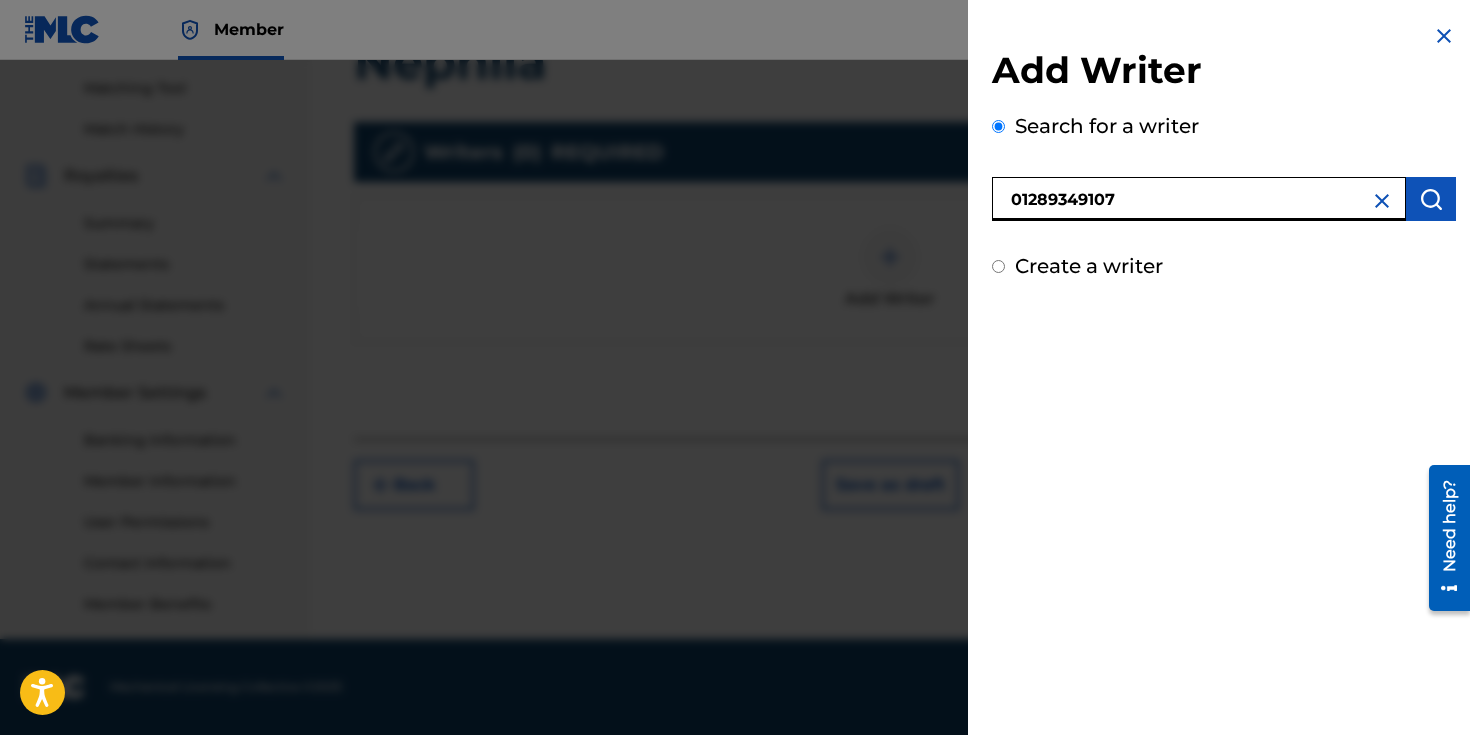 type on "01289349107" 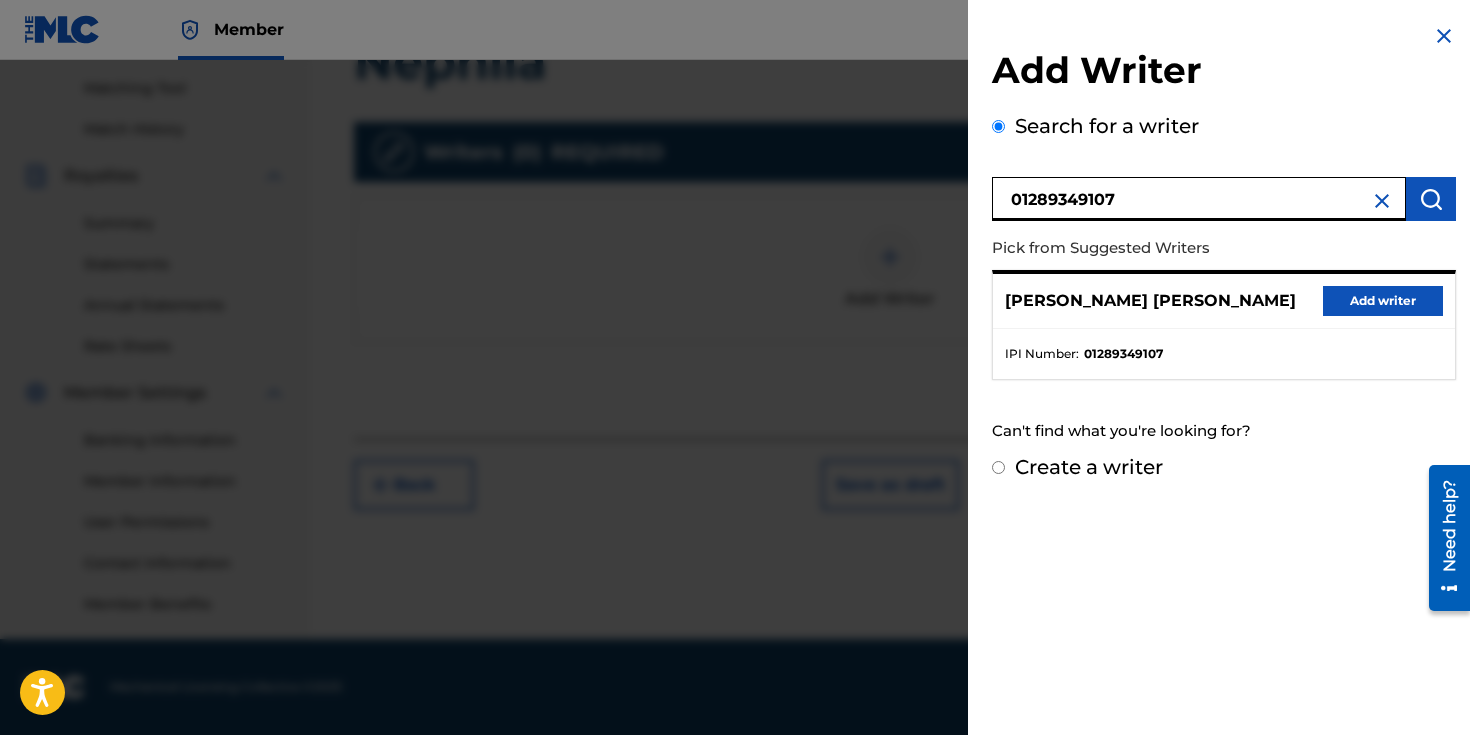 click on "Add writer" at bounding box center [1383, 301] 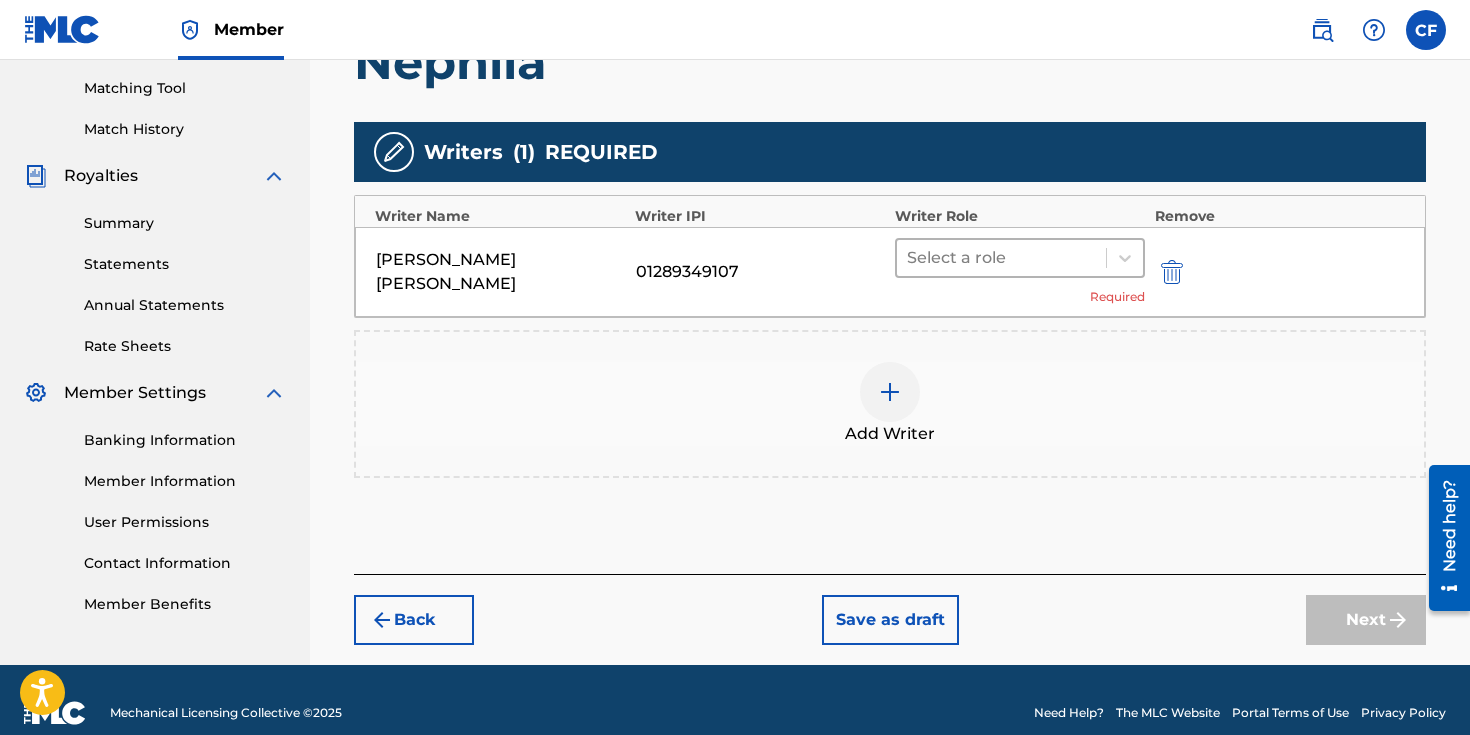click on "Select a role" at bounding box center [1001, 258] 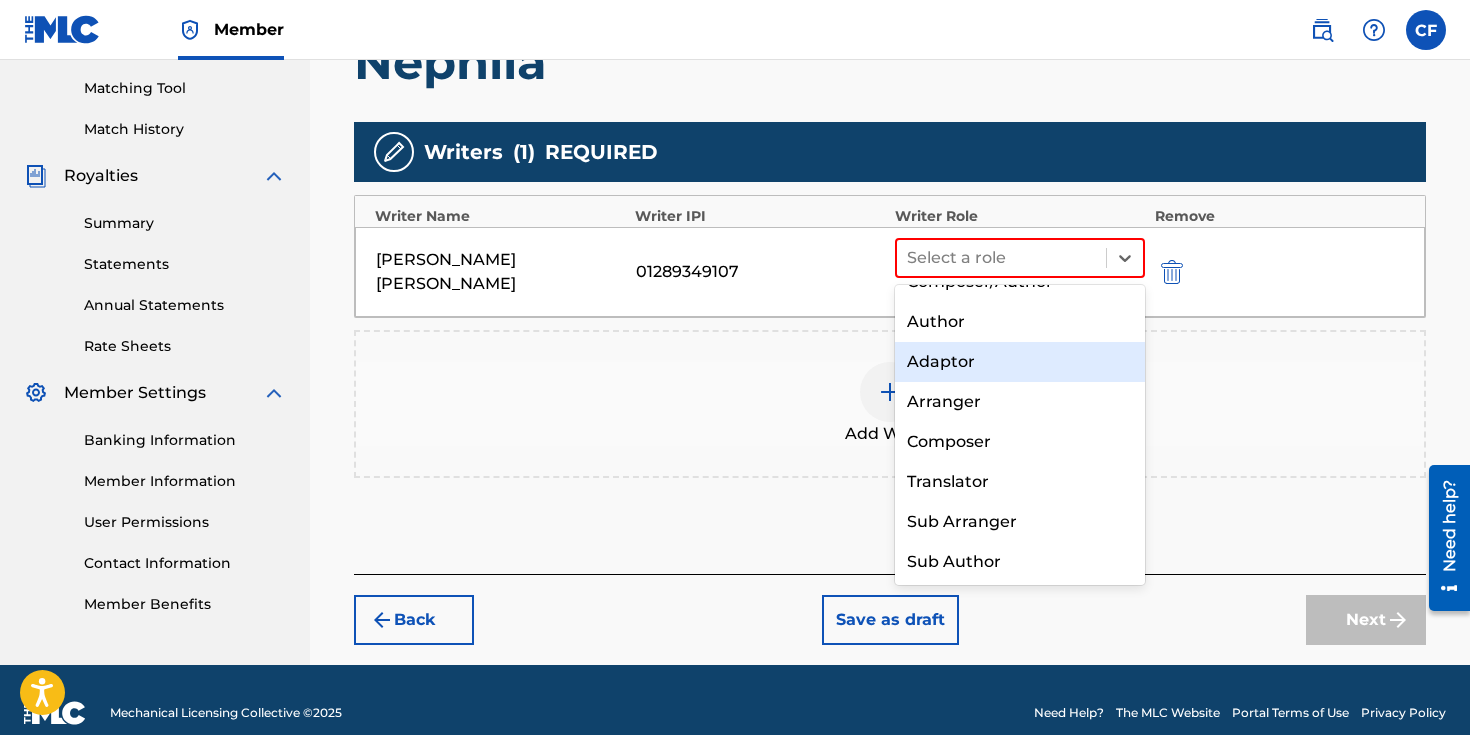 scroll, scrollTop: 0, scrollLeft: 0, axis: both 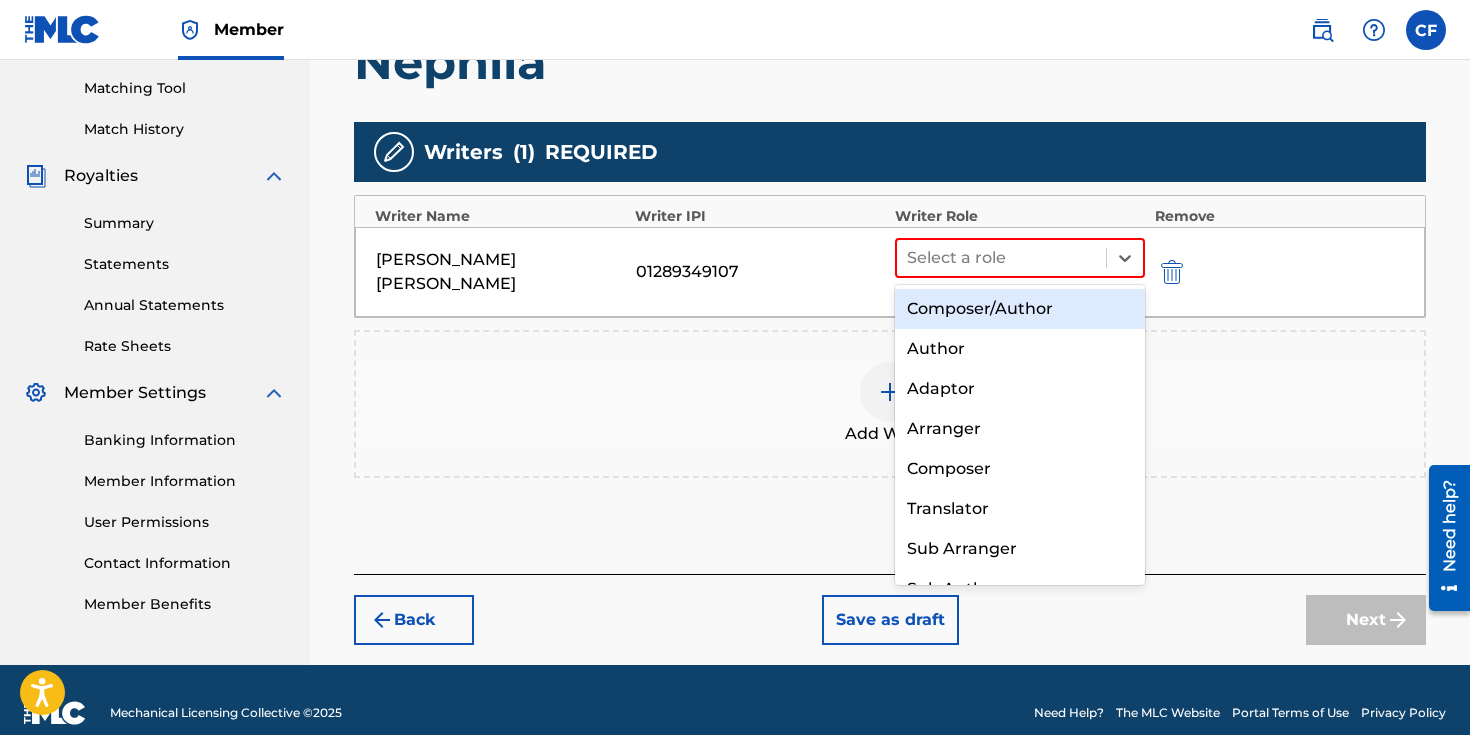 click on "Composer/Author" at bounding box center (1020, 309) 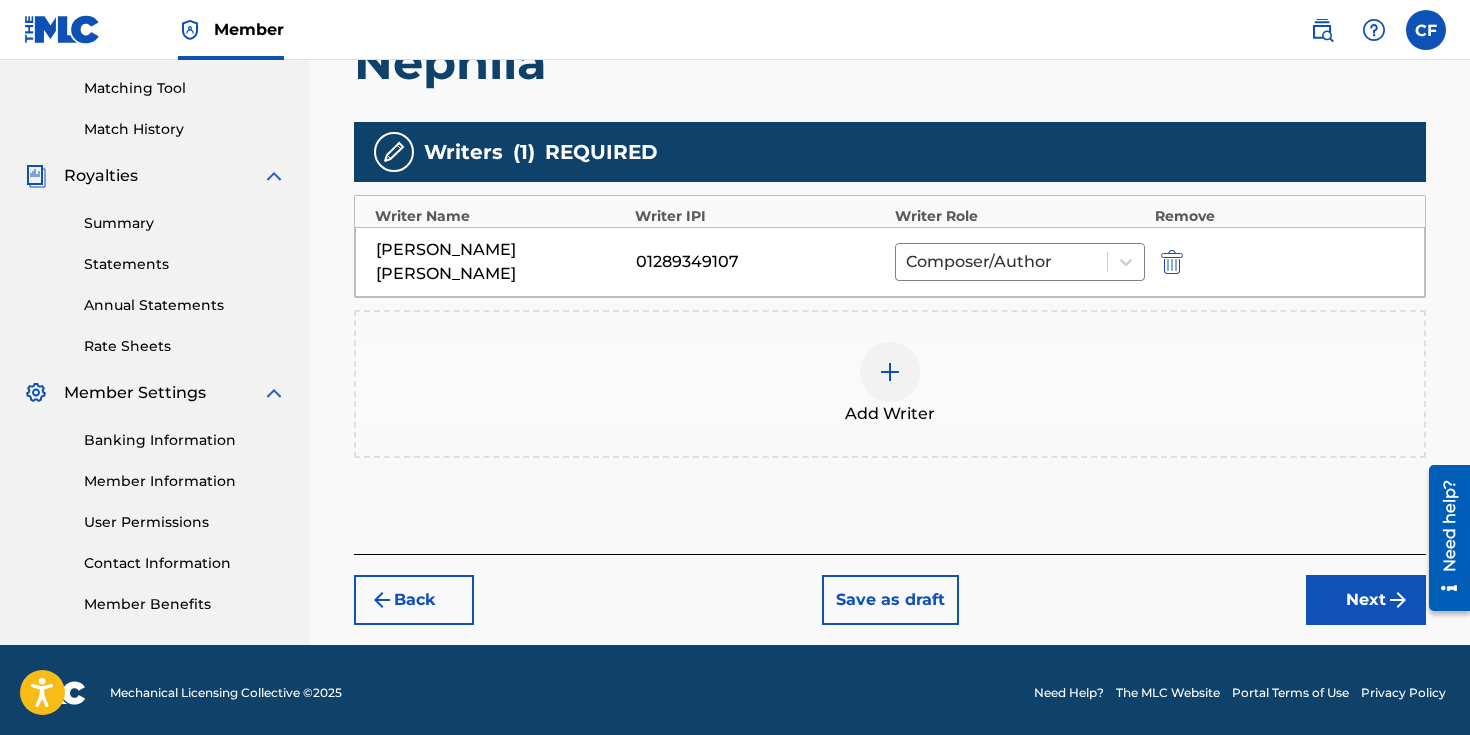 click on "Next" at bounding box center [1366, 600] 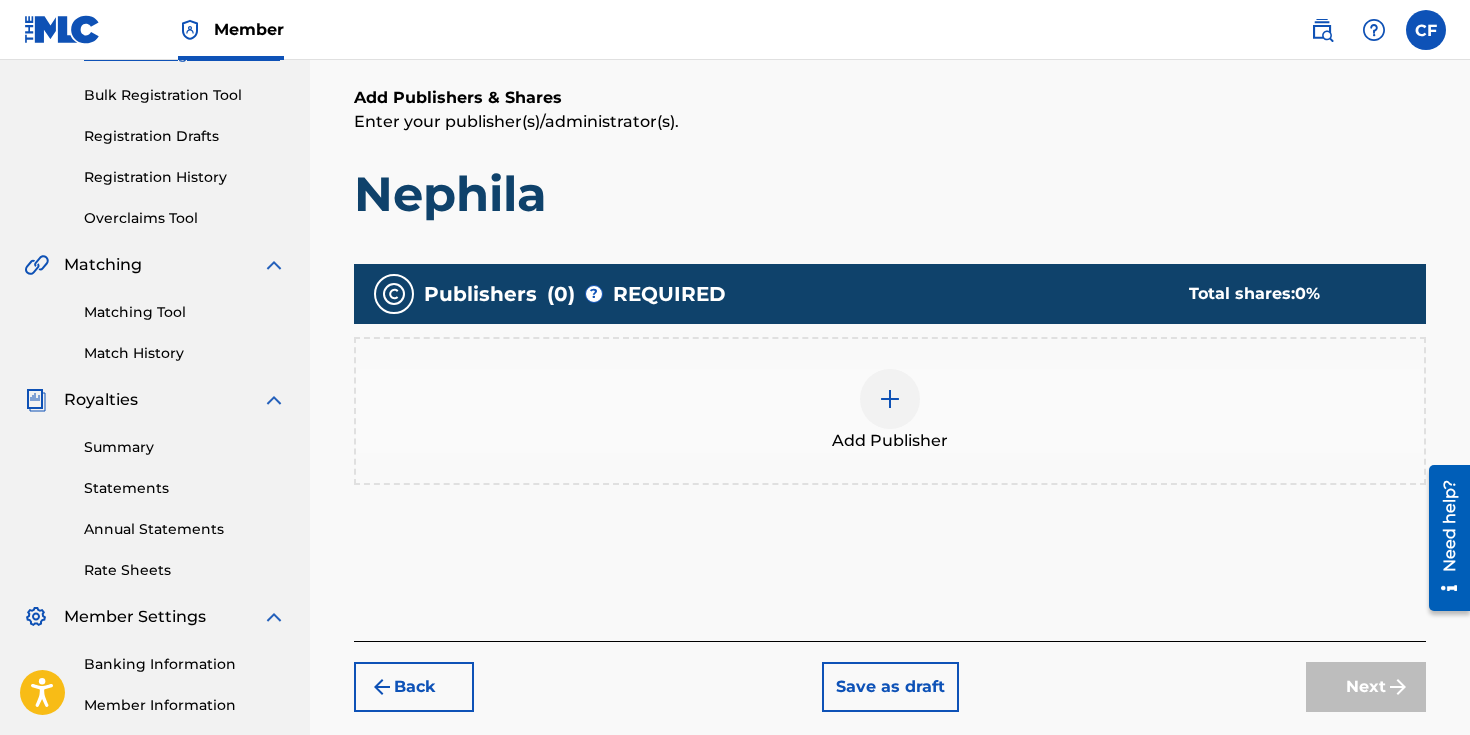 scroll, scrollTop: 333, scrollLeft: 0, axis: vertical 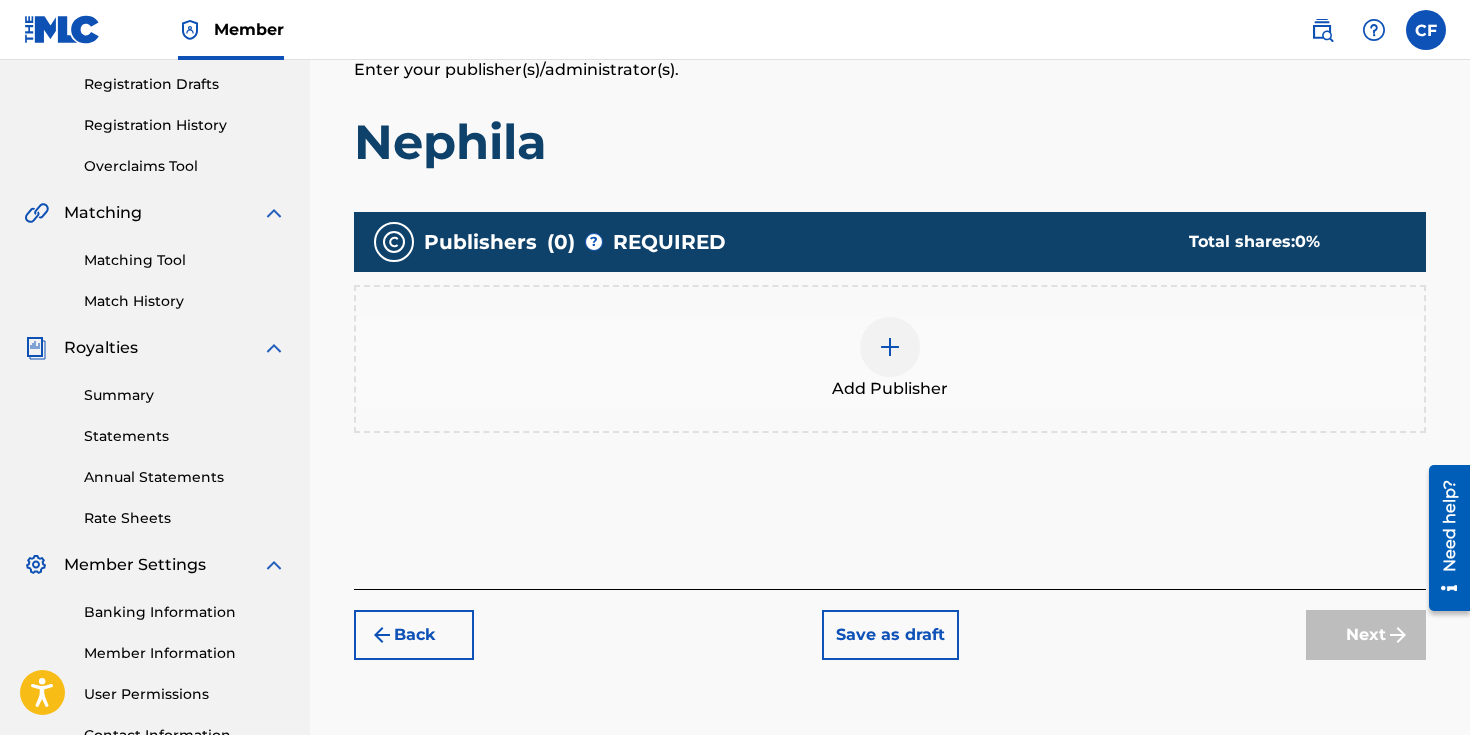 click at bounding box center [890, 347] 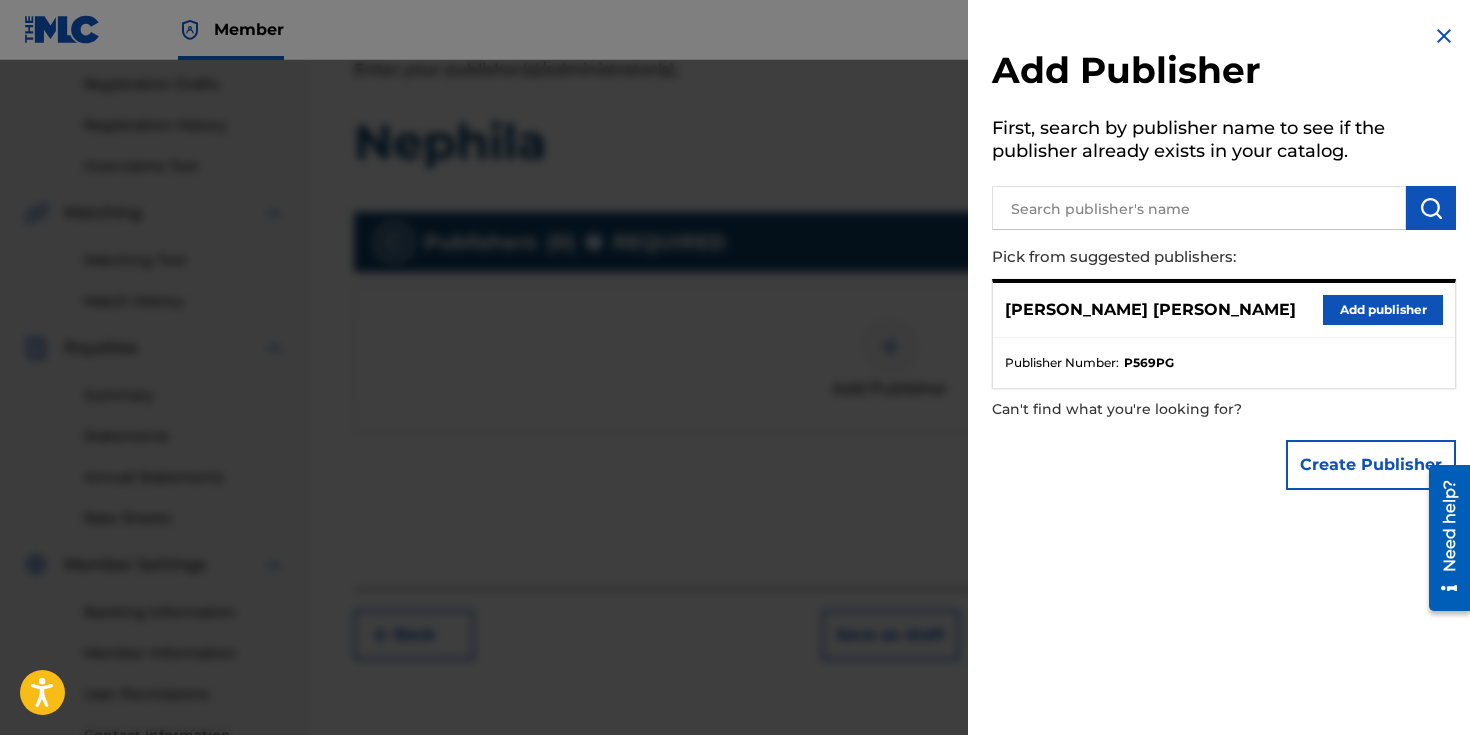 click at bounding box center (735, 427) 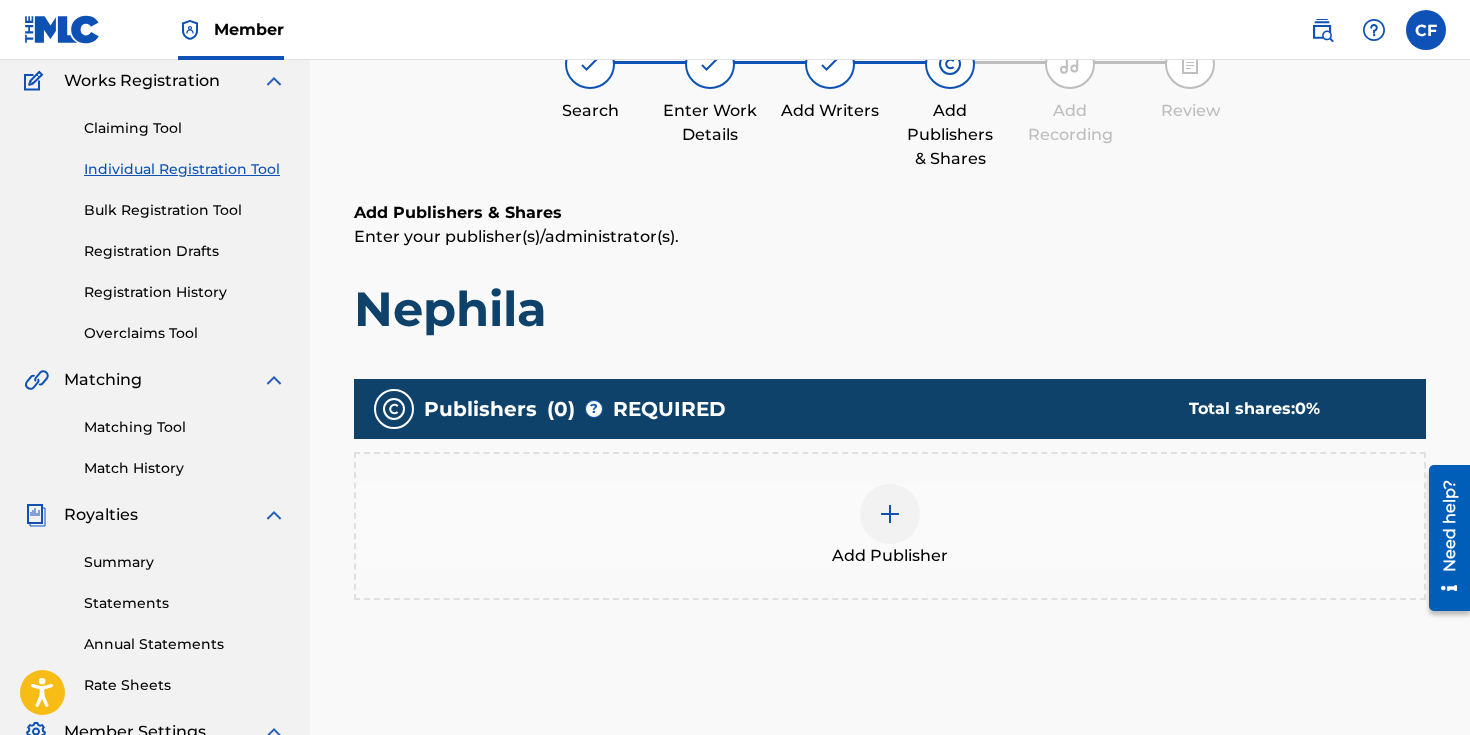 scroll, scrollTop: 80, scrollLeft: 0, axis: vertical 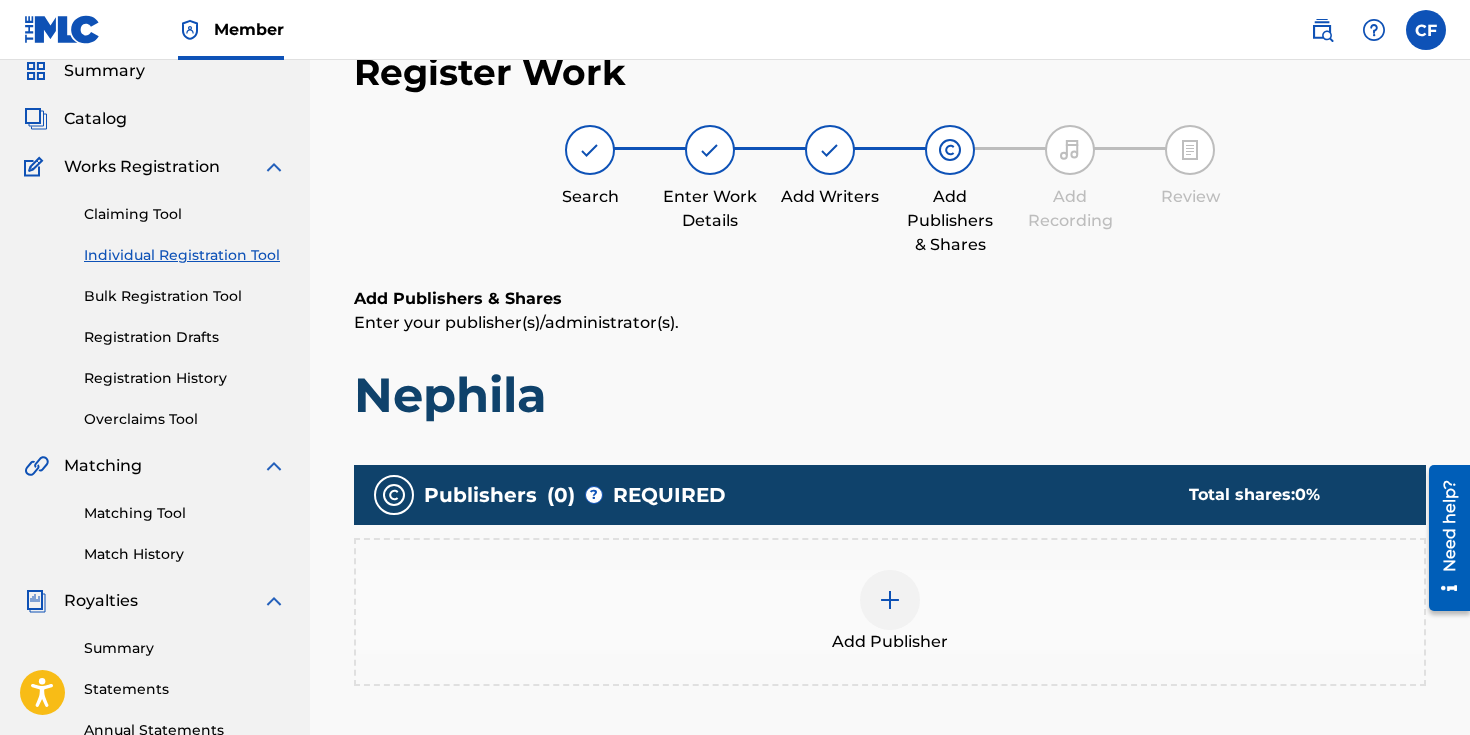 click on "Add Publisher" at bounding box center (890, 612) 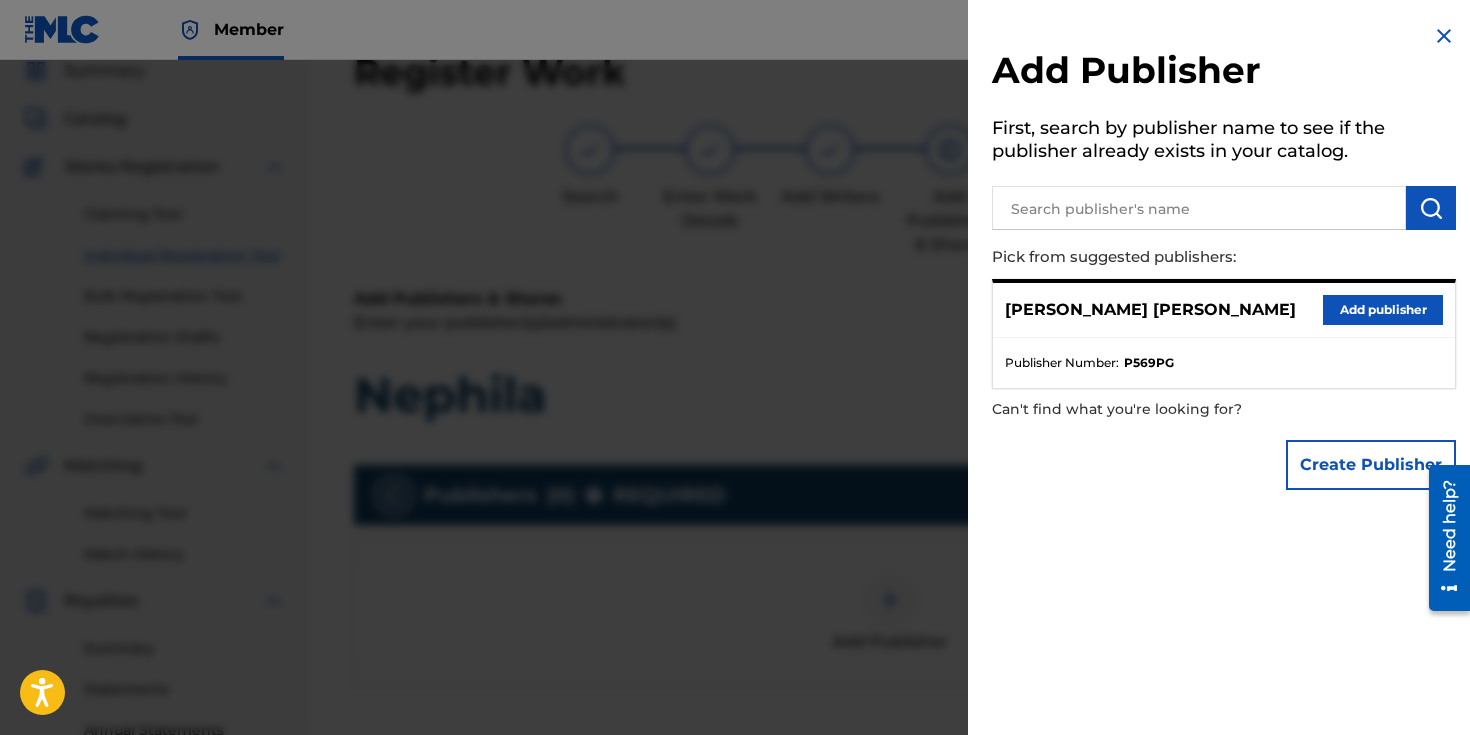 click on "Add publisher" at bounding box center [1383, 310] 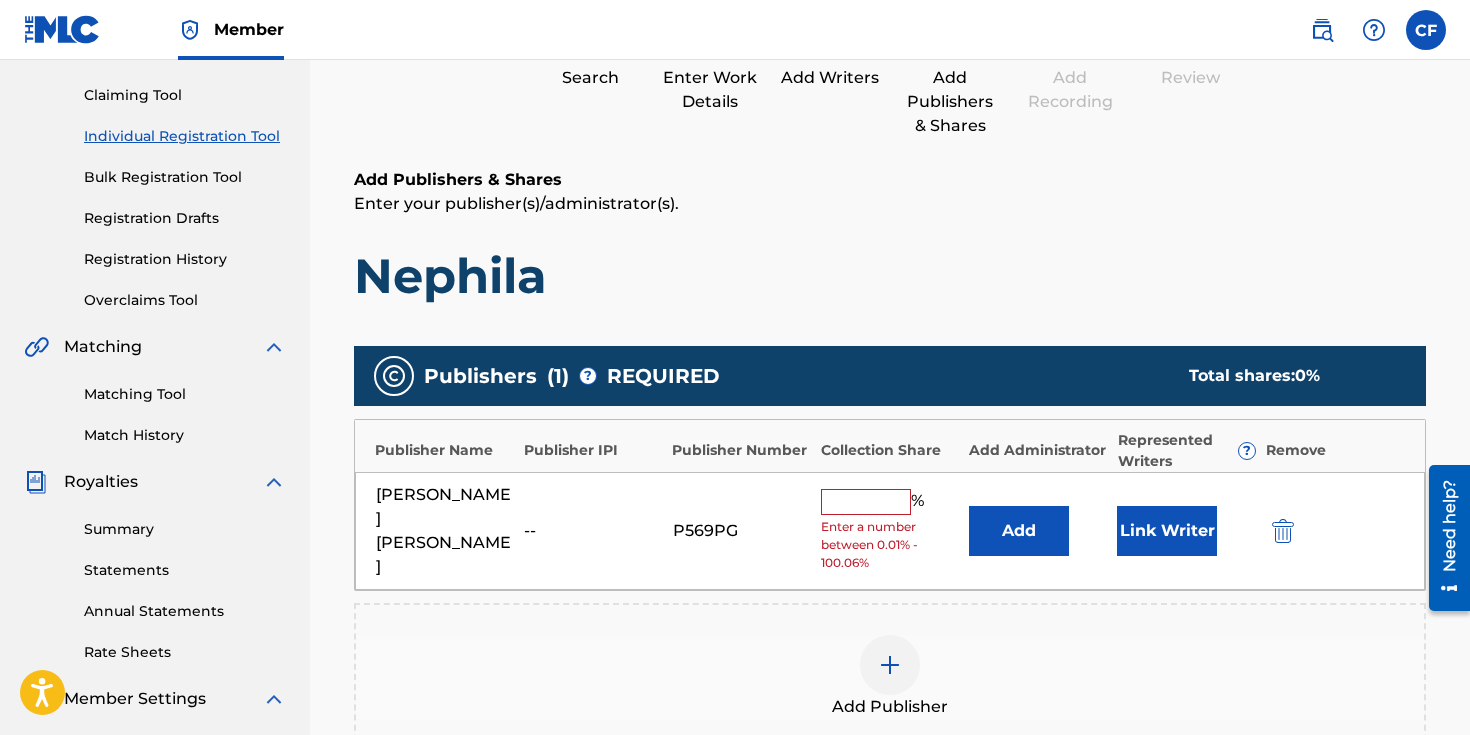 scroll, scrollTop: 291, scrollLeft: 0, axis: vertical 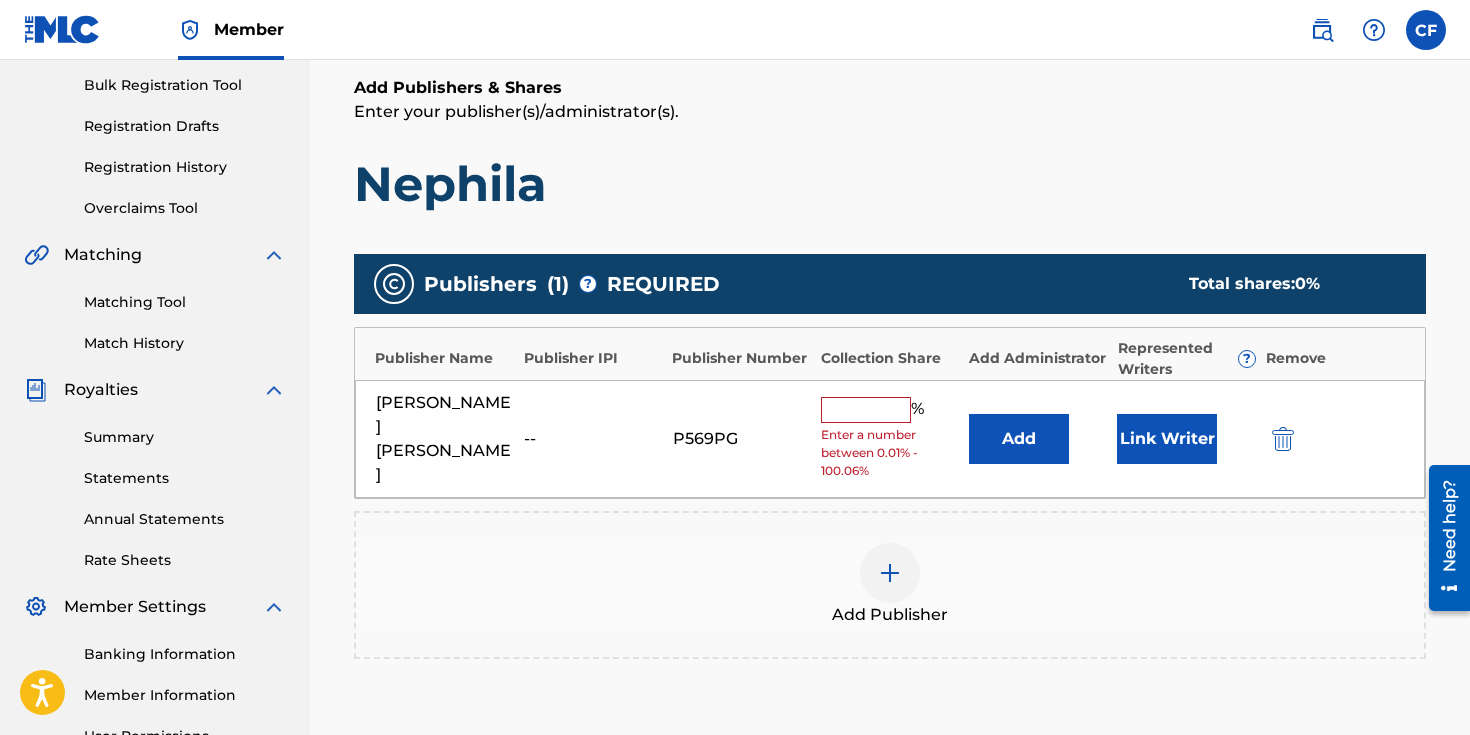 click at bounding box center (866, 410) 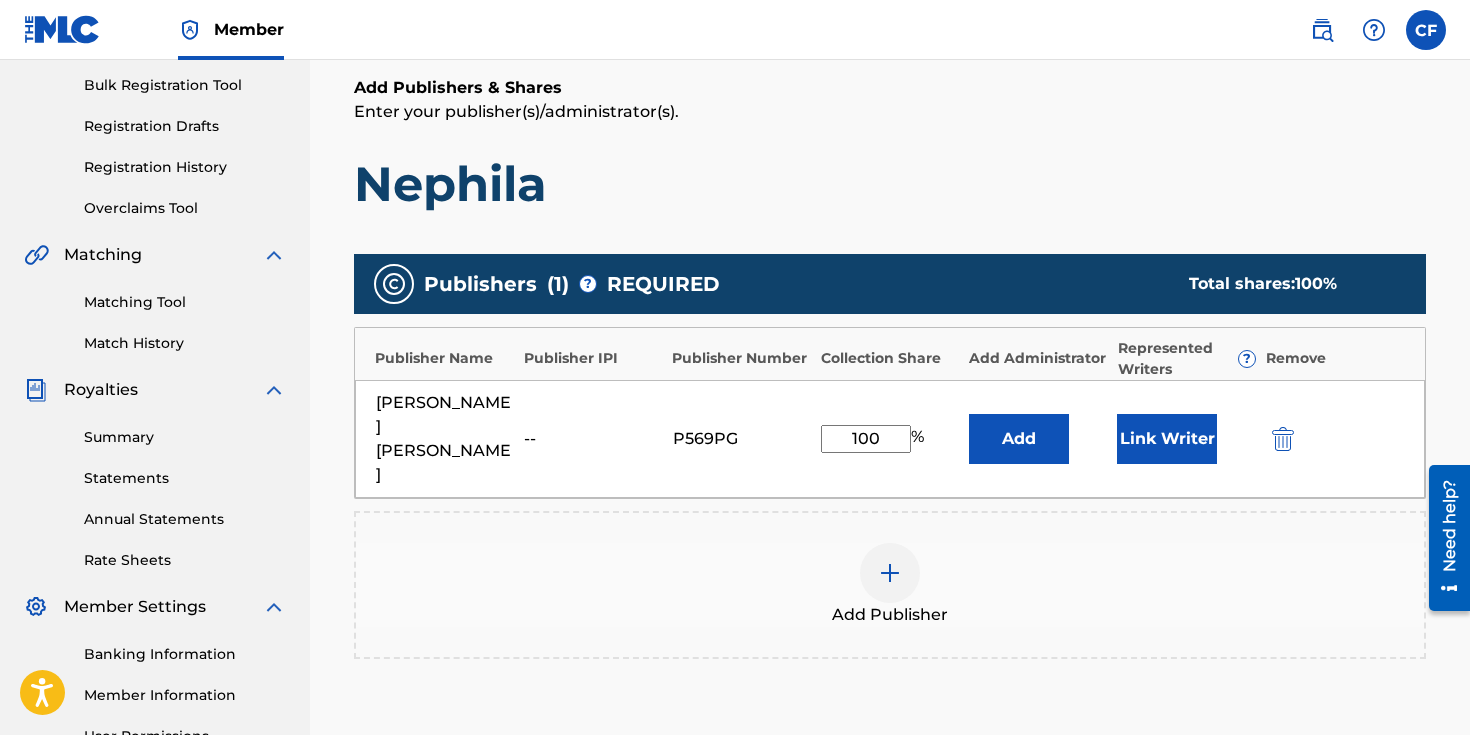 type on "100" 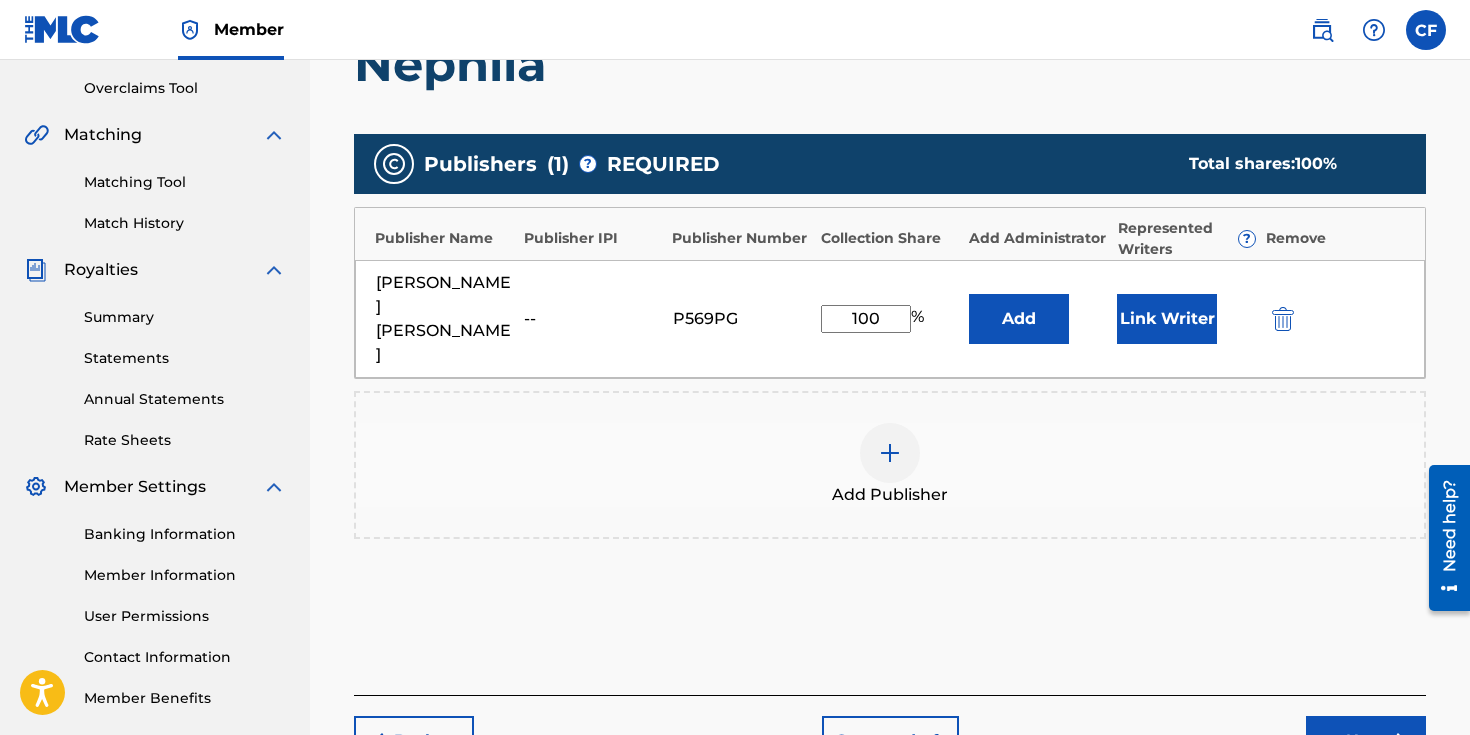 scroll, scrollTop: 425, scrollLeft: 0, axis: vertical 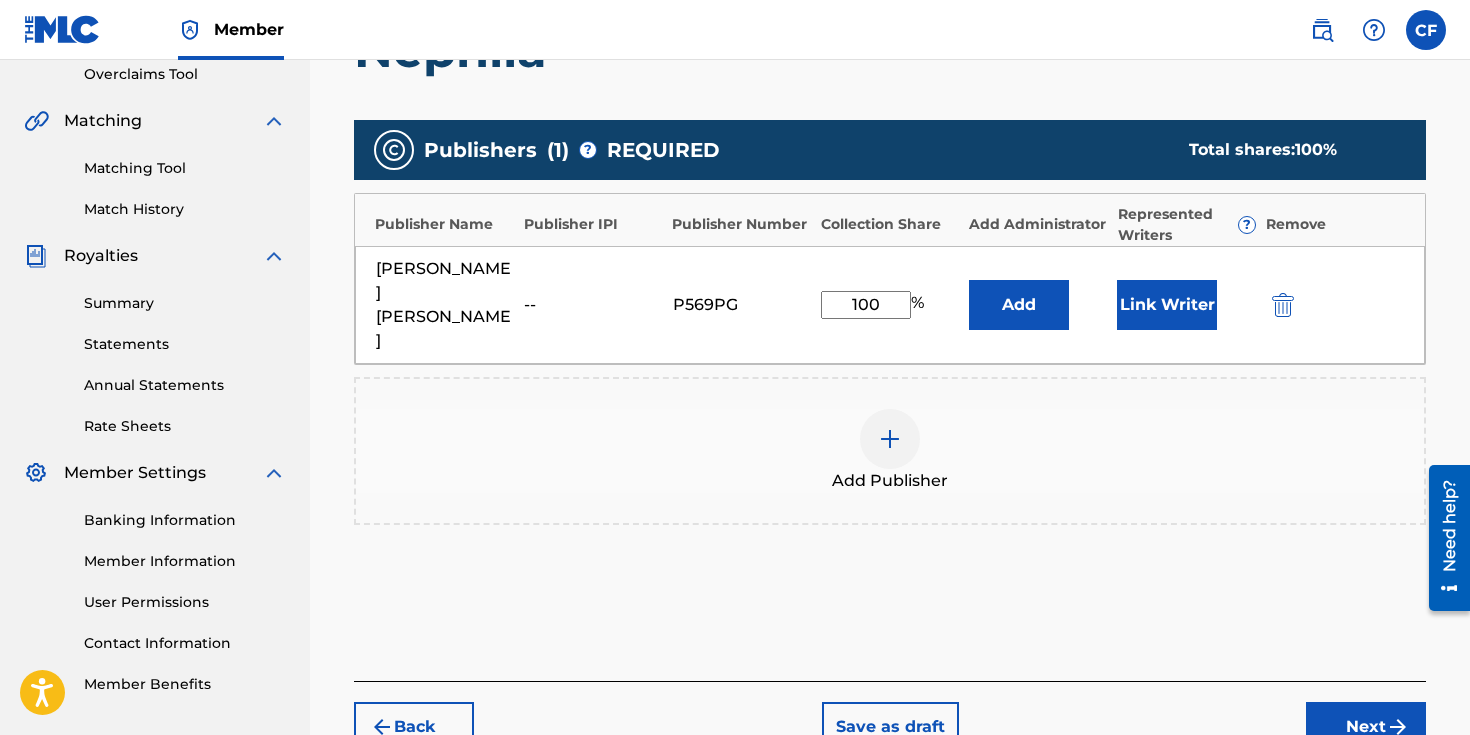 click on "Link Writer" at bounding box center [1167, 305] 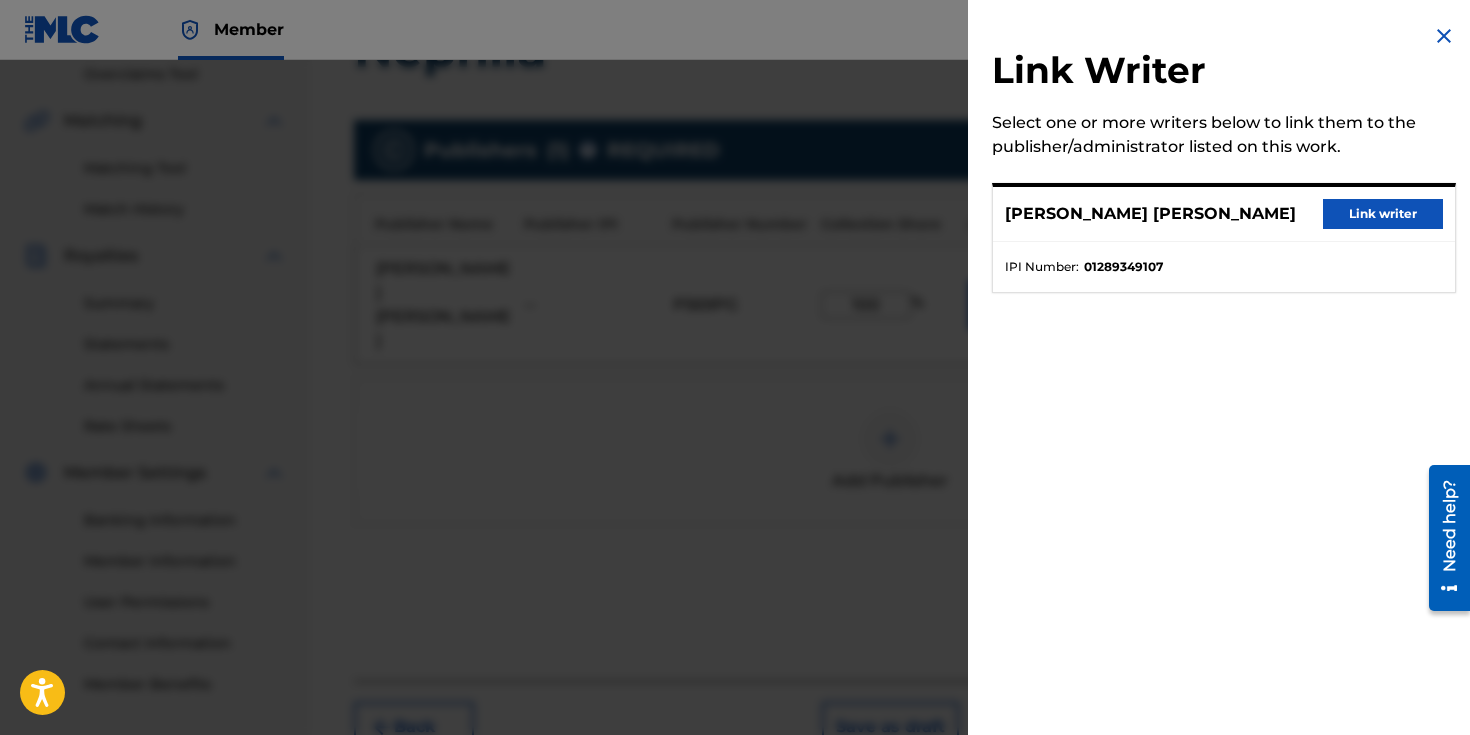 click on "[PERSON_NAME] [PERSON_NAME] Link writer" at bounding box center [1224, 214] 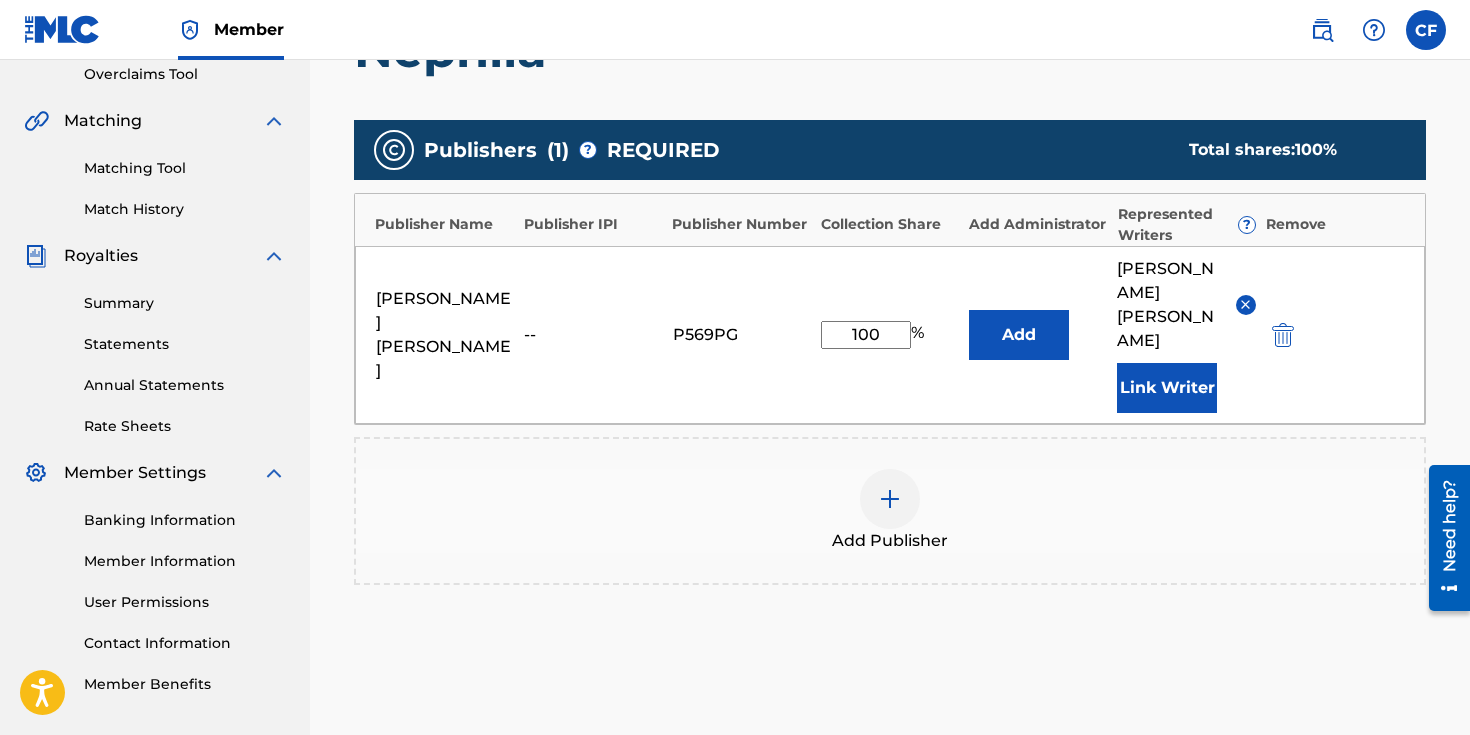 click on "Add" at bounding box center [1019, 335] 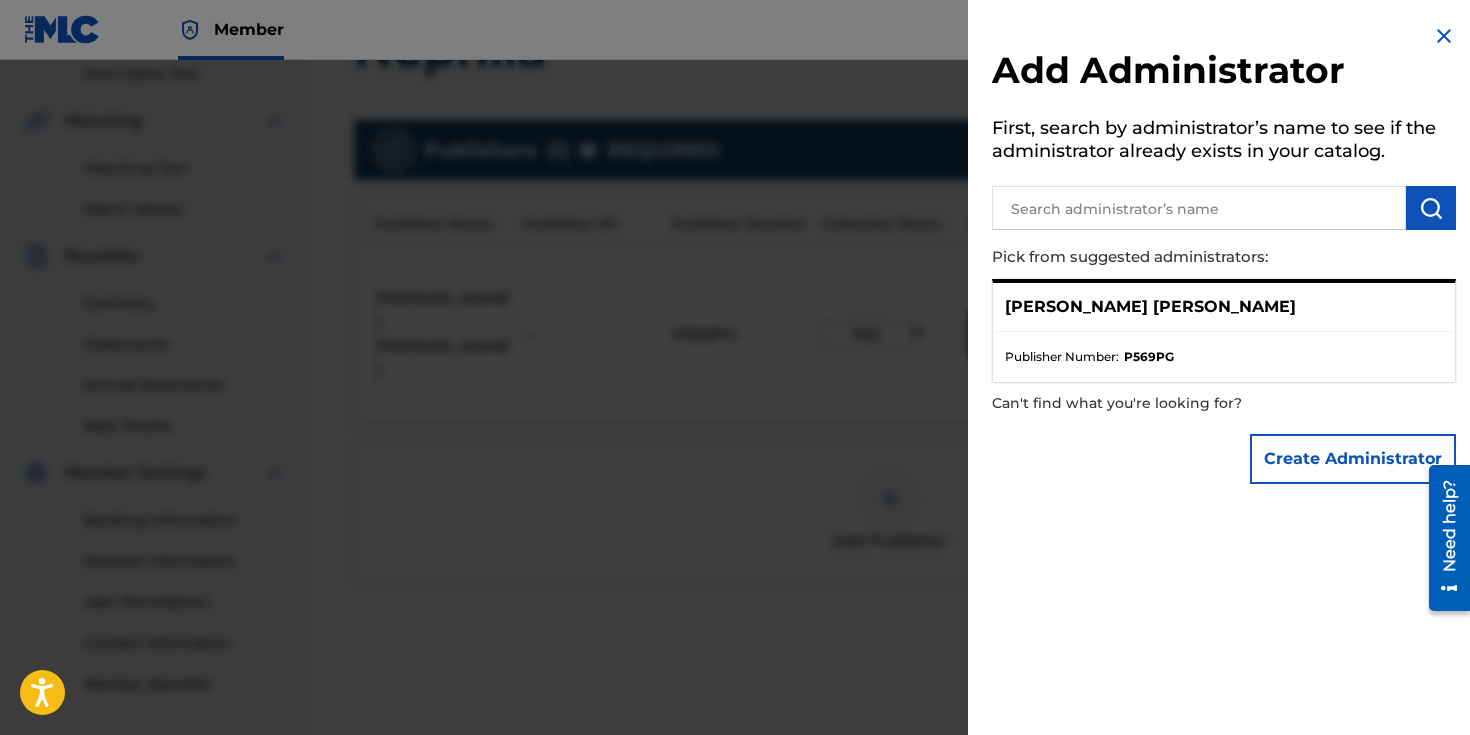 click on "P569PG" at bounding box center [1149, 357] 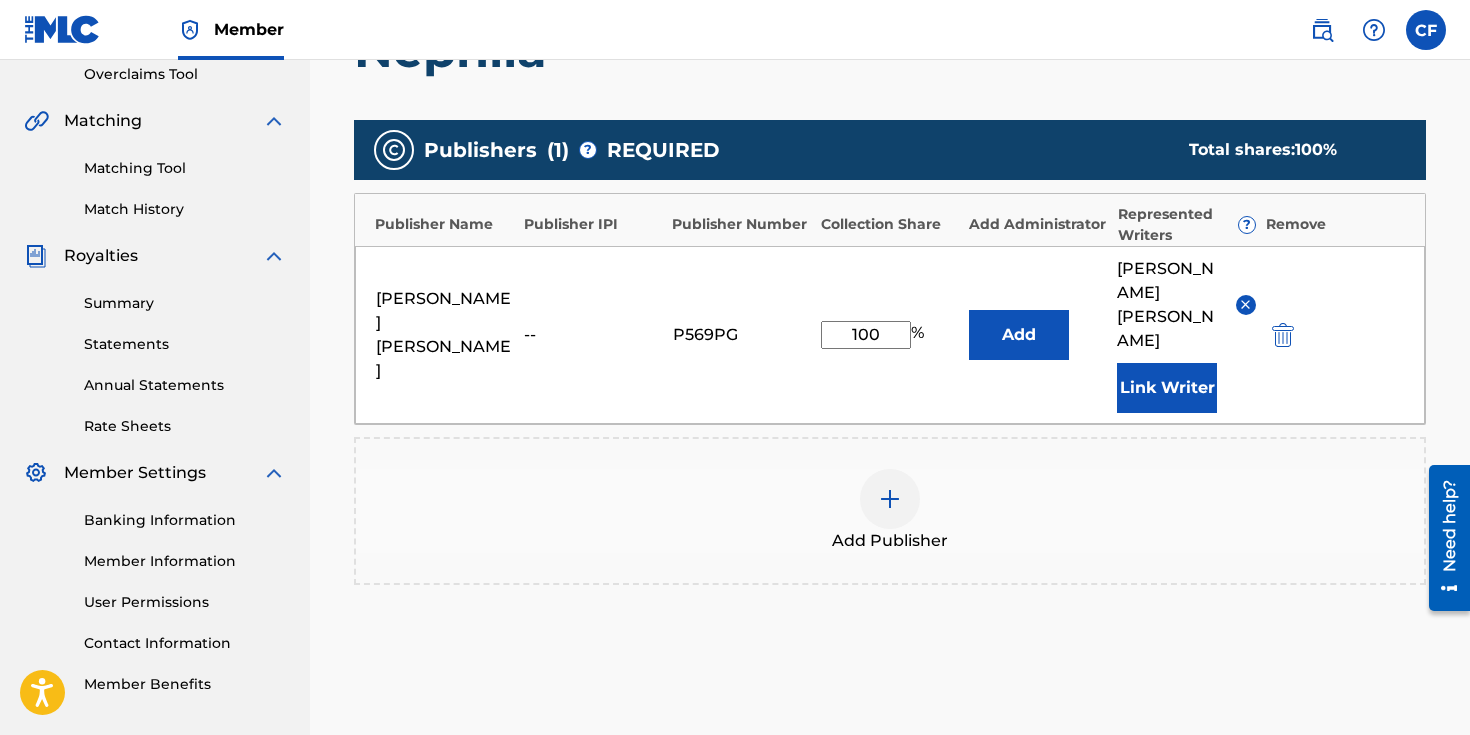 scroll, scrollTop: 458, scrollLeft: 0, axis: vertical 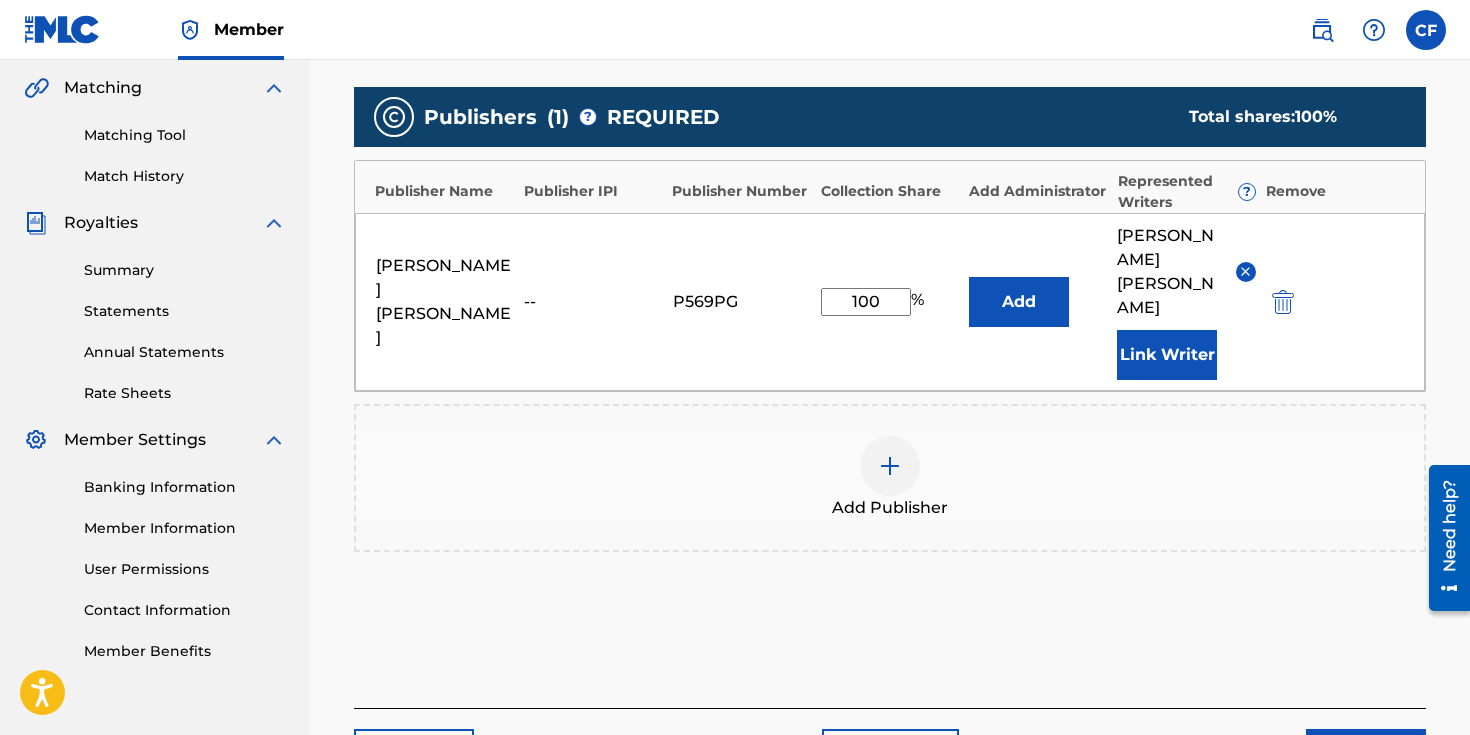 click on "Next" at bounding box center (1366, 754) 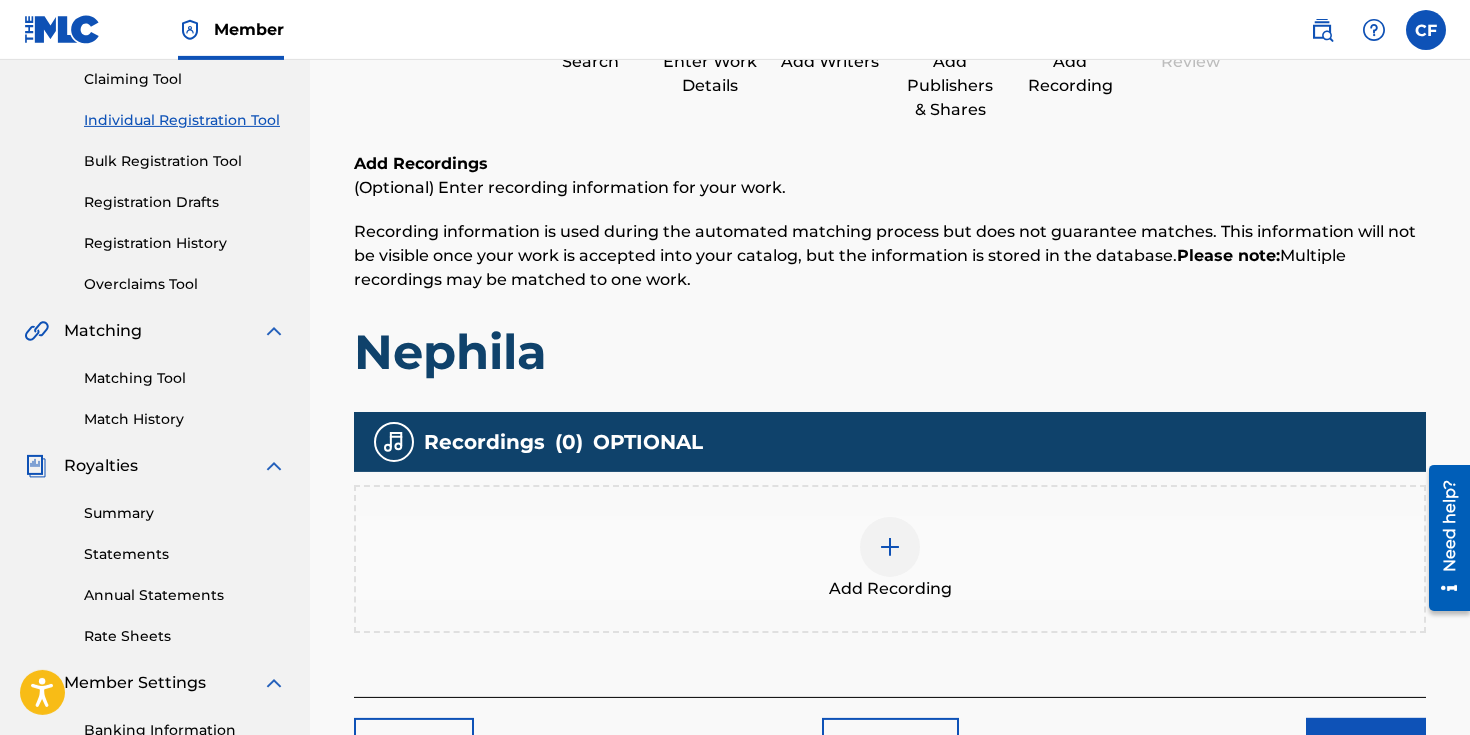 scroll, scrollTop: 300, scrollLeft: 0, axis: vertical 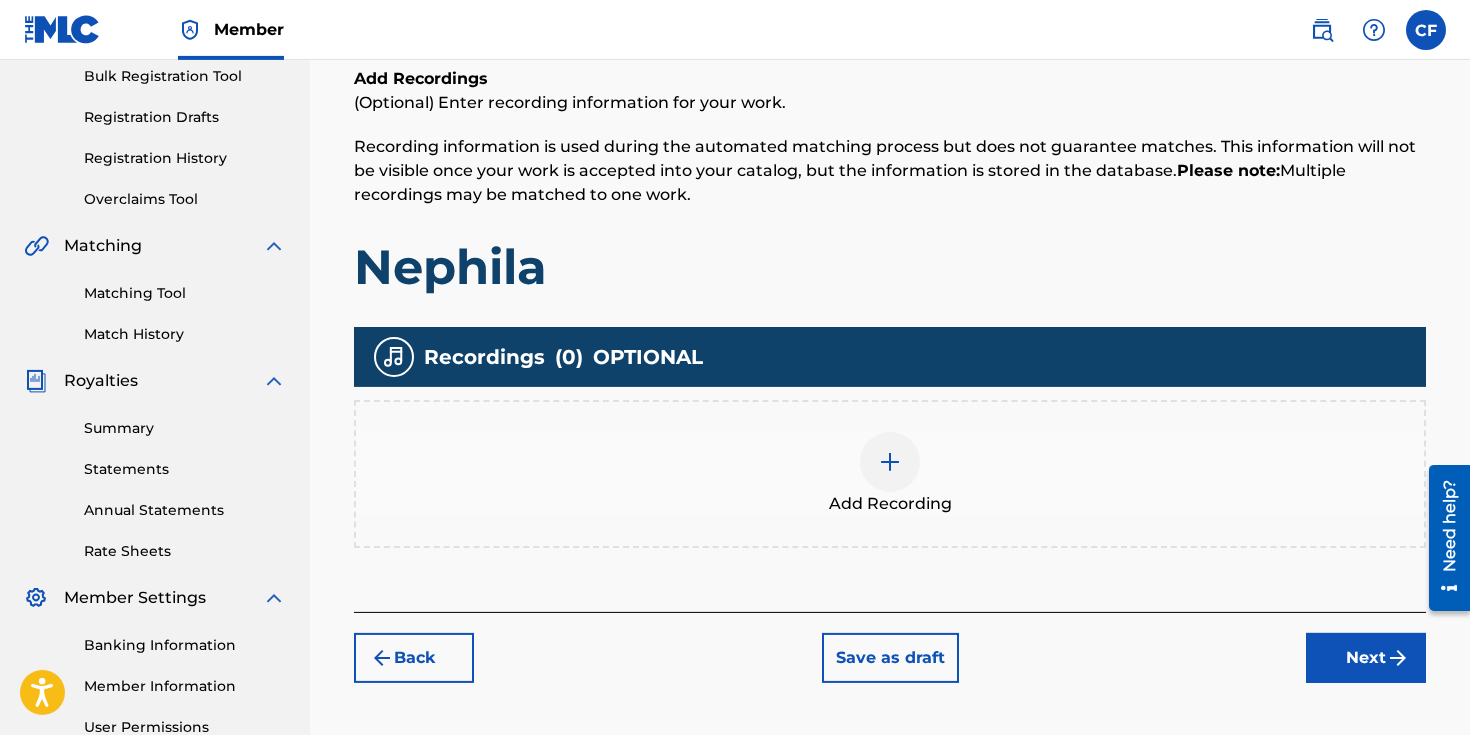 click at bounding box center (890, 462) 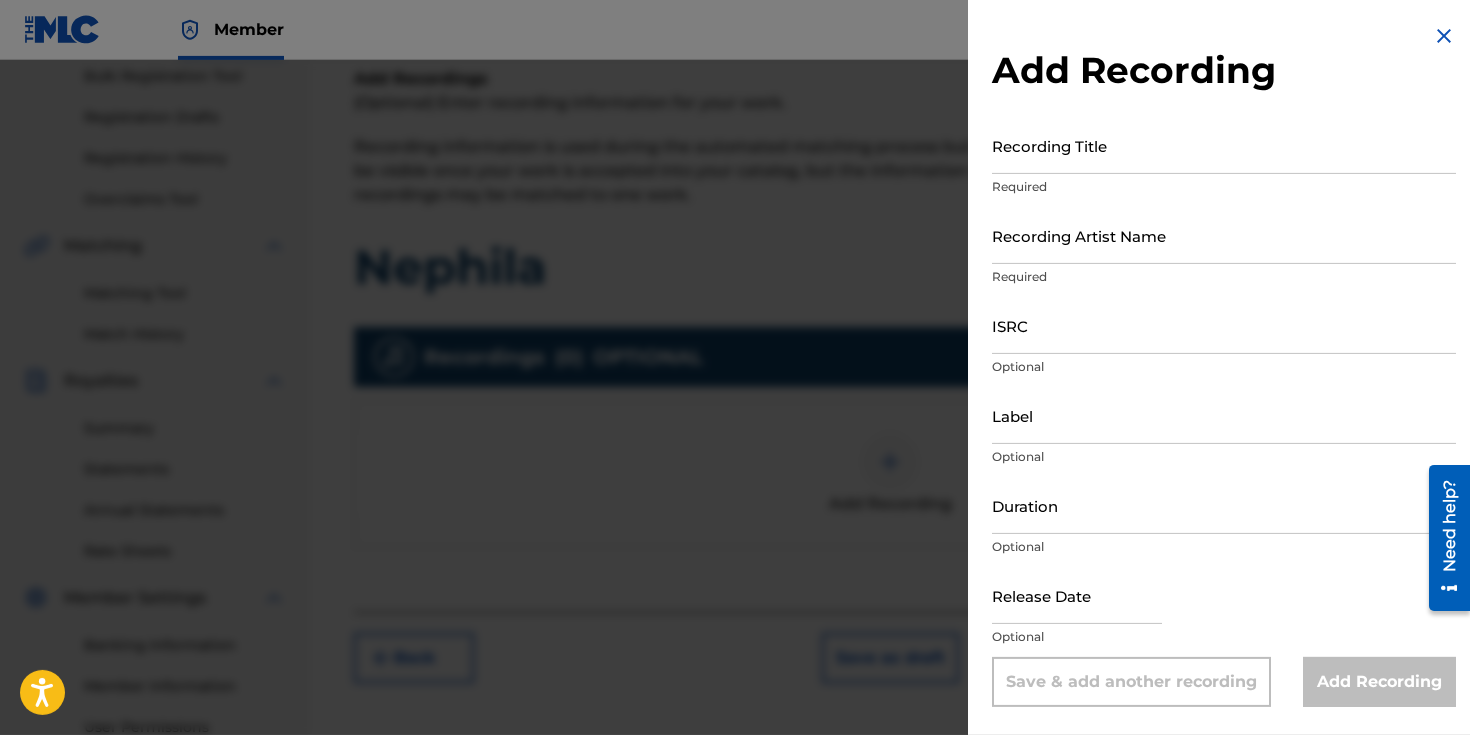 click on "Required" at bounding box center [1224, 187] 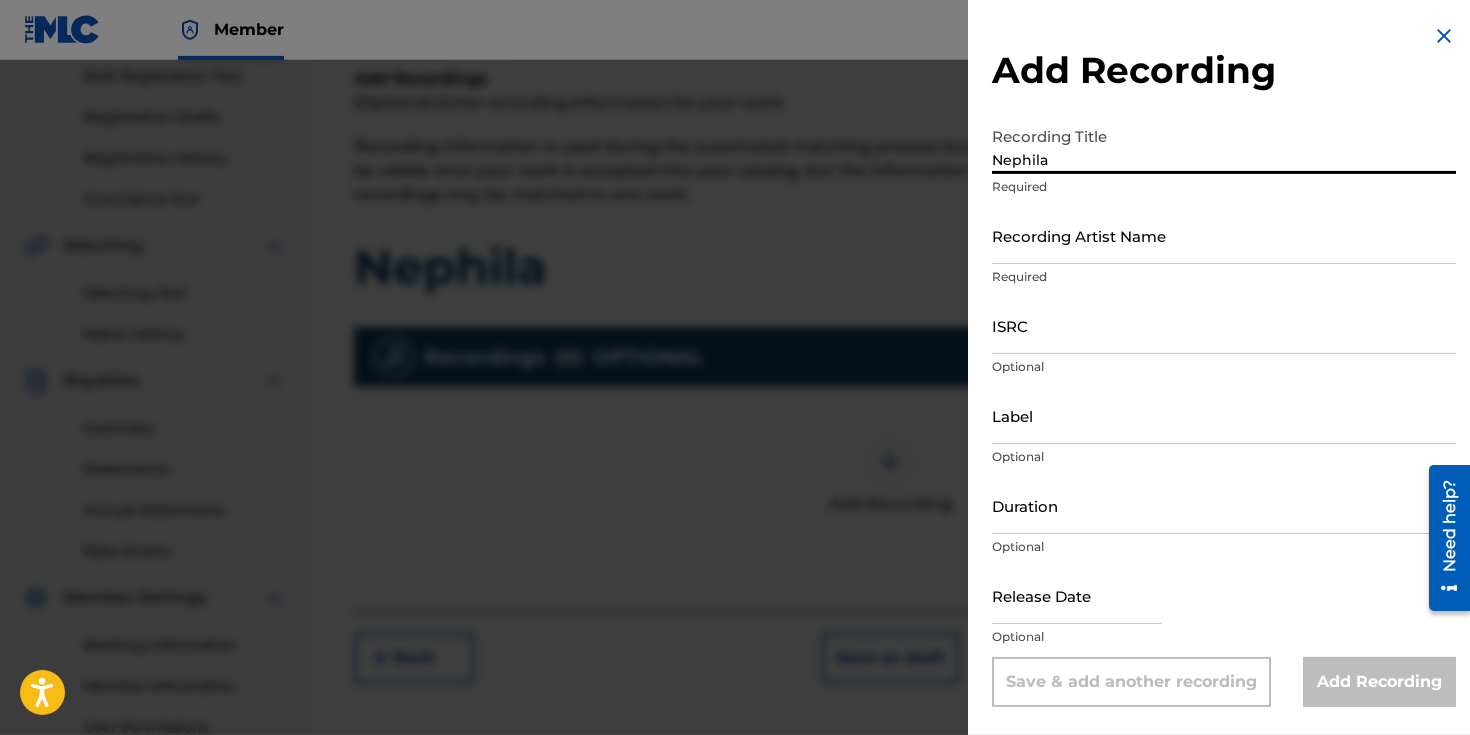 type on "Nephila" 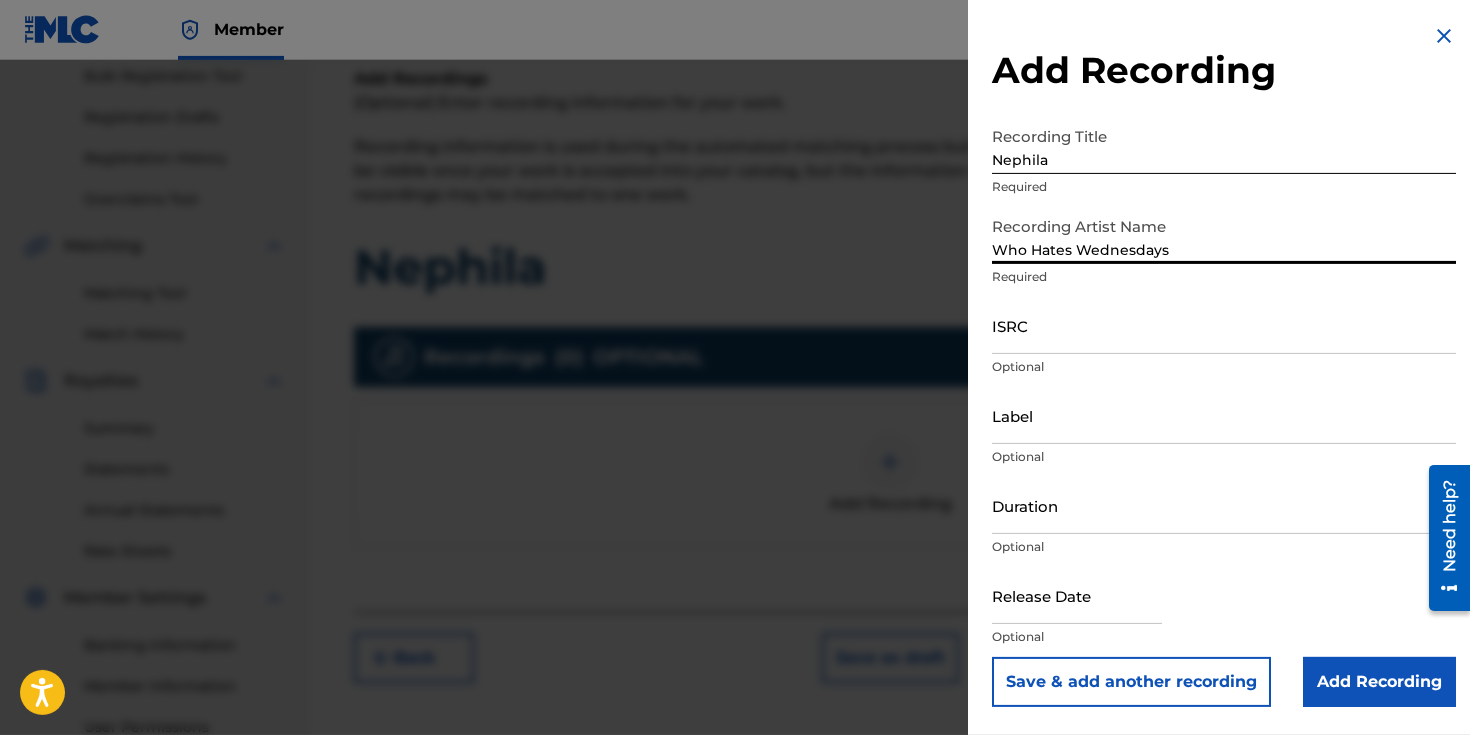 type on "Who Hates Wednesdays" 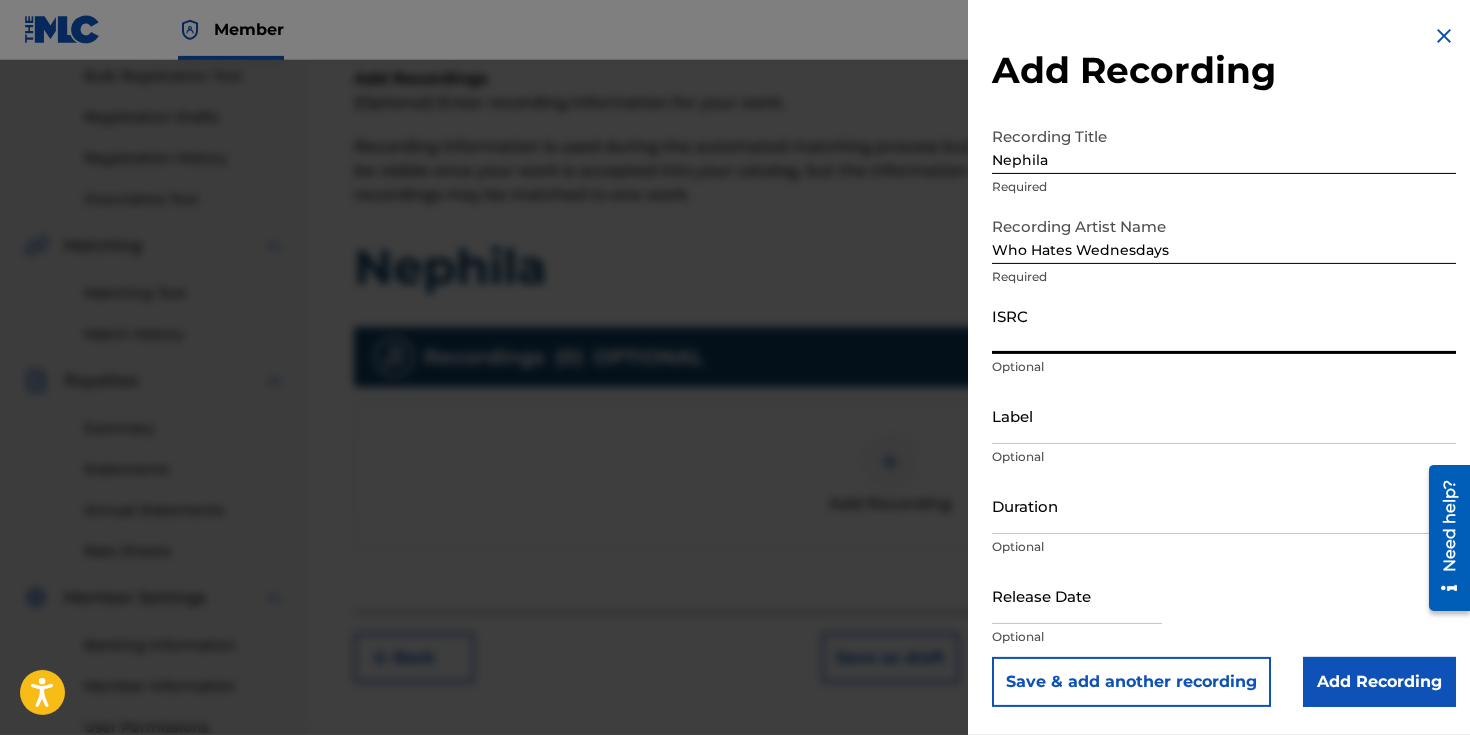 paste on "QZRP42451409" 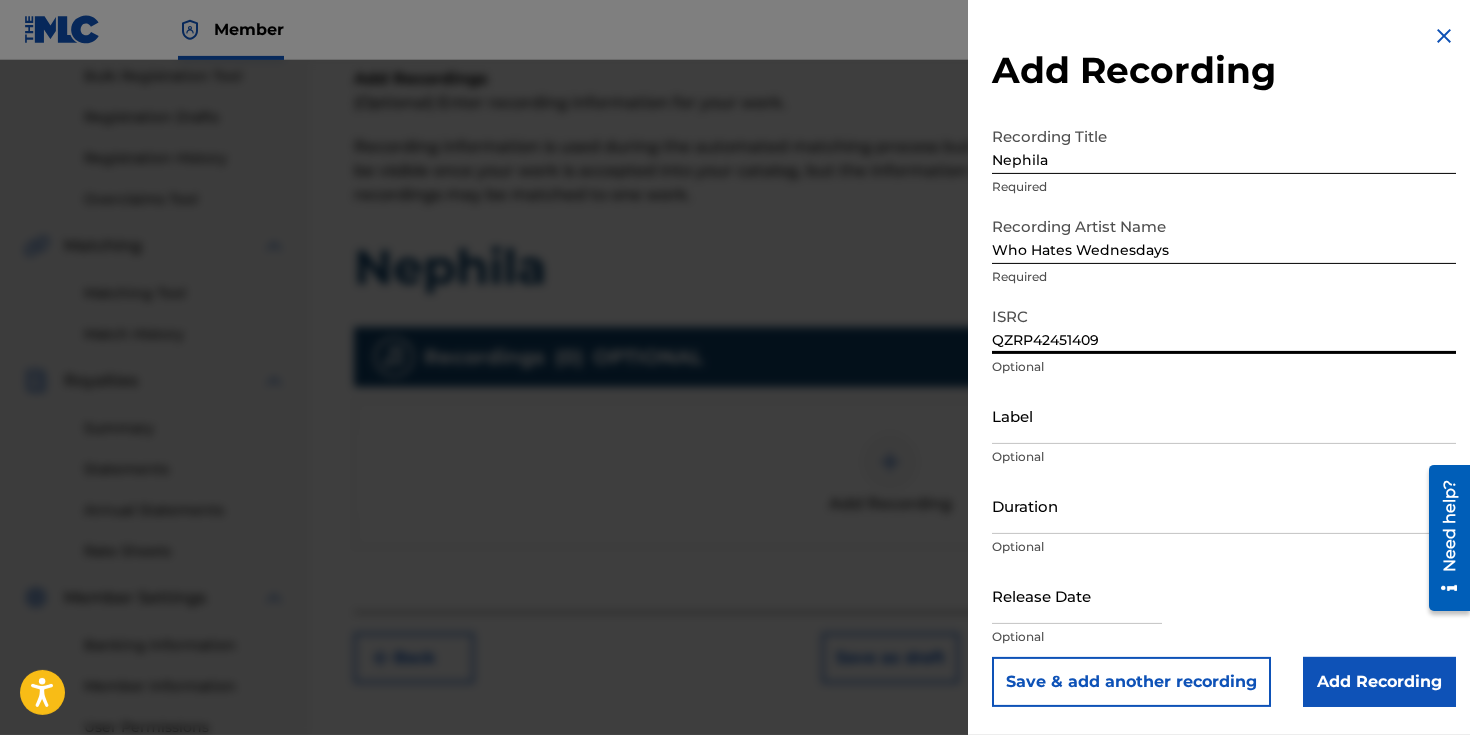 type on "QZRP42451409" 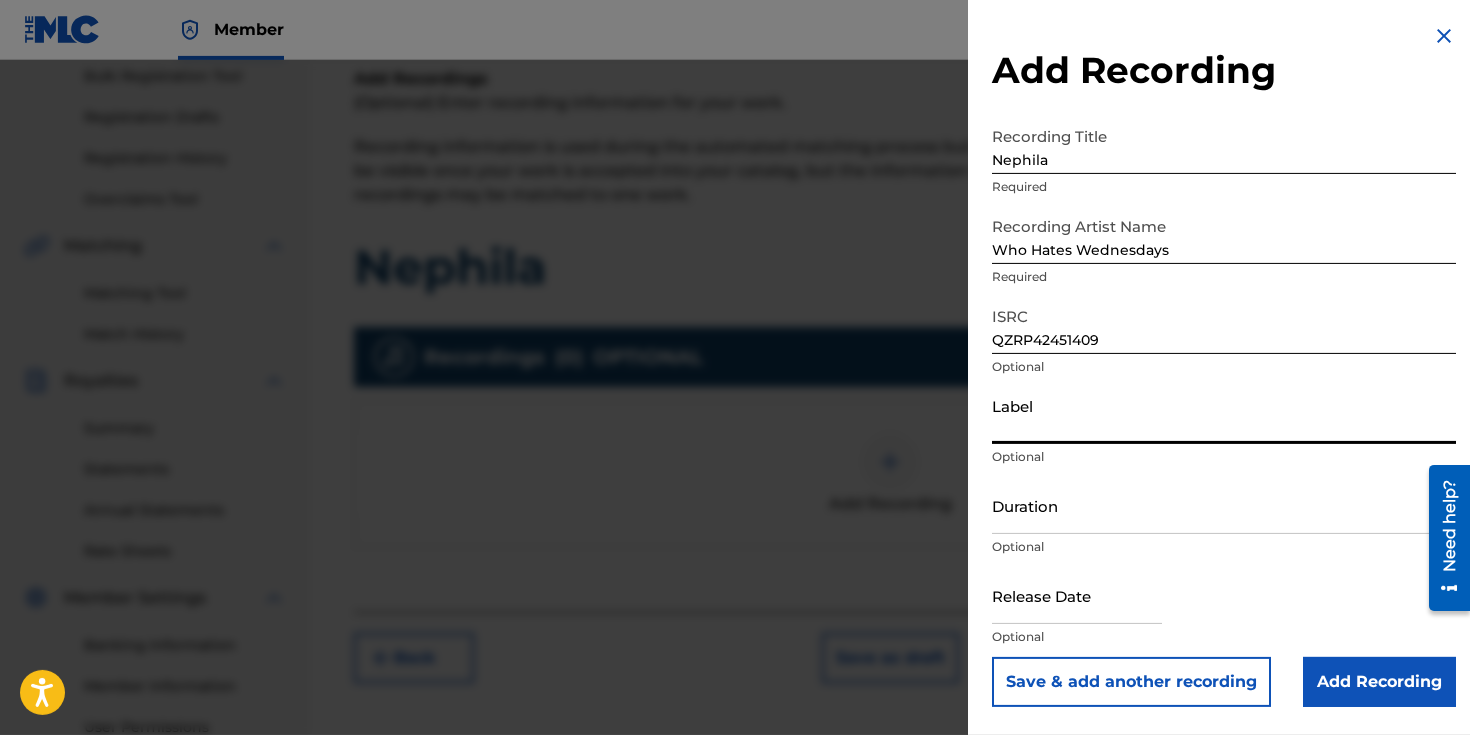 click on "Duration" at bounding box center (1224, 505) 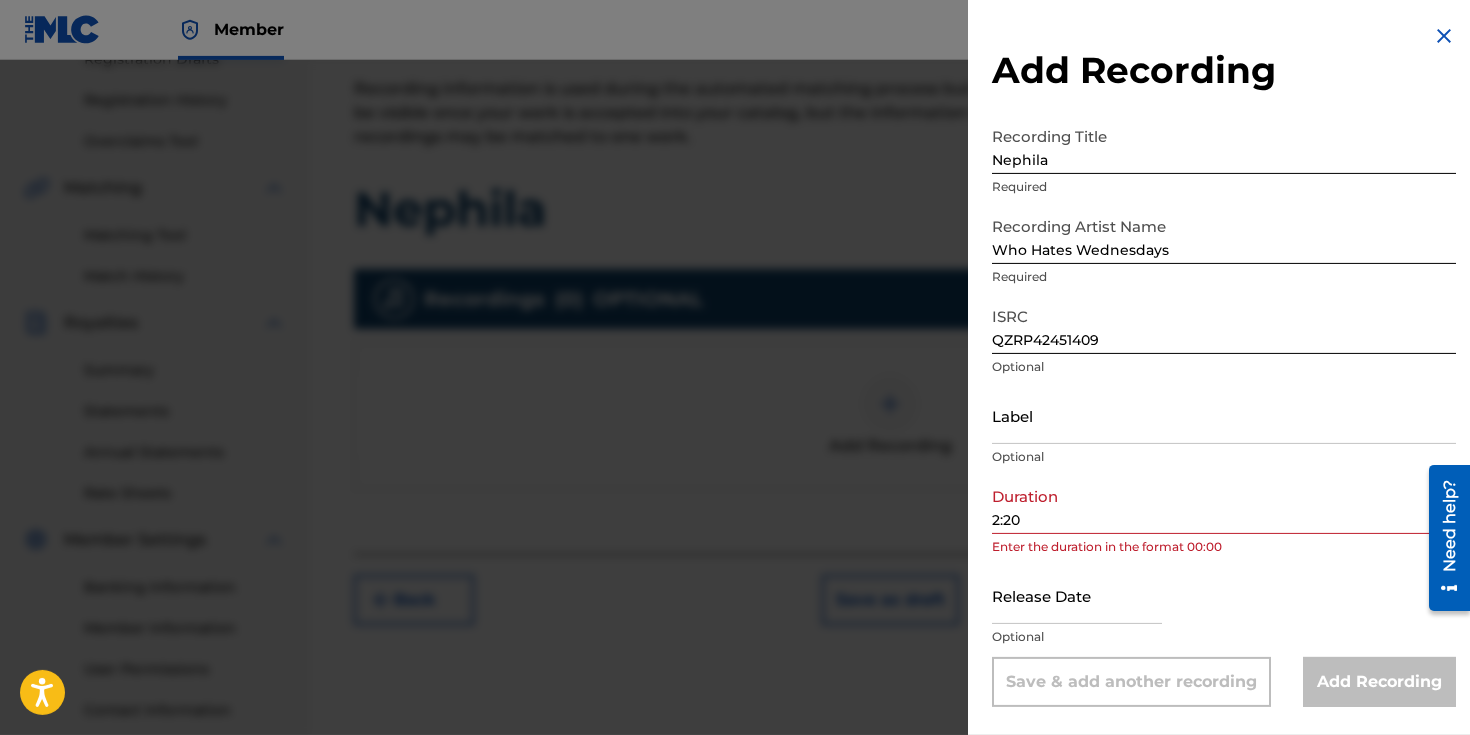 scroll, scrollTop: 449, scrollLeft: 0, axis: vertical 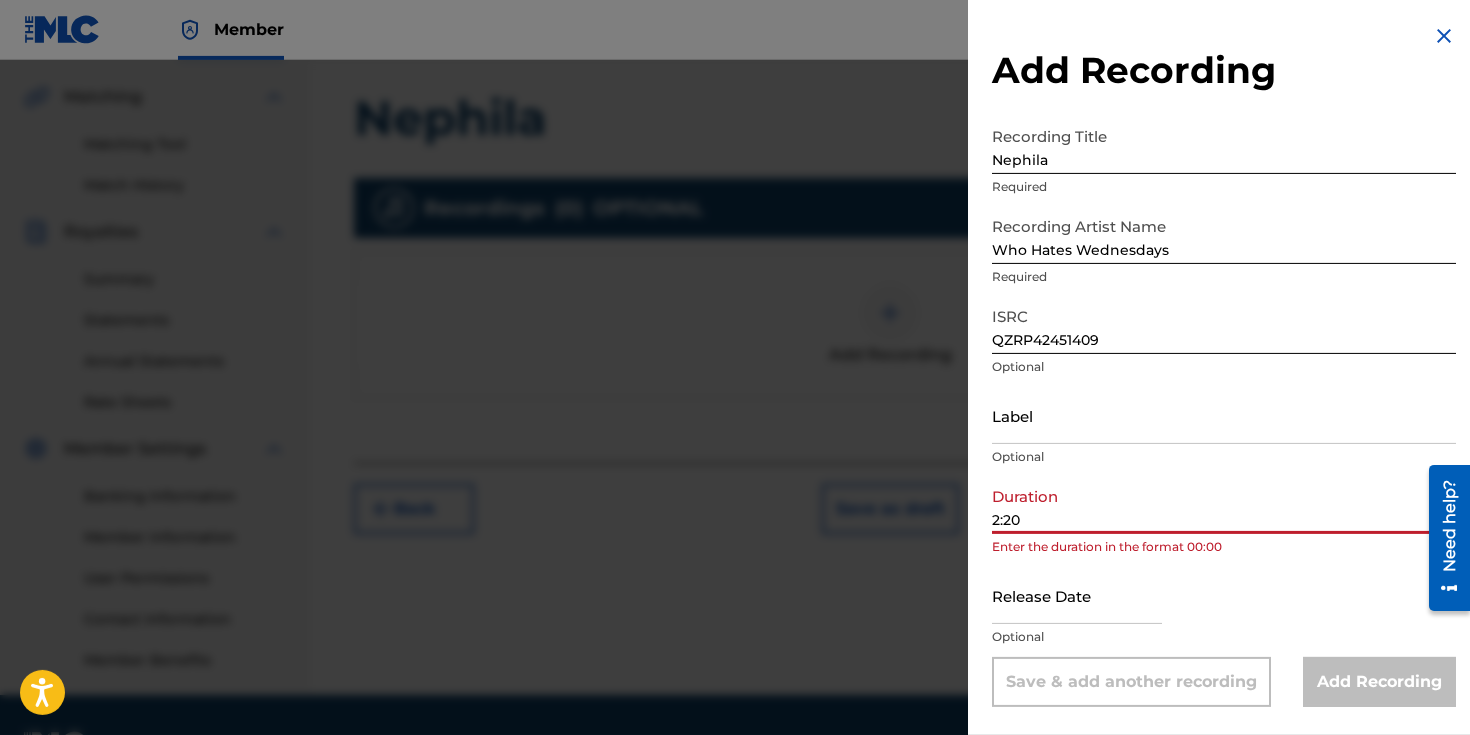 click on "2:20" at bounding box center (1224, 505) 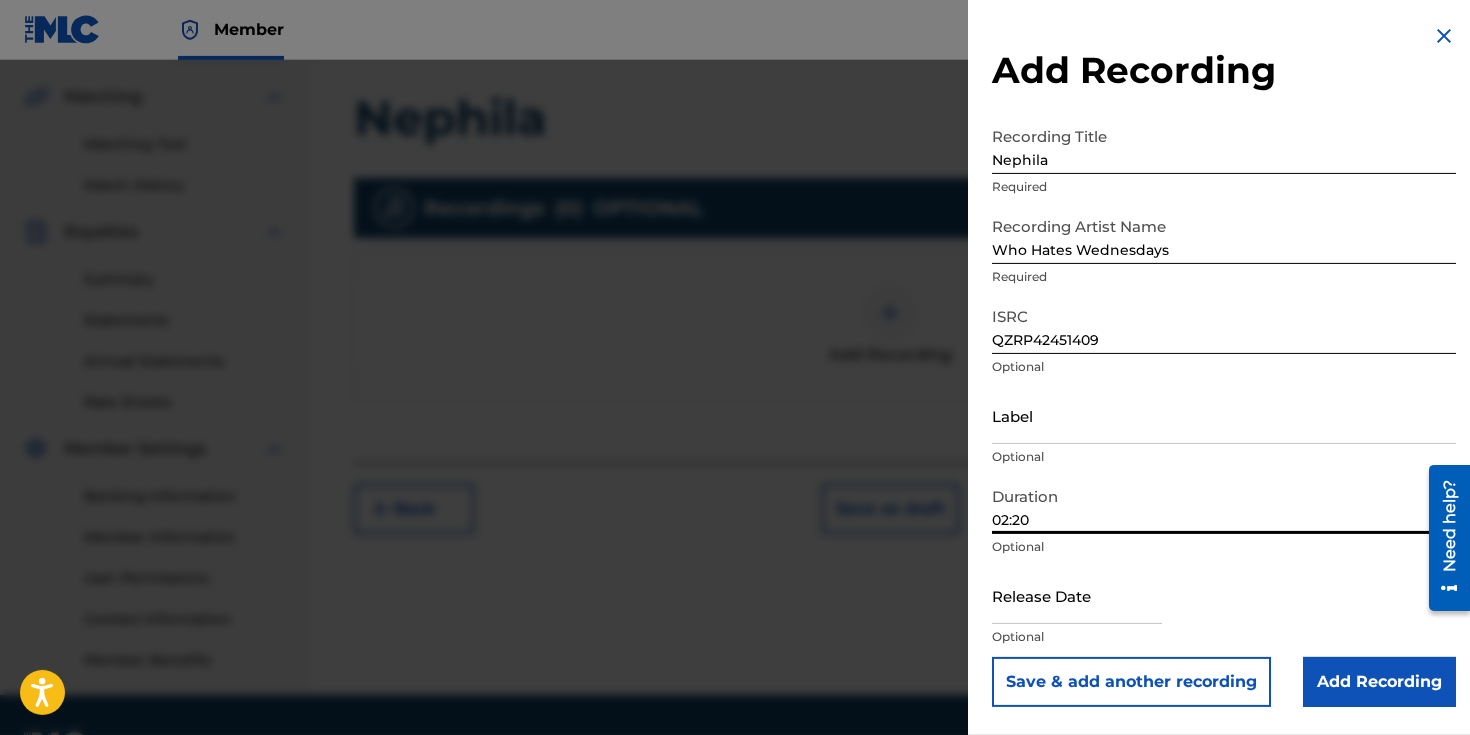 type on "02:20" 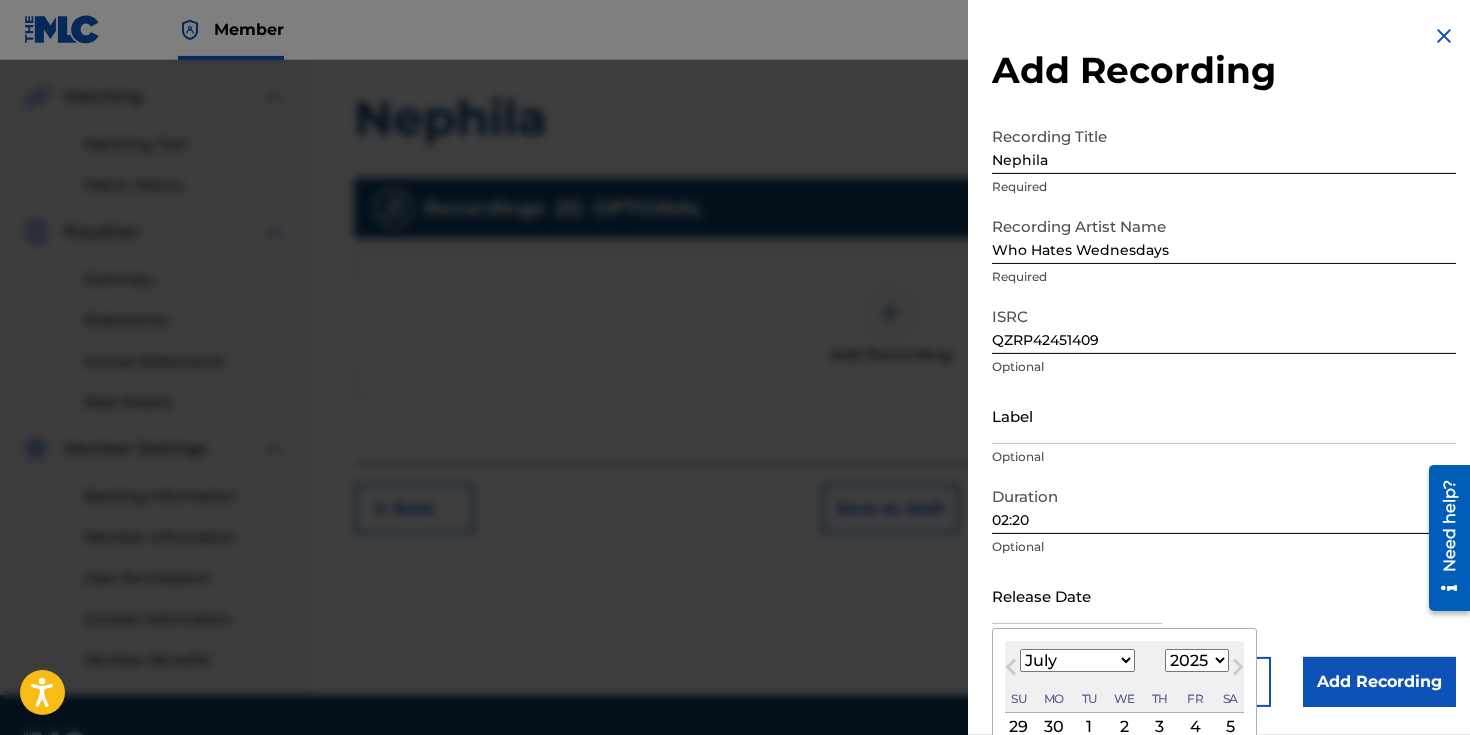 click at bounding box center (1077, 595) 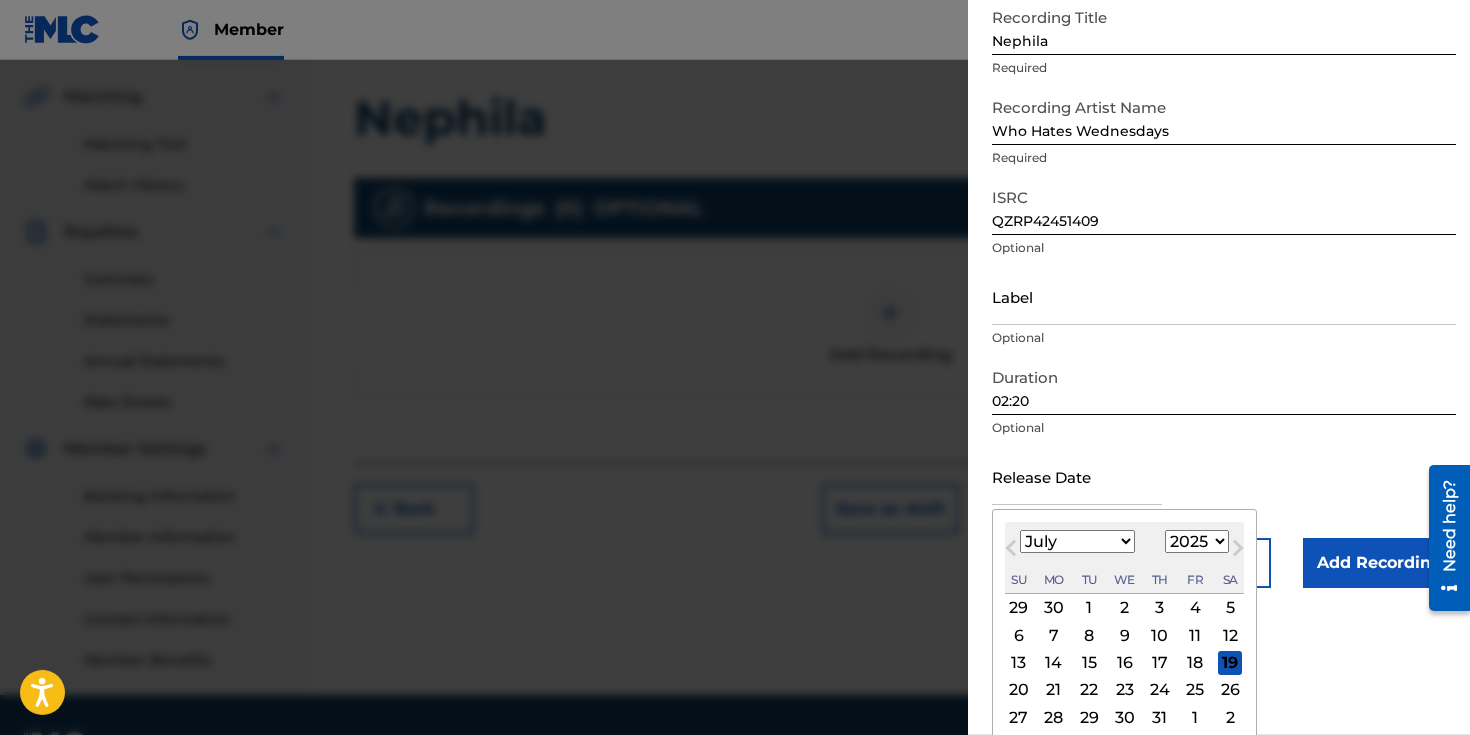 scroll, scrollTop: 156, scrollLeft: 0, axis: vertical 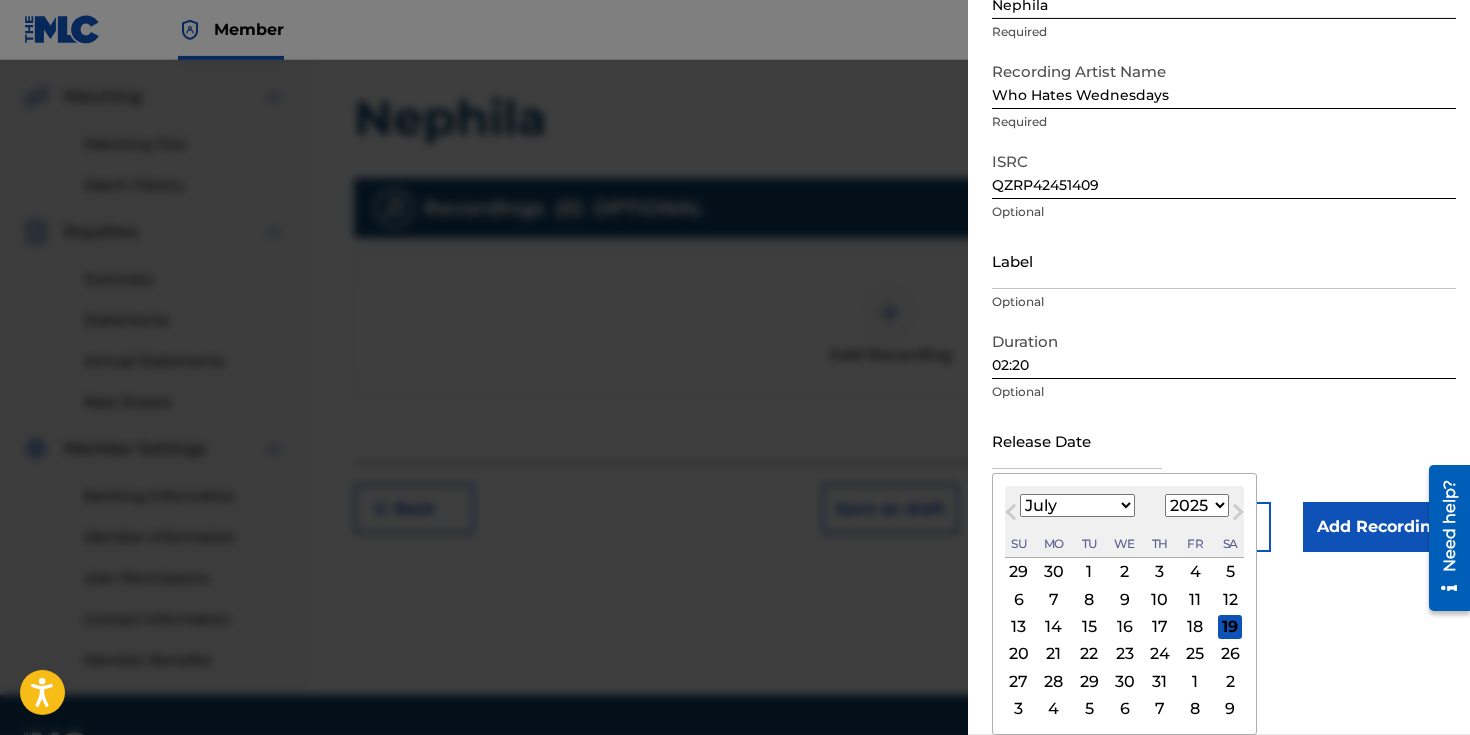 click on "1899 1900 1901 1902 1903 1904 1905 1906 1907 1908 1909 1910 1911 1912 1913 1914 1915 1916 1917 1918 1919 1920 1921 1922 1923 1924 1925 1926 1927 1928 1929 1930 1931 1932 1933 1934 1935 1936 1937 1938 1939 1940 1941 1942 1943 1944 1945 1946 1947 1948 1949 1950 1951 1952 1953 1954 1955 1956 1957 1958 1959 1960 1961 1962 1963 1964 1965 1966 1967 1968 1969 1970 1971 1972 1973 1974 1975 1976 1977 1978 1979 1980 1981 1982 1983 1984 1985 1986 1987 1988 1989 1990 1991 1992 1993 1994 1995 1996 1997 1998 1999 2000 2001 2002 2003 2004 2005 2006 2007 2008 2009 2010 2011 2012 2013 2014 2015 2016 2017 2018 2019 2020 2021 2022 2023 2024 2025 2026 2027 2028 2029 2030 2031 2032 2033 2034 2035 2036 2037 2038 2039 2040 2041 2042 2043 2044 2045 2046 2047 2048 2049 2050 2051 2052 2053 2054 2055 2056 2057 2058 2059 2060 2061 2062 2063 2064 2065 2066 2067 2068 2069 2070 2071 2072 2073 2074 2075 2076 2077 2078 2079 2080 2081 2082 2083 2084 2085 2086 2087 2088 2089 2090 2091 2092 2093 2094 2095 2096 2097 2098 2099 2100" at bounding box center (1197, 505) 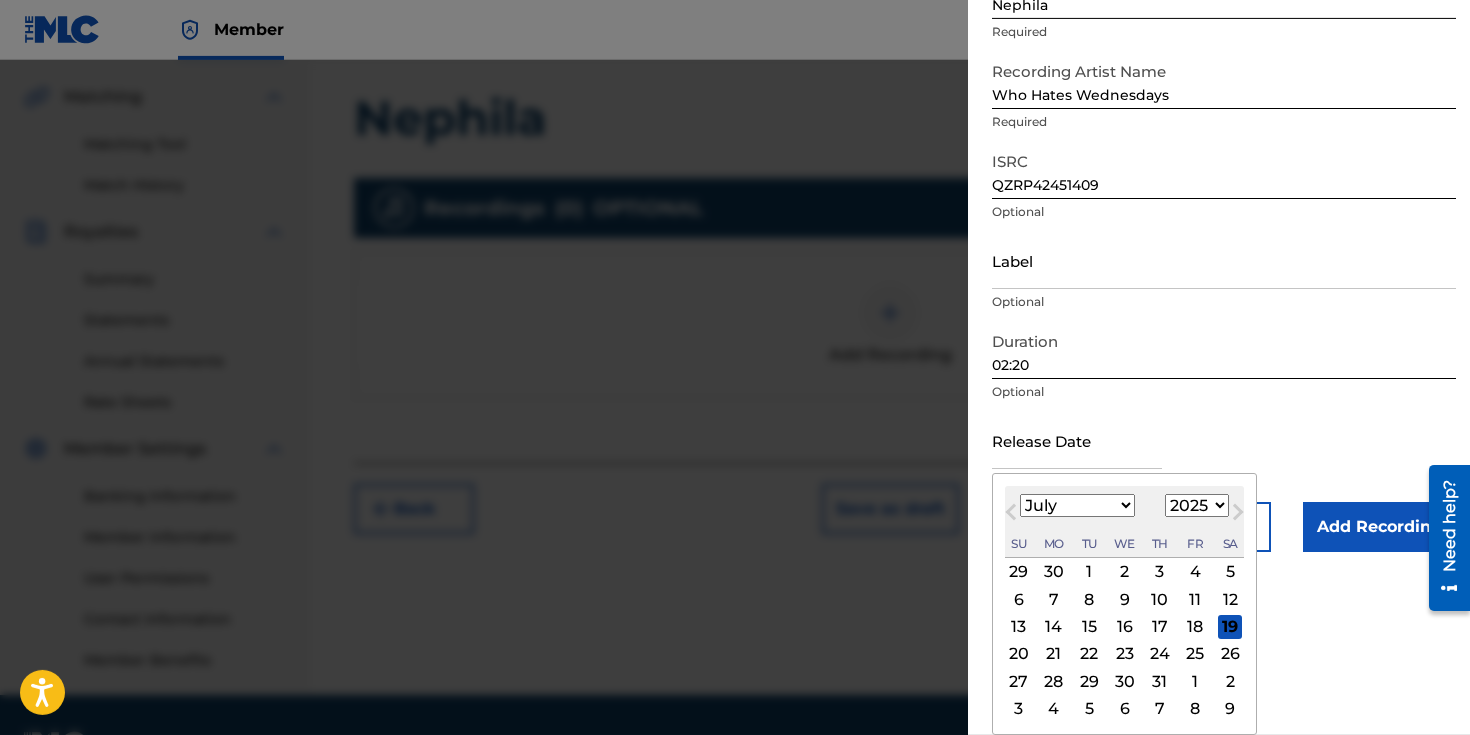 select on "2024" 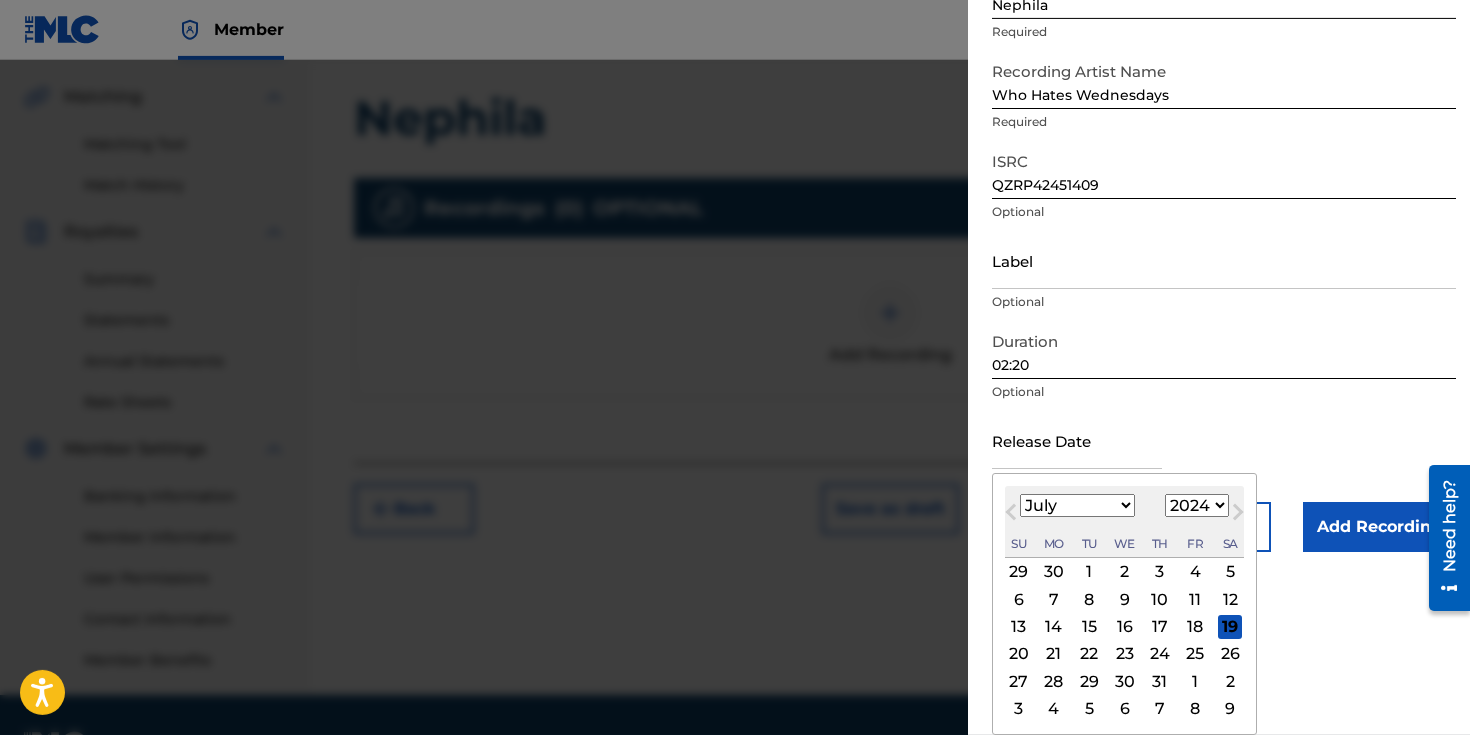 click on "2024" at bounding box center [0, 0] 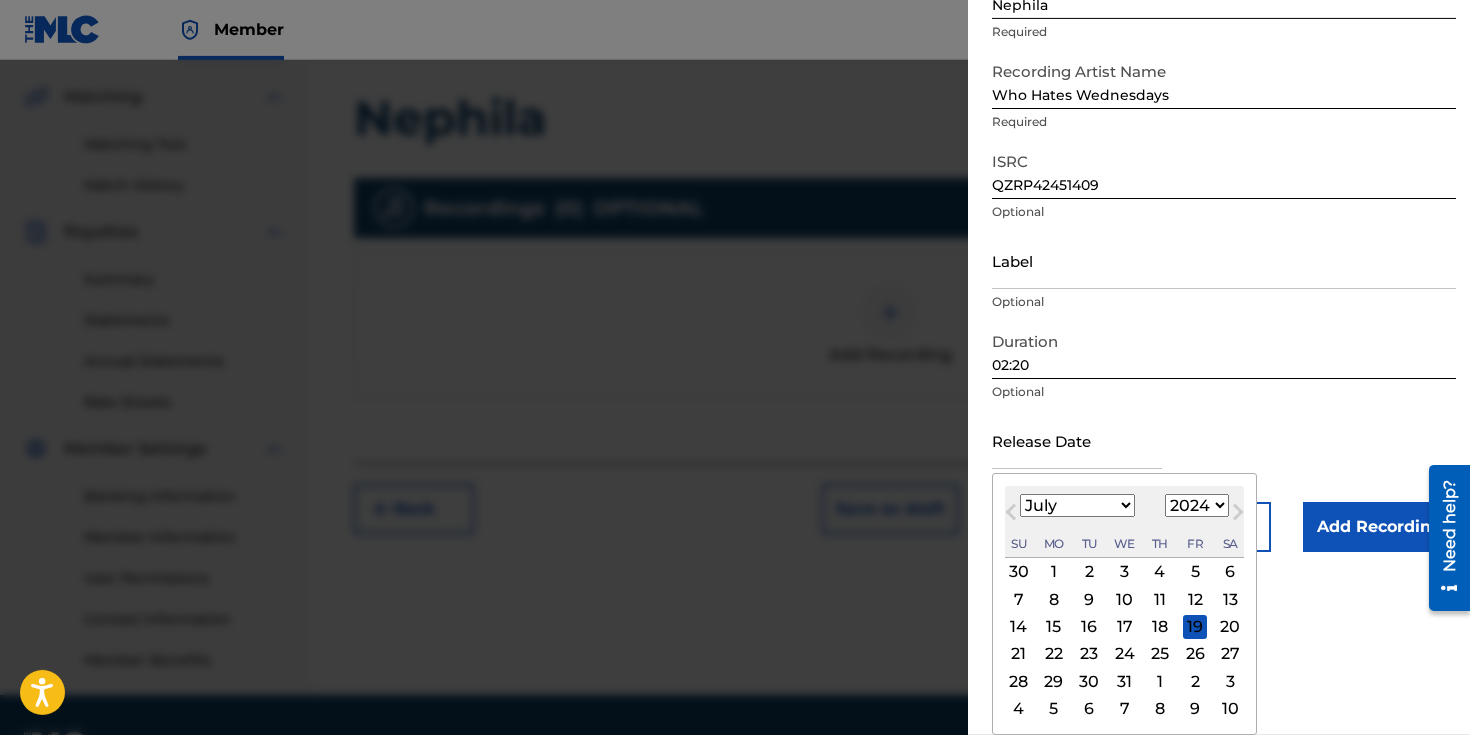 click on "19" at bounding box center (1195, 627) 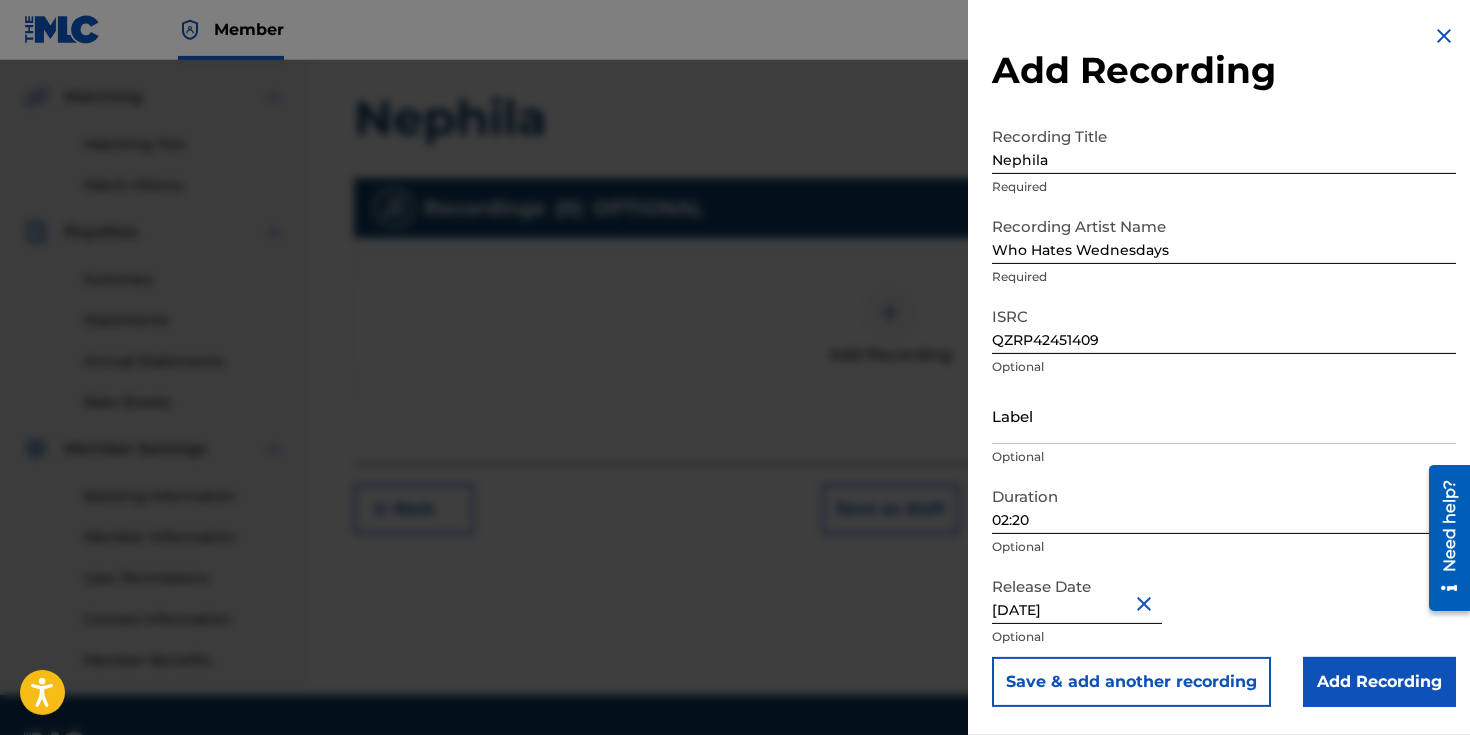 scroll, scrollTop: 0, scrollLeft: 0, axis: both 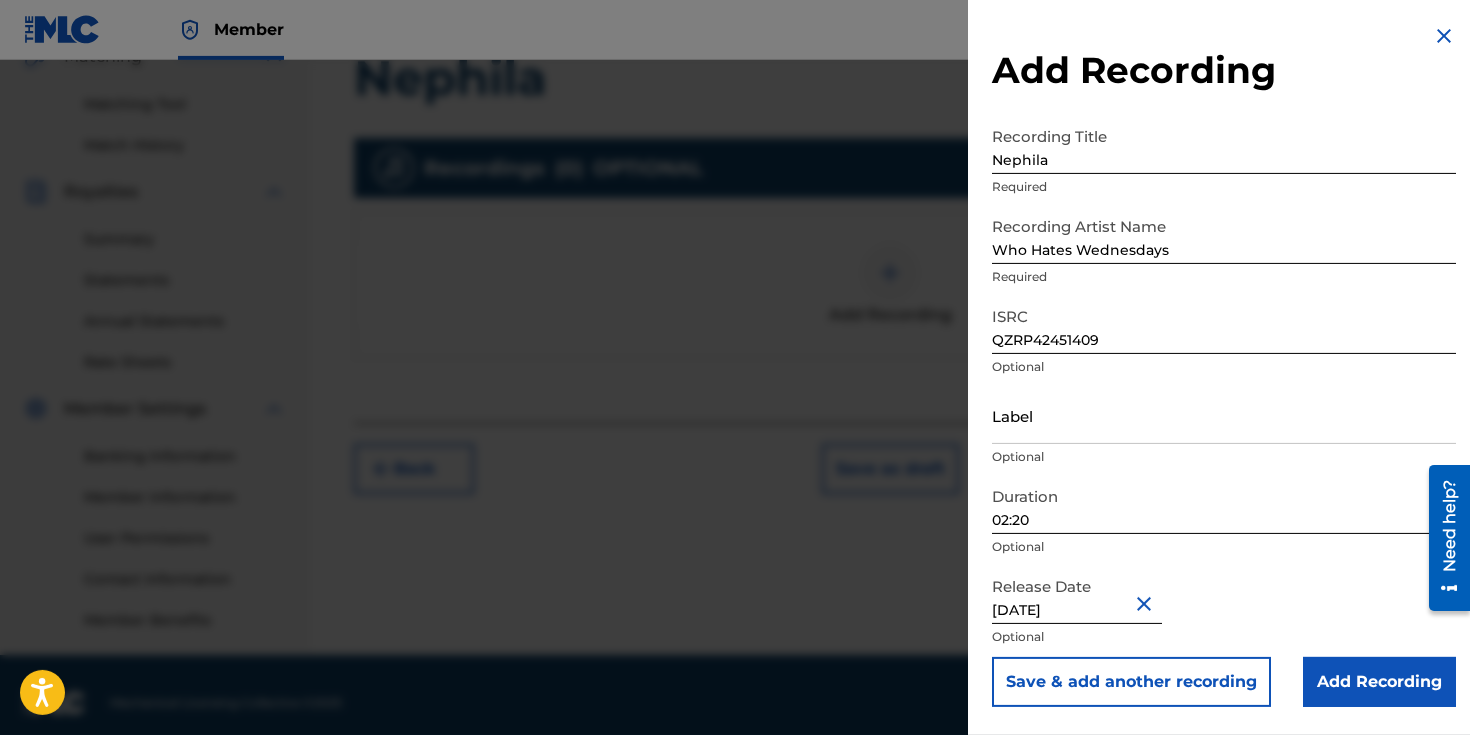 click on "Add Recording" at bounding box center (1379, 682) 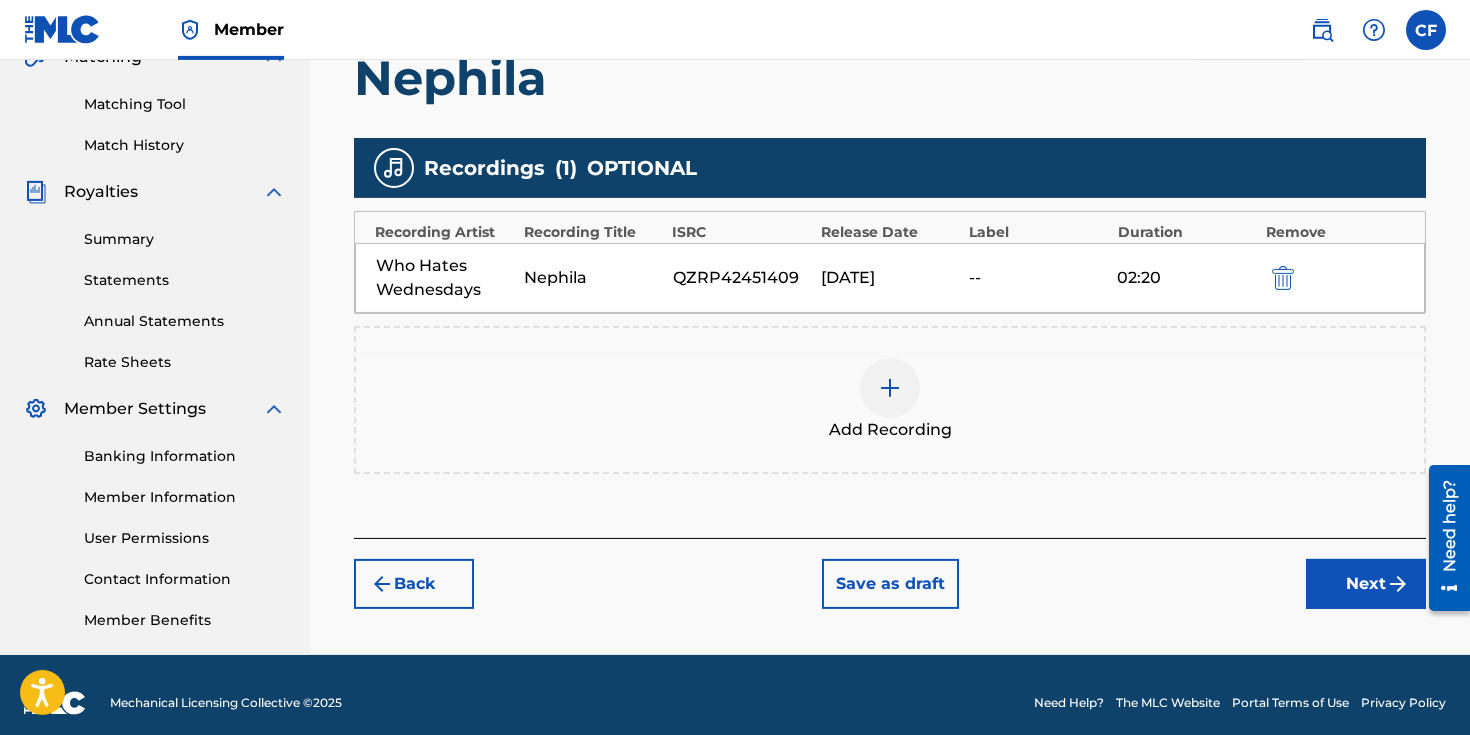 click on "Next" at bounding box center (1366, 584) 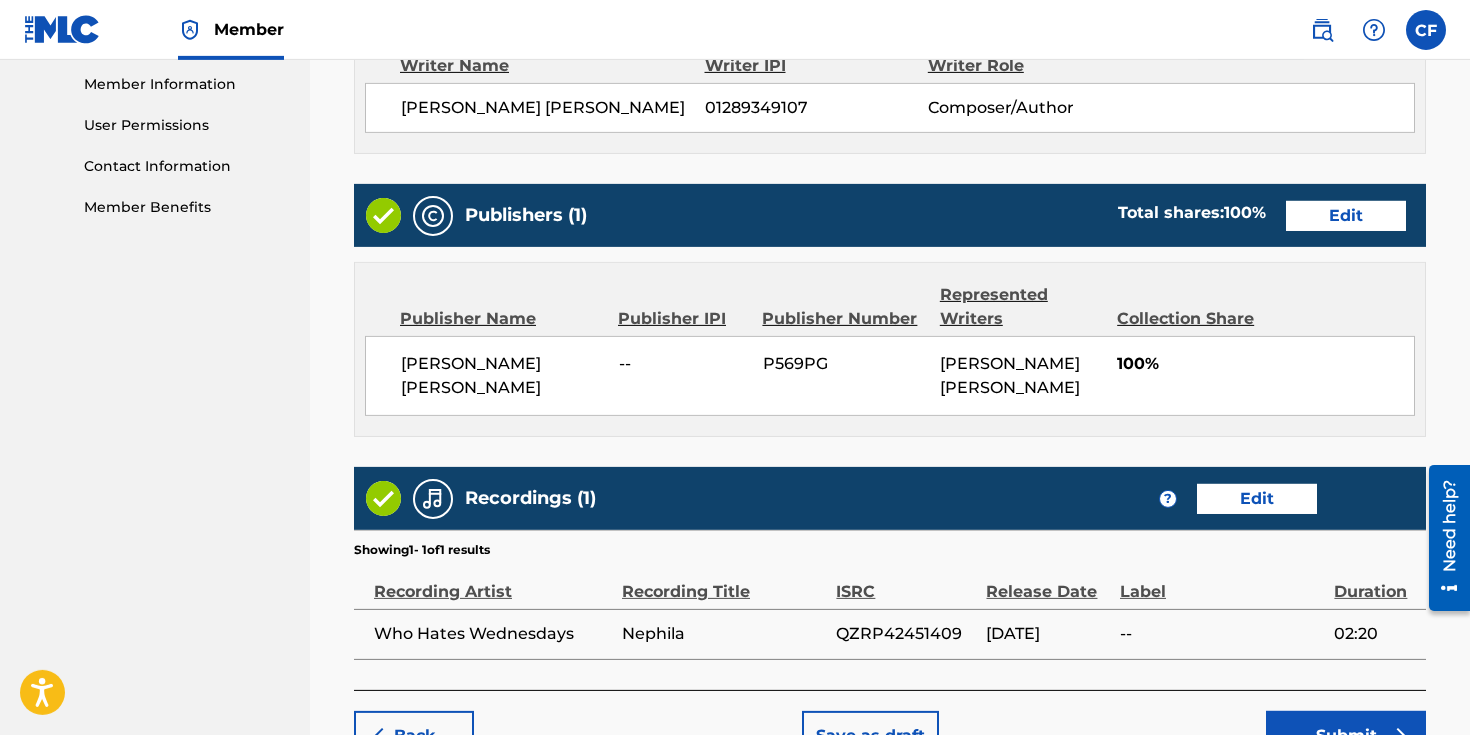 scroll, scrollTop: 1019, scrollLeft: 0, axis: vertical 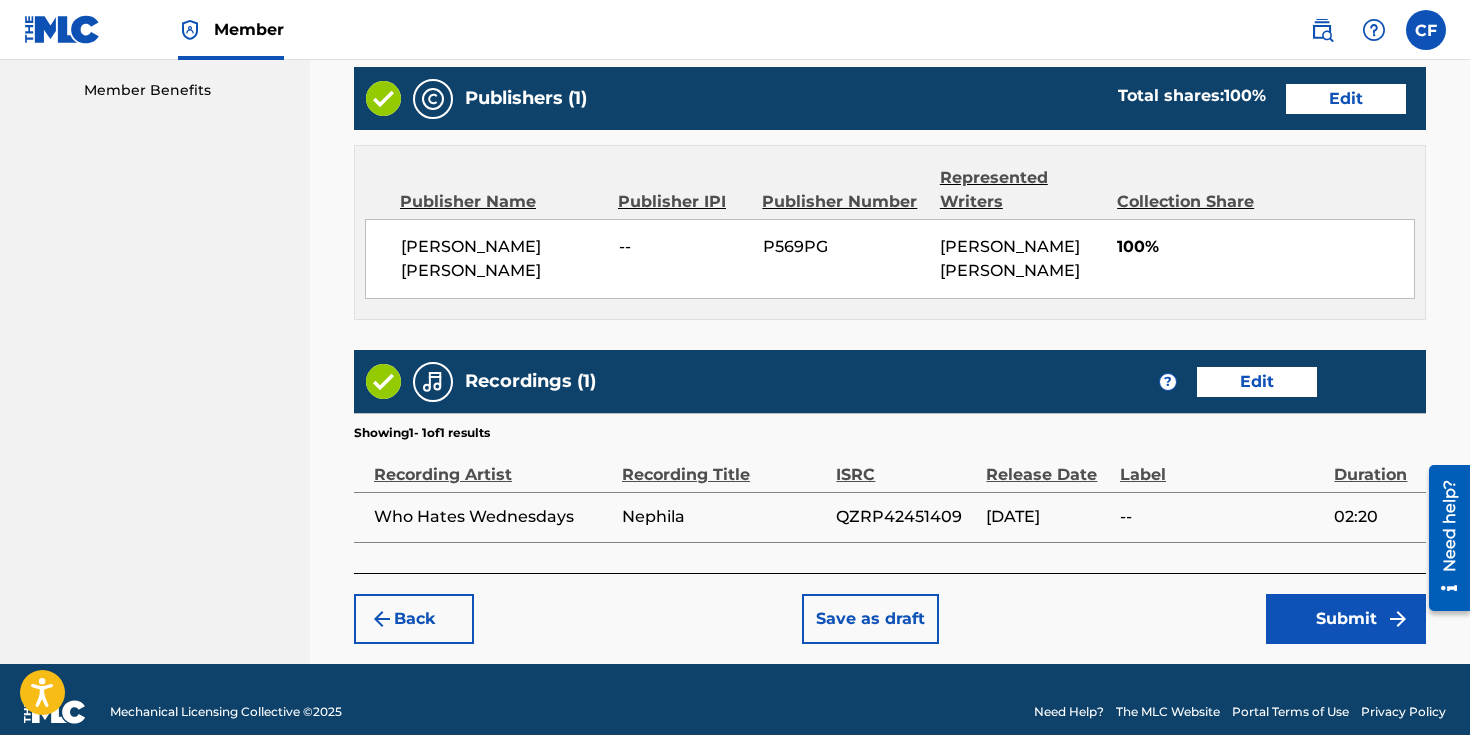 click on "Submit" at bounding box center [1346, 619] 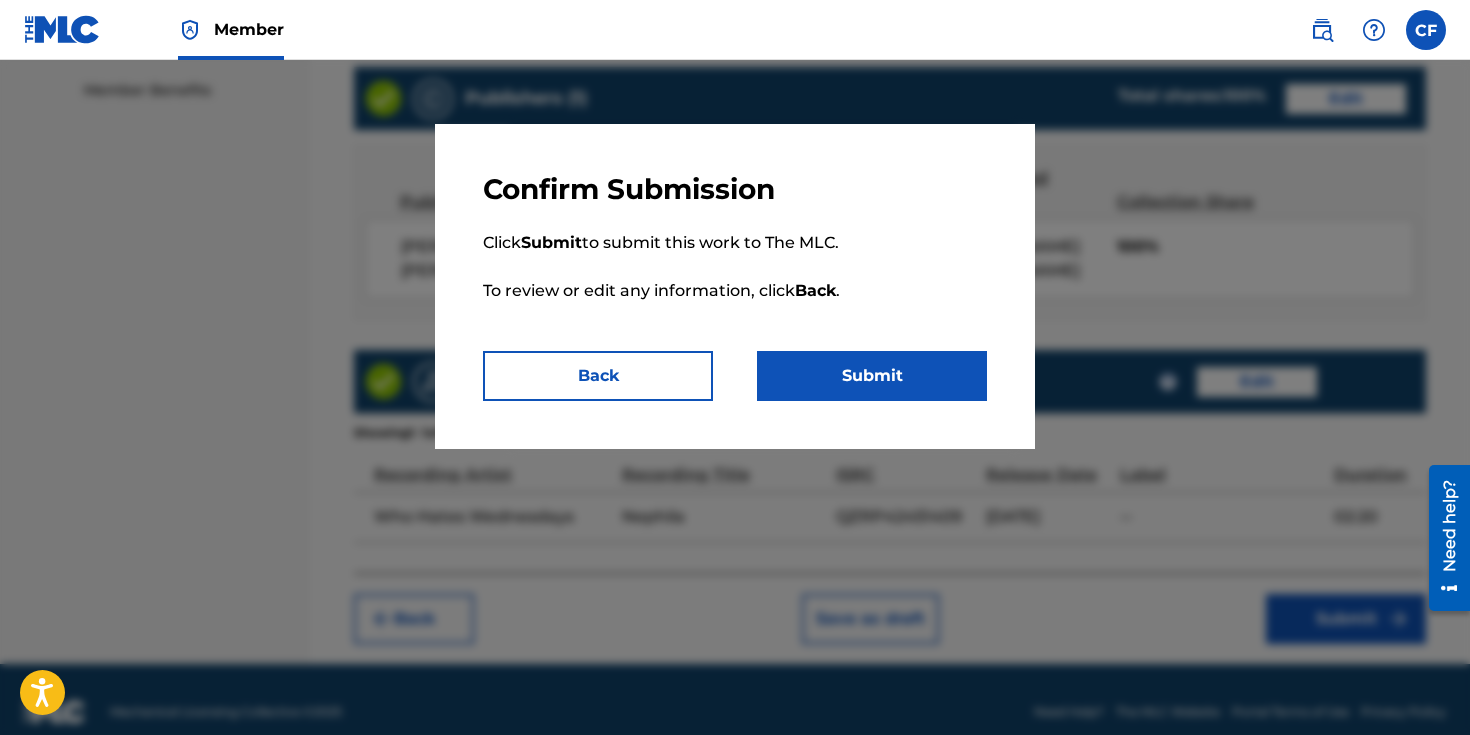 click on "Submit" at bounding box center [872, 376] 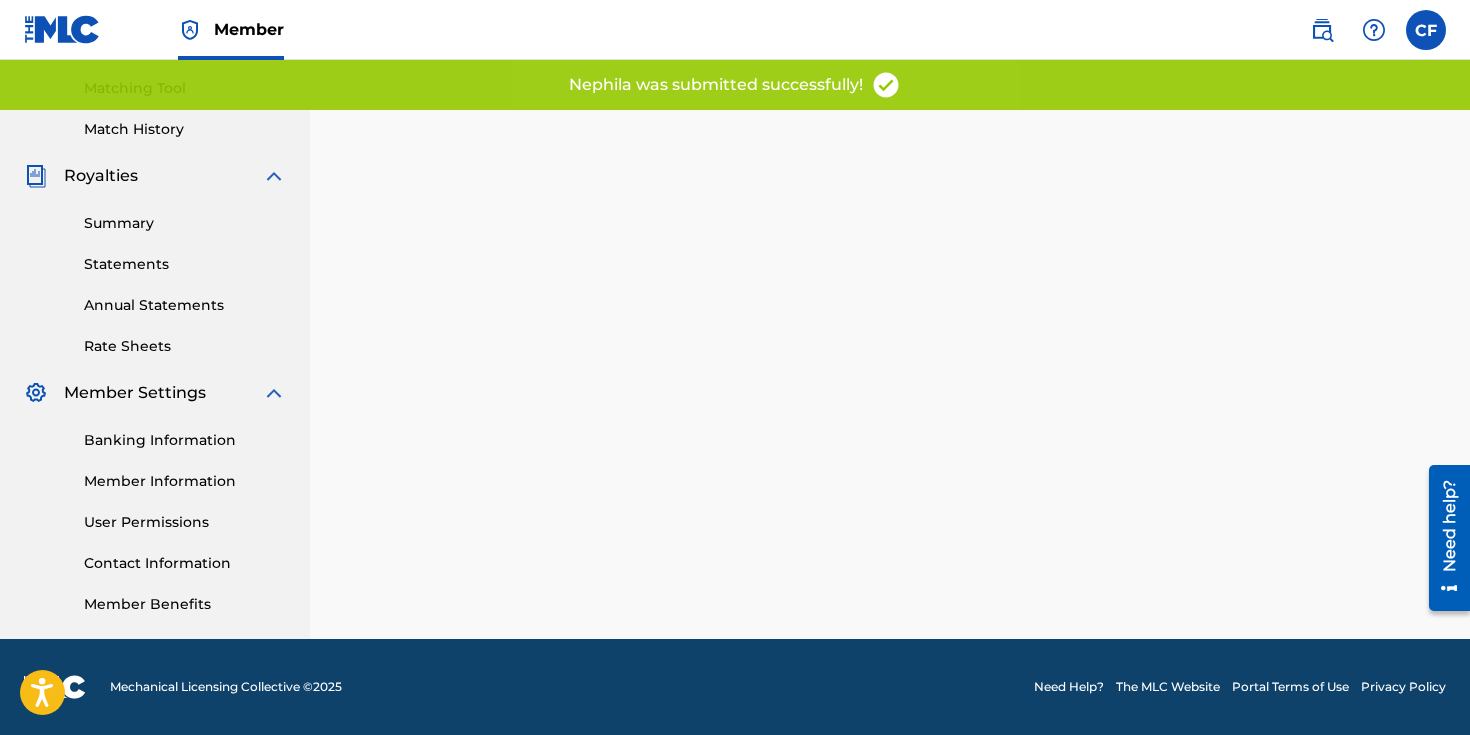 scroll, scrollTop: 0, scrollLeft: 0, axis: both 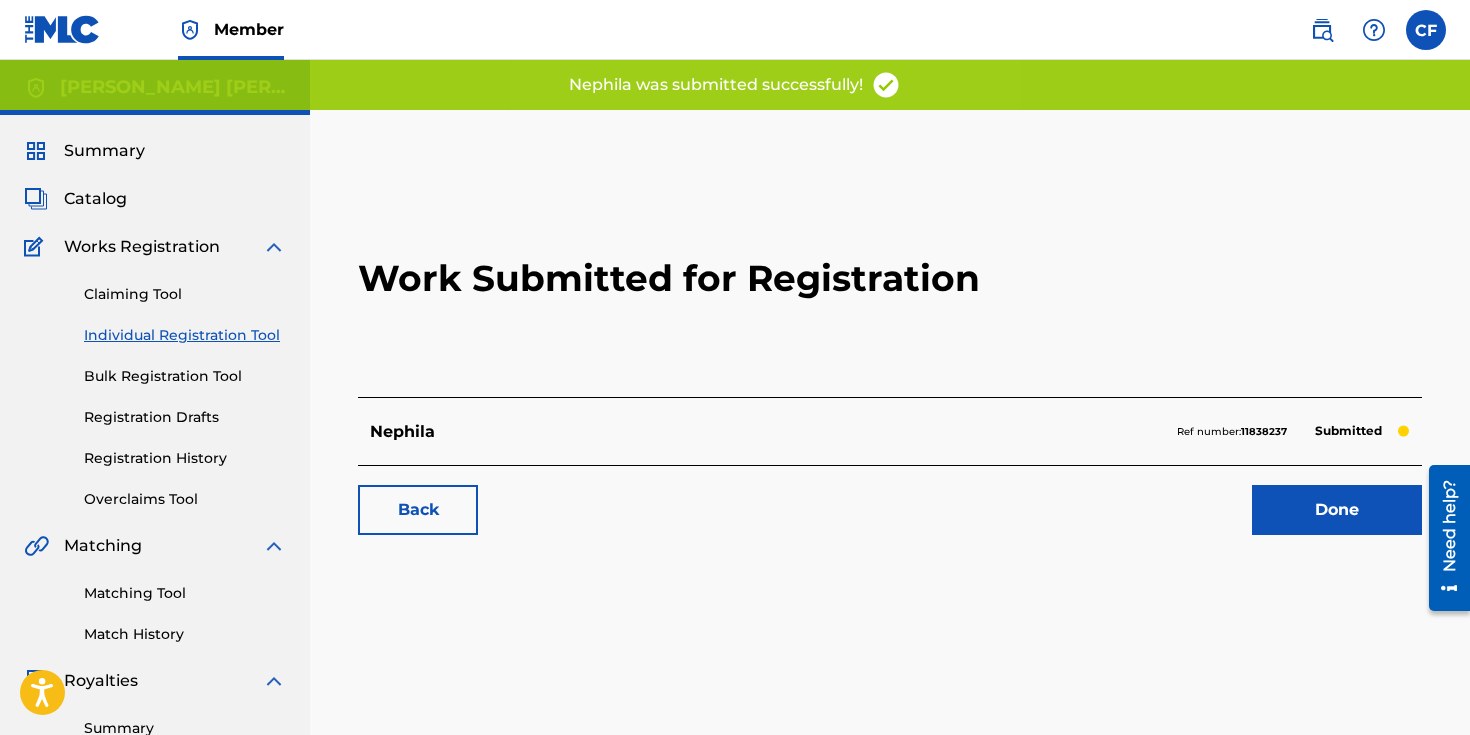 click on "Done" at bounding box center [1337, 510] 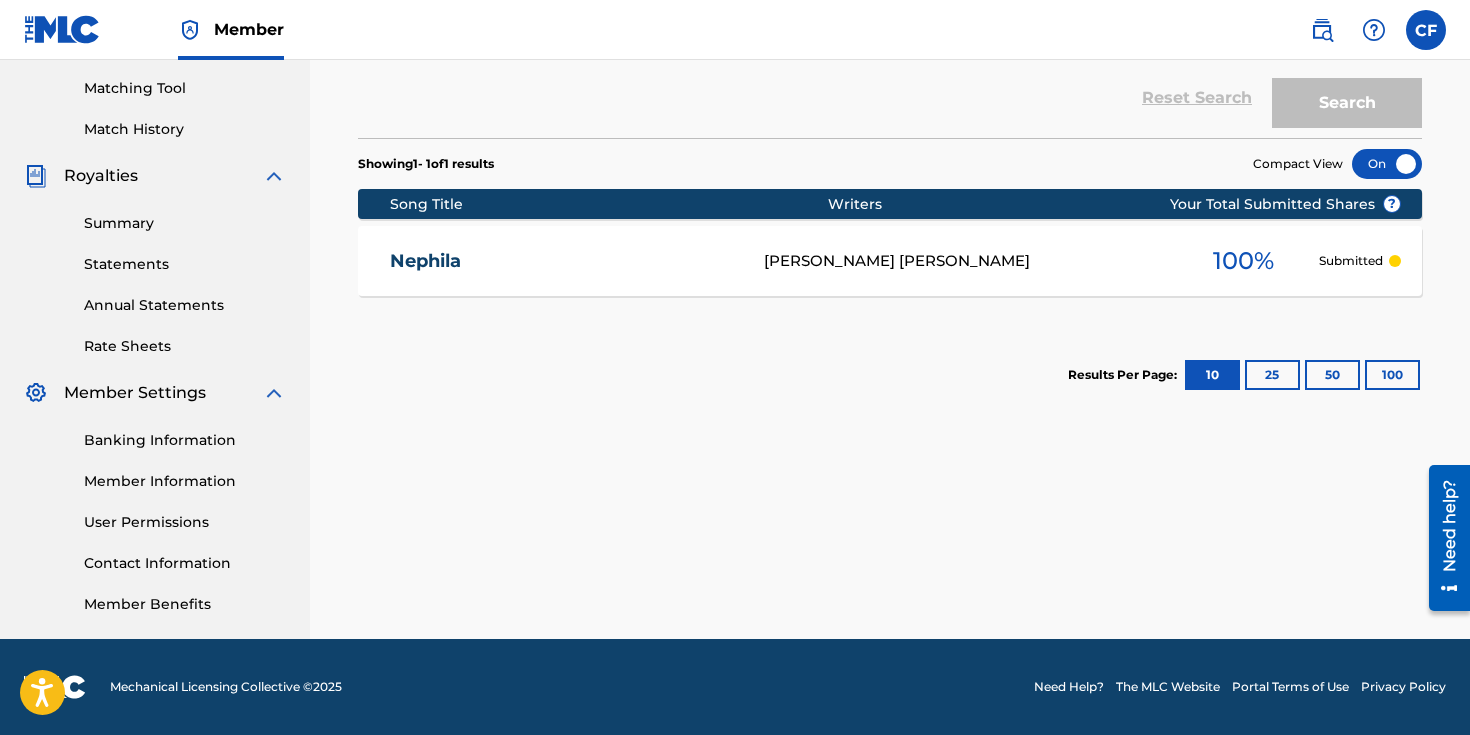 scroll, scrollTop: 0, scrollLeft: 0, axis: both 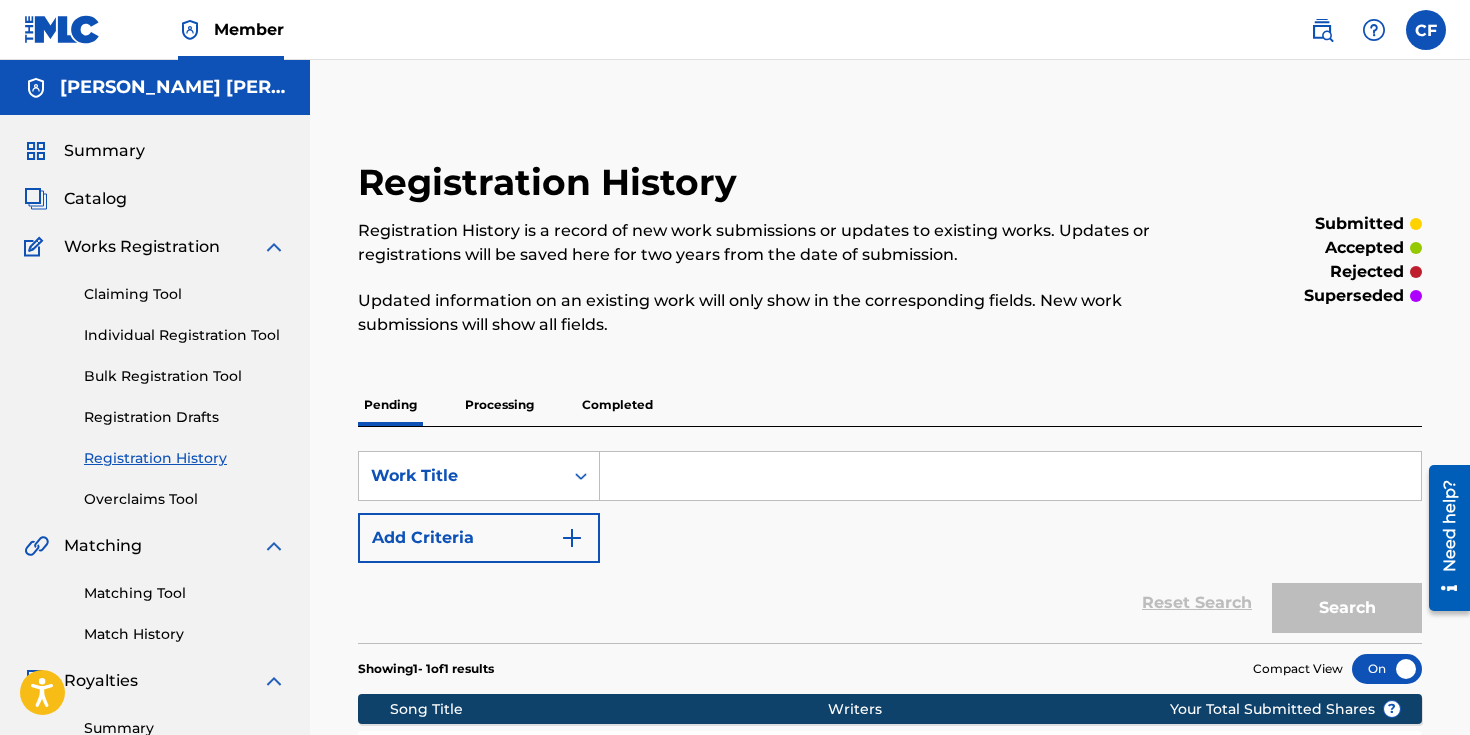 click on "Catalog" at bounding box center (95, 199) 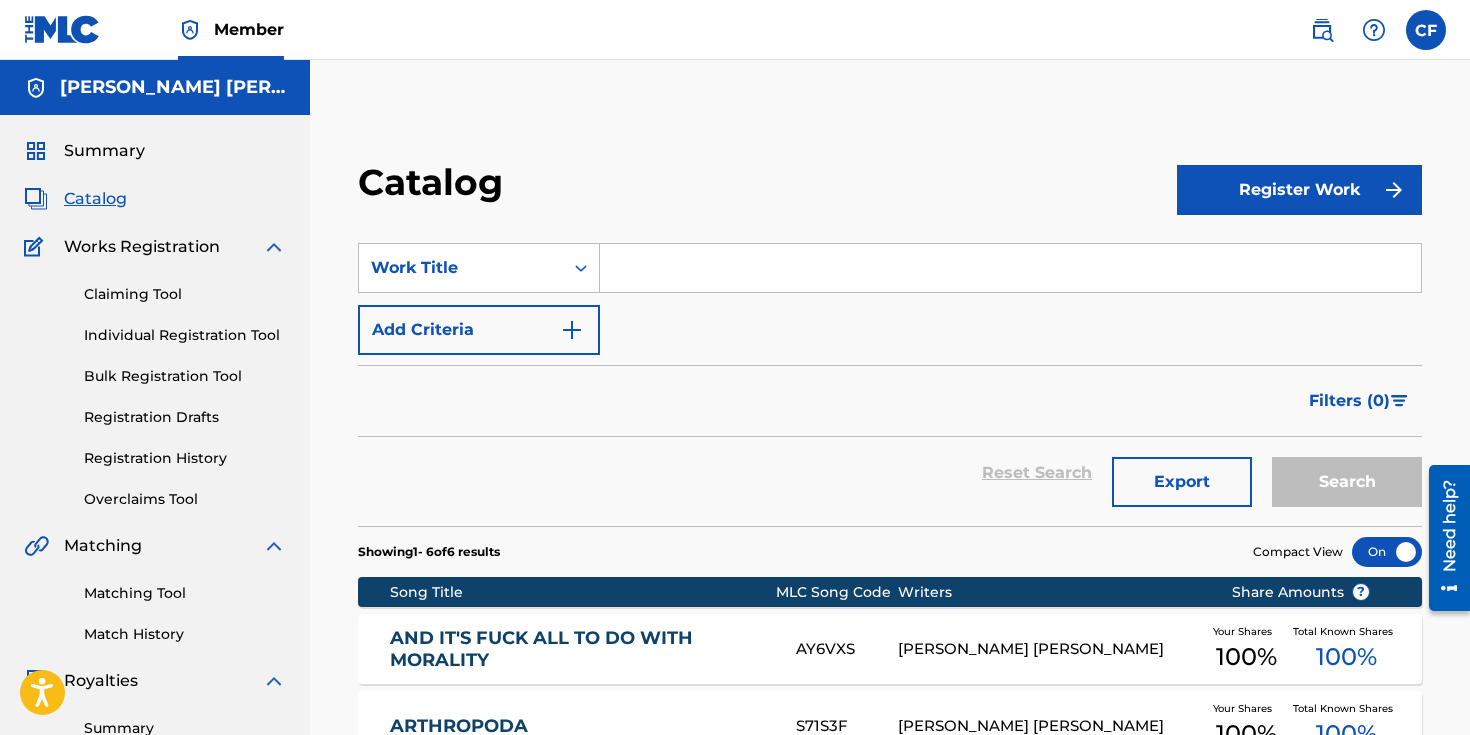 click on "Register Work" at bounding box center [1299, 190] 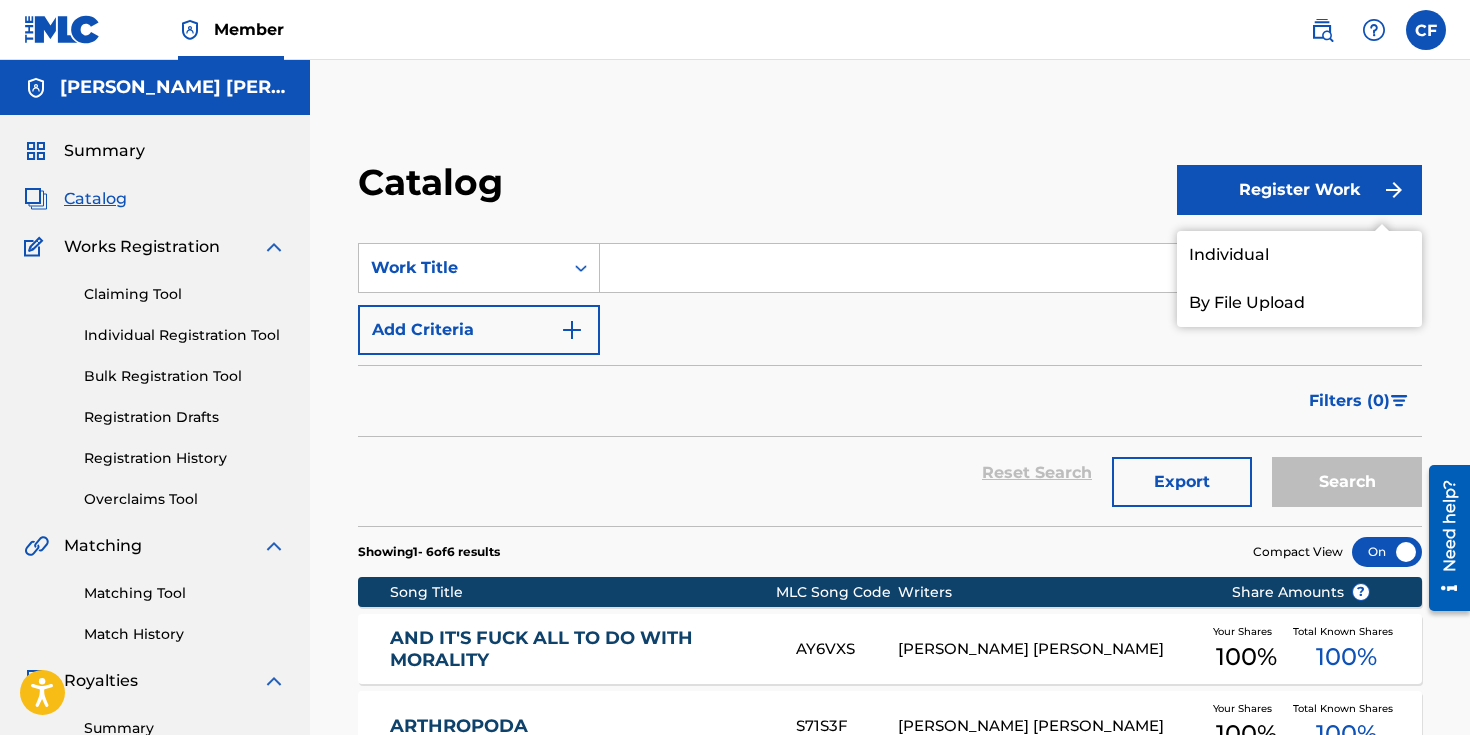 click on "Individual" at bounding box center [1299, 255] 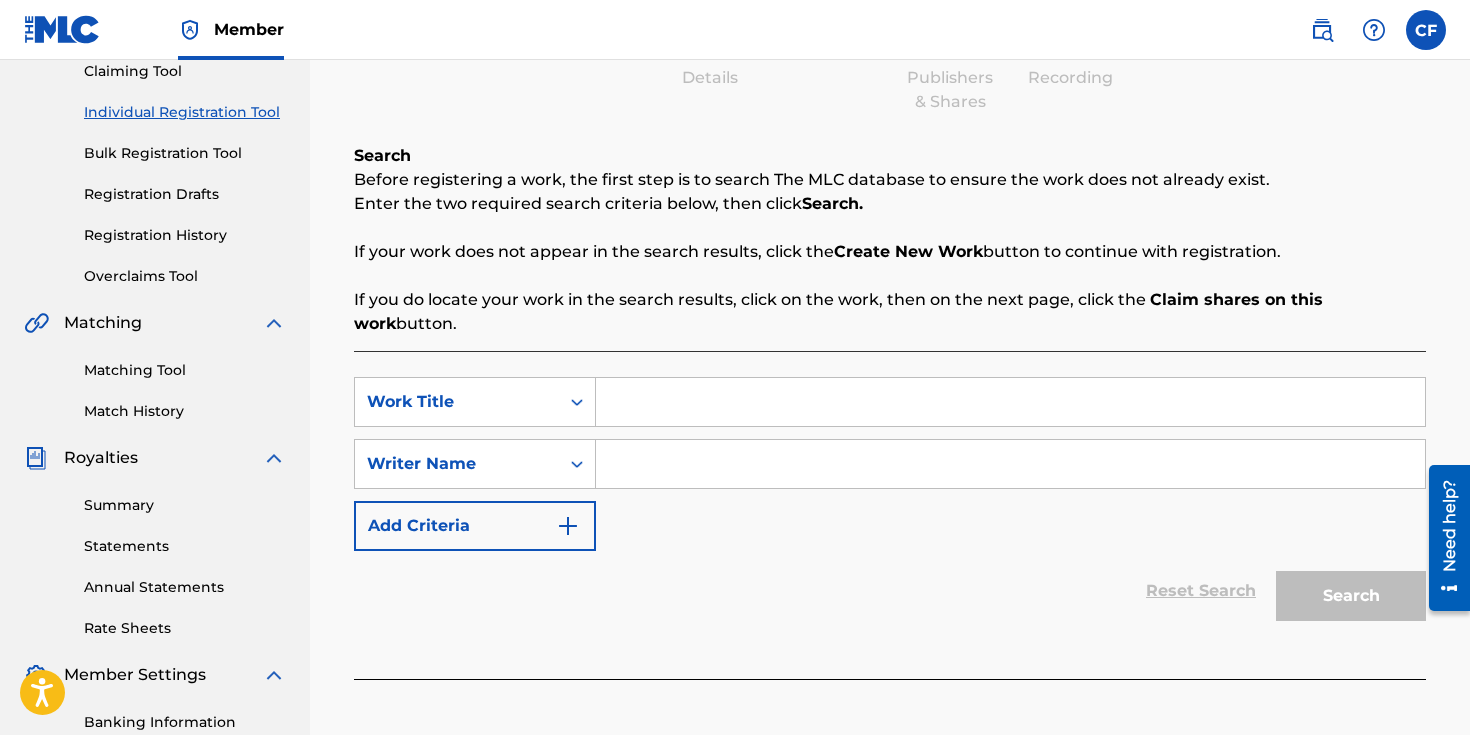 scroll, scrollTop: 237, scrollLeft: 0, axis: vertical 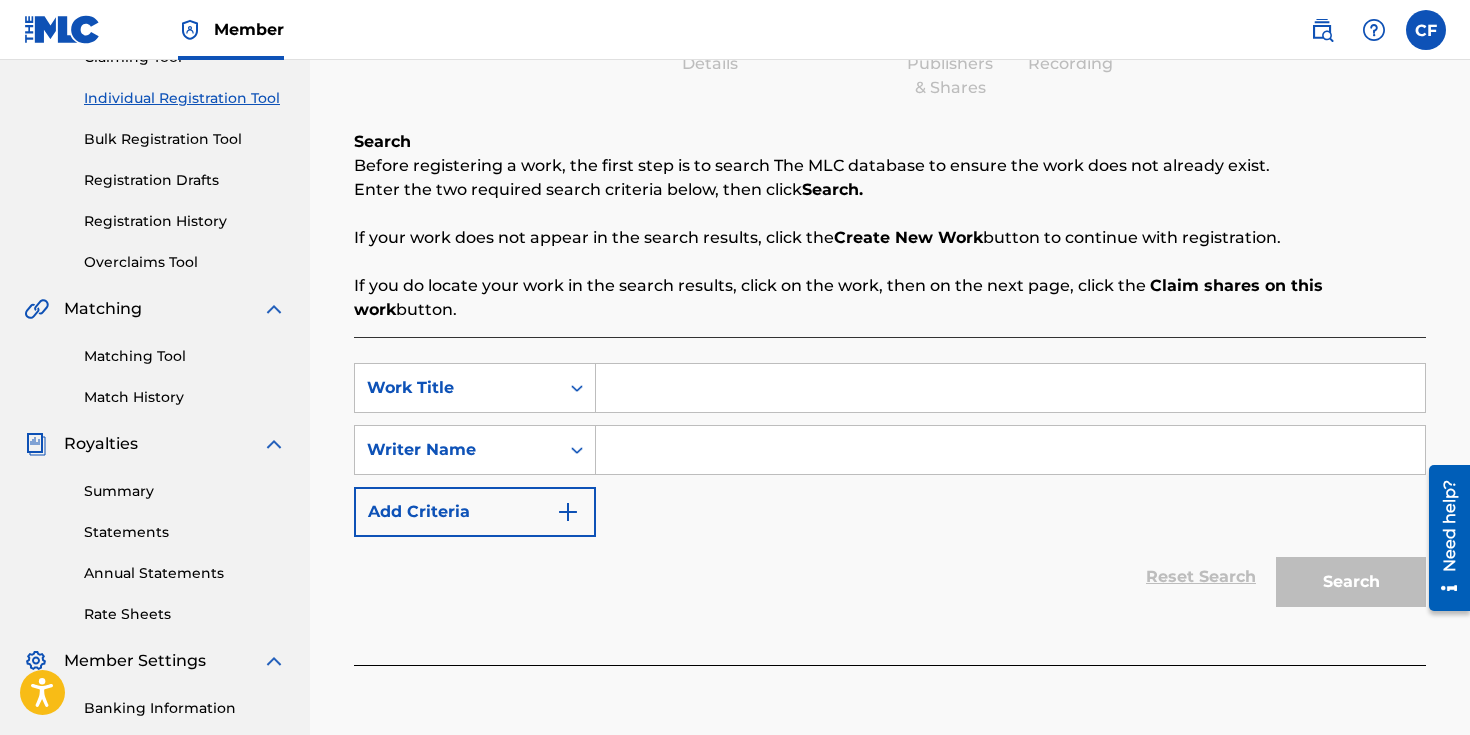 click at bounding box center [1010, 388] 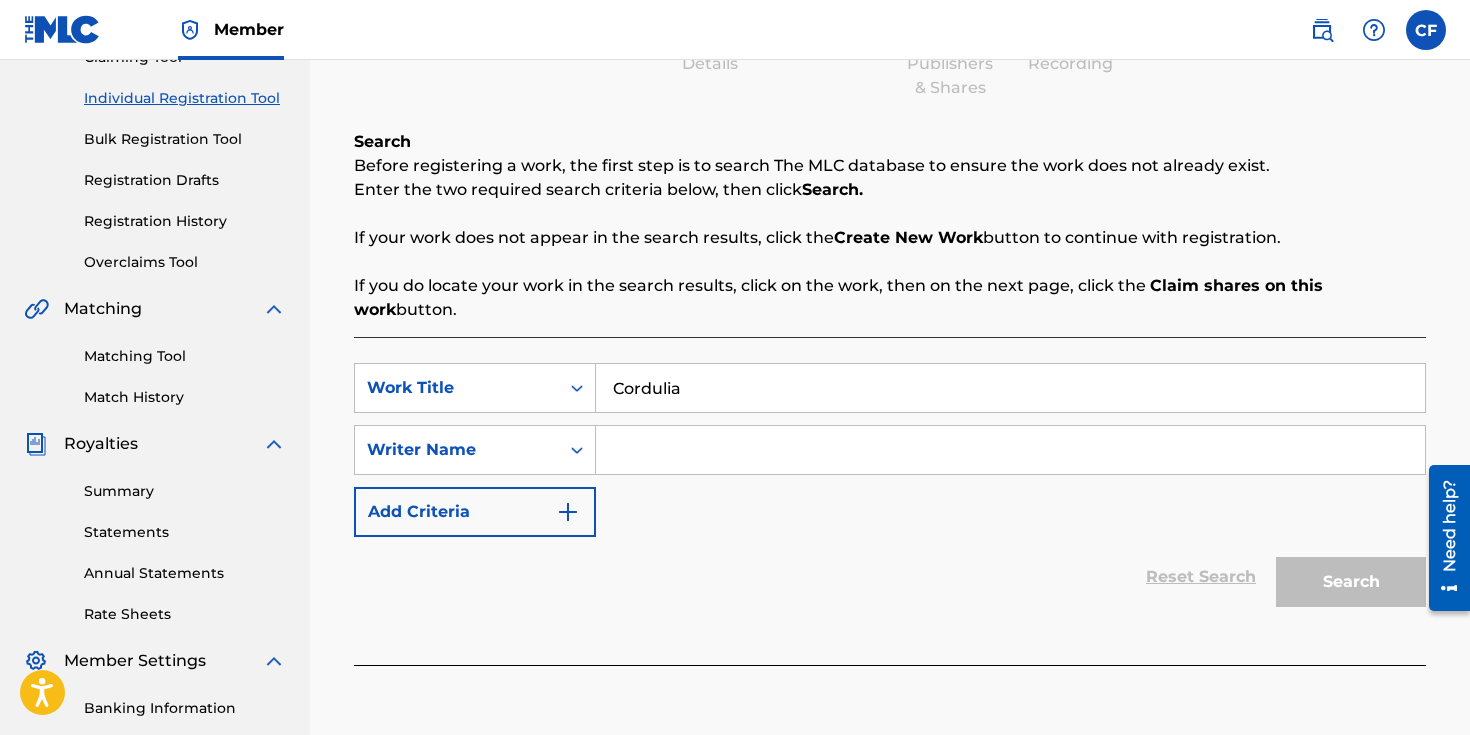 type on "Cordulia" 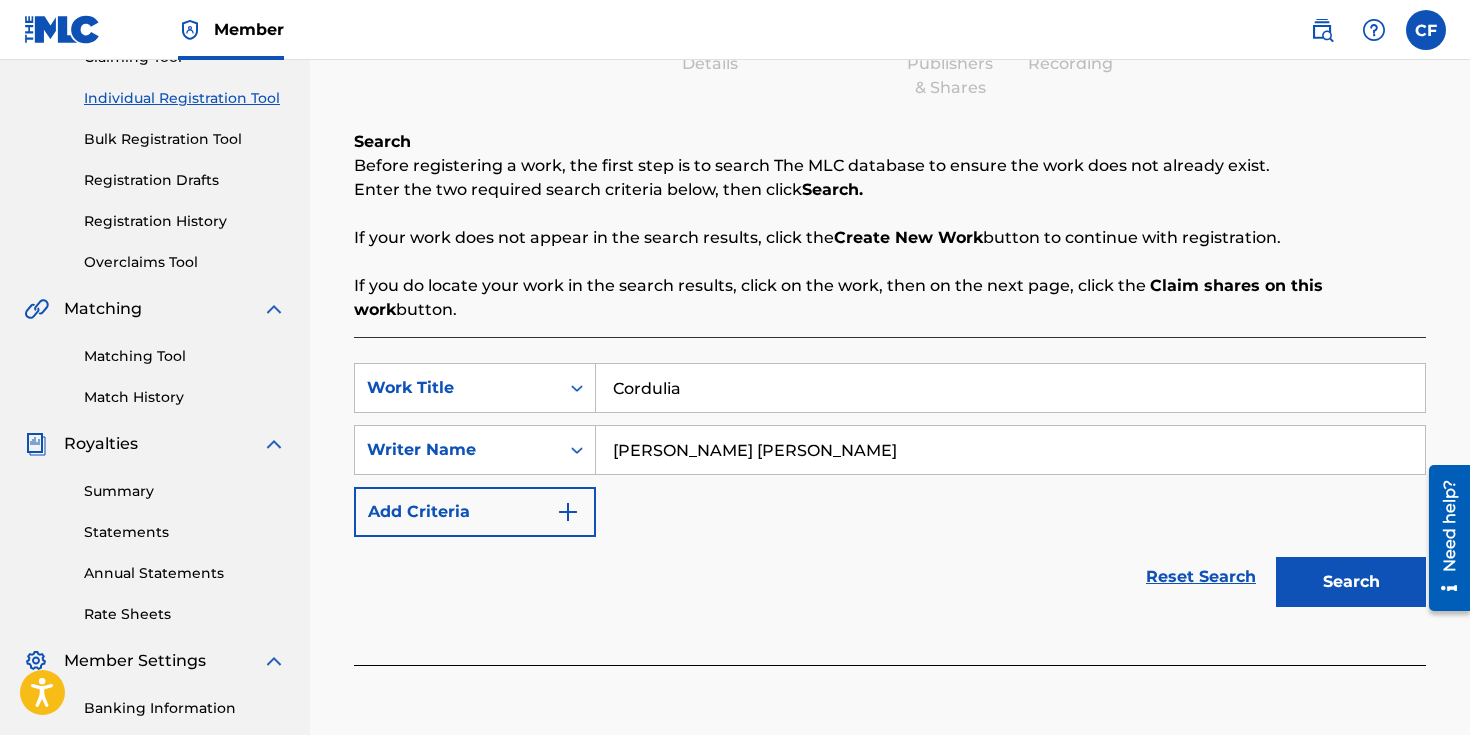 type on "[PERSON_NAME] [PERSON_NAME]" 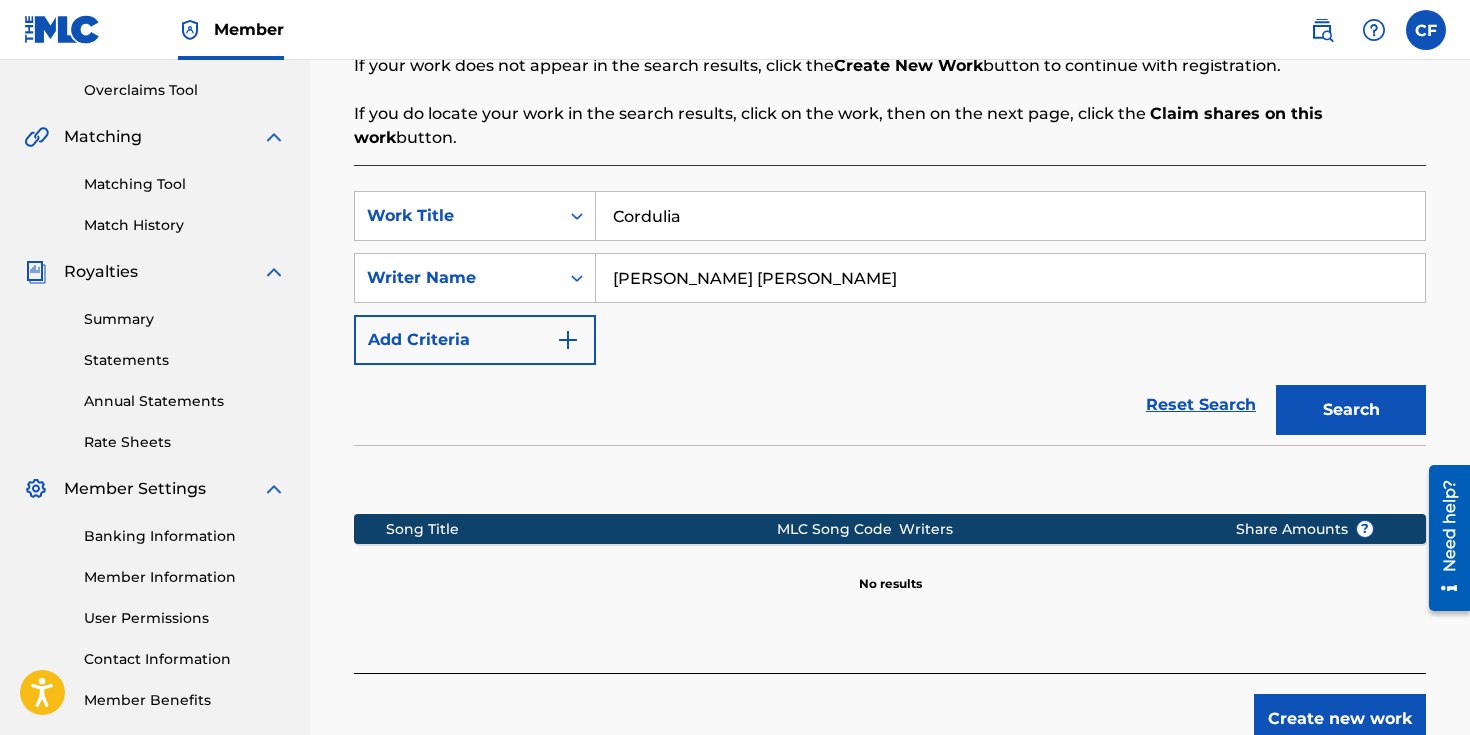 scroll, scrollTop: 534, scrollLeft: 0, axis: vertical 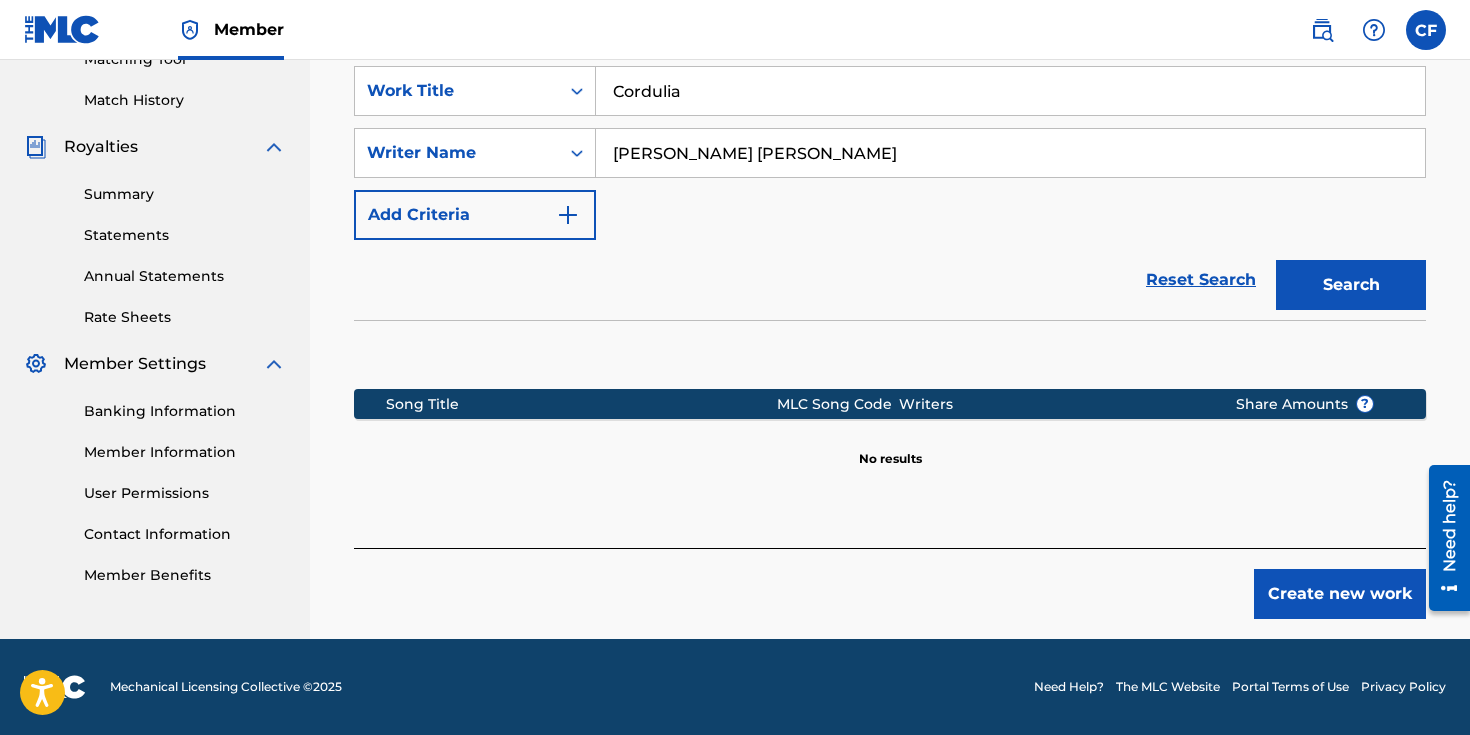click on "Create new work" at bounding box center [1340, 594] 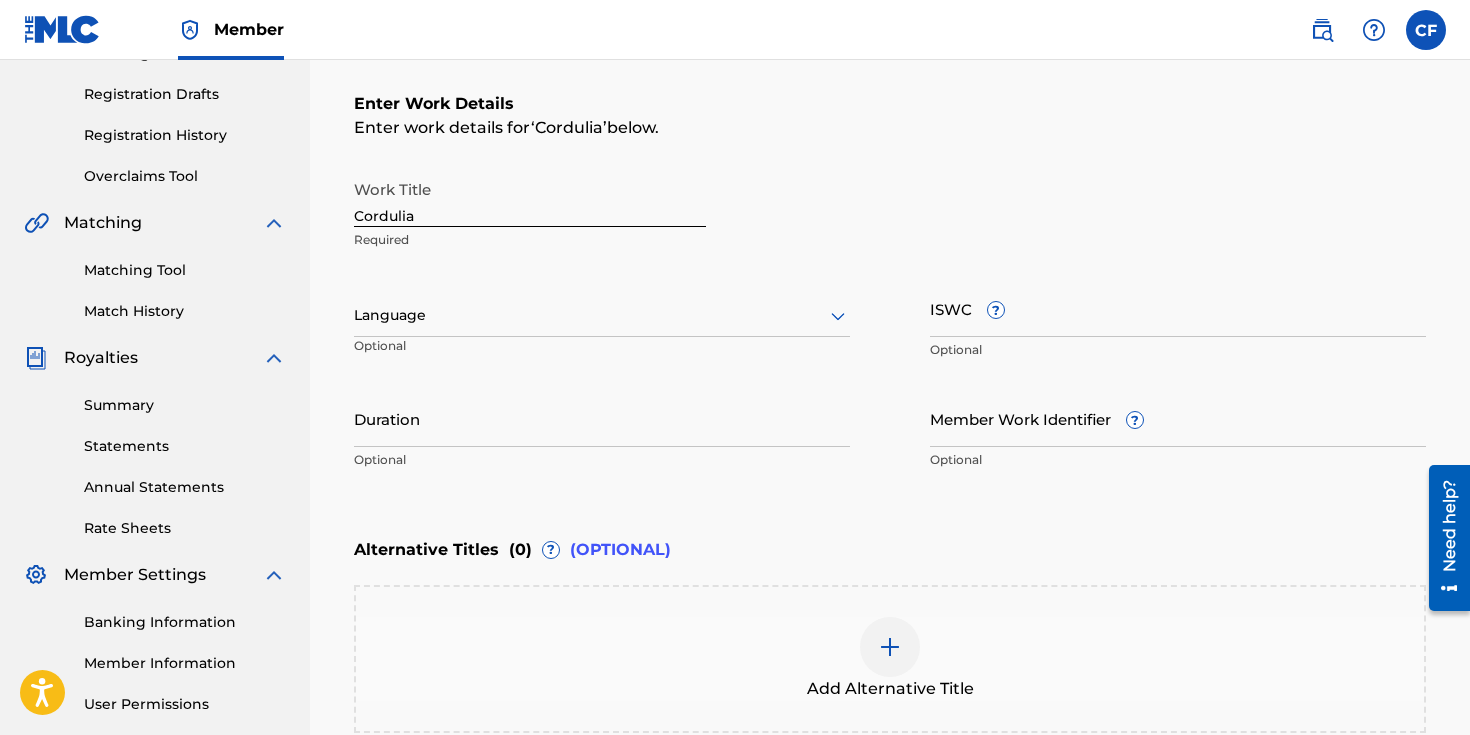 scroll, scrollTop: 195, scrollLeft: 0, axis: vertical 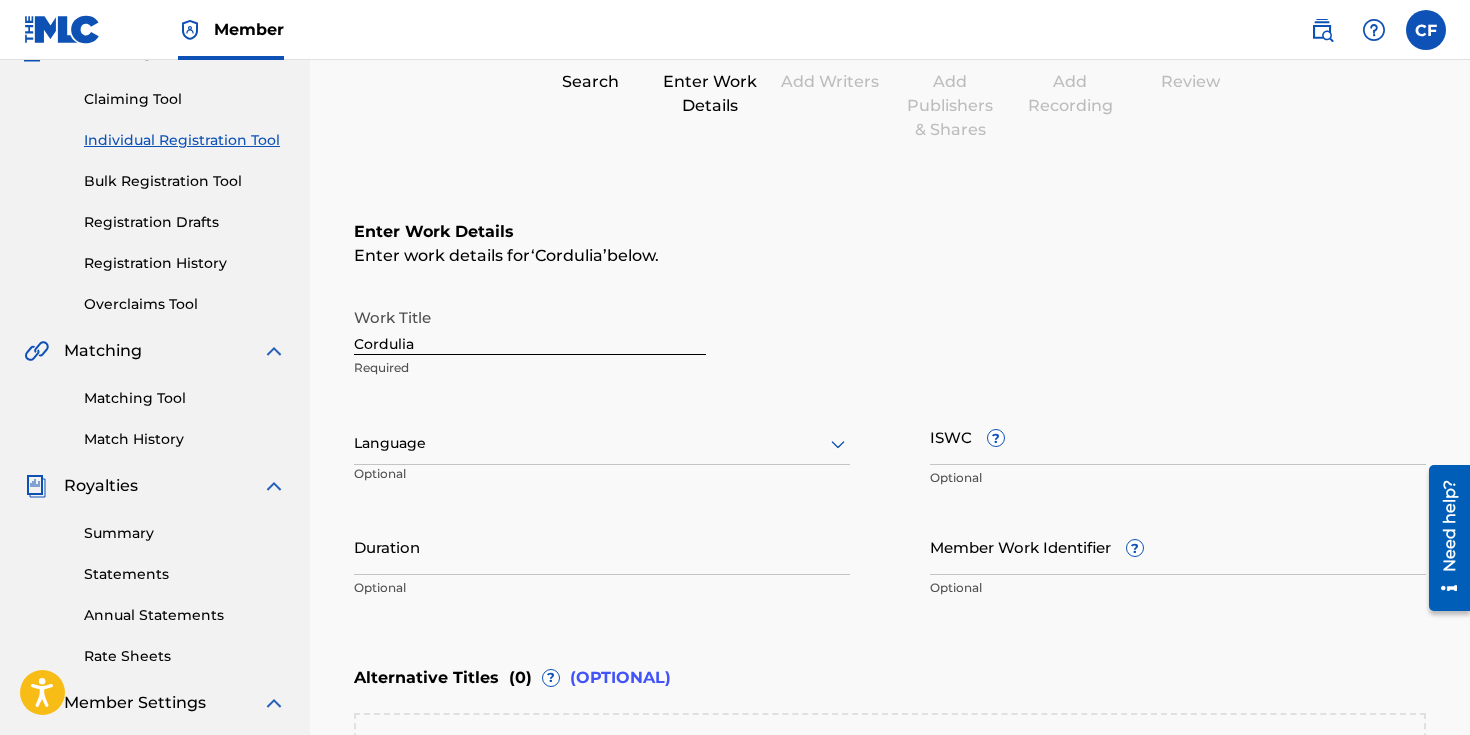 click on "ISWC   ?" at bounding box center (1178, 436) 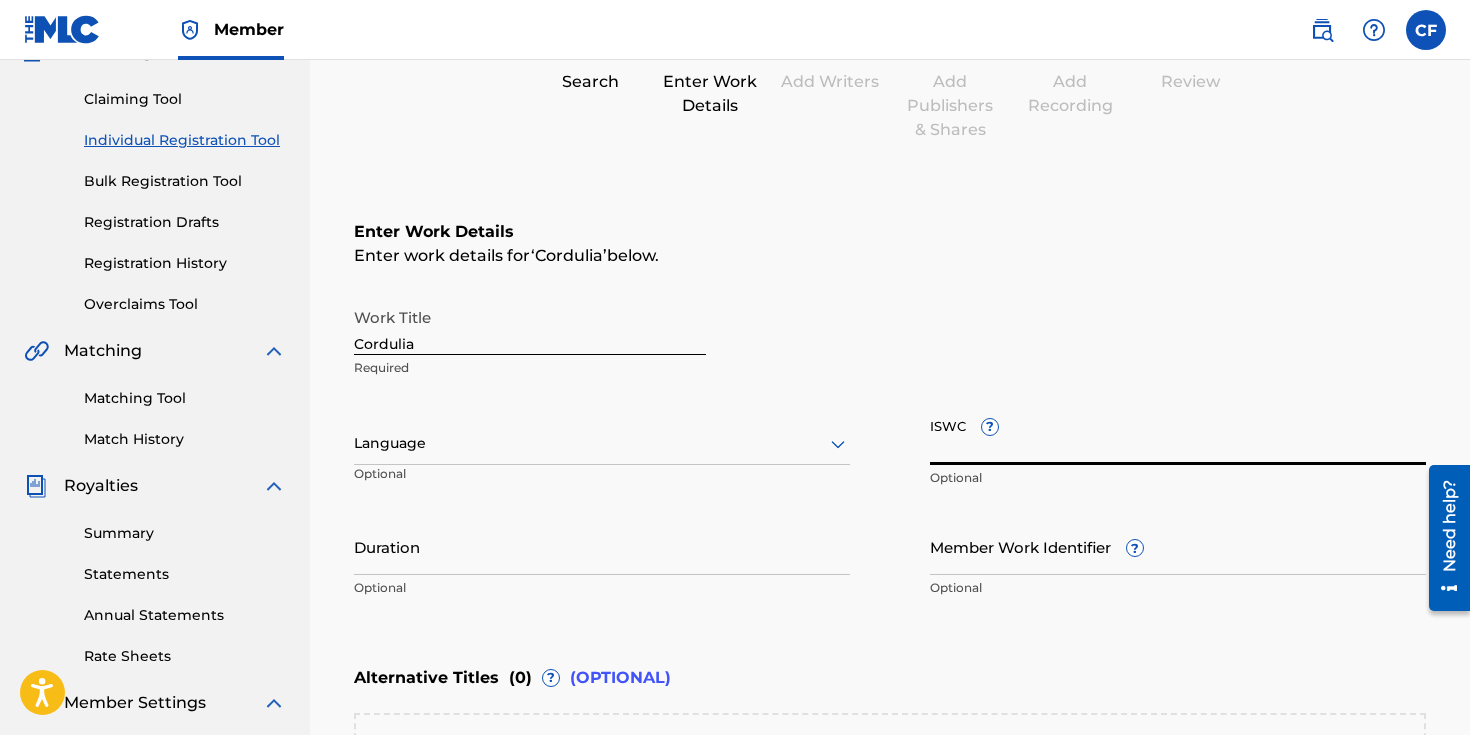paste on "T-333.264.259-4" 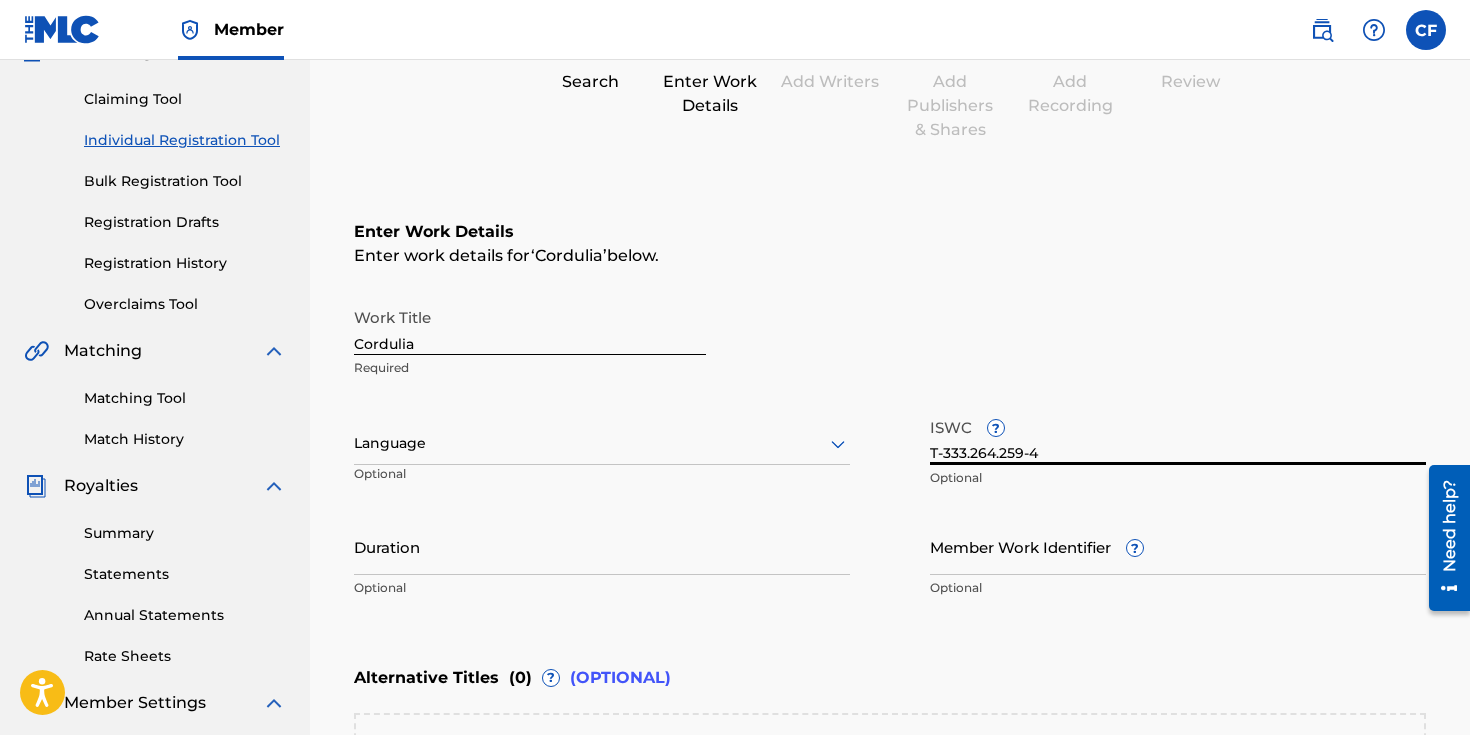 type on "T-333.264.259-4" 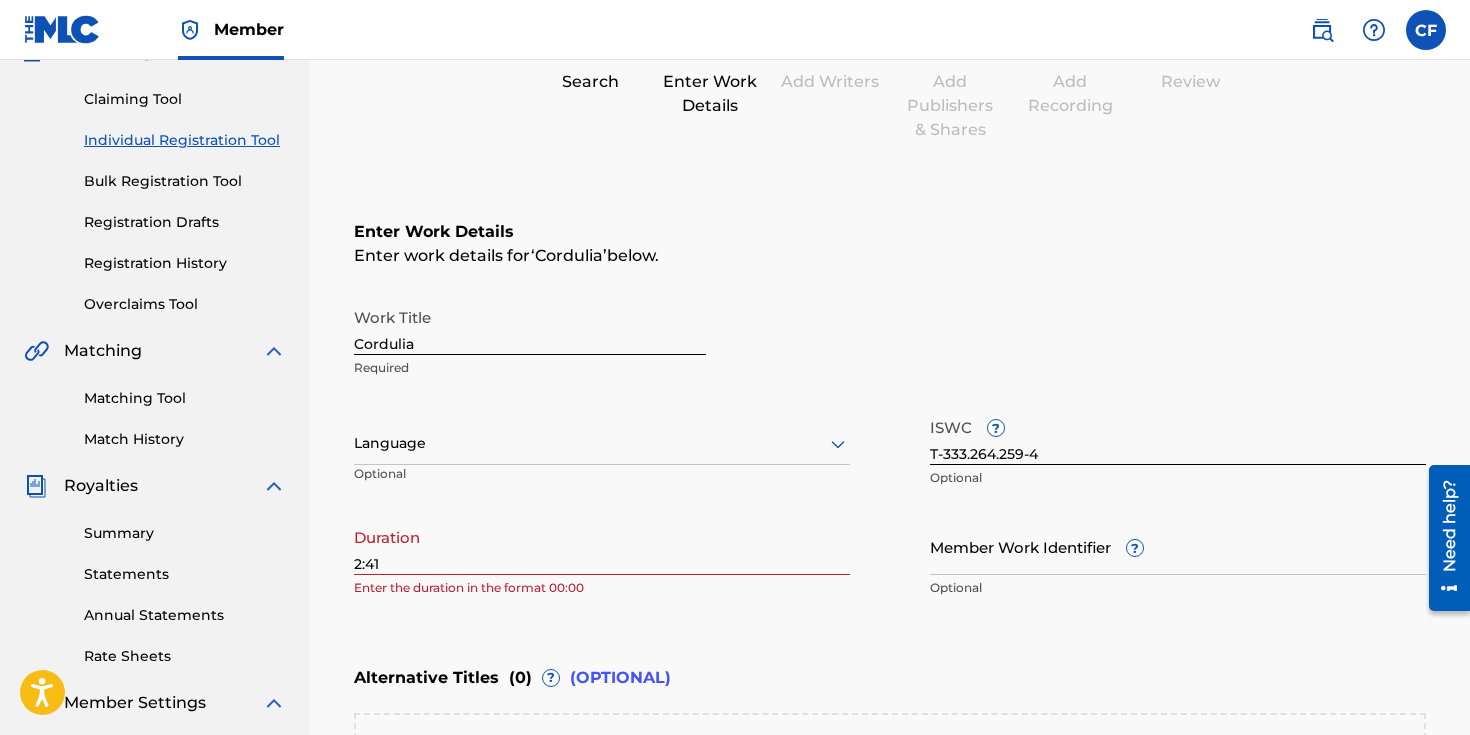 click on "Enter the duration in the format 00:00" at bounding box center (602, 588) 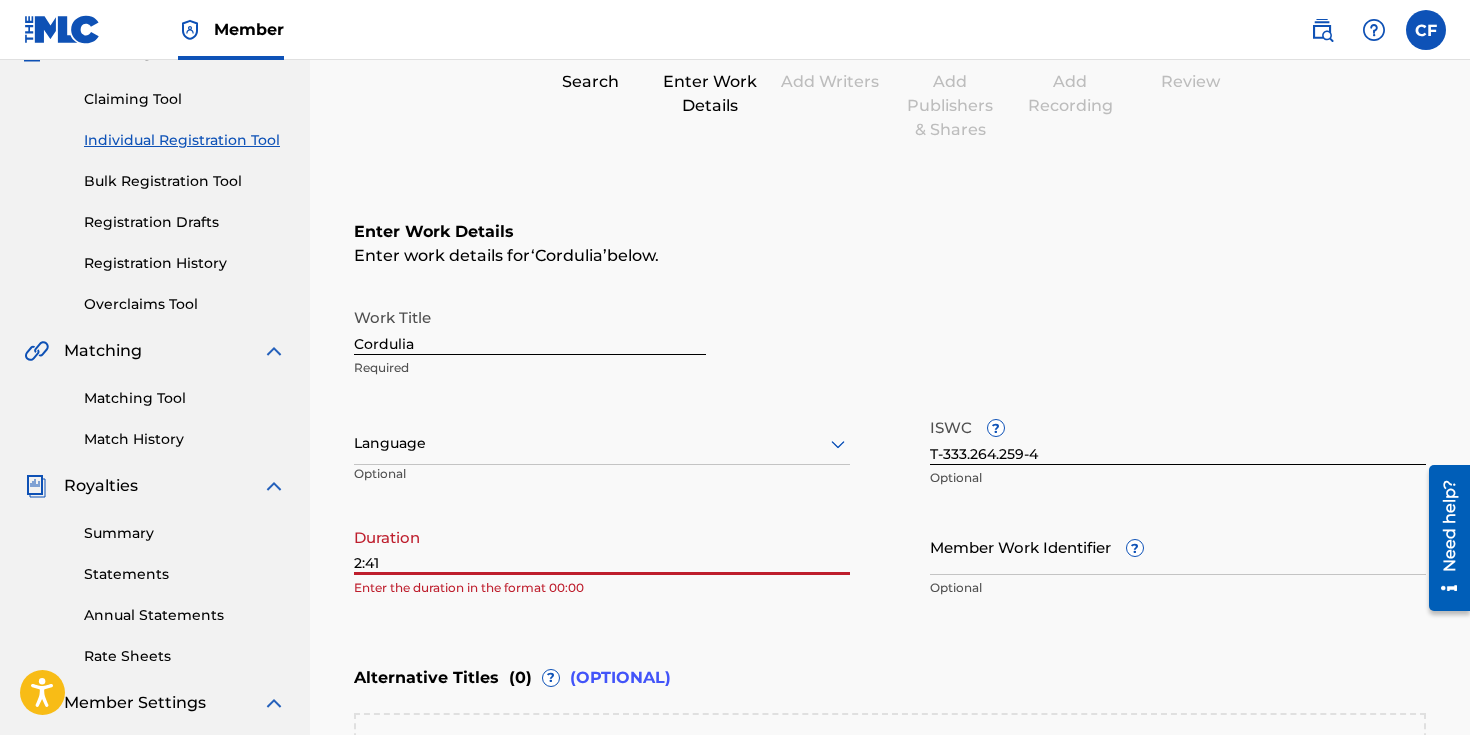 click on "2:41" at bounding box center (602, 546) 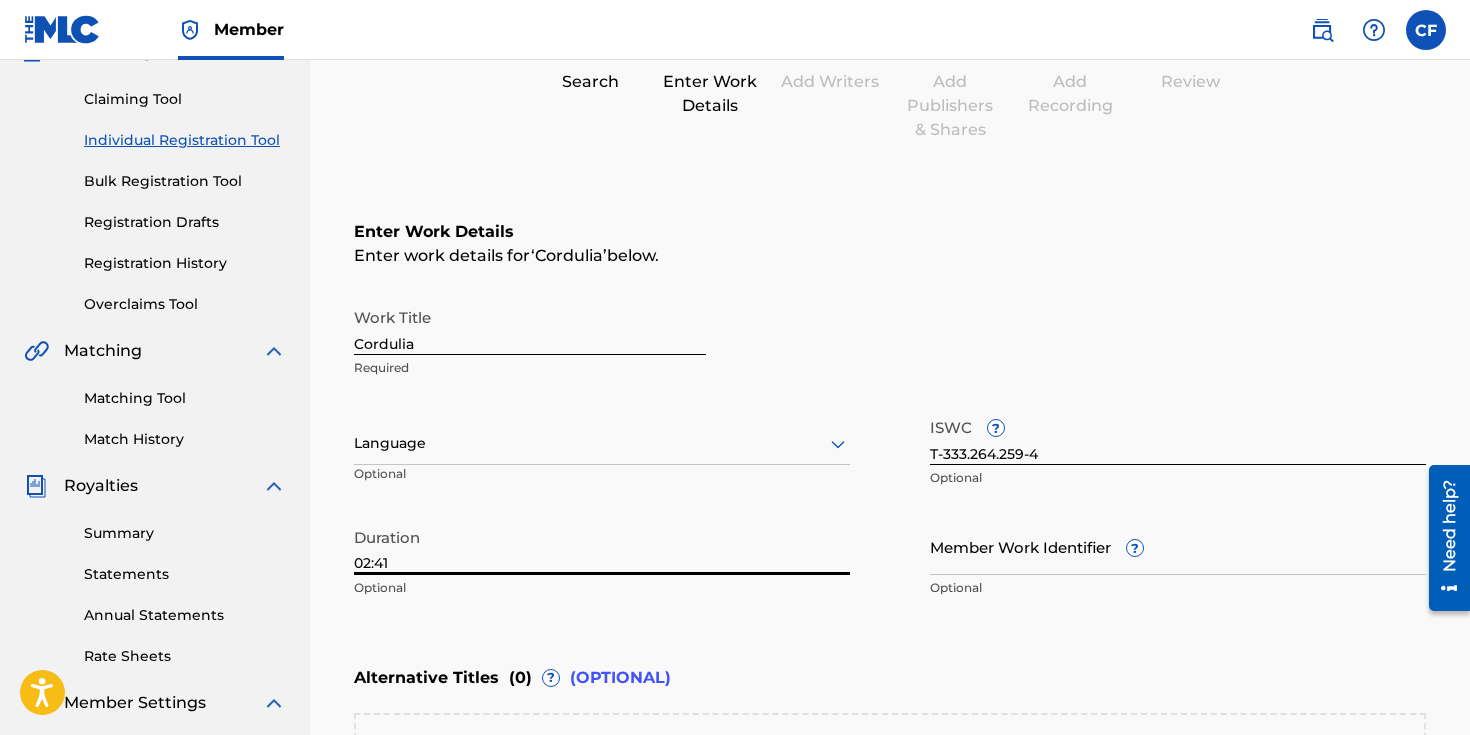 type on "02:41" 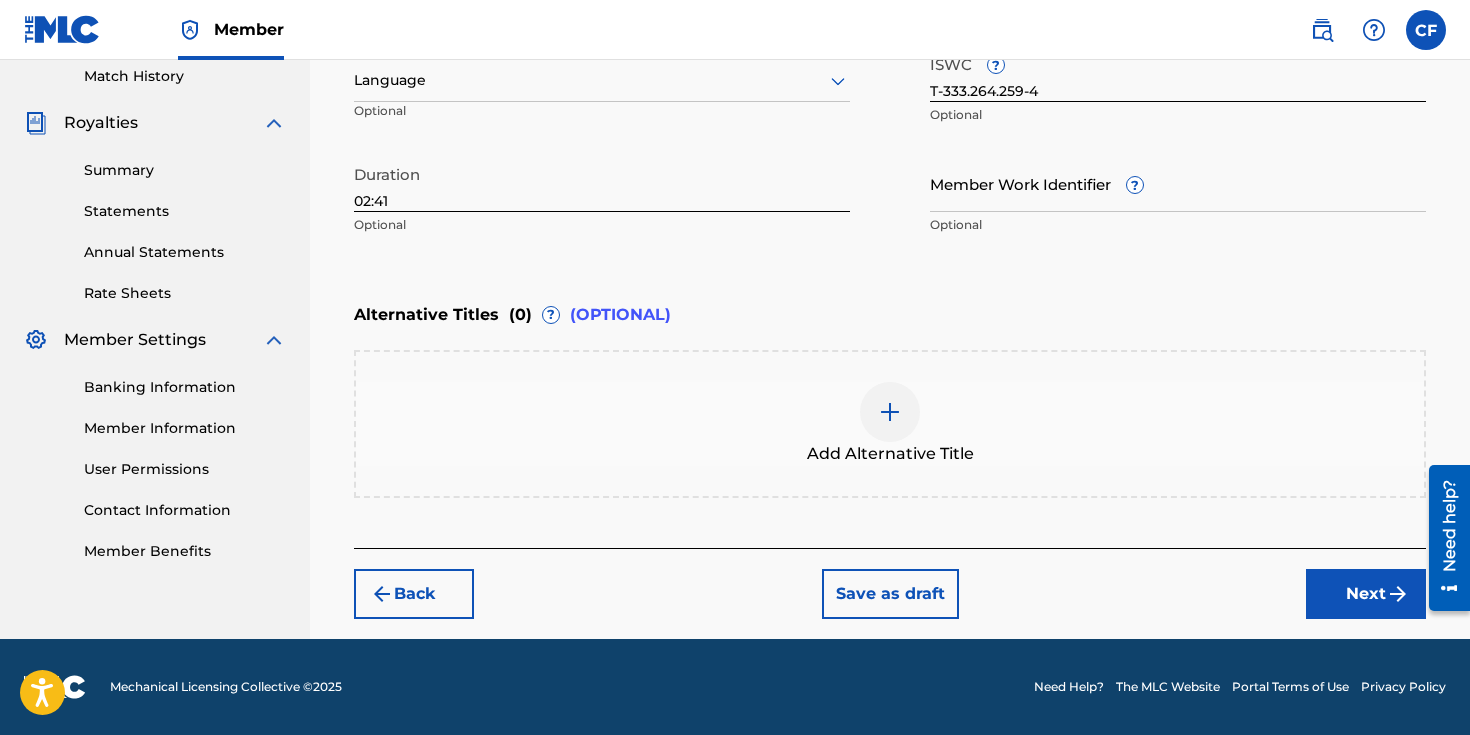 click at bounding box center [1398, 594] 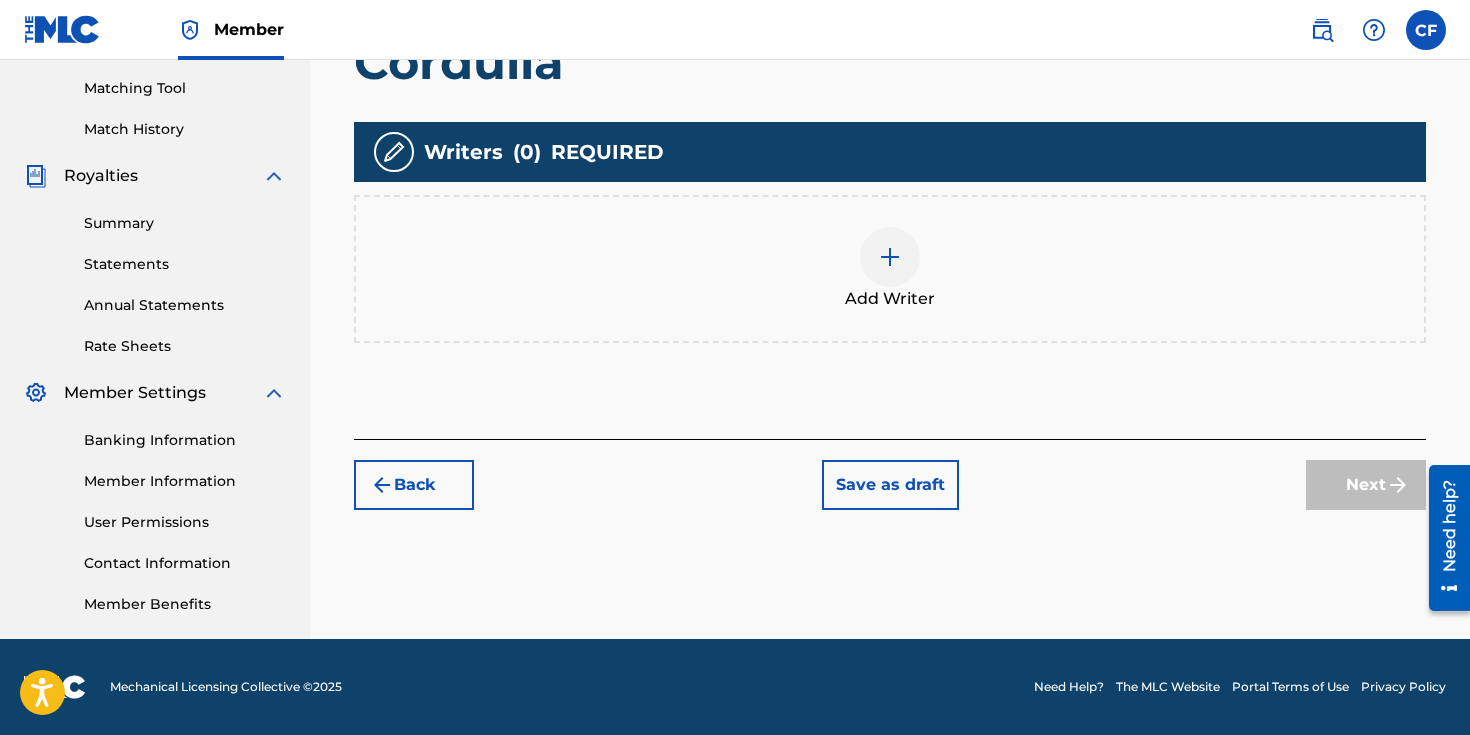 scroll, scrollTop: 505, scrollLeft: 0, axis: vertical 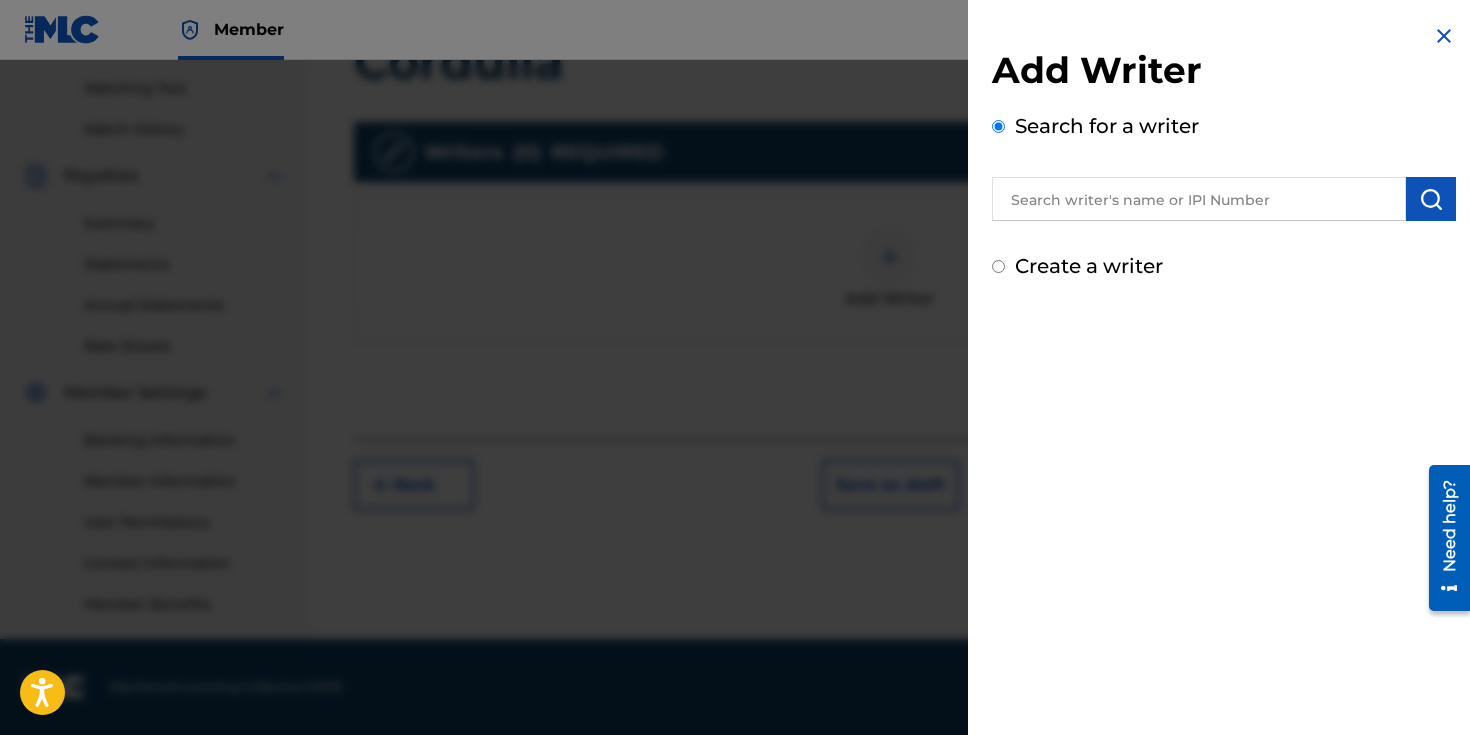 click at bounding box center (1199, 199) 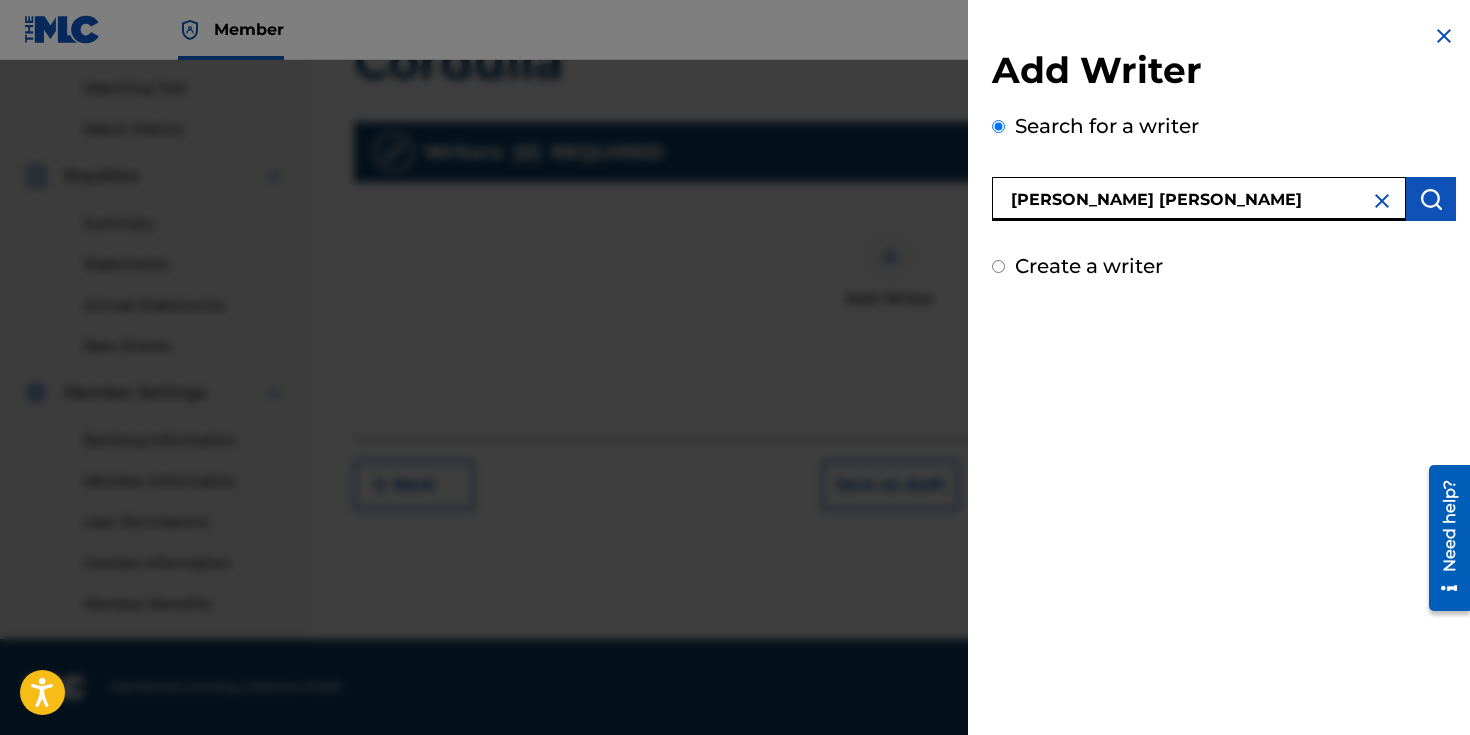 type on "[PERSON_NAME] [PERSON_NAME]" 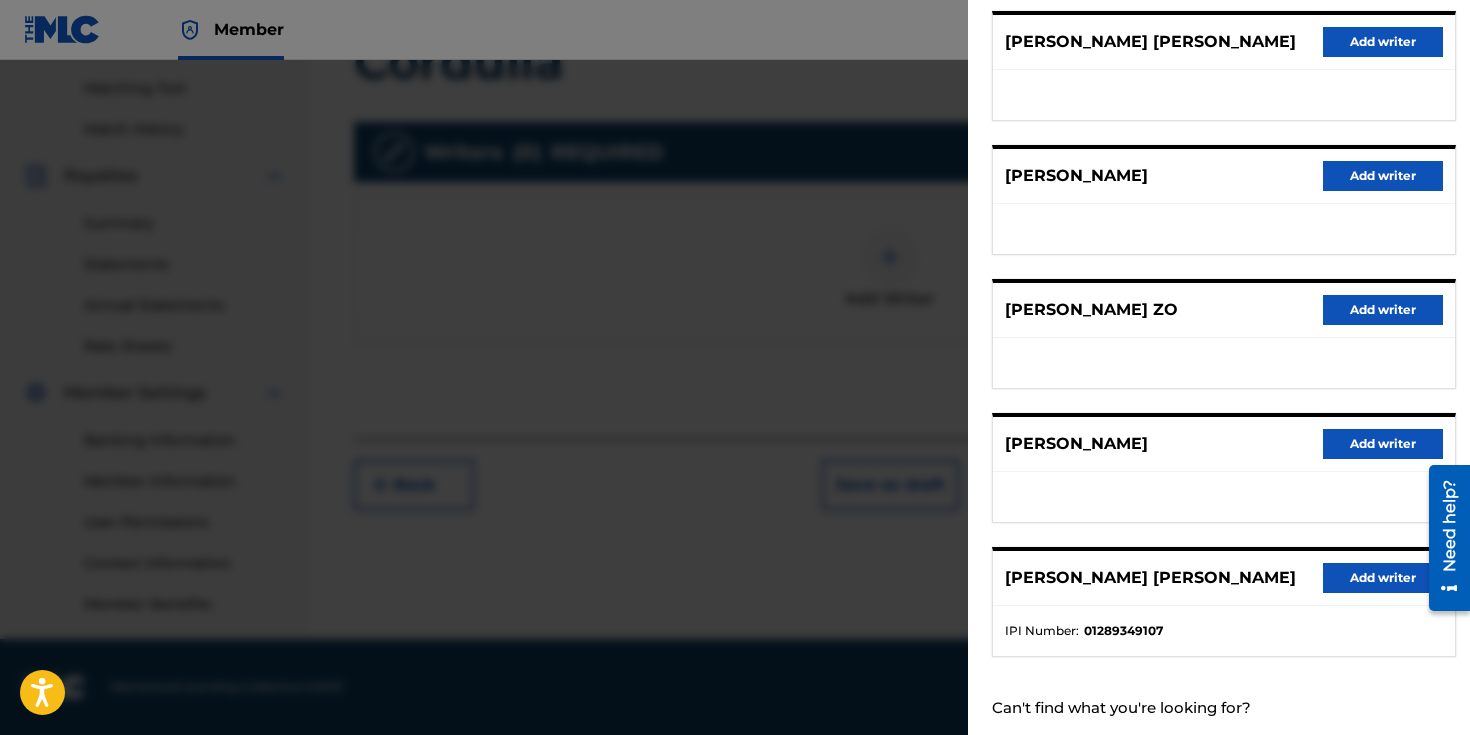 scroll, scrollTop: 308, scrollLeft: 0, axis: vertical 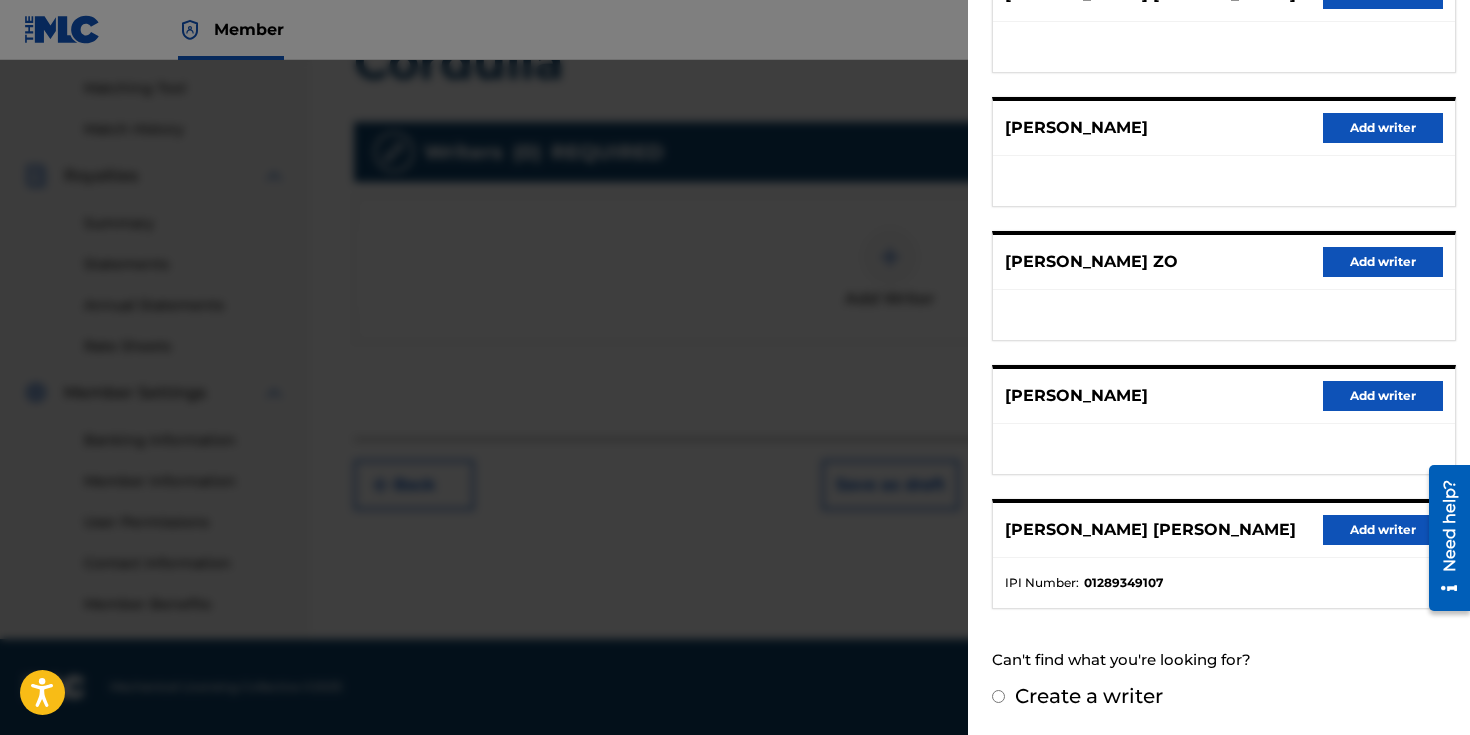 click on "Add writer" at bounding box center [1383, 530] 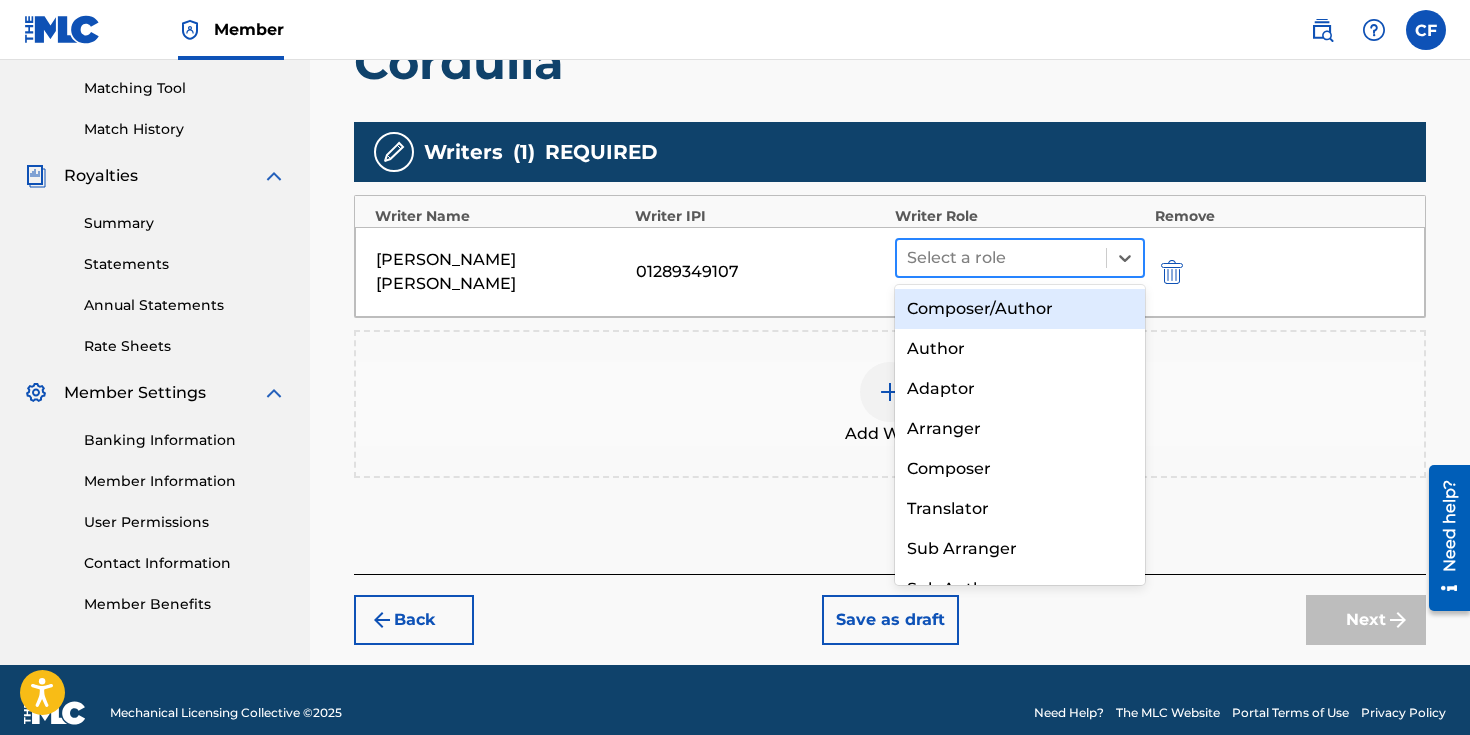 click at bounding box center [1001, 258] 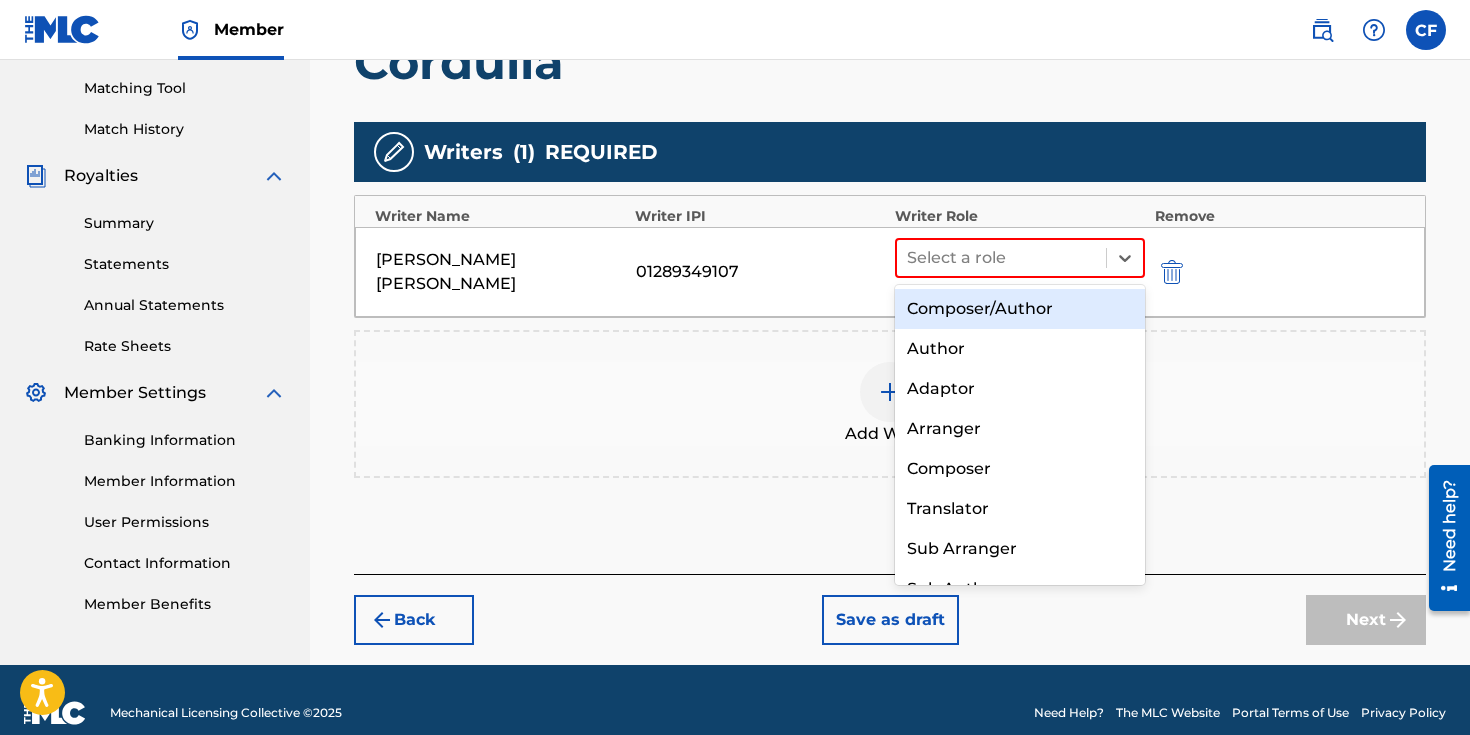 click on "Composer/Author" at bounding box center (1020, 309) 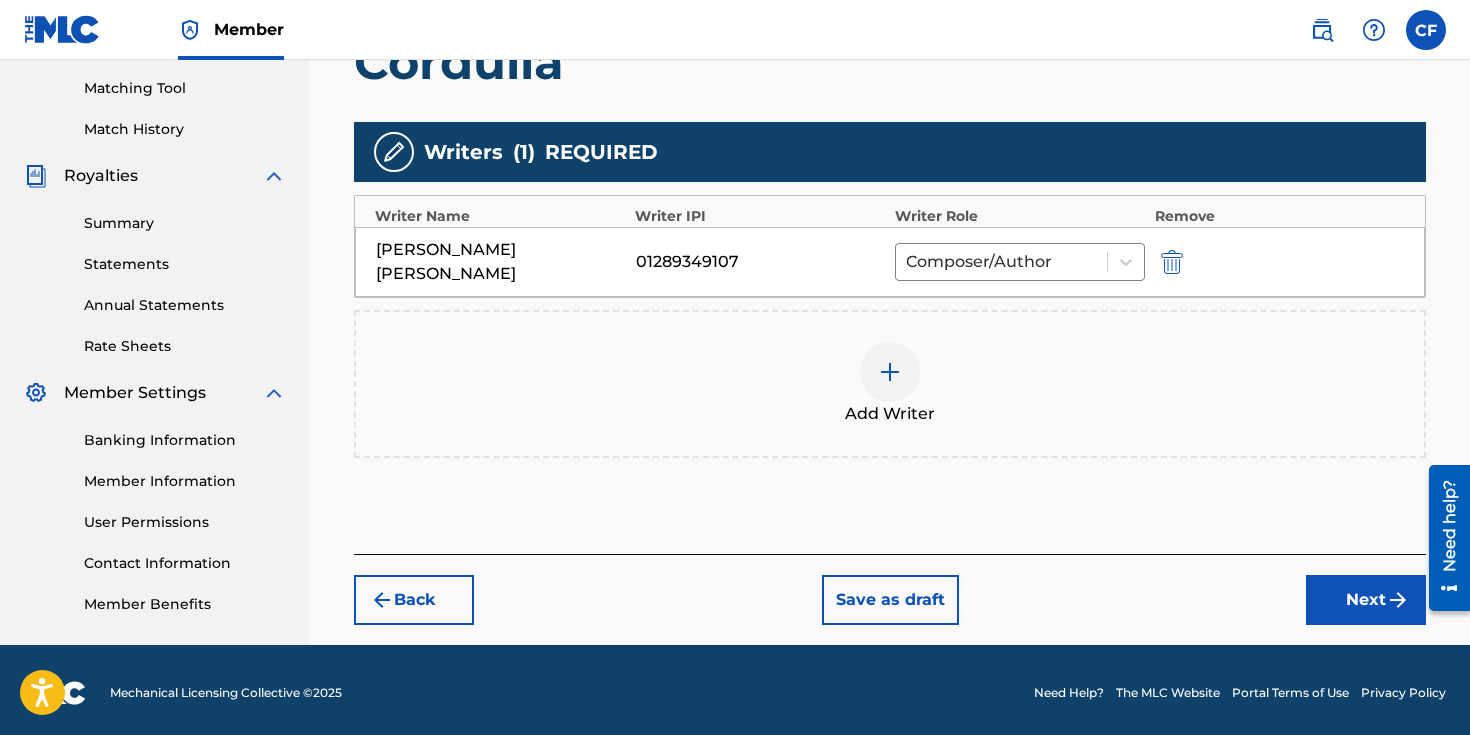 click on "Next" at bounding box center (1366, 600) 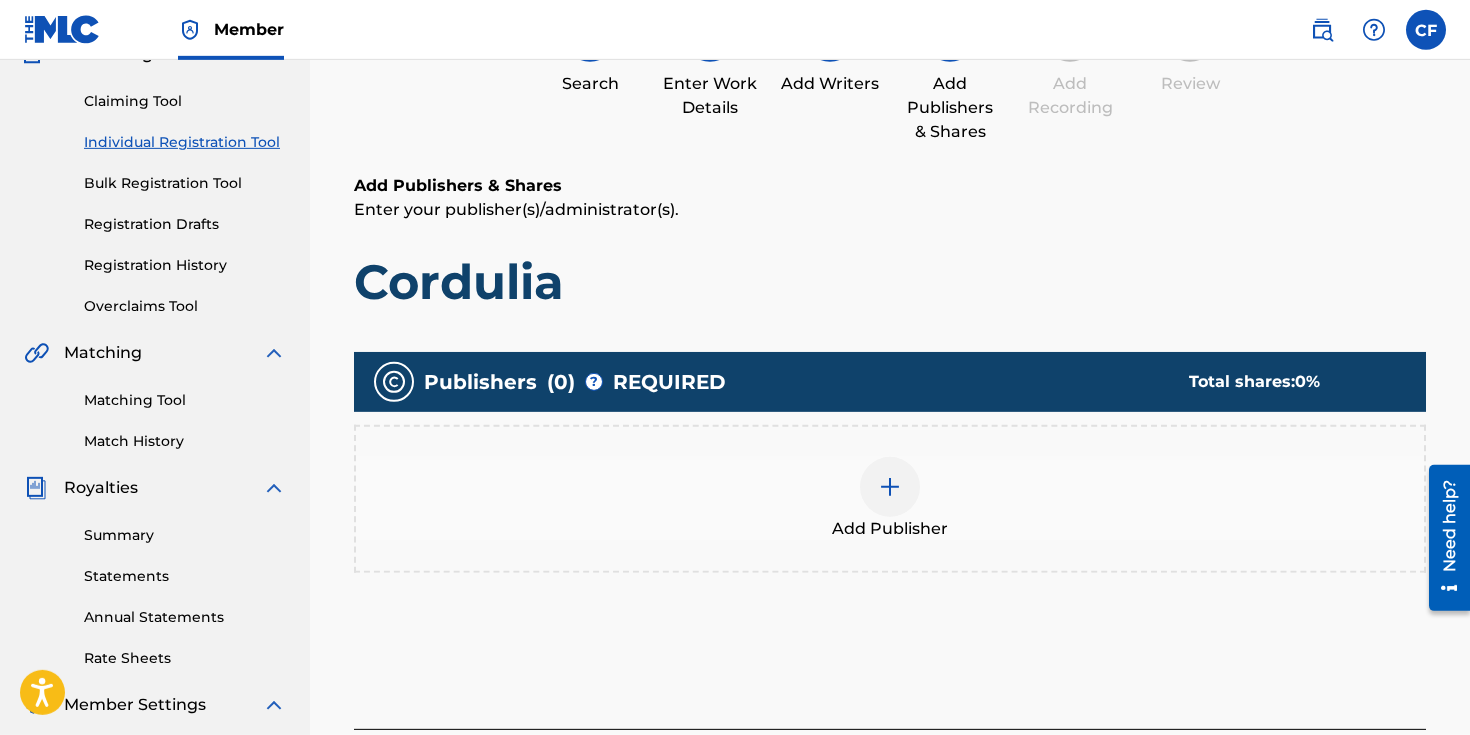 scroll, scrollTop: 255, scrollLeft: 0, axis: vertical 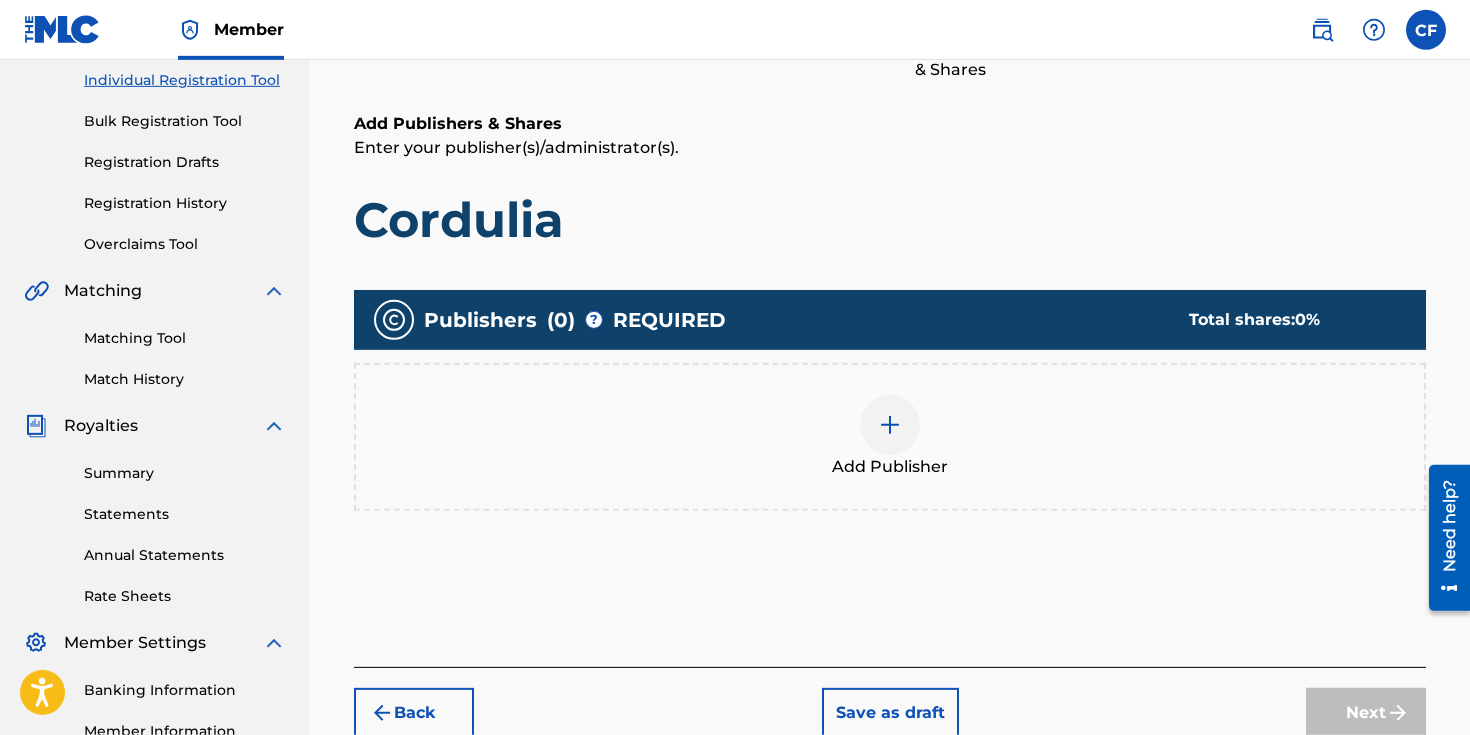 click on "Add Publisher" at bounding box center [890, 467] 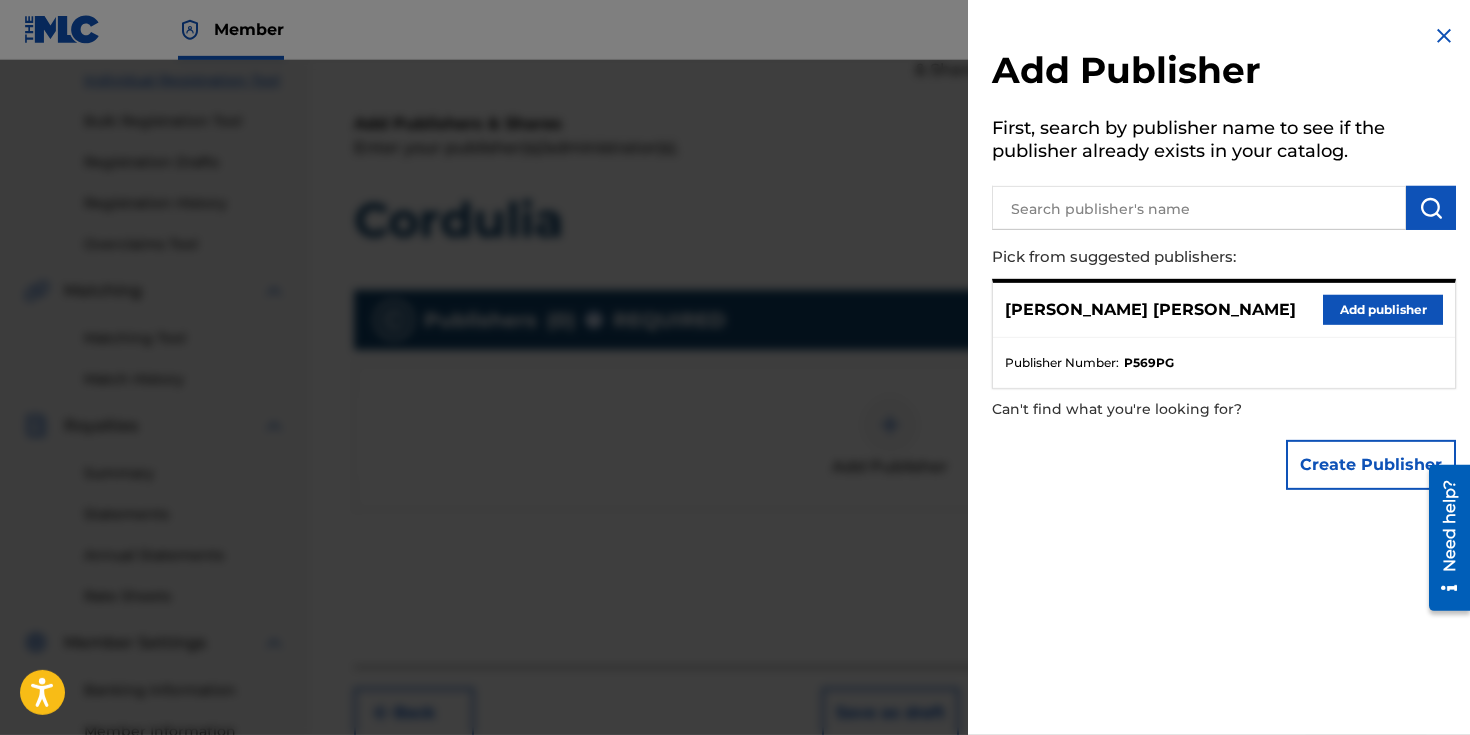 click on "Add publisher" at bounding box center (1383, 310) 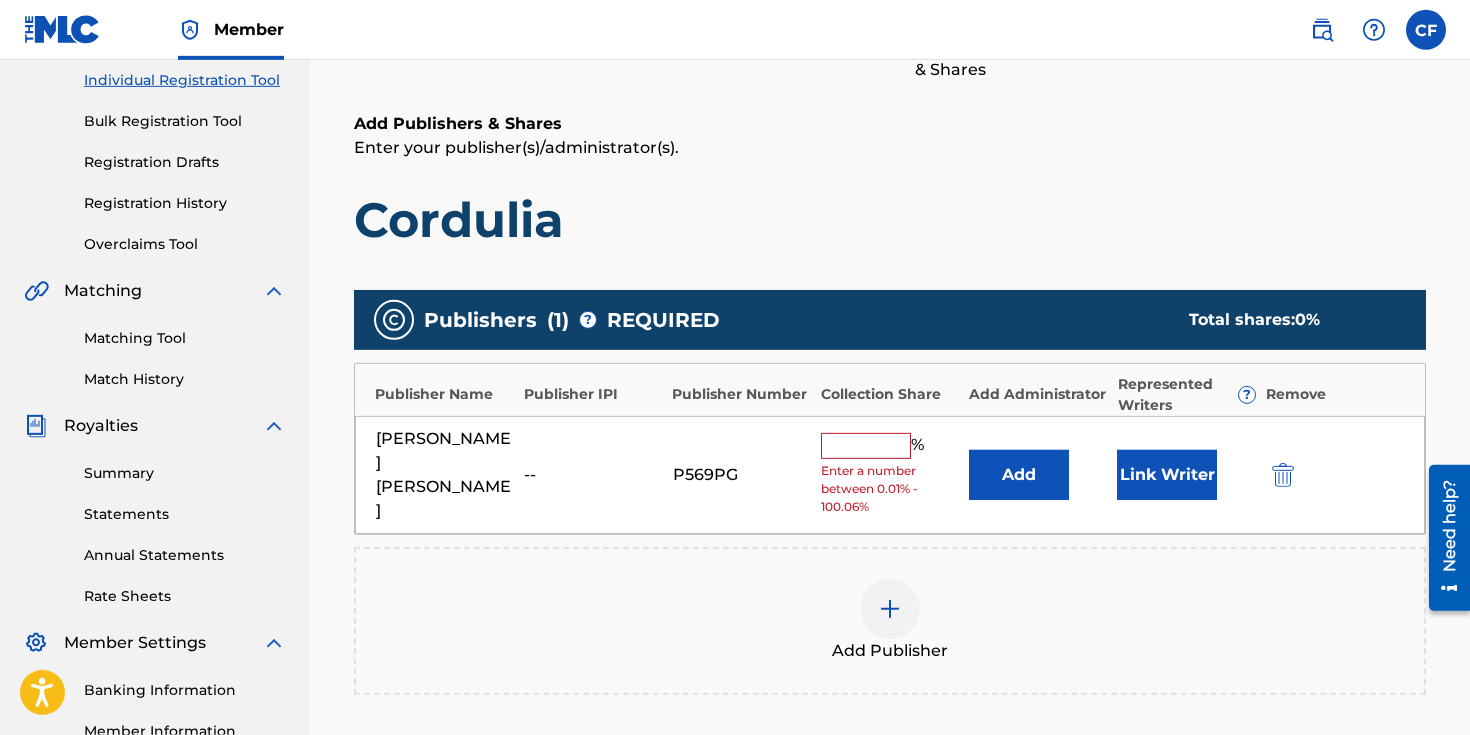 click on "Link Writer" at bounding box center (1167, 475) 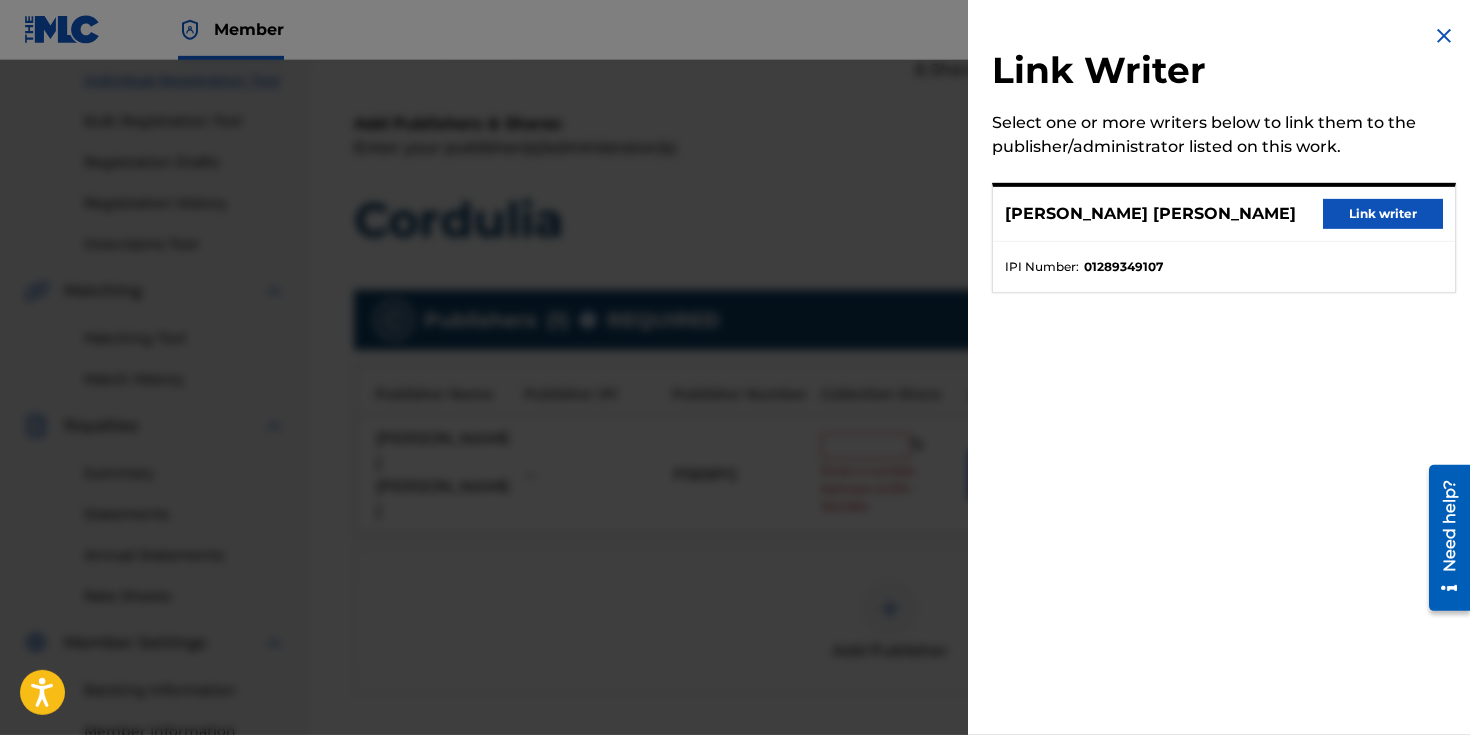 click on "Link writer" at bounding box center [1383, 214] 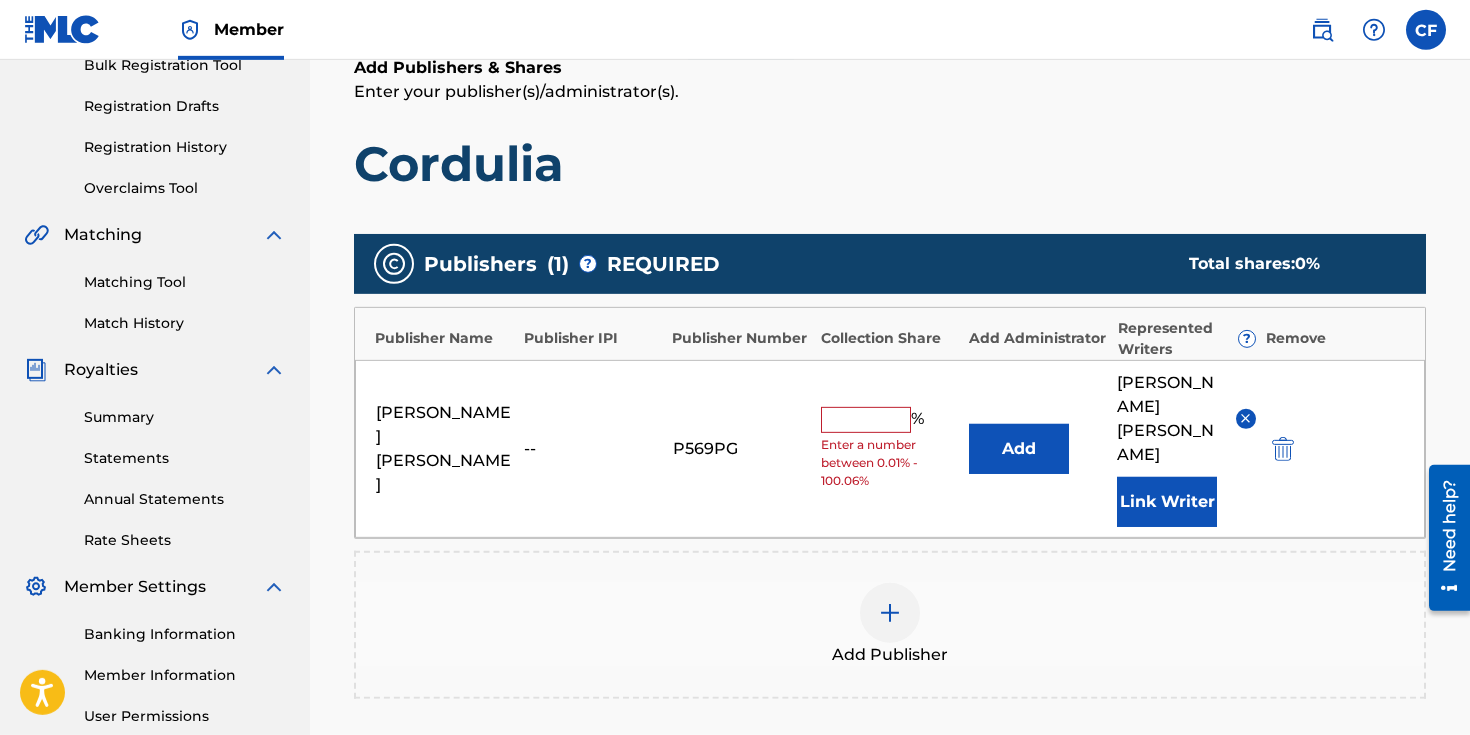 scroll, scrollTop: 360, scrollLeft: 0, axis: vertical 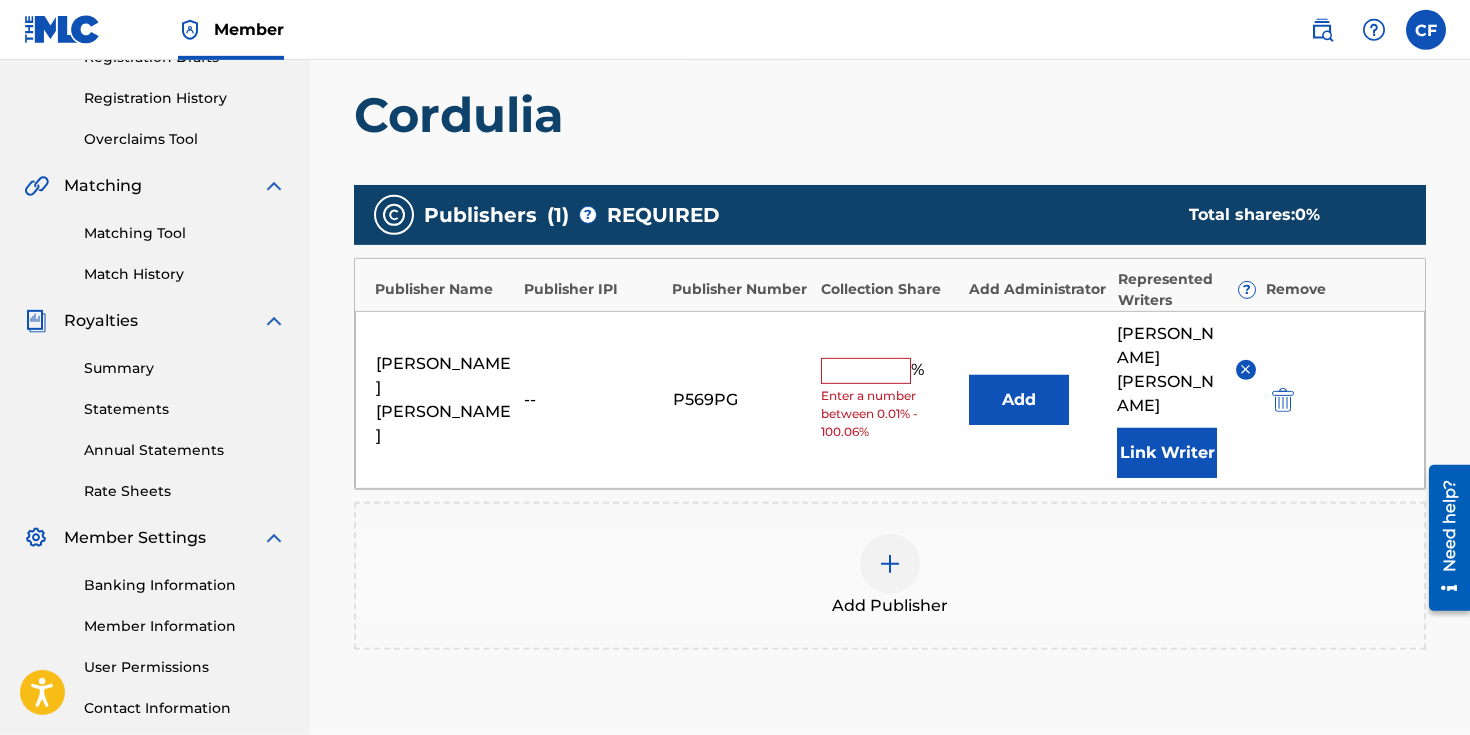 click at bounding box center [866, 371] 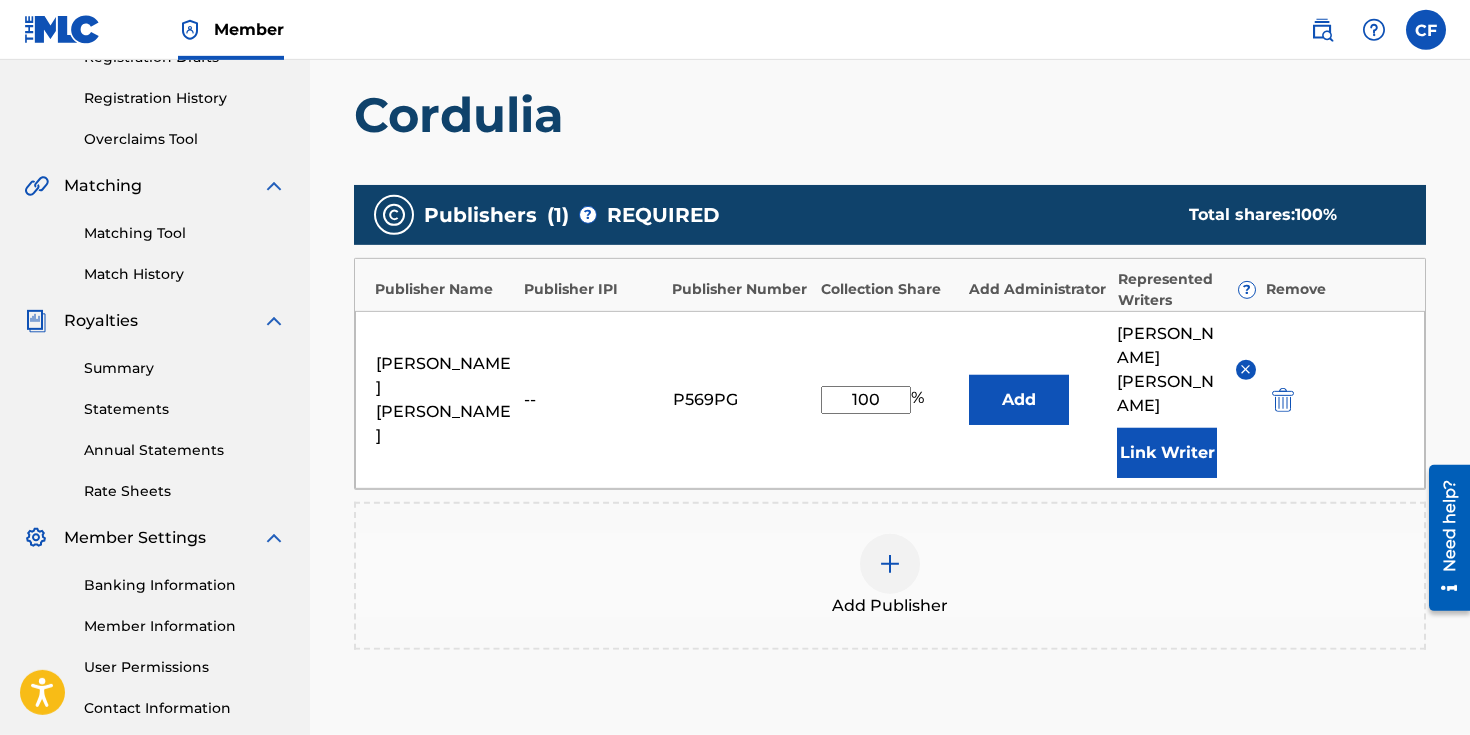 type on "100" 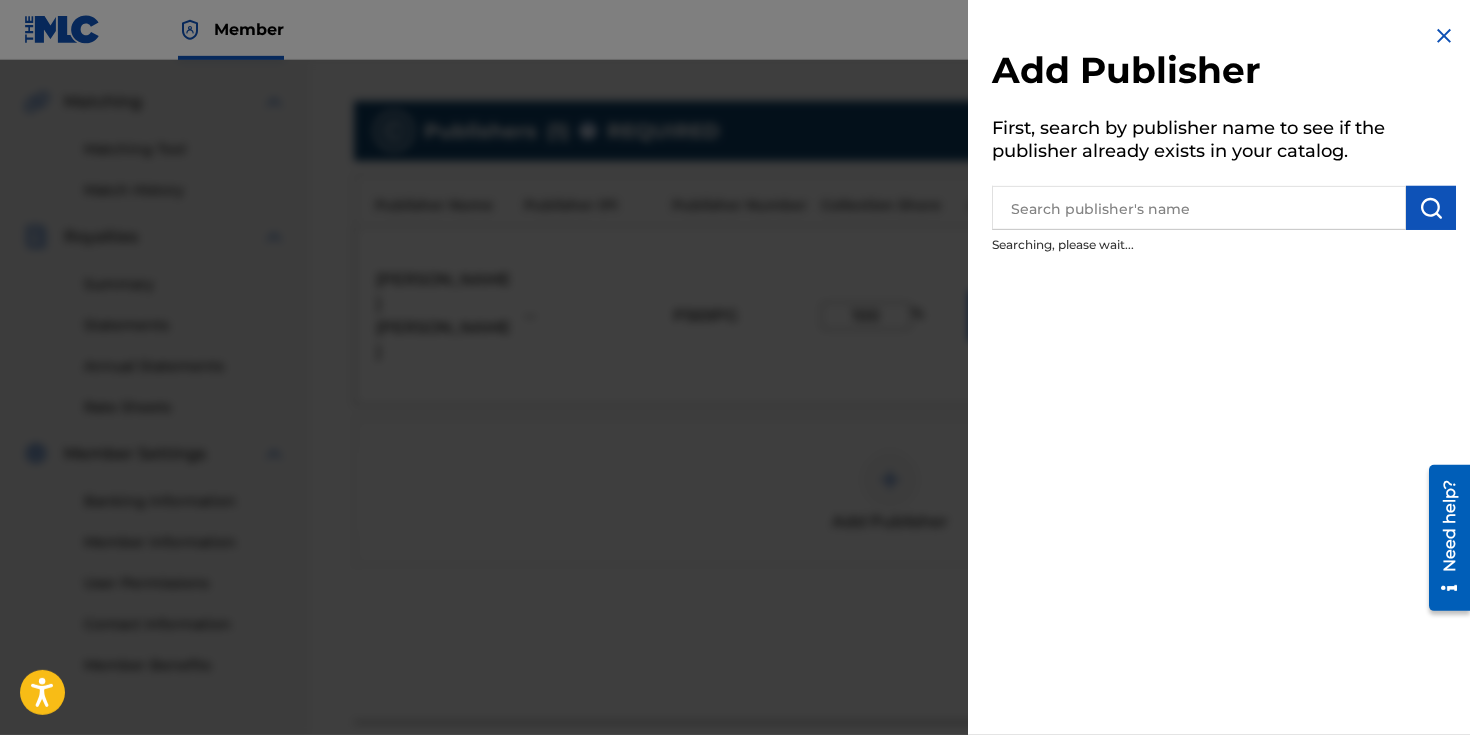 scroll, scrollTop: 510, scrollLeft: 0, axis: vertical 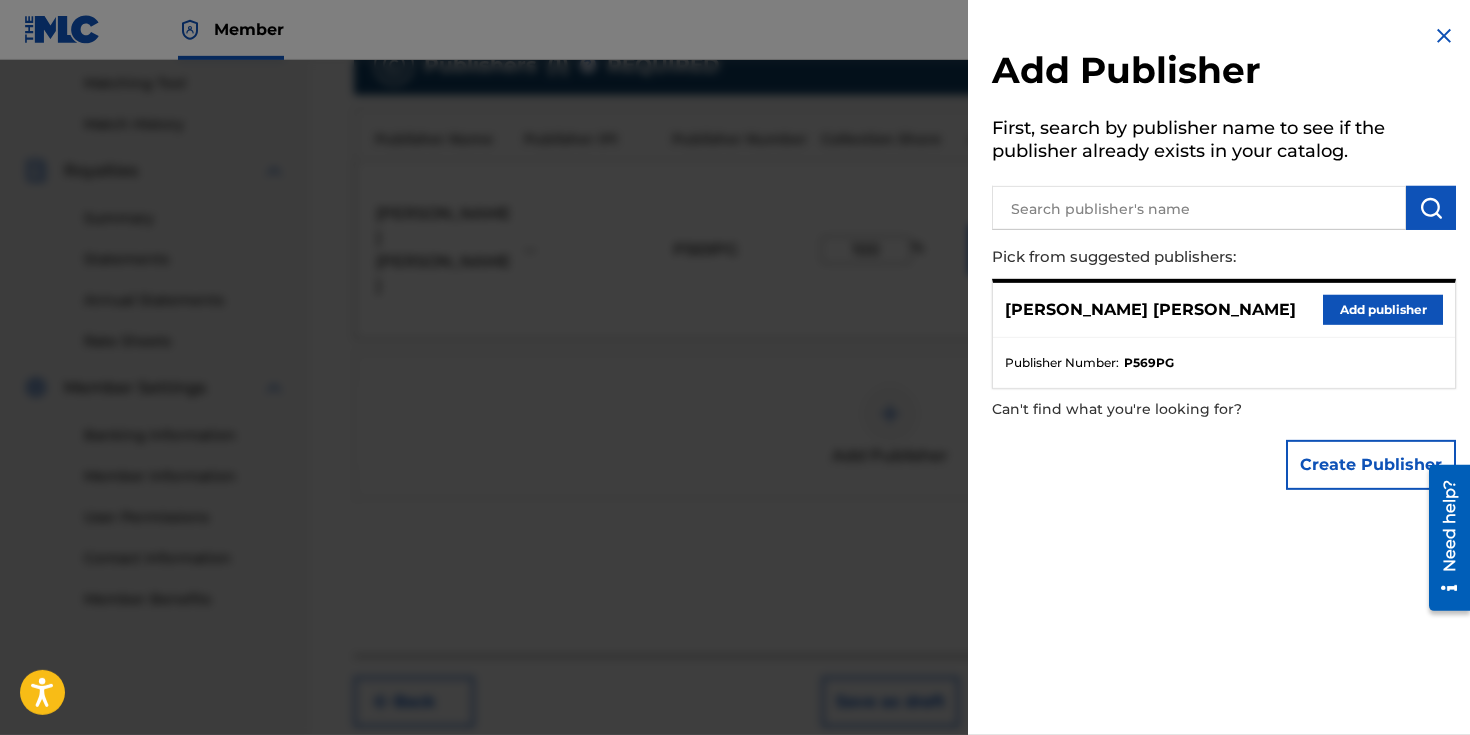 click on "Add Publisher First, search by publisher name to see if the publisher already exists in your catalog. Pick from suggested publishers: [PERSON_NAME] [PERSON_NAME] Add publisher Publisher Number : P569PG Can't find what you're looking for? Create Publisher" at bounding box center (1224, 262) 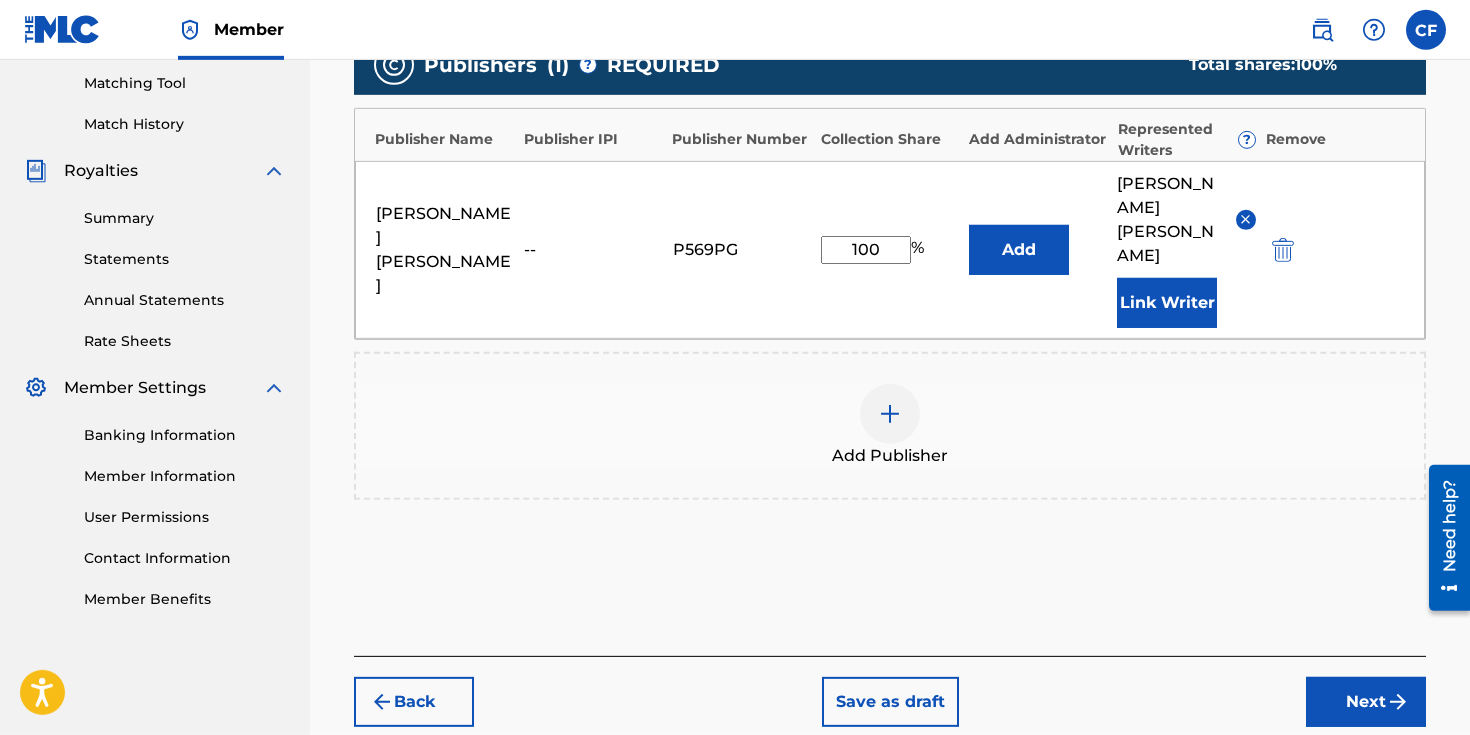 click on "Back Save as draft Next" at bounding box center [890, 691] 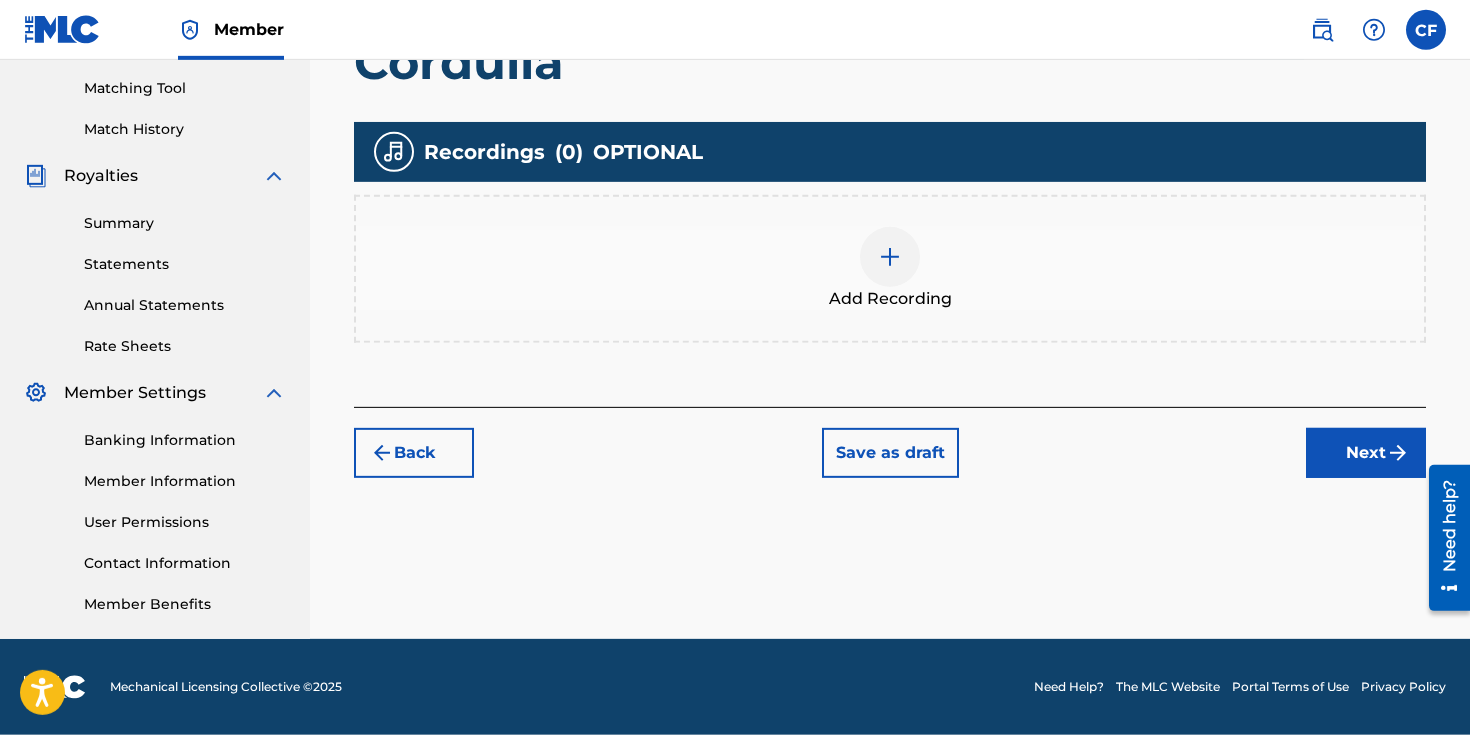scroll, scrollTop: 505, scrollLeft: 0, axis: vertical 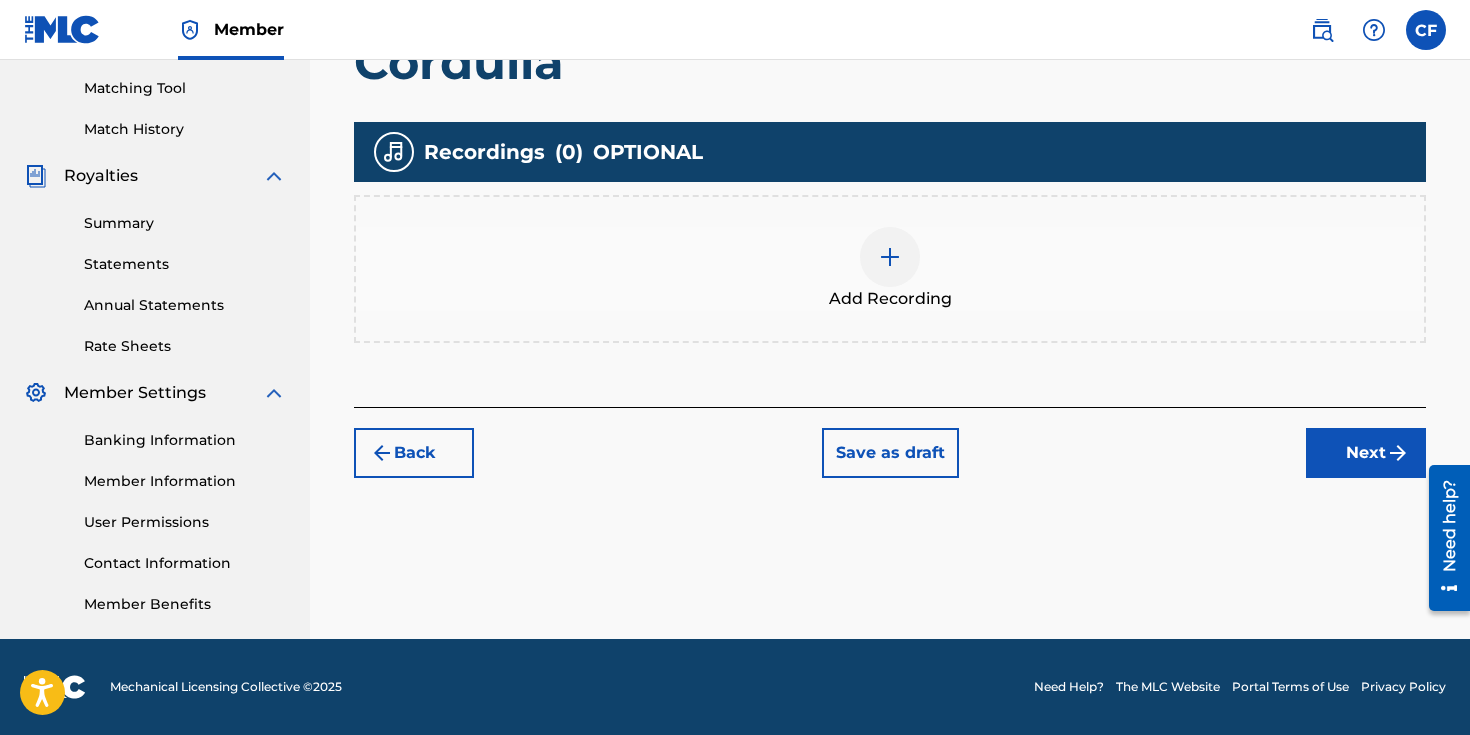 click on "Add Recording" at bounding box center (890, 269) 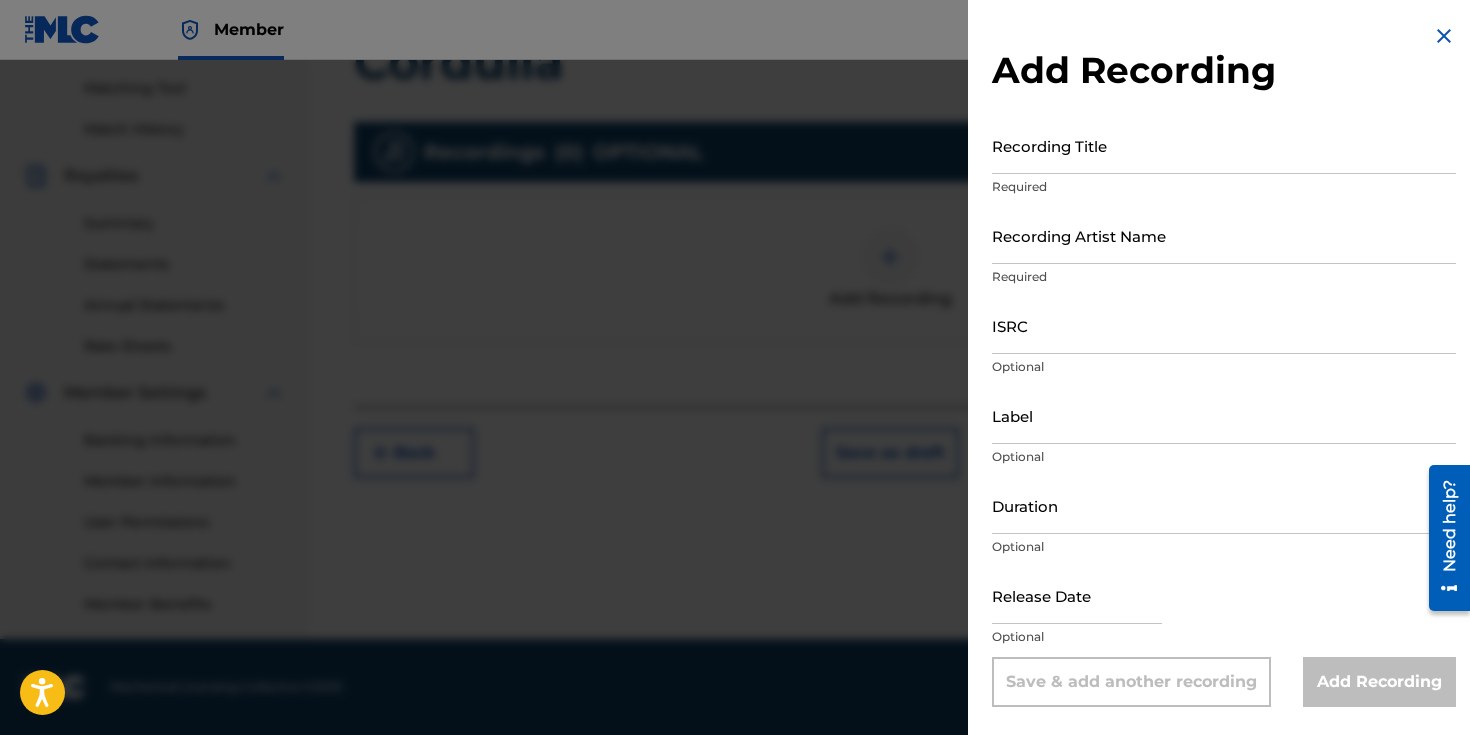 click on "Recording Title" at bounding box center (1224, 145) 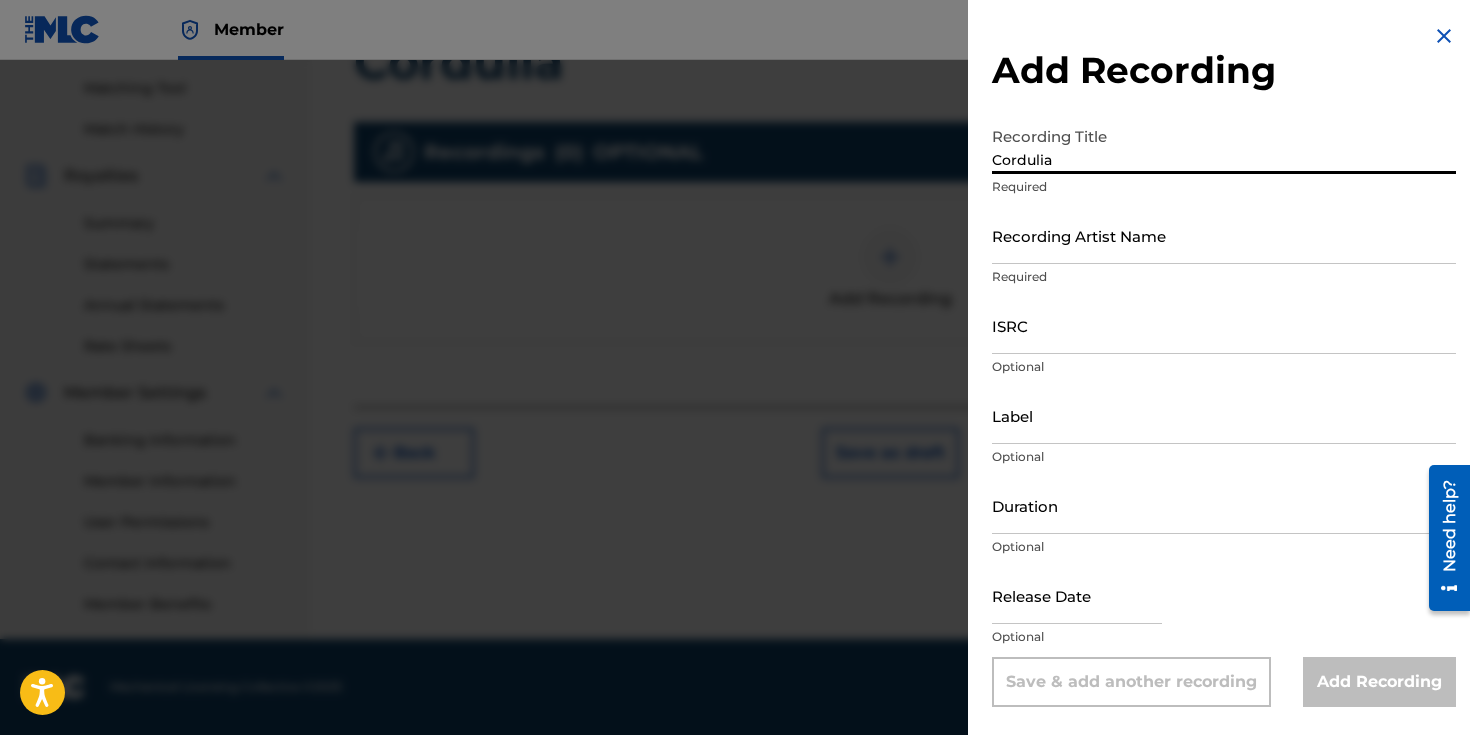 type on "Cordulia" 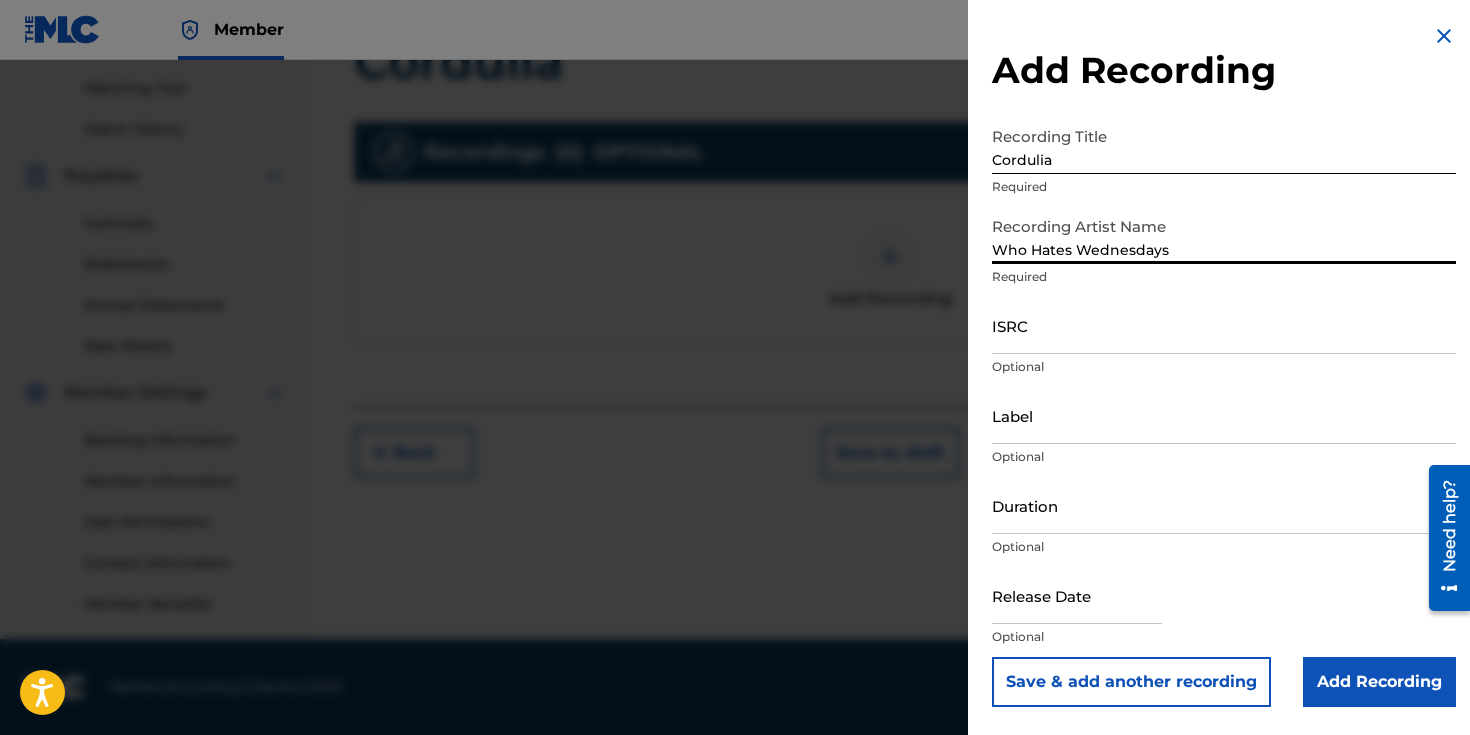 type on "Who Hates Wednesdays" 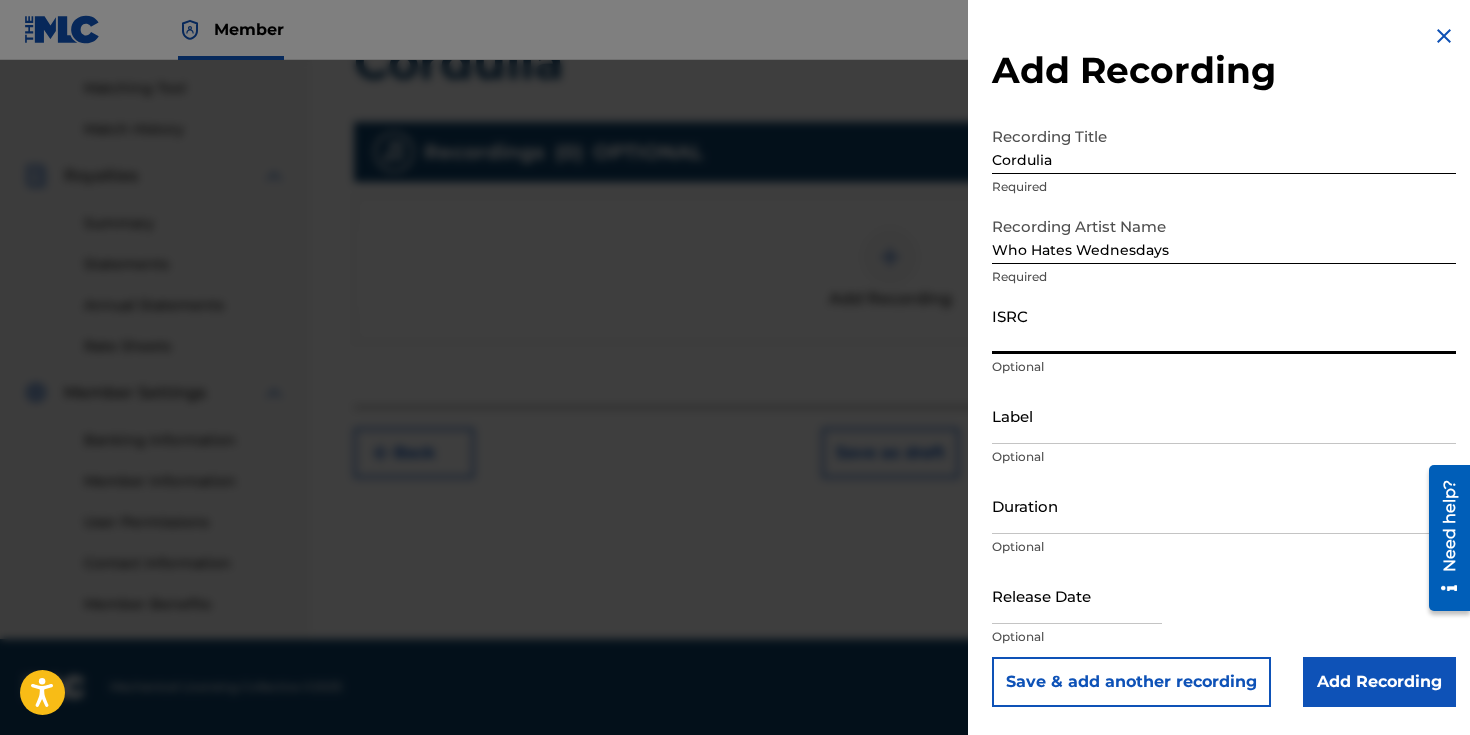 paste on "QZRP42451410" 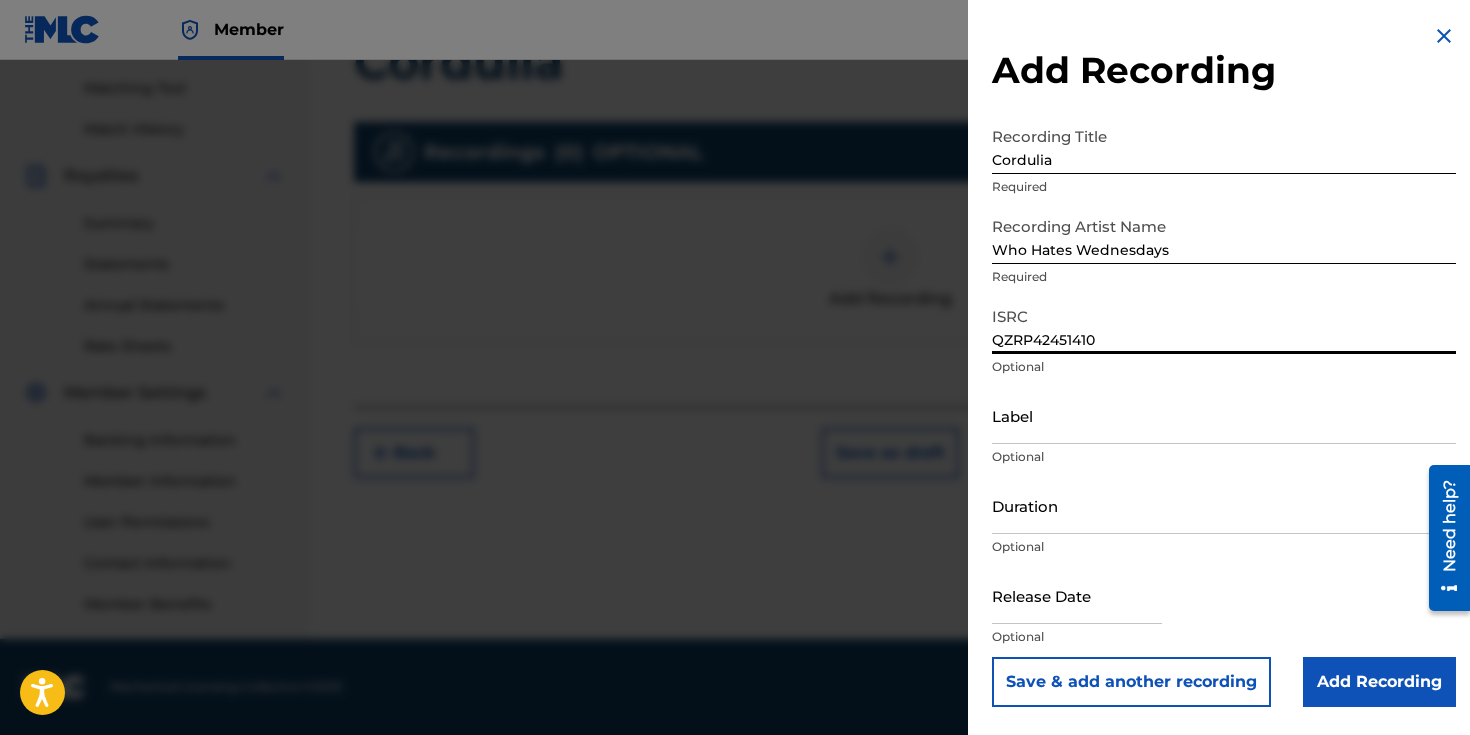 type on "QZRP42451410" 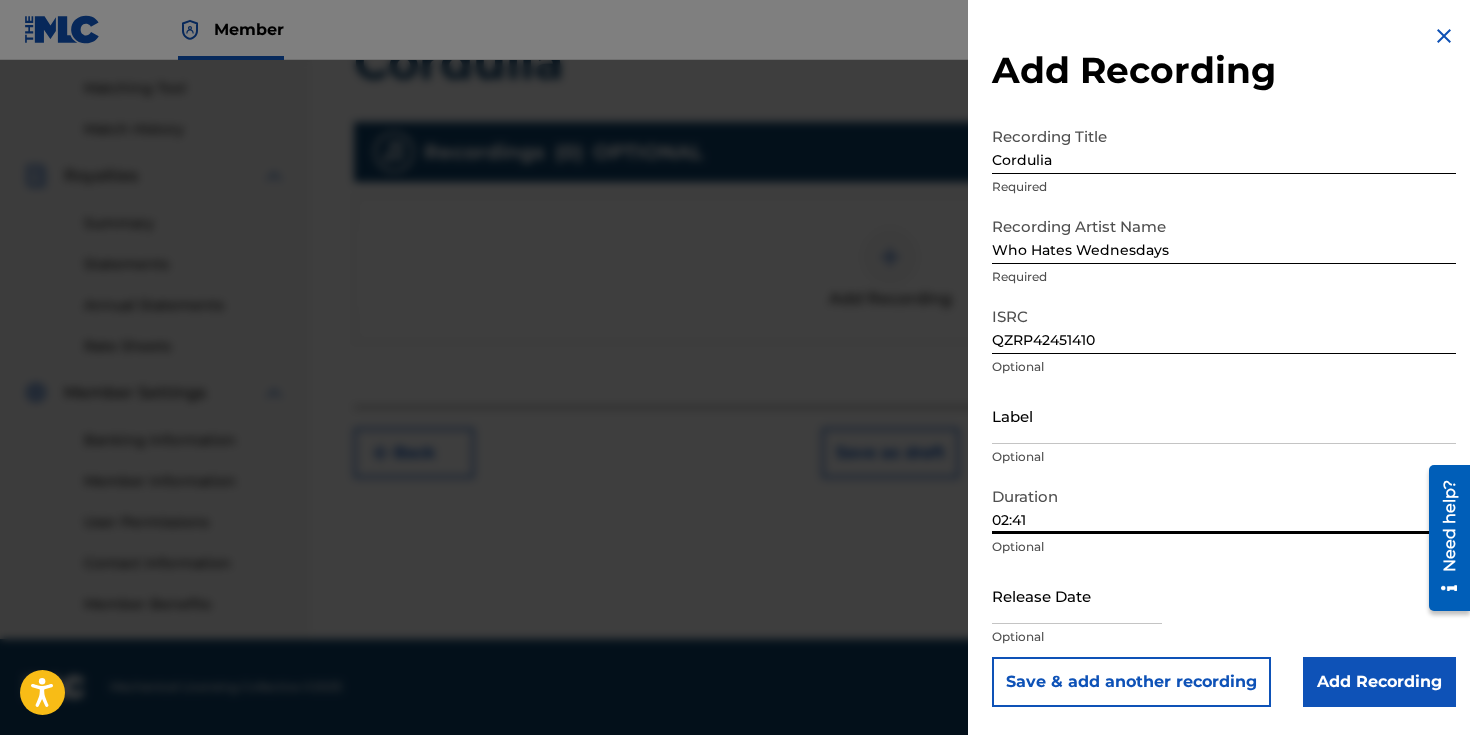 type on "02:41" 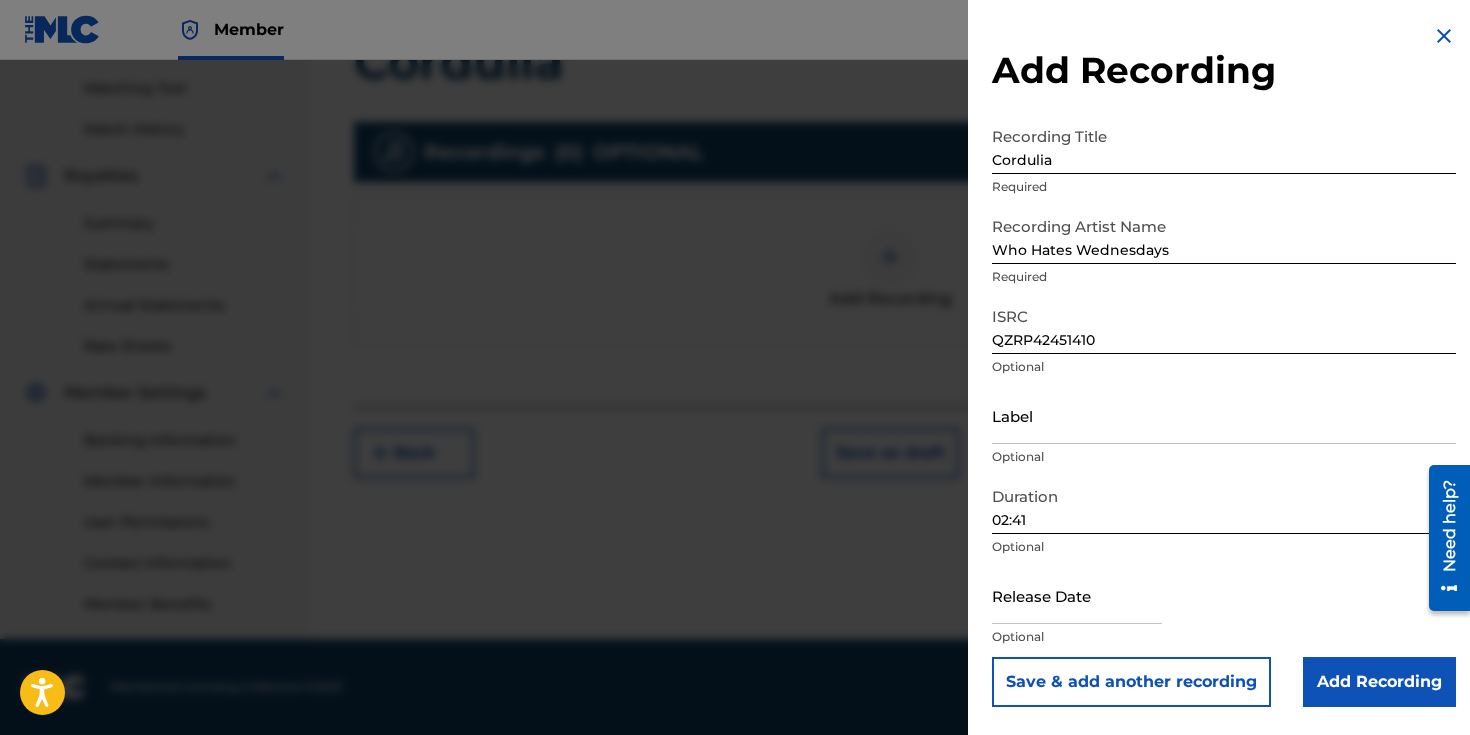 click at bounding box center [1077, 595] 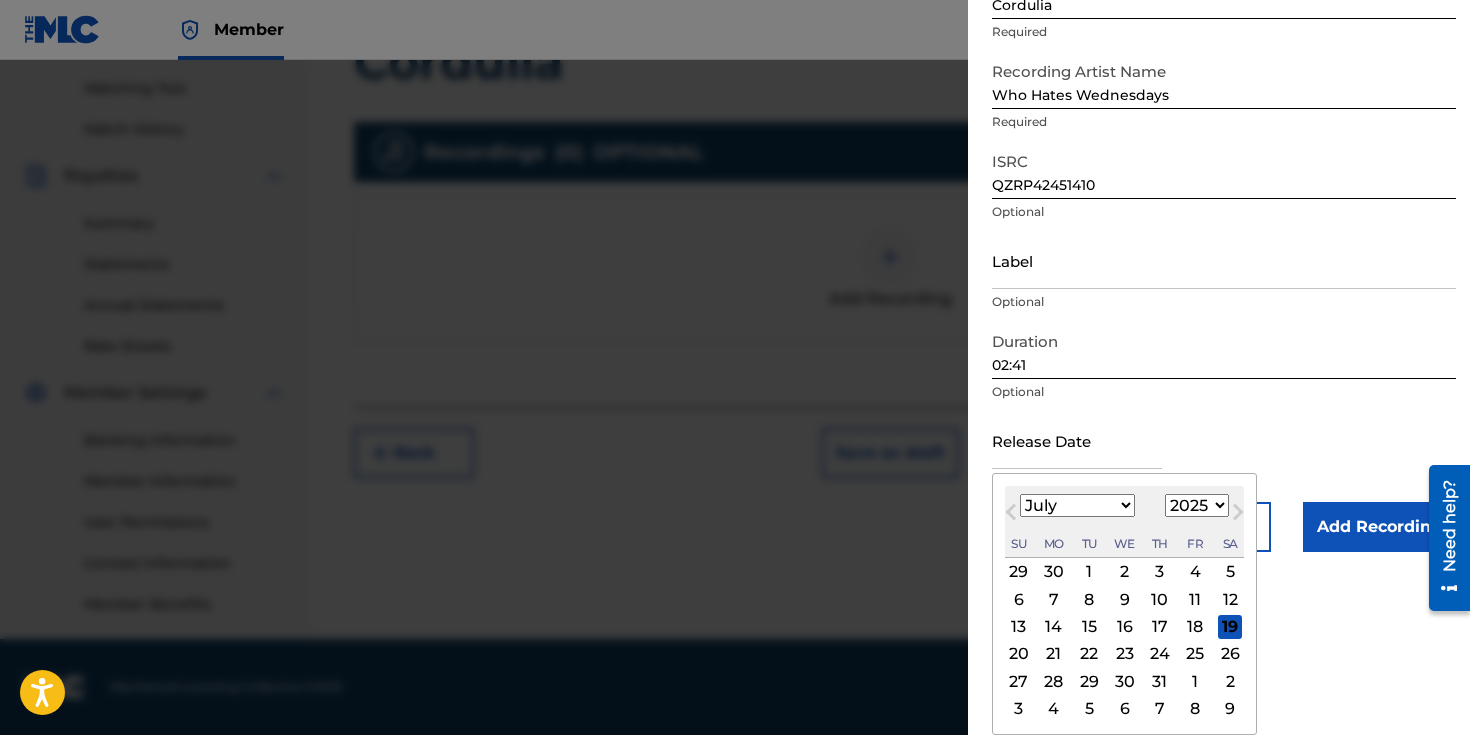 click on "Next Month" at bounding box center (1238, 516) 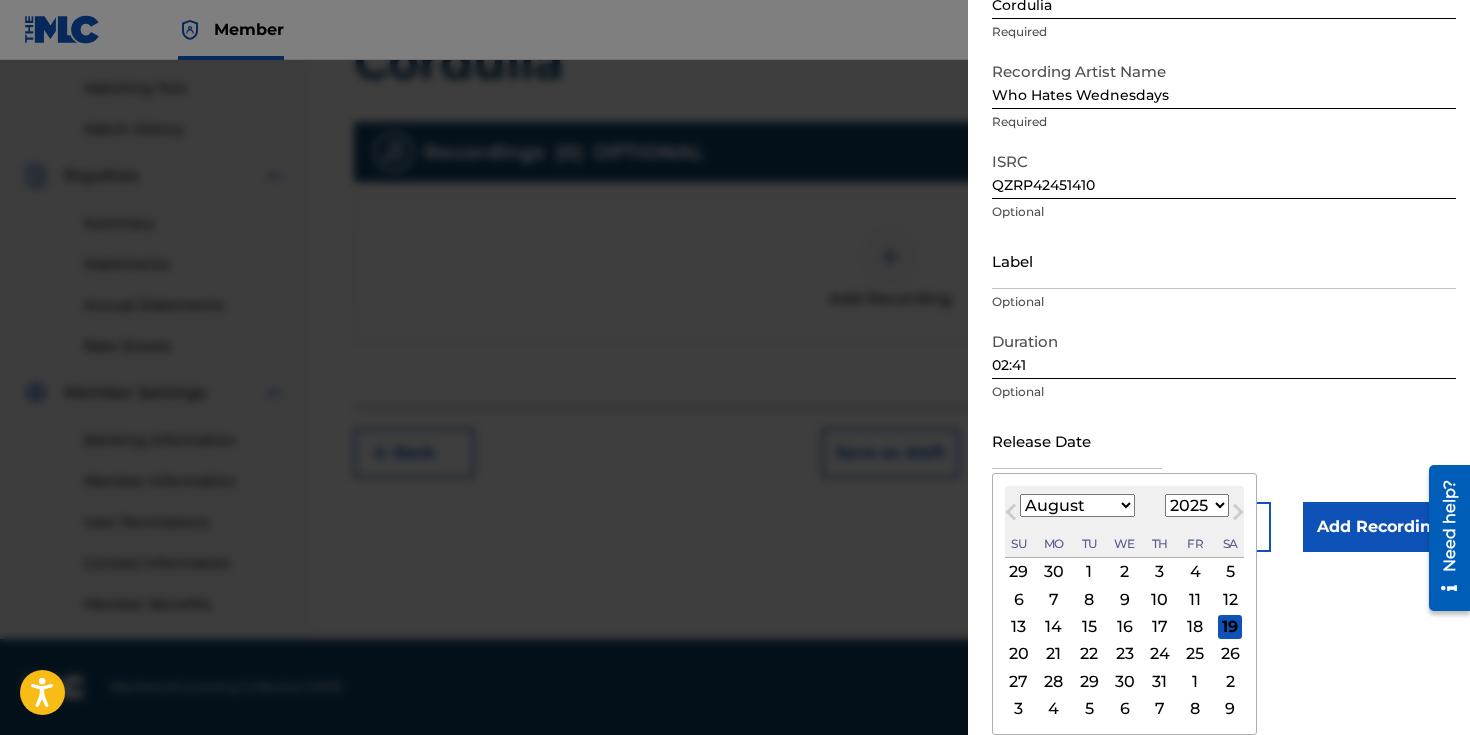 scroll, scrollTop: 157, scrollLeft: 0, axis: vertical 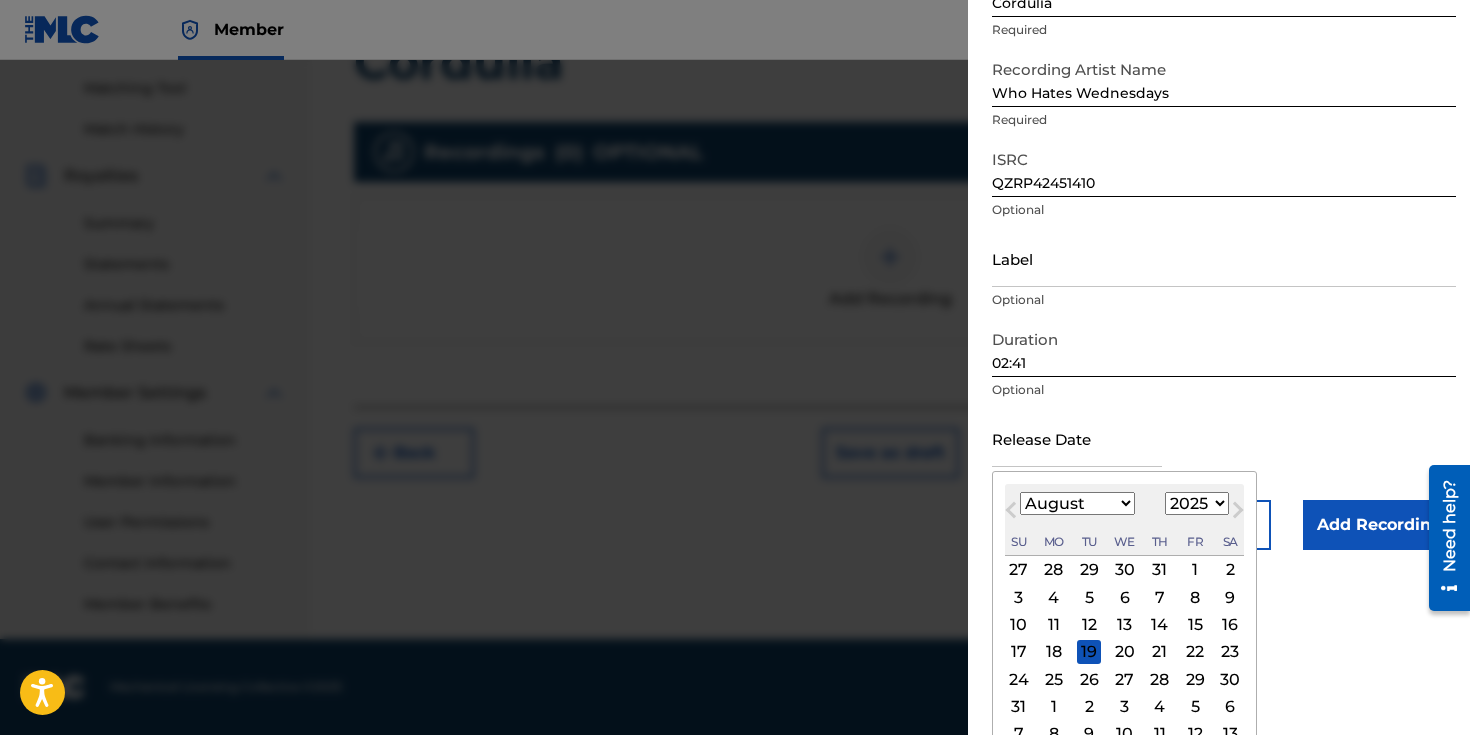 click on "Next Month" at bounding box center (1238, 514) 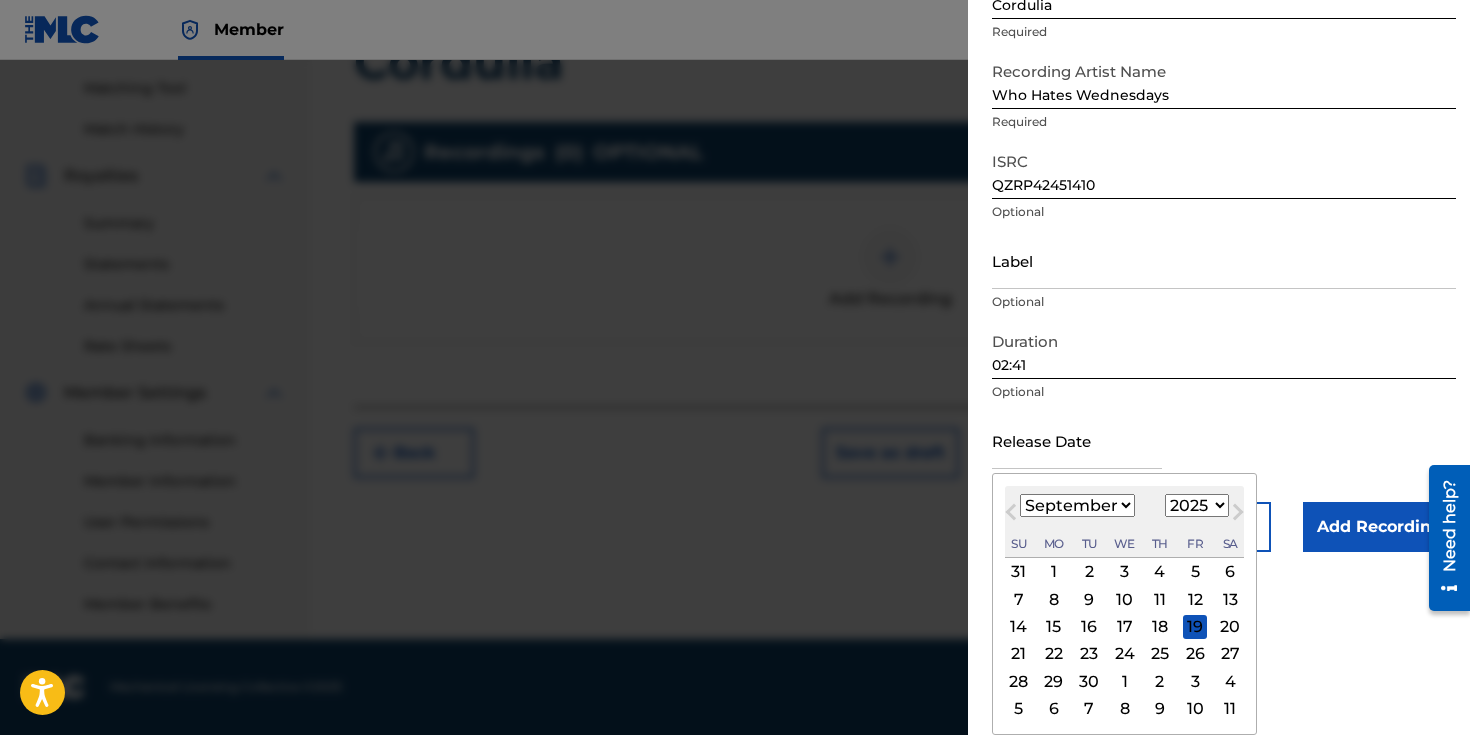 scroll, scrollTop: 156, scrollLeft: 0, axis: vertical 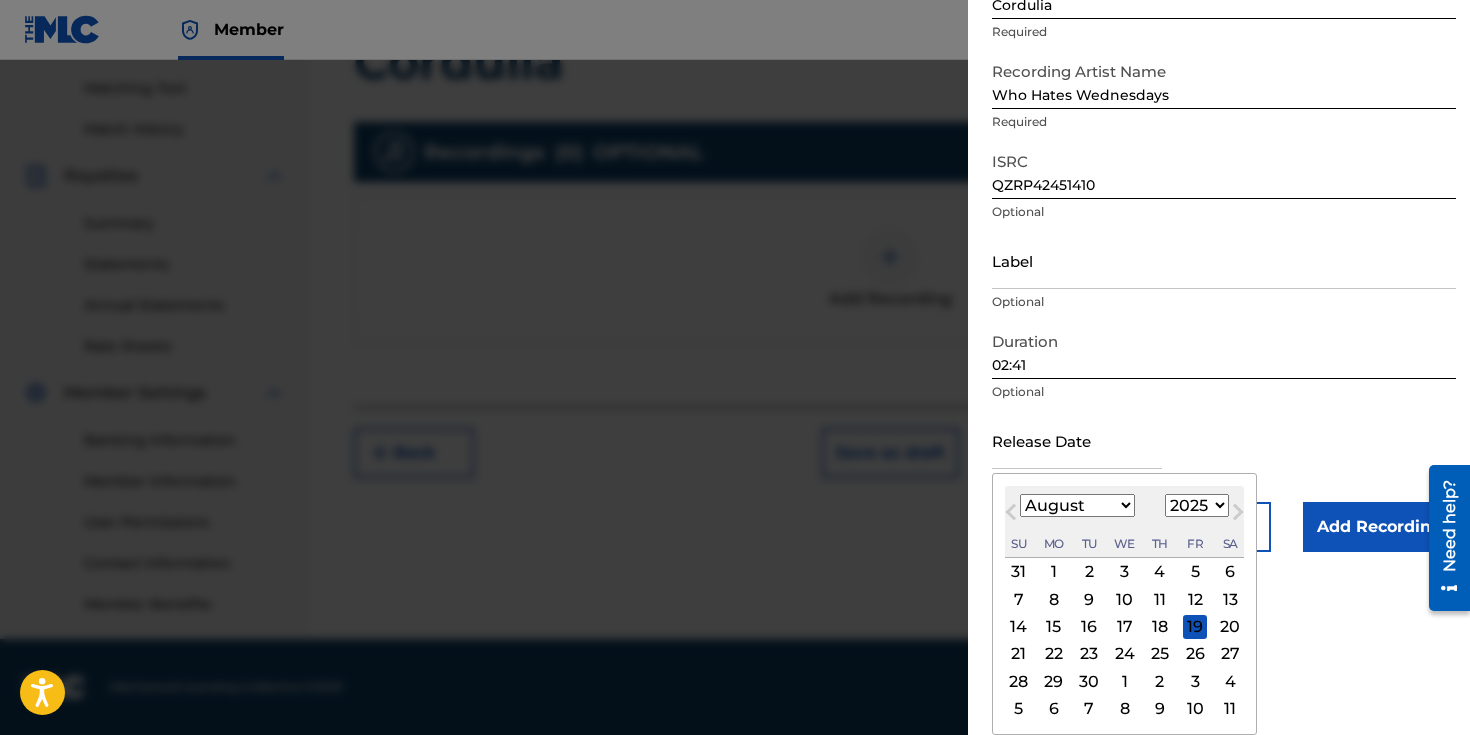 click on "Previous Month" at bounding box center [1013, 515] 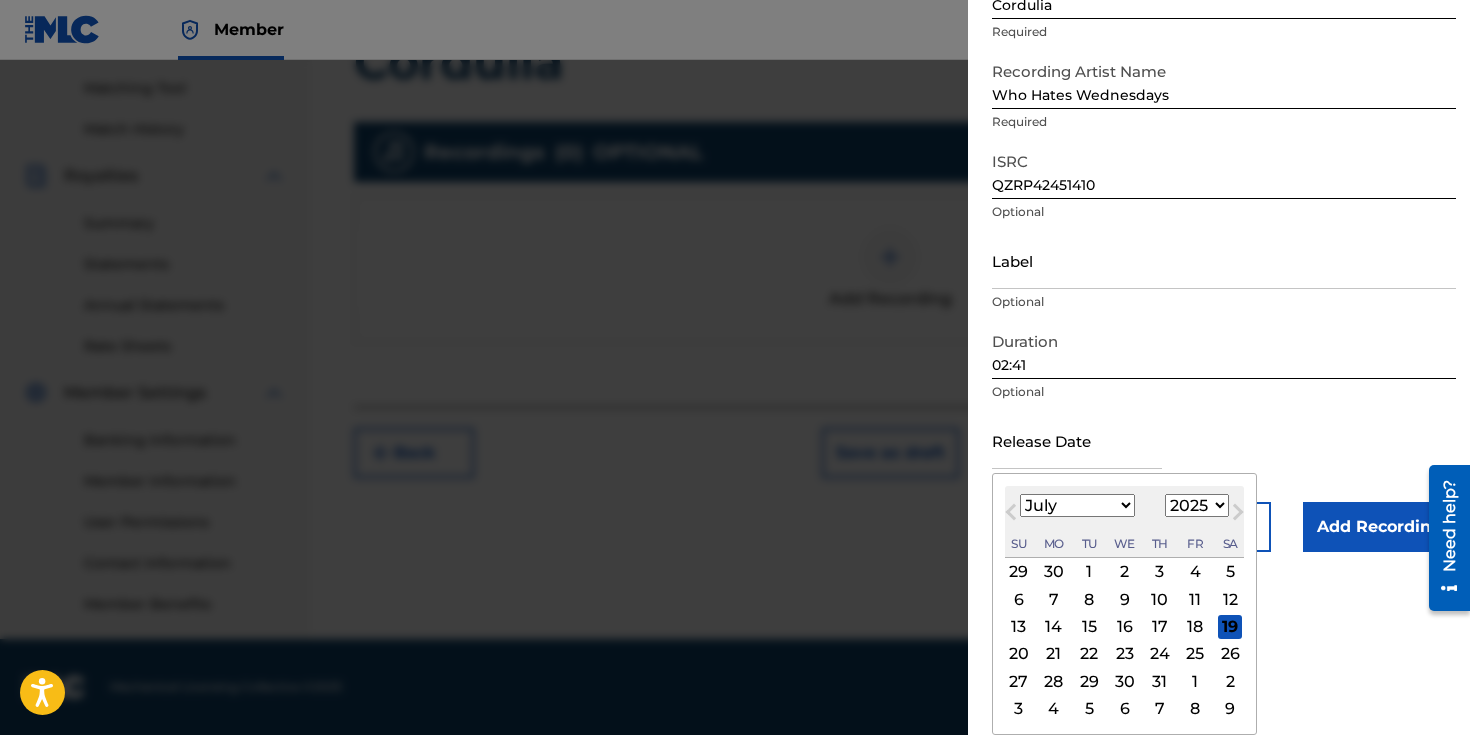 click on "1899 1900 1901 1902 1903 1904 1905 1906 1907 1908 1909 1910 1911 1912 1913 1914 1915 1916 1917 1918 1919 1920 1921 1922 1923 1924 1925 1926 1927 1928 1929 1930 1931 1932 1933 1934 1935 1936 1937 1938 1939 1940 1941 1942 1943 1944 1945 1946 1947 1948 1949 1950 1951 1952 1953 1954 1955 1956 1957 1958 1959 1960 1961 1962 1963 1964 1965 1966 1967 1968 1969 1970 1971 1972 1973 1974 1975 1976 1977 1978 1979 1980 1981 1982 1983 1984 1985 1986 1987 1988 1989 1990 1991 1992 1993 1994 1995 1996 1997 1998 1999 2000 2001 2002 2003 2004 2005 2006 2007 2008 2009 2010 2011 2012 2013 2014 2015 2016 2017 2018 2019 2020 2021 2022 2023 2024 2025 2026 2027 2028 2029 2030 2031 2032 2033 2034 2035 2036 2037 2038 2039 2040 2041 2042 2043 2044 2045 2046 2047 2048 2049 2050 2051 2052 2053 2054 2055 2056 2057 2058 2059 2060 2061 2062 2063 2064 2065 2066 2067 2068 2069 2070 2071 2072 2073 2074 2075 2076 2077 2078 2079 2080 2081 2082 2083 2084 2085 2086 2087 2088 2089 2090 2091 2092 2093 2094 2095 2096 2097 2098 2099 2100" at bounding box center [1197, 505] 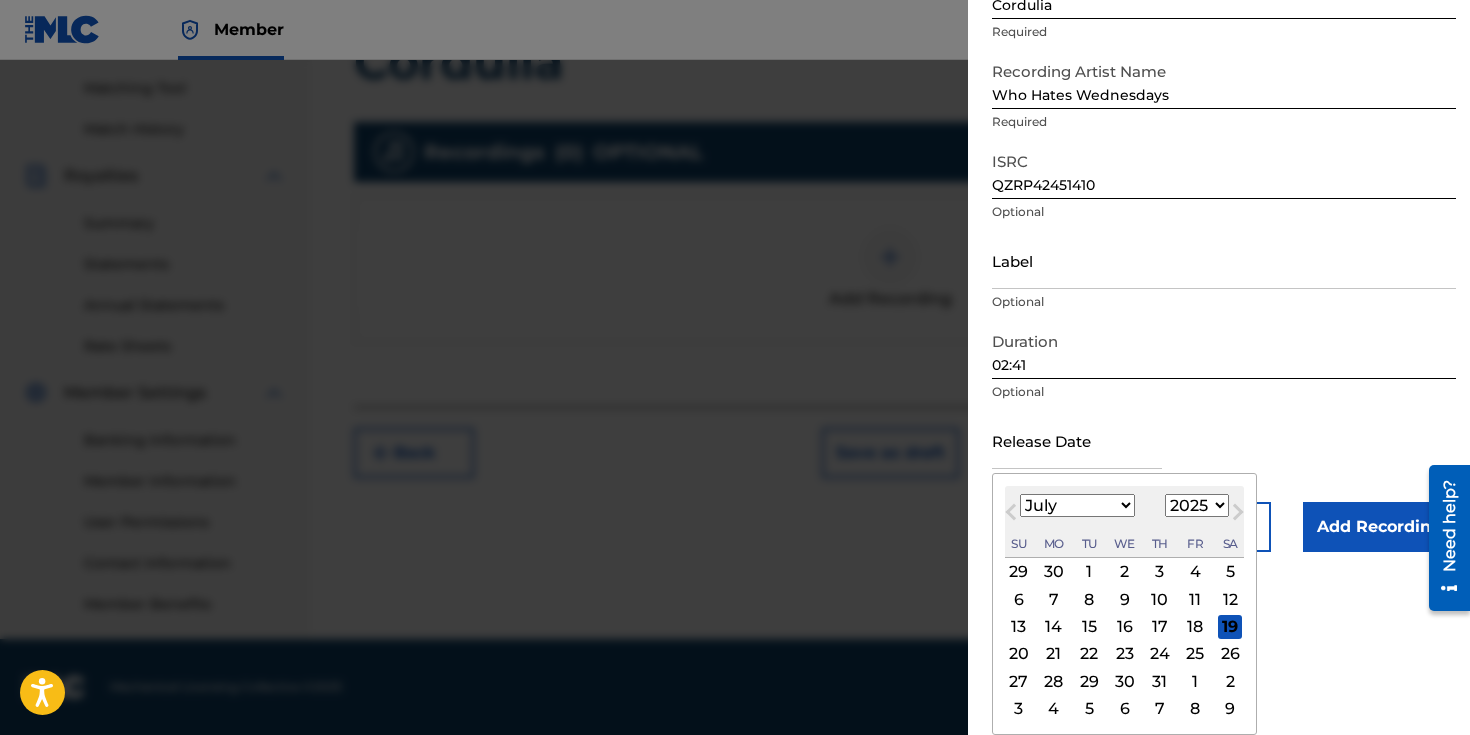 select on "2024" 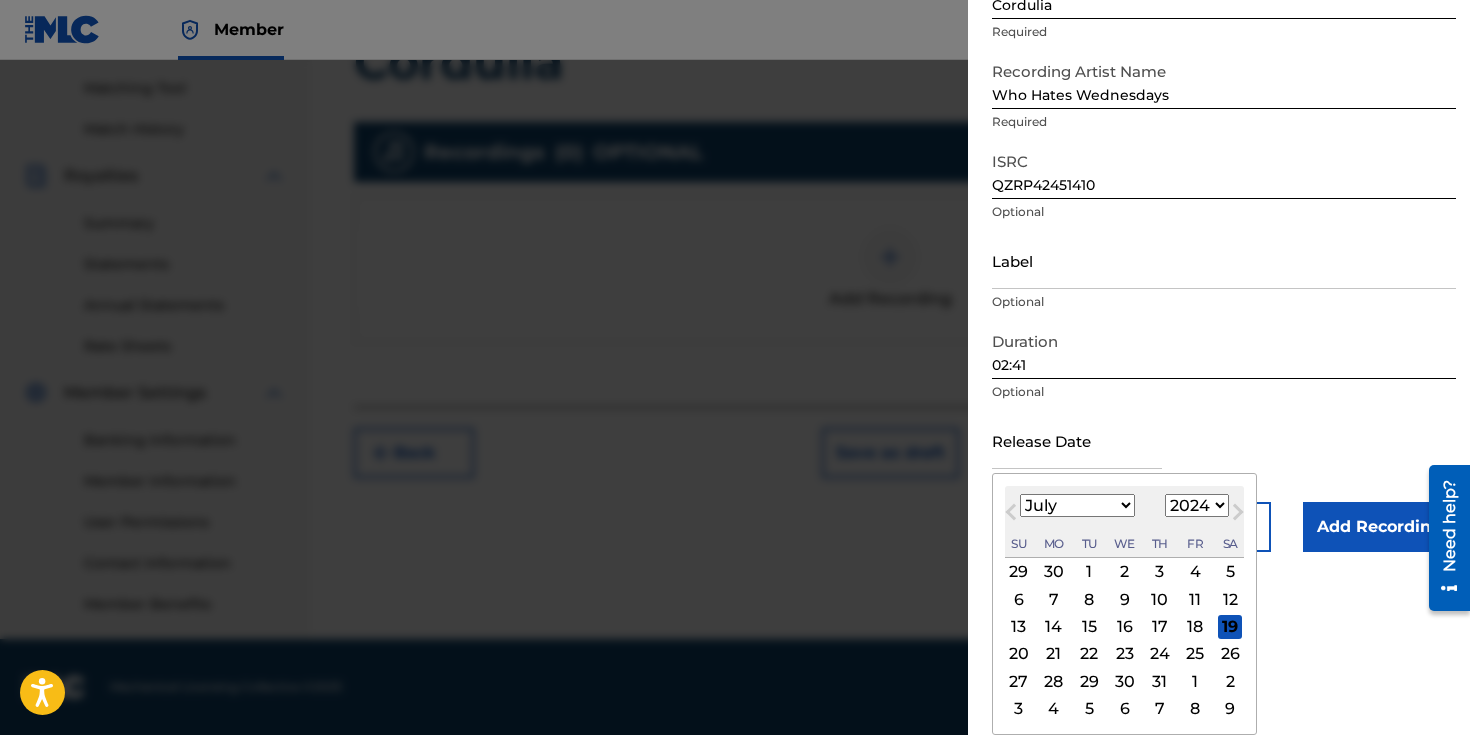 click on "2024" at bounding box center (0, 0) 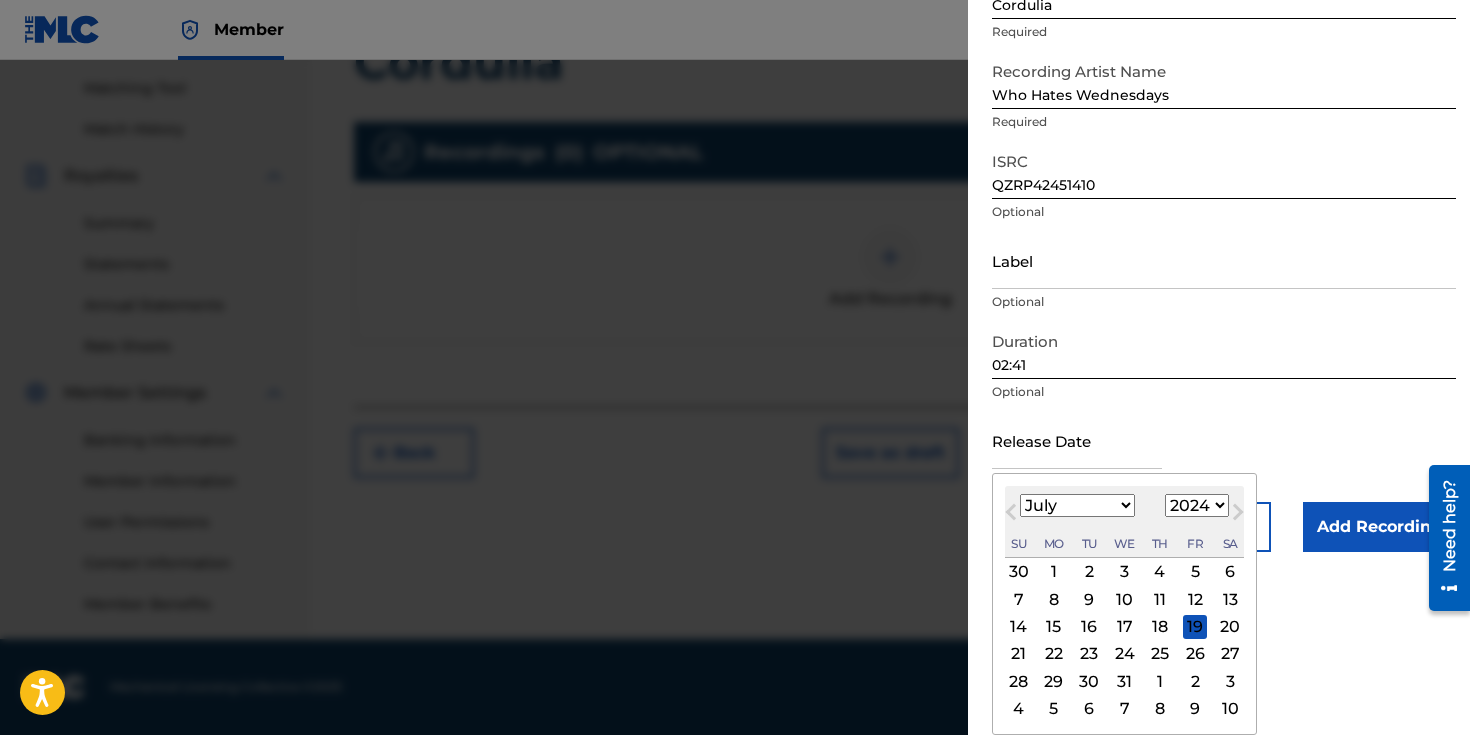 click on "19" at bounding box center (1195, 627) 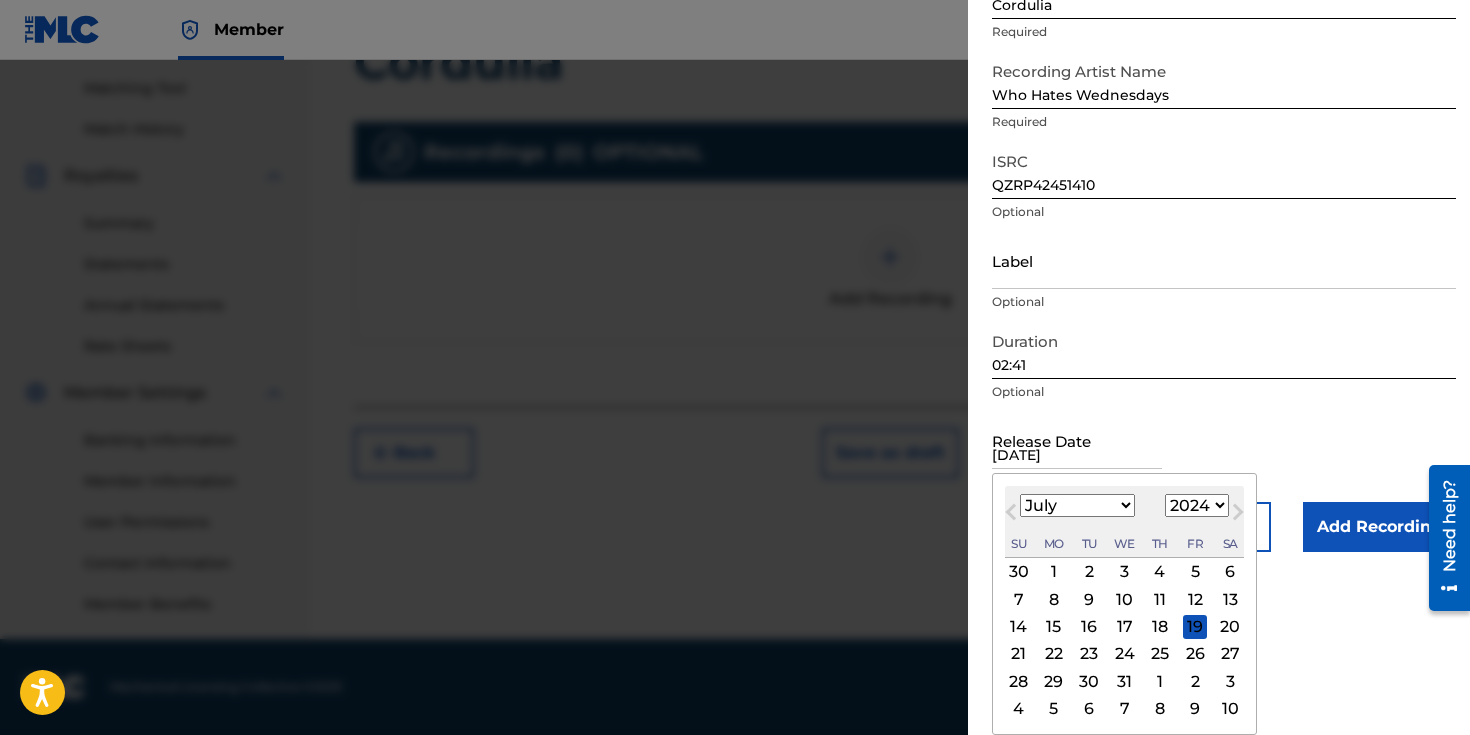 scroll, scrollTop: 0, scrollLeft: 0, axis: both 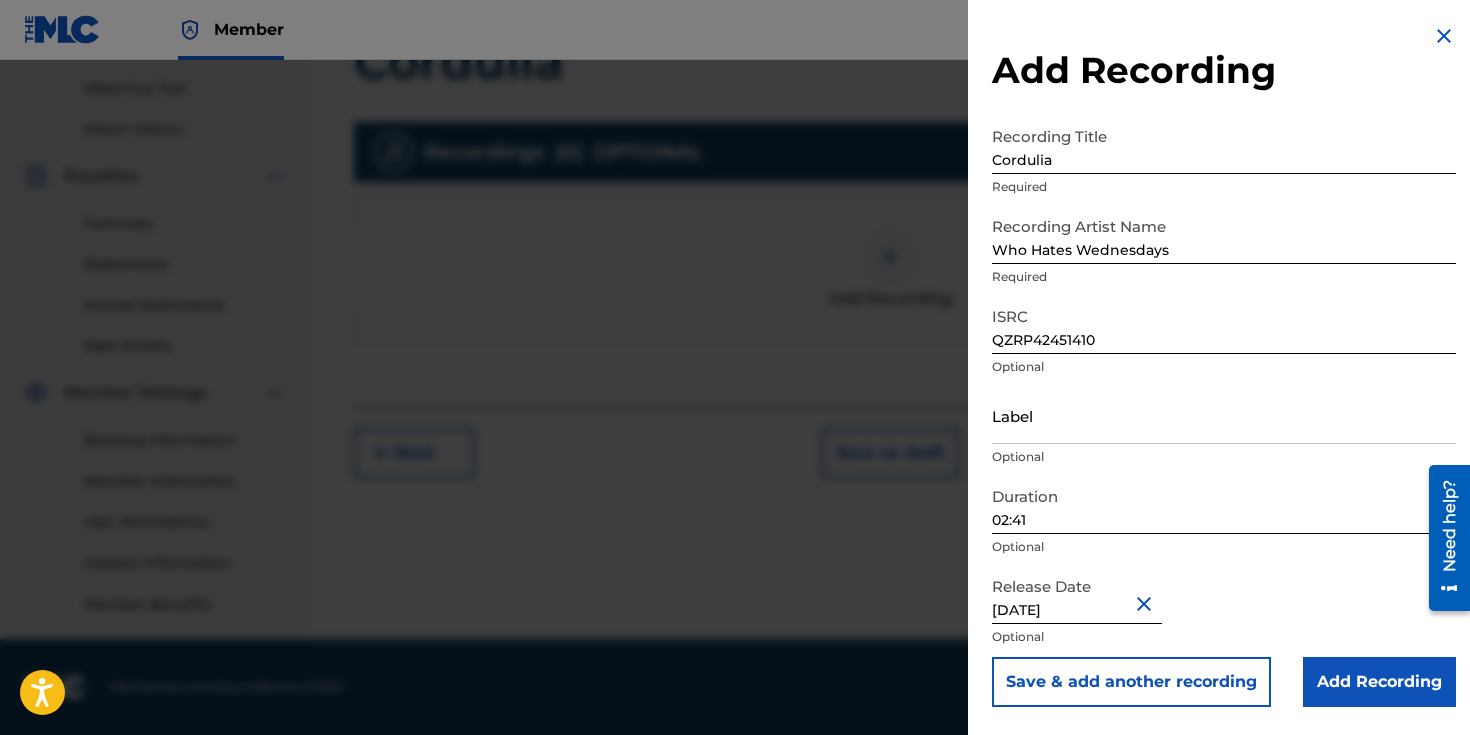 click on "Add Recording" at bounding box center [1379, 682] 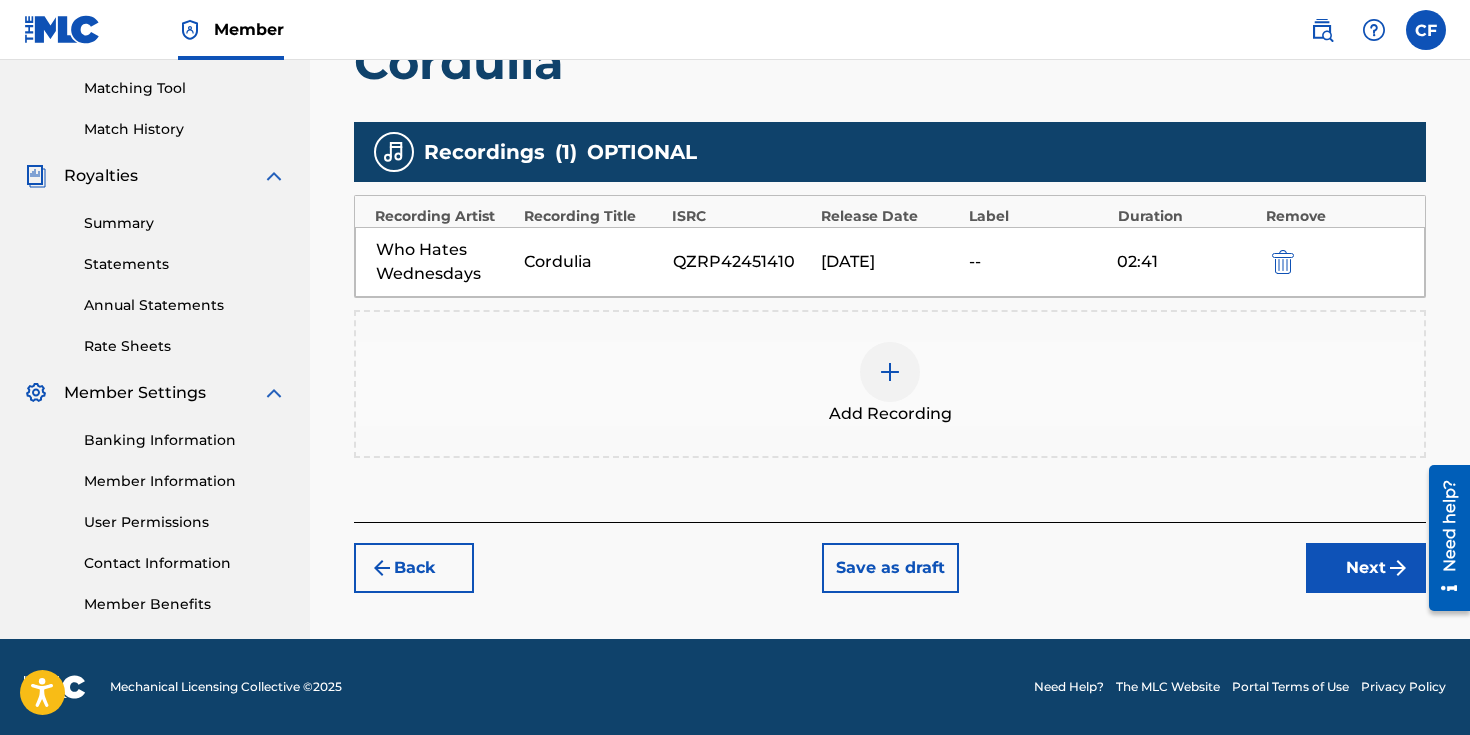 click on "Next" at bounding box center (1366, 568) 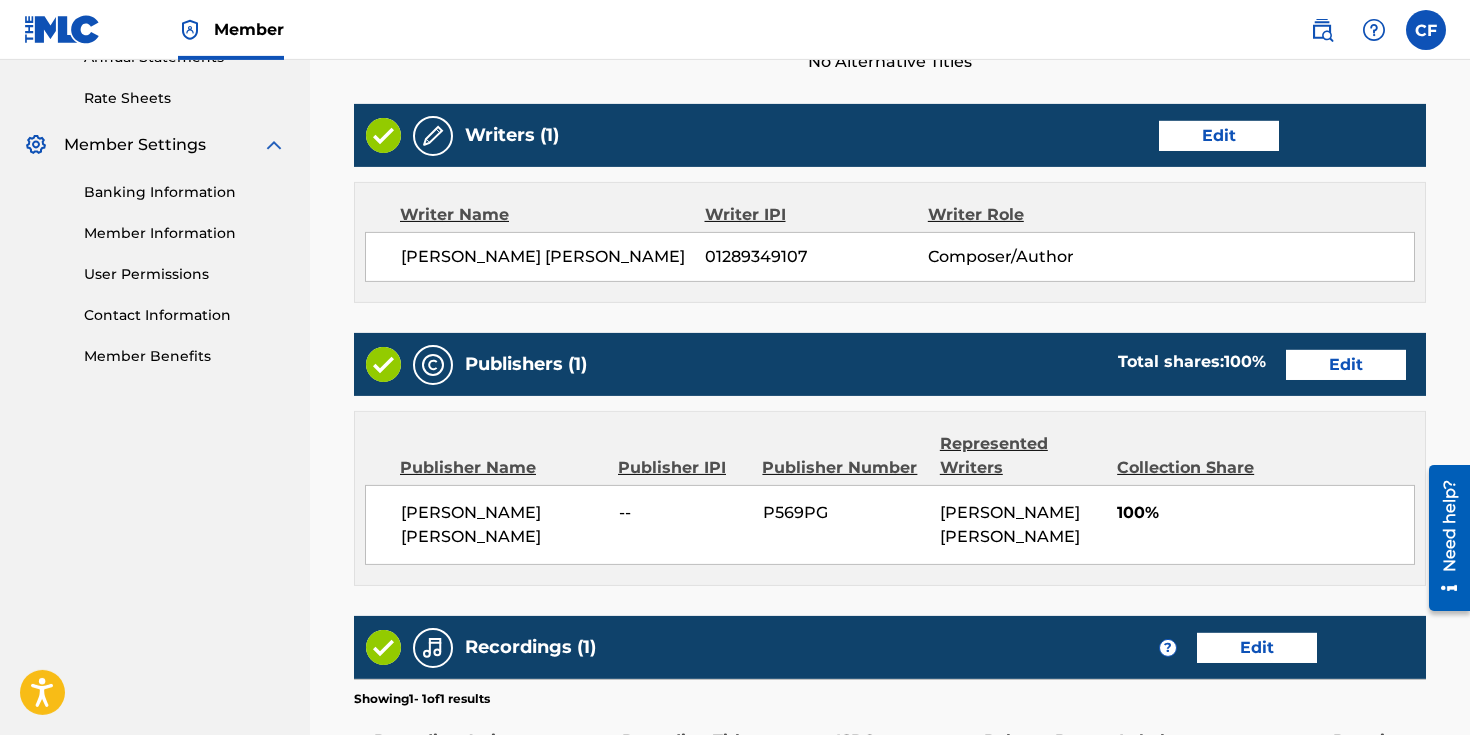 scroll, scrollTop: 1019, scrollLeft: 0, axis: vertical 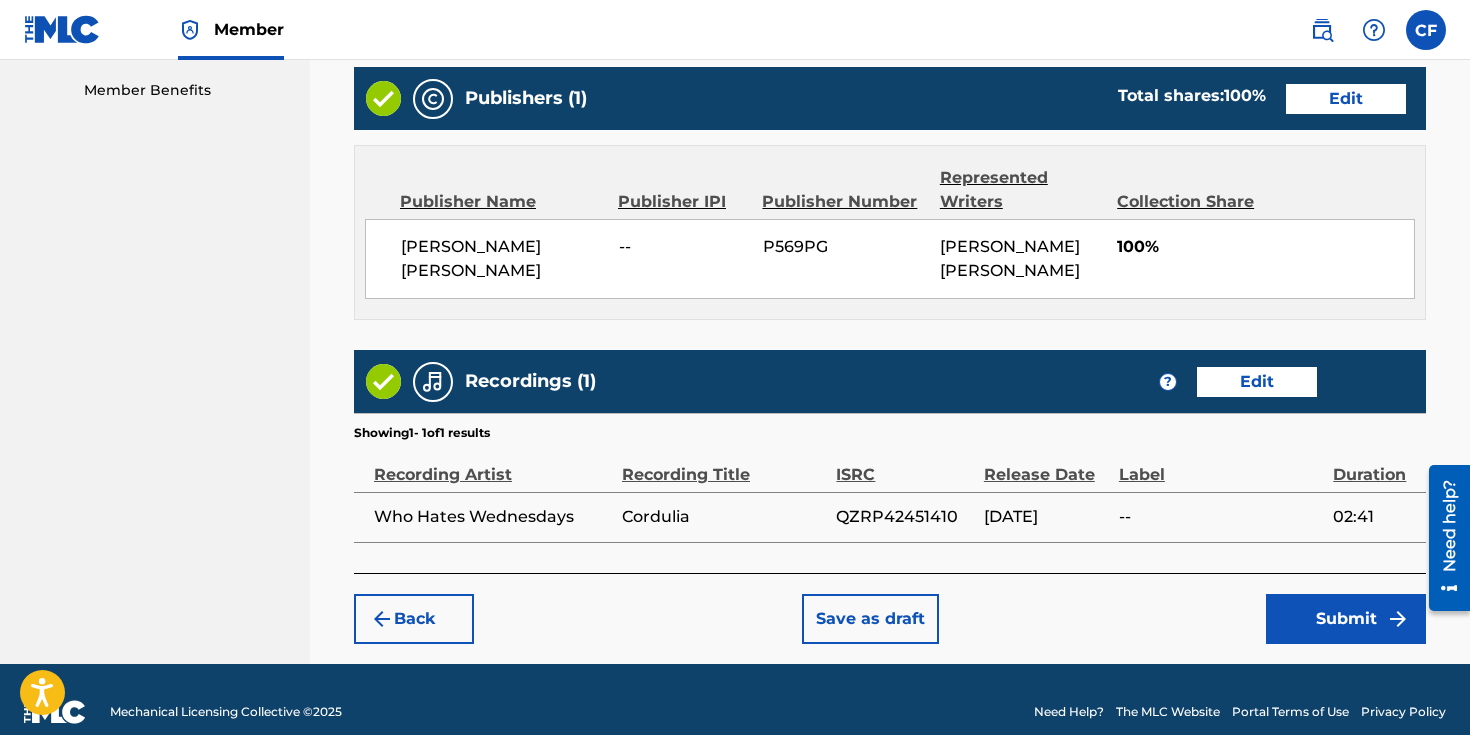 click on "Submit" at bounding box center [1346, 619] 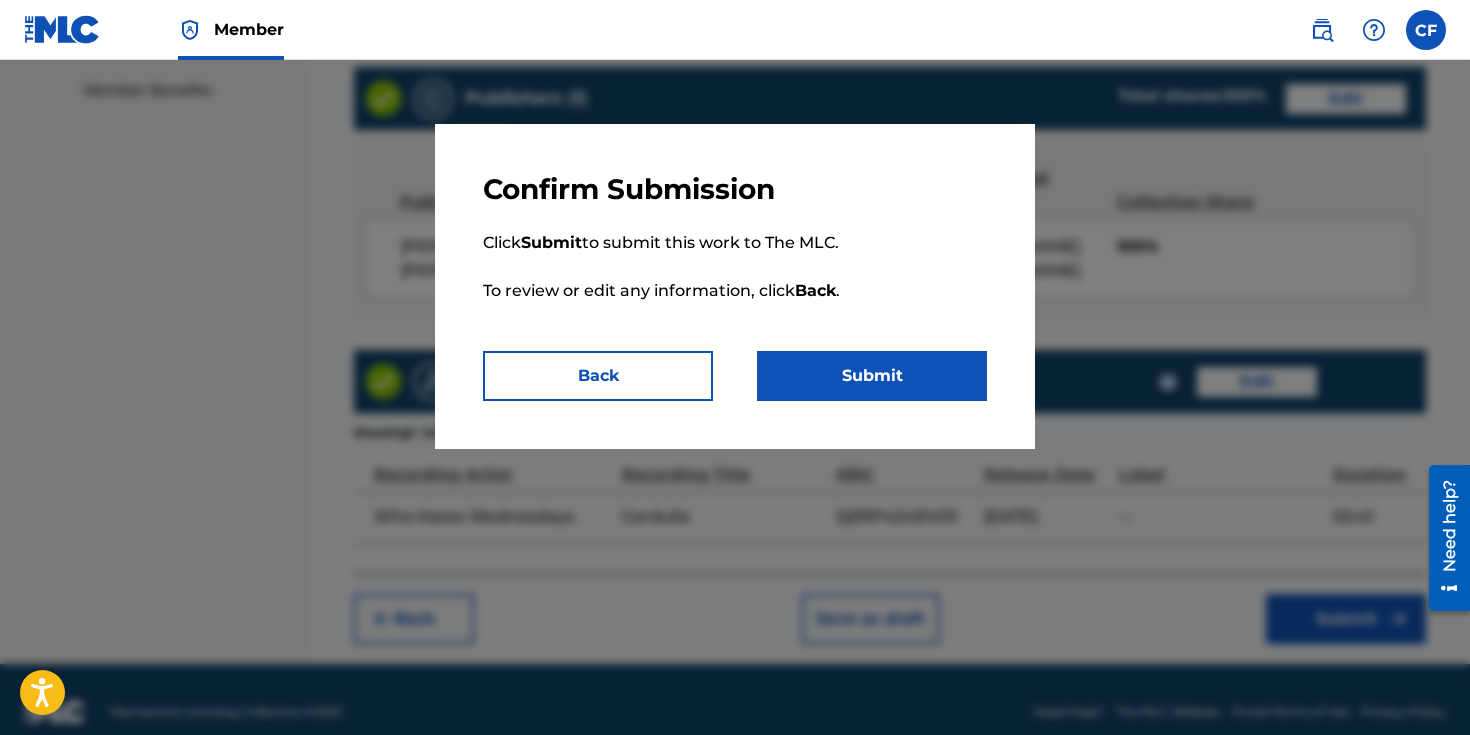 click on "Submit" at bounding box center [872, 376] 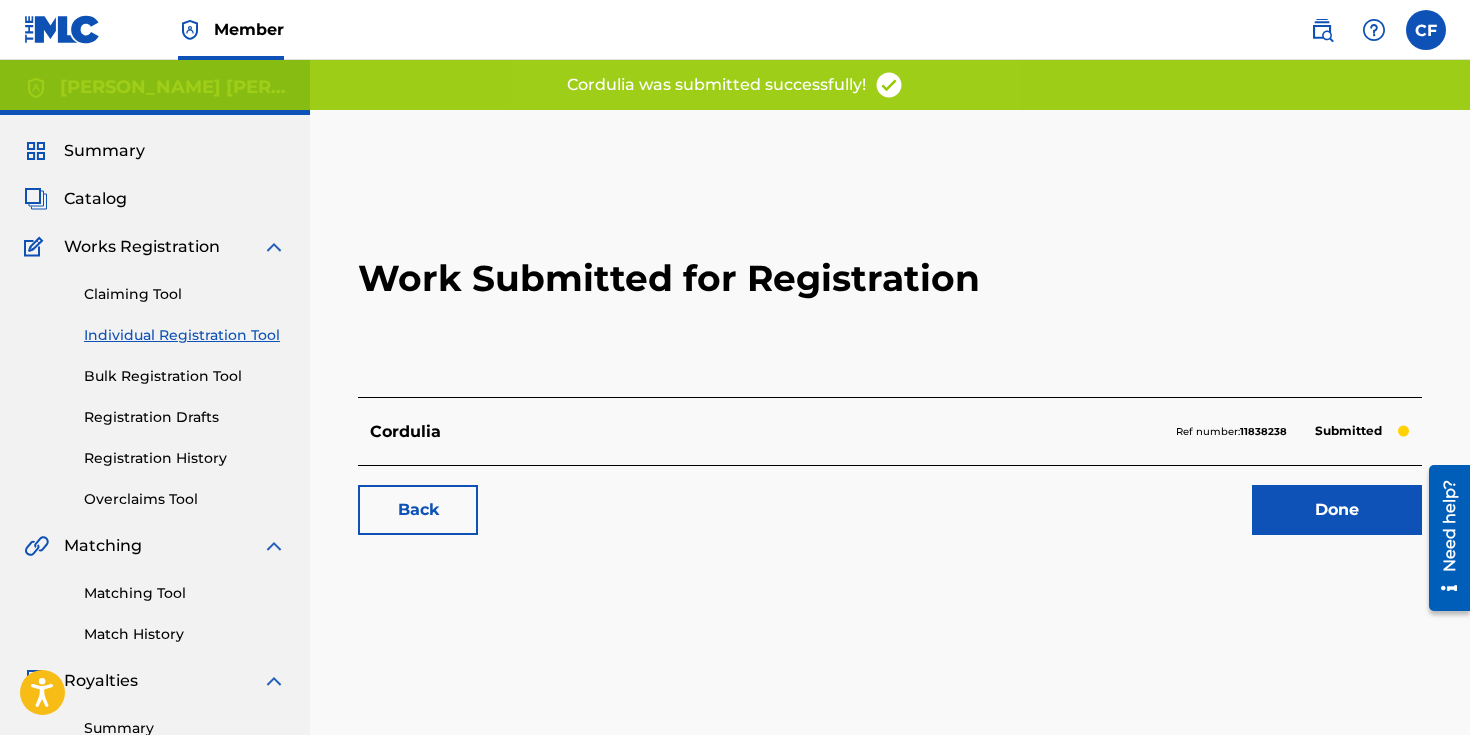 click on "Done" at bounding box center (1337, 510) 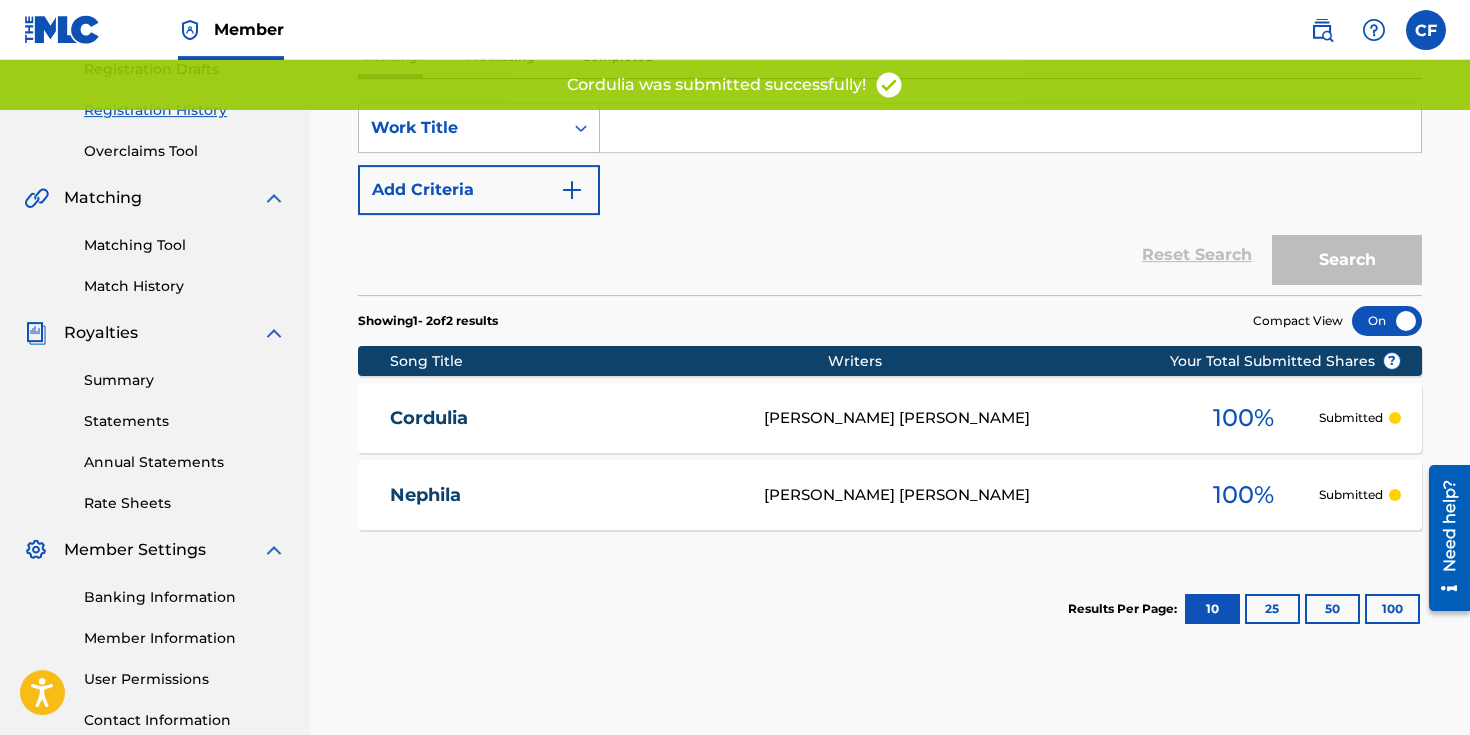 scroll, scrollTop: 0, scrollLeft: 0, axis: both 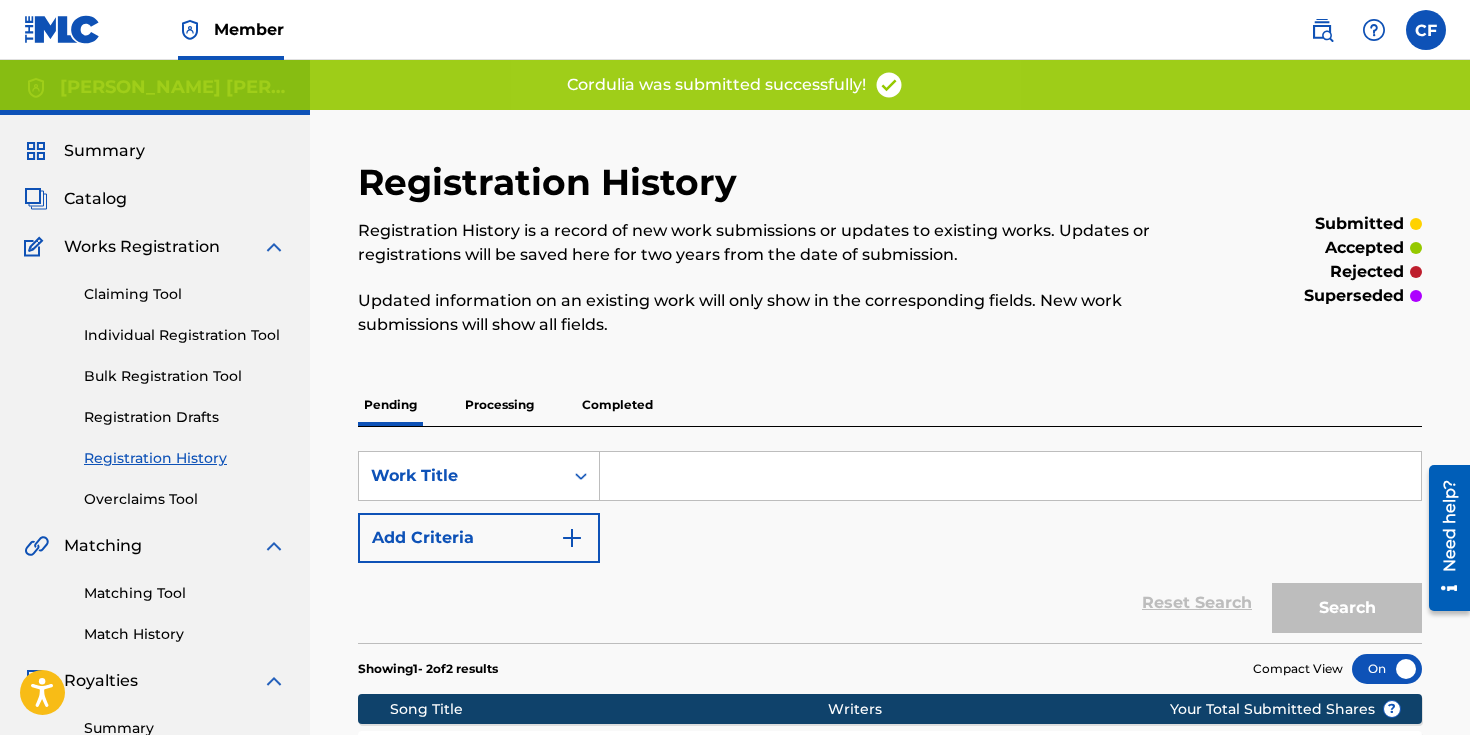 click on "Individual Registration Tool" at bounding box center (185, 335) 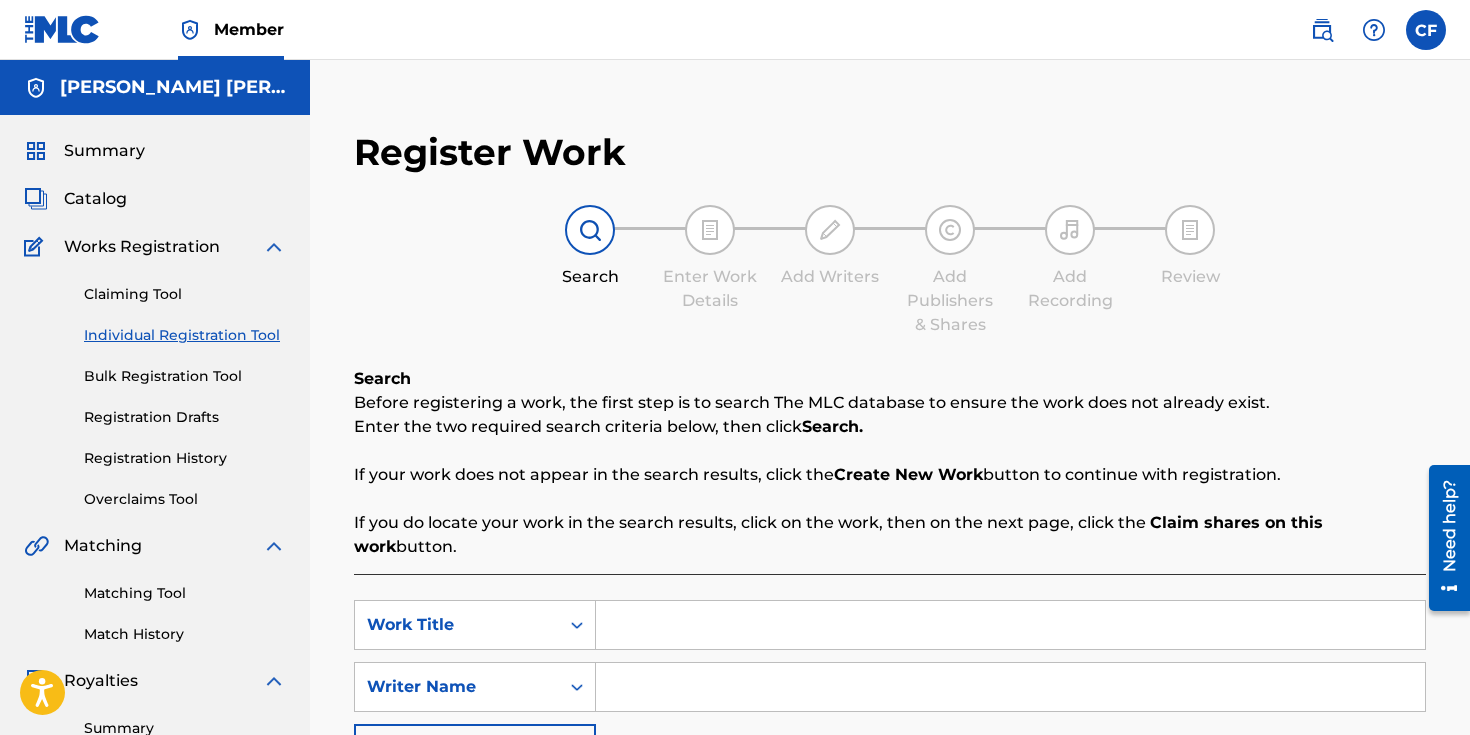 scroll, scrollTop: 226, scrollLeft: 0, axis: vertical 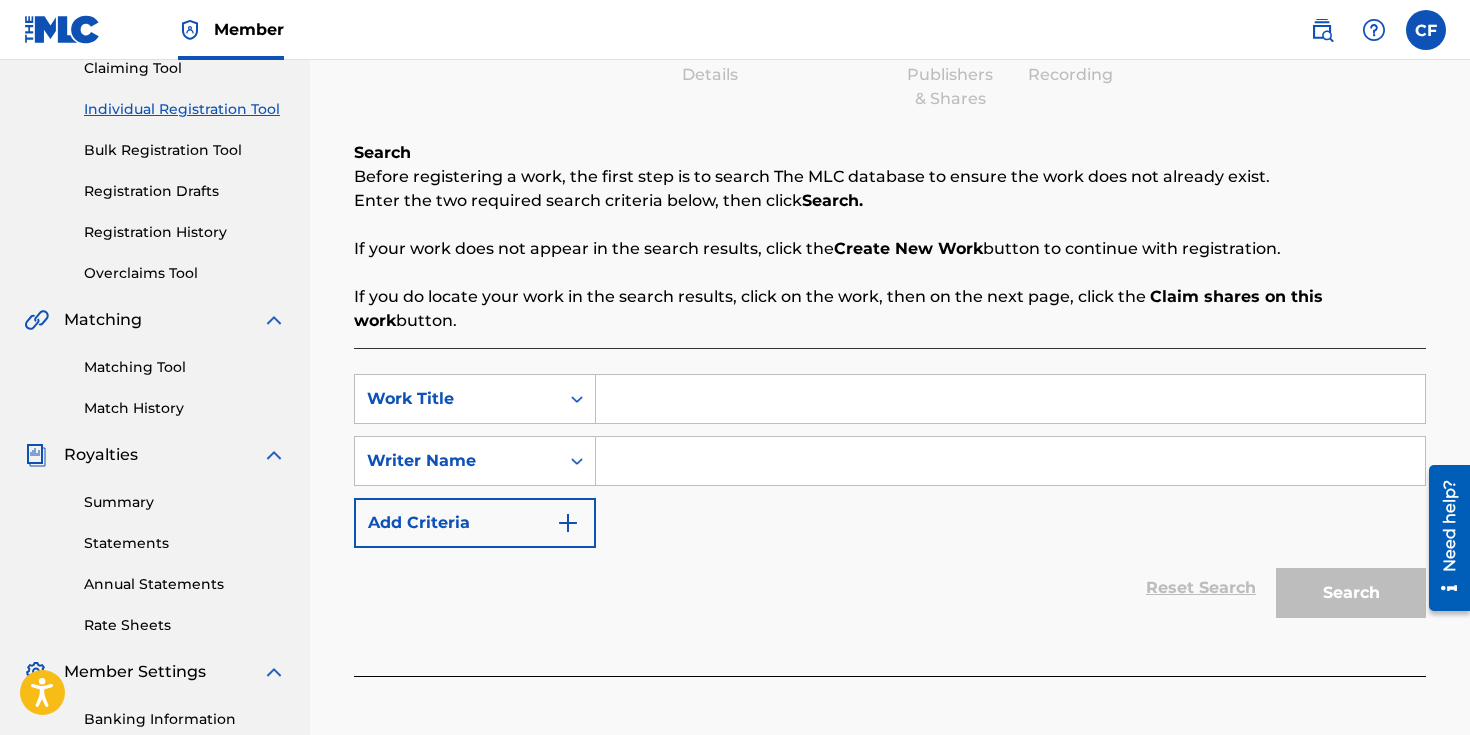 click at bounding box center (1010, 399) 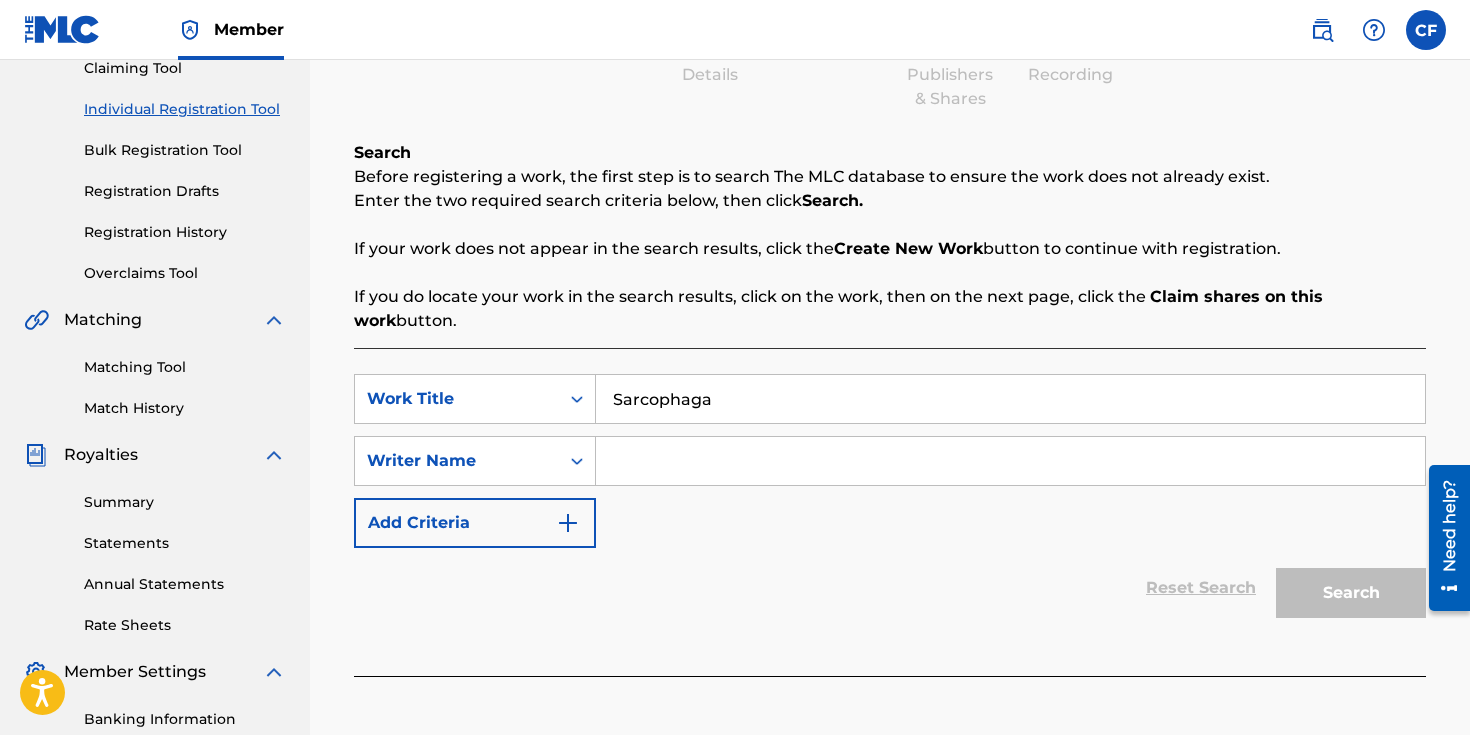 type on "Sarcophaga" 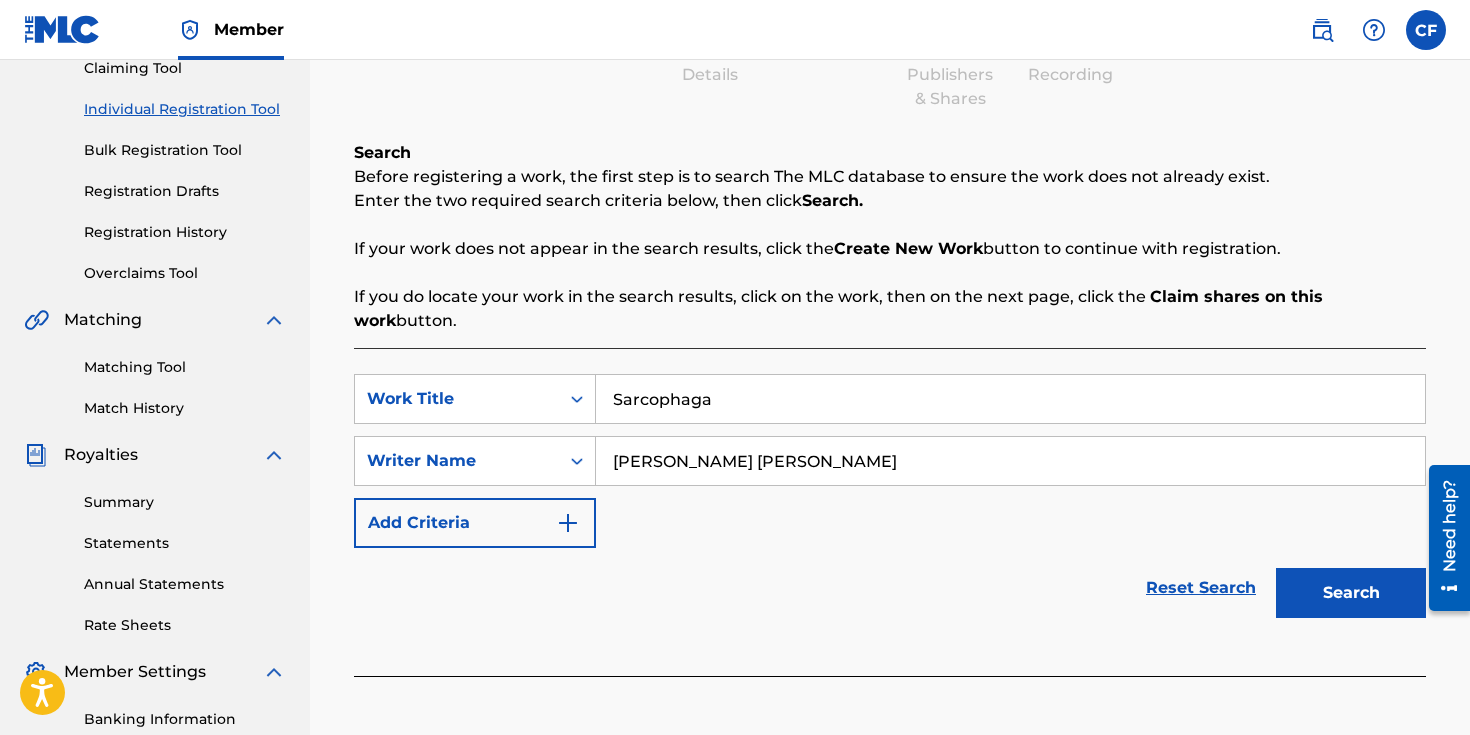type on "[PERSON_NAME] [PERSON_NAME]" 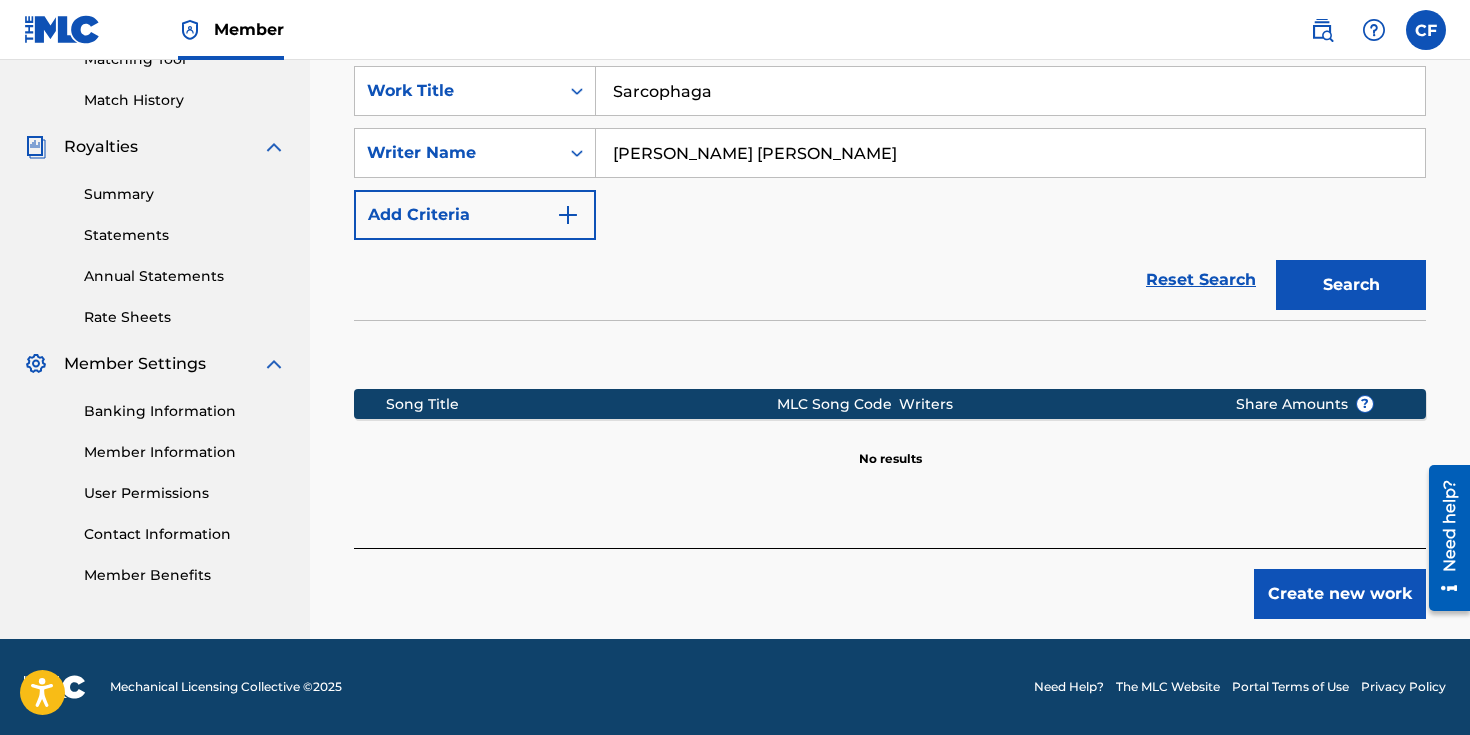 click on "Create new work" at bounding box center (1340, 594) 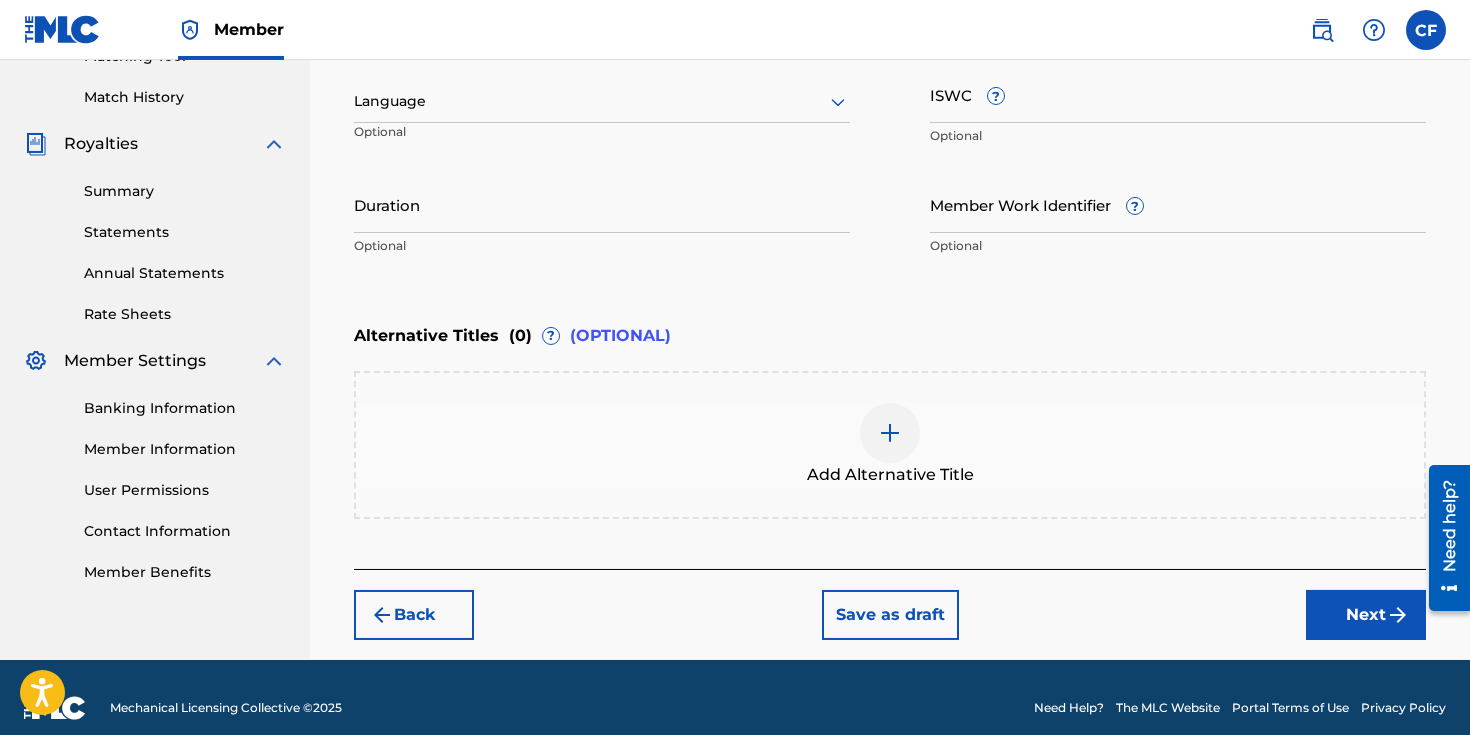 scroll, scrollTop: 310, scrollLeft: 0, axis: vertical 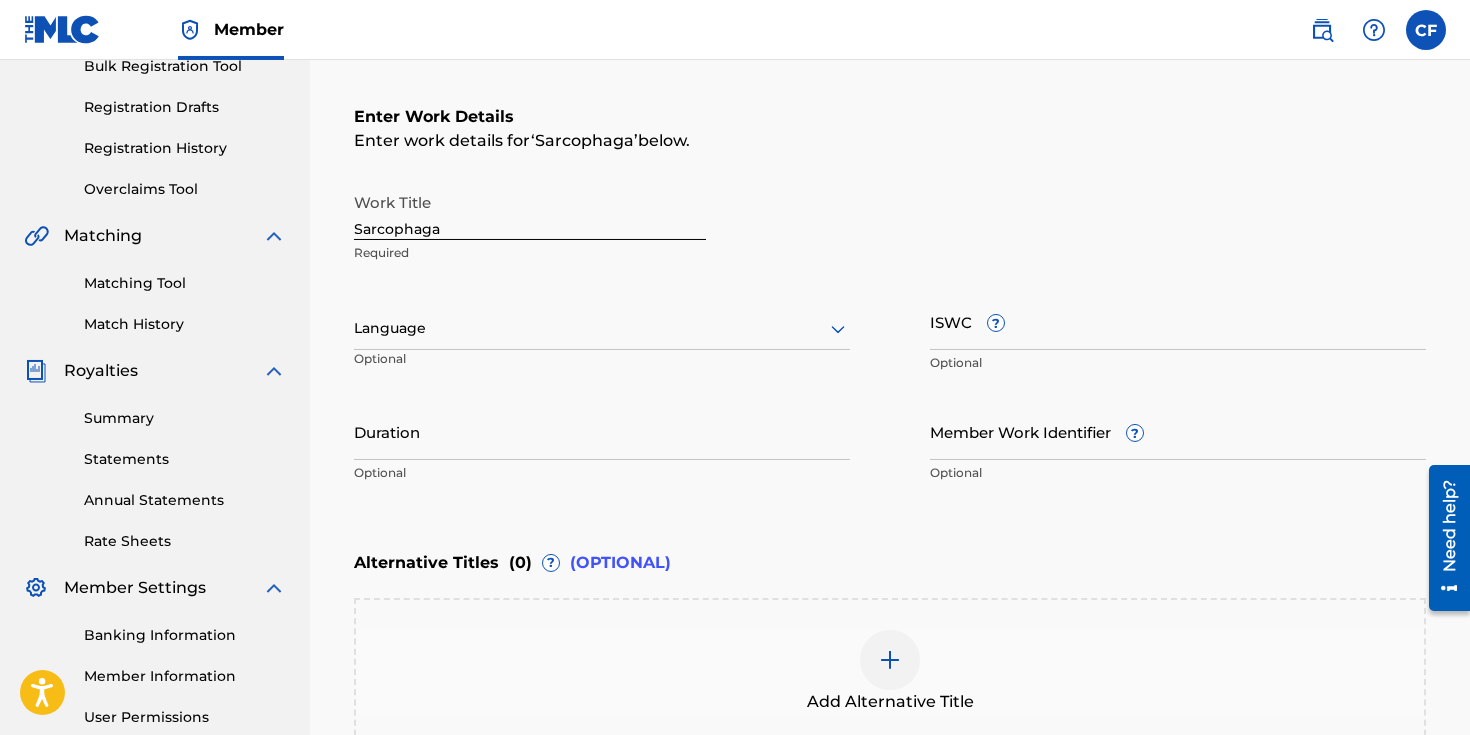 click on "Language" at bounding box center [602, 329] 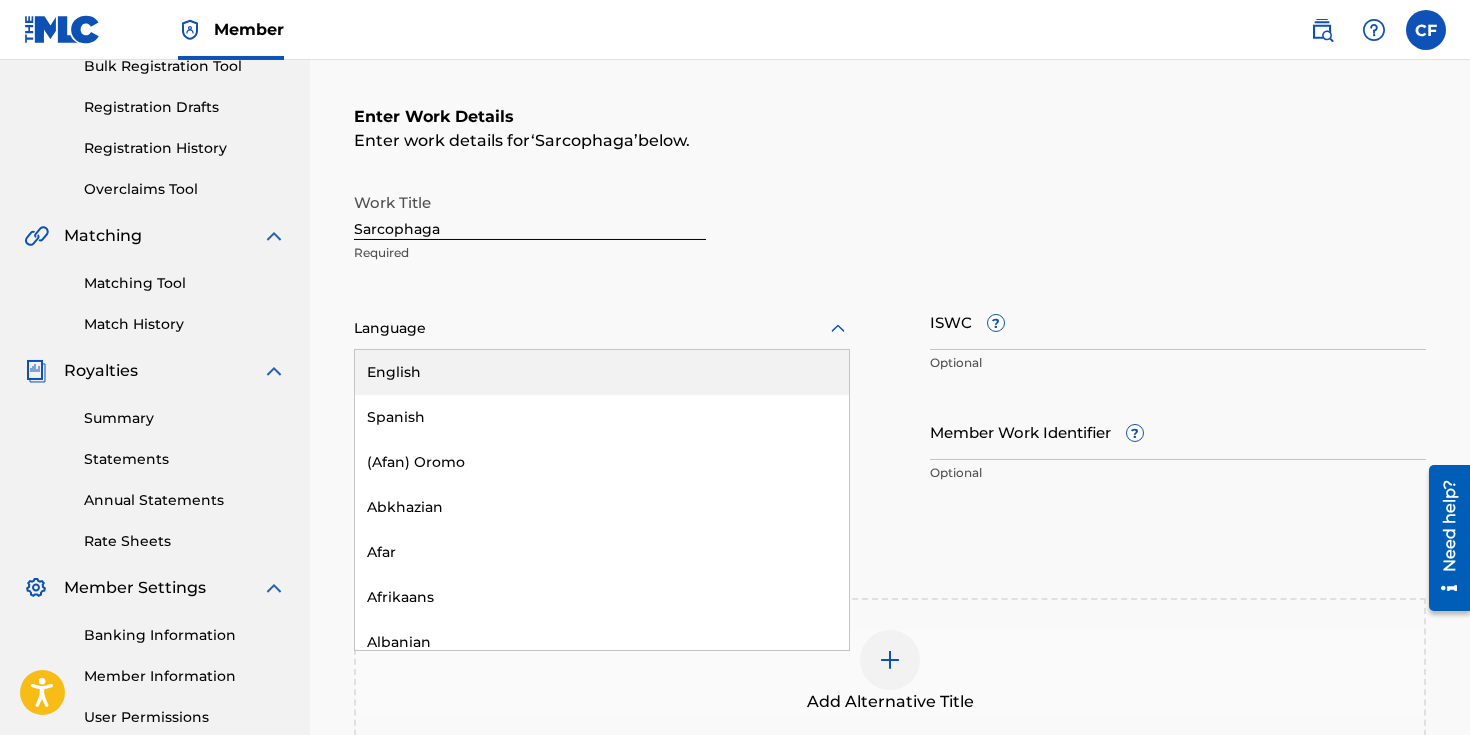 click on "English" at bounding box center (602, 372) 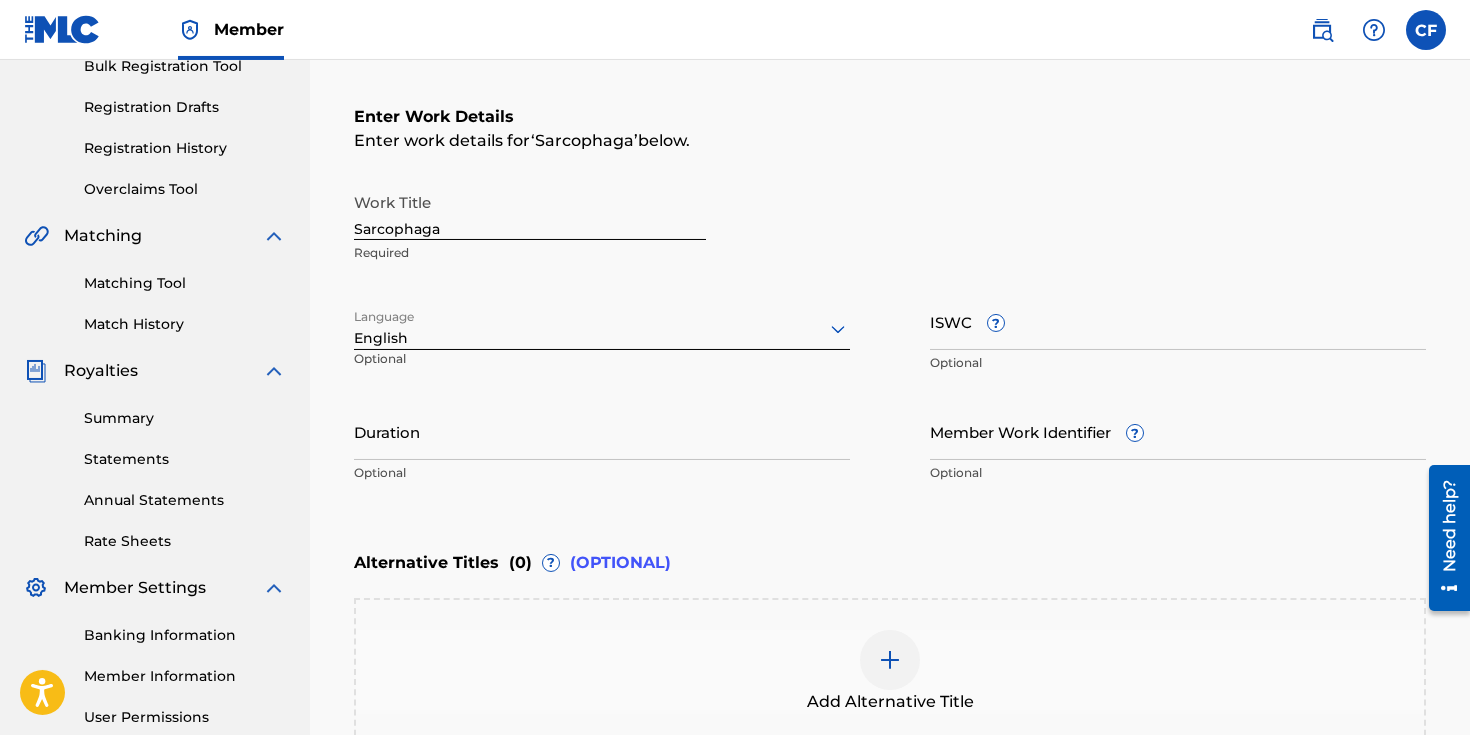 click on "ISWC   ? Optional" at bounding box center (1178, 338) 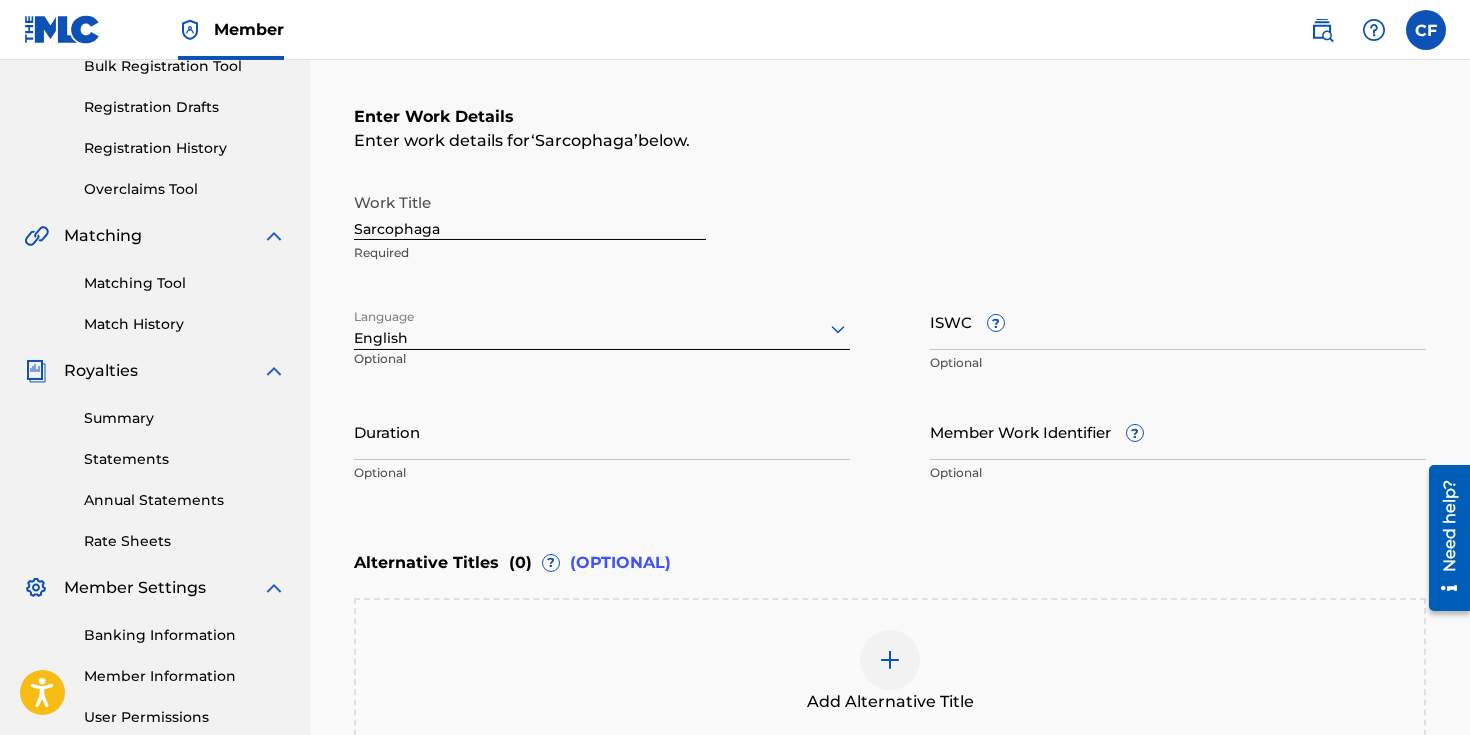 click on "ISWC   ?" at bounding box center [1178, 321] 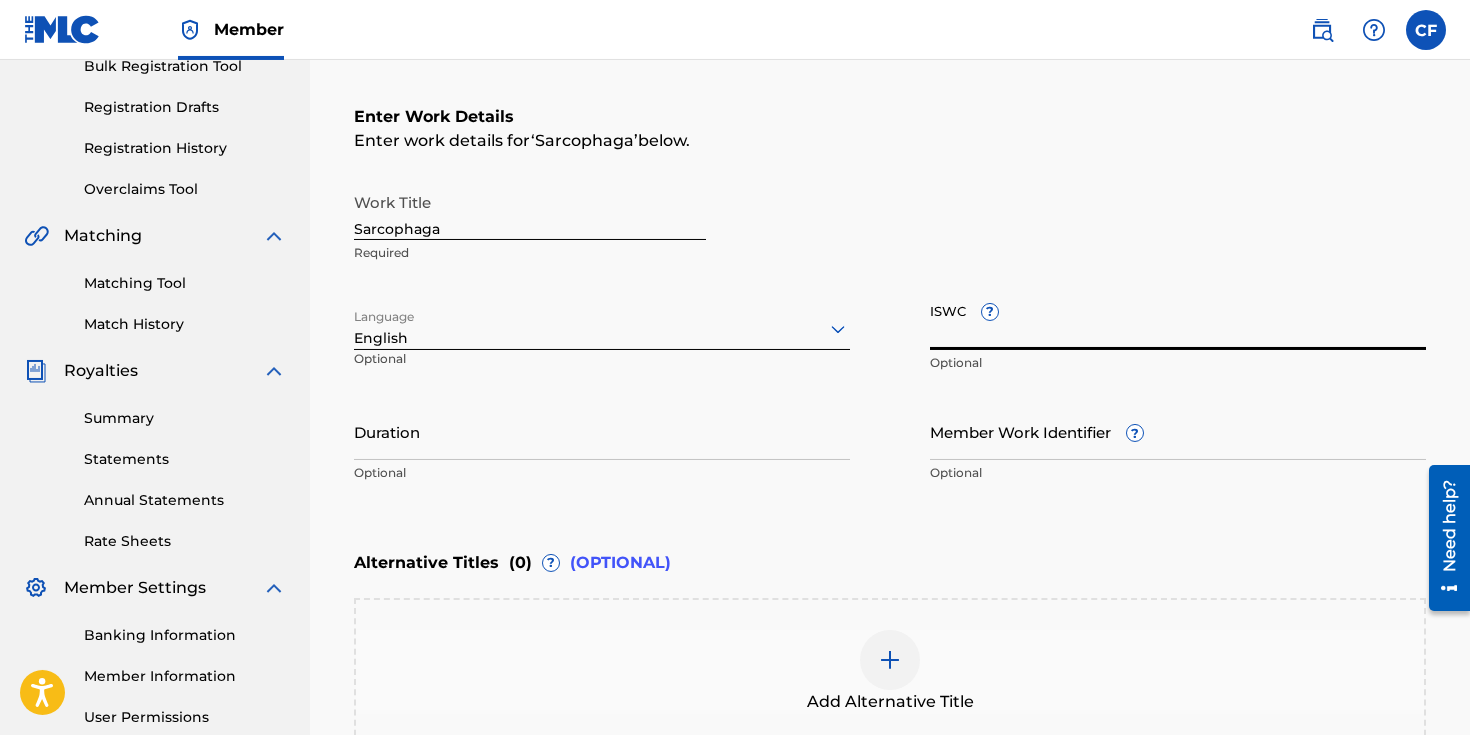 paste on "T-333.264.221-0" 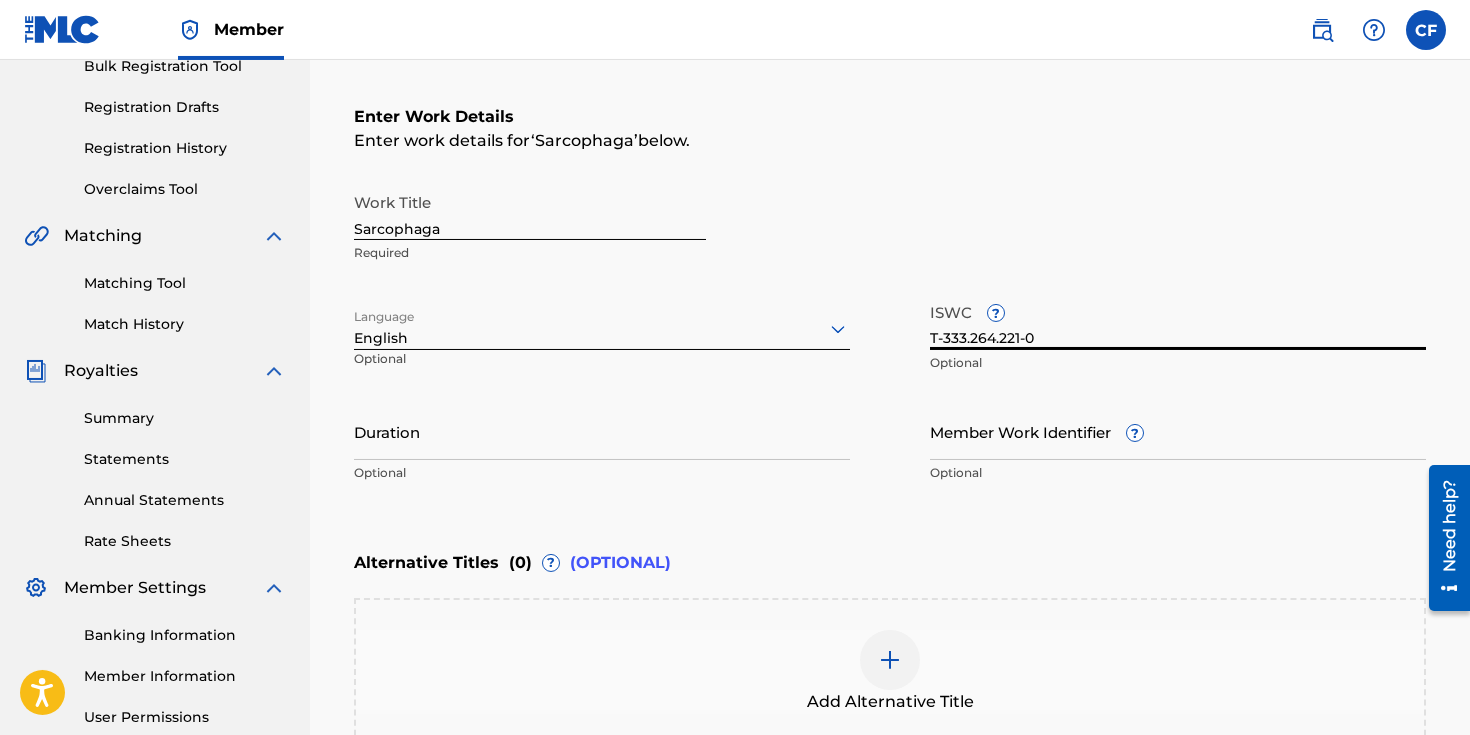 scroll, scrollTop: 478, scrollLeft: 0, axis: vertical 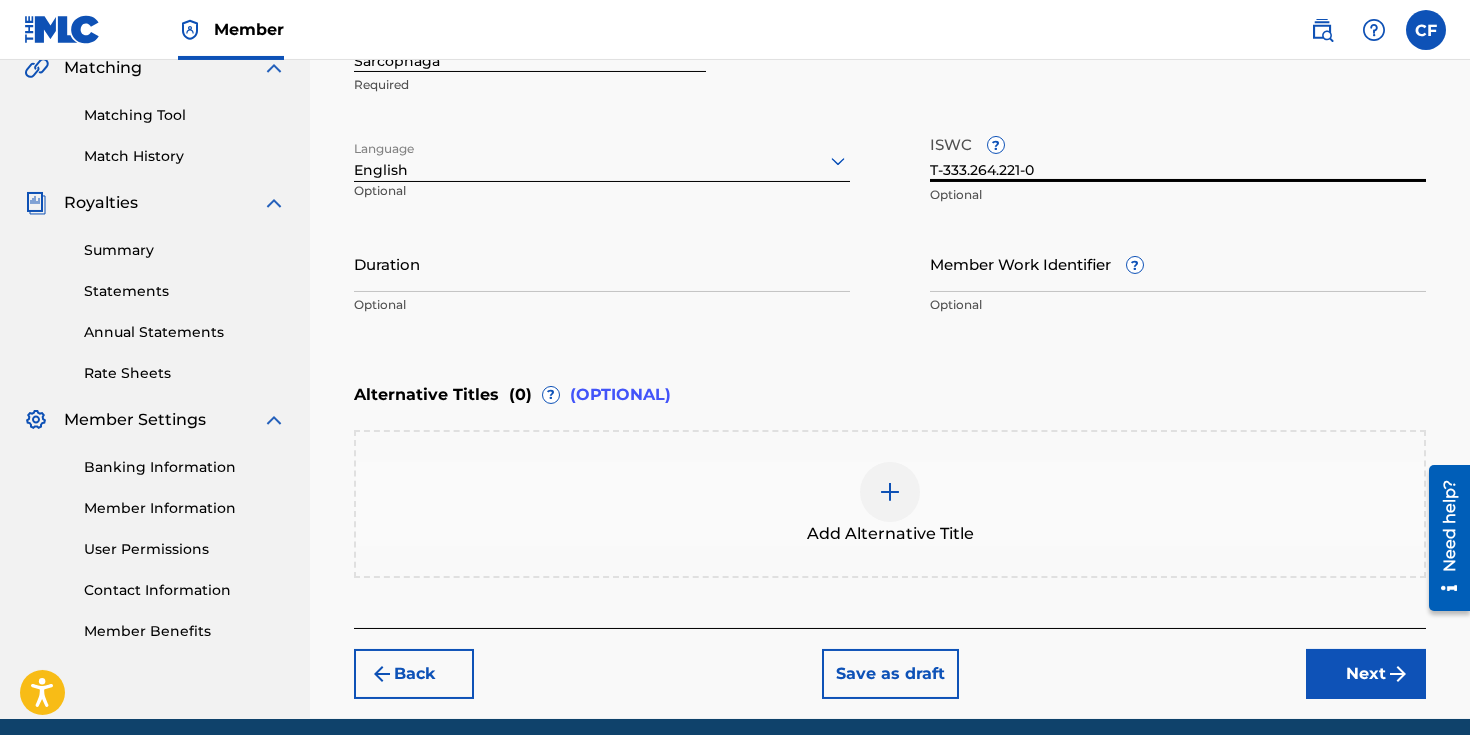 type on "T-333.264.221-0" 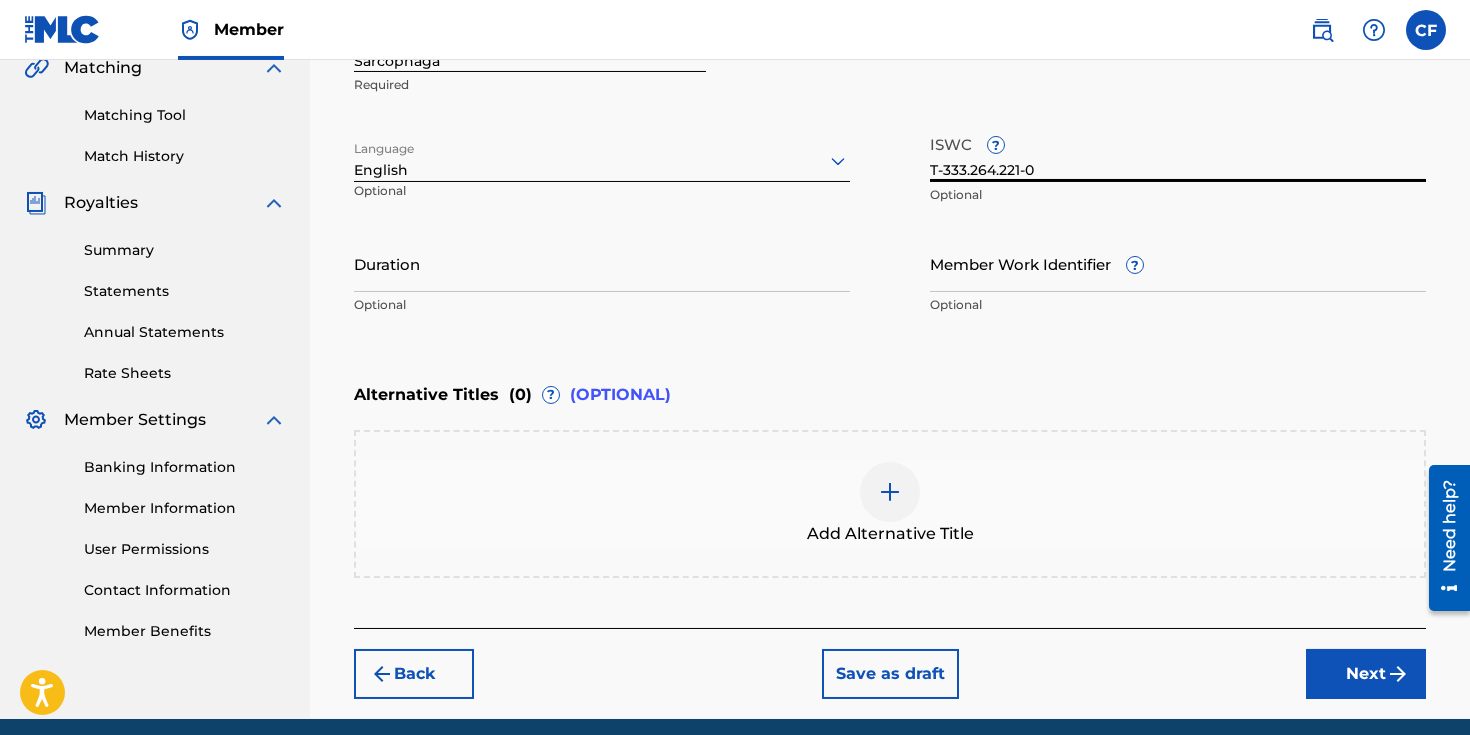 click on "Duration" at bounding box center (602, 263) 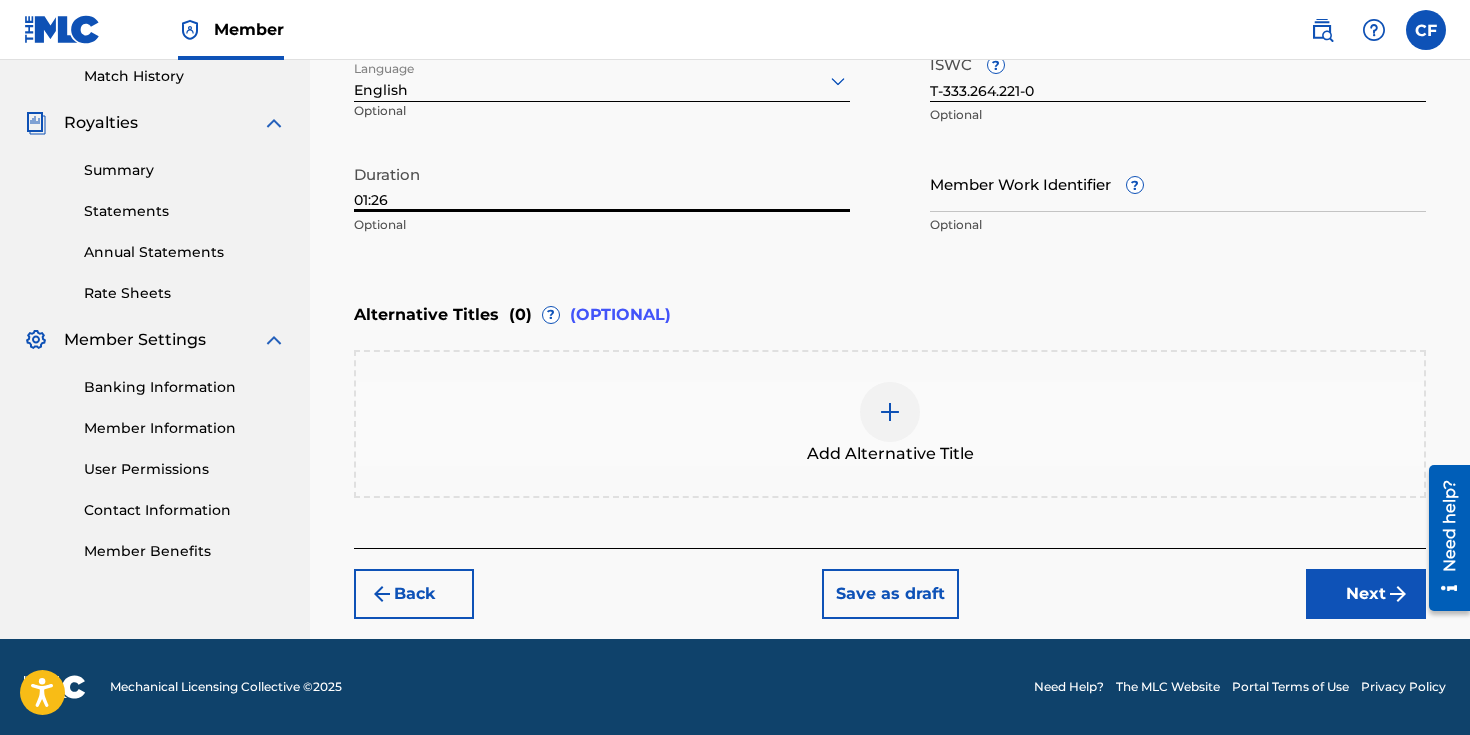 type on "01:26" 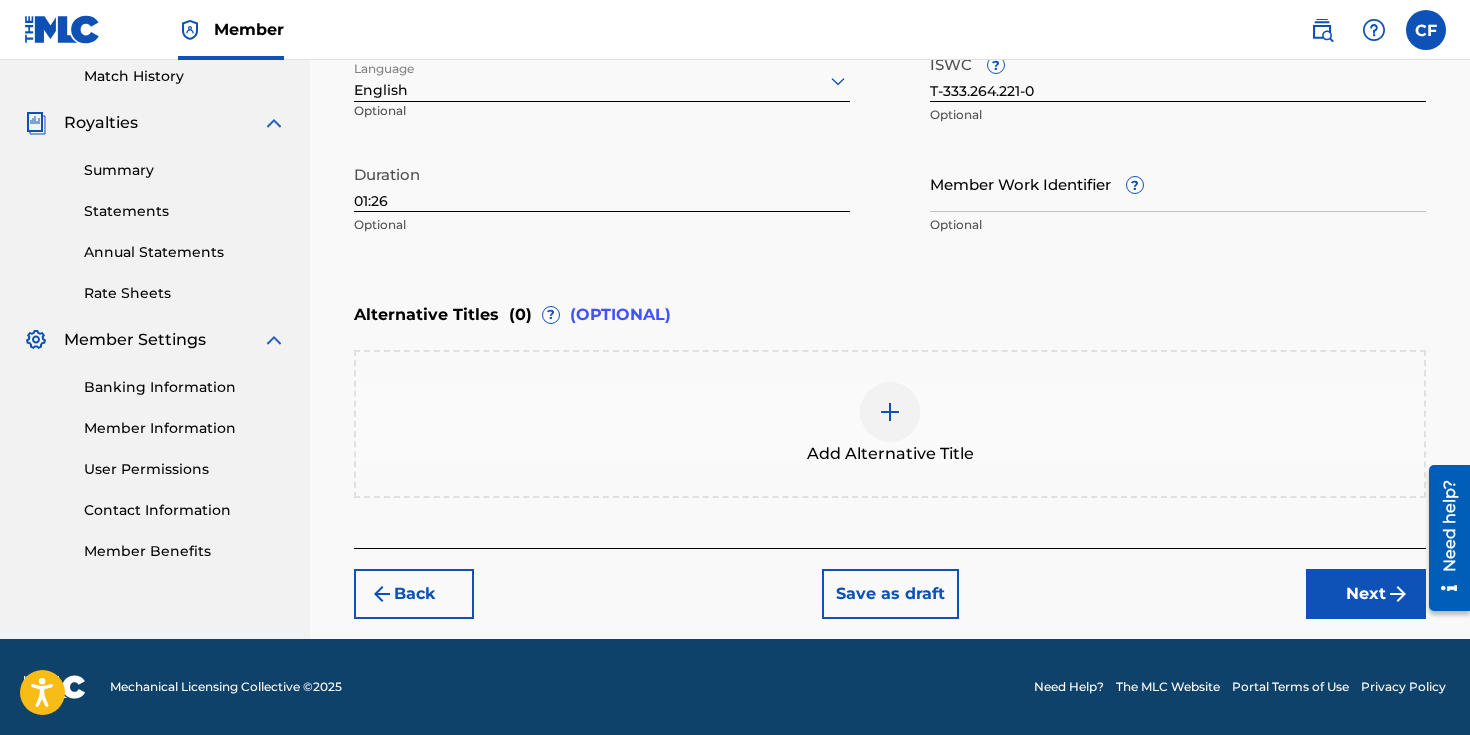 click on "Next" at bounding box center [1366, 594] 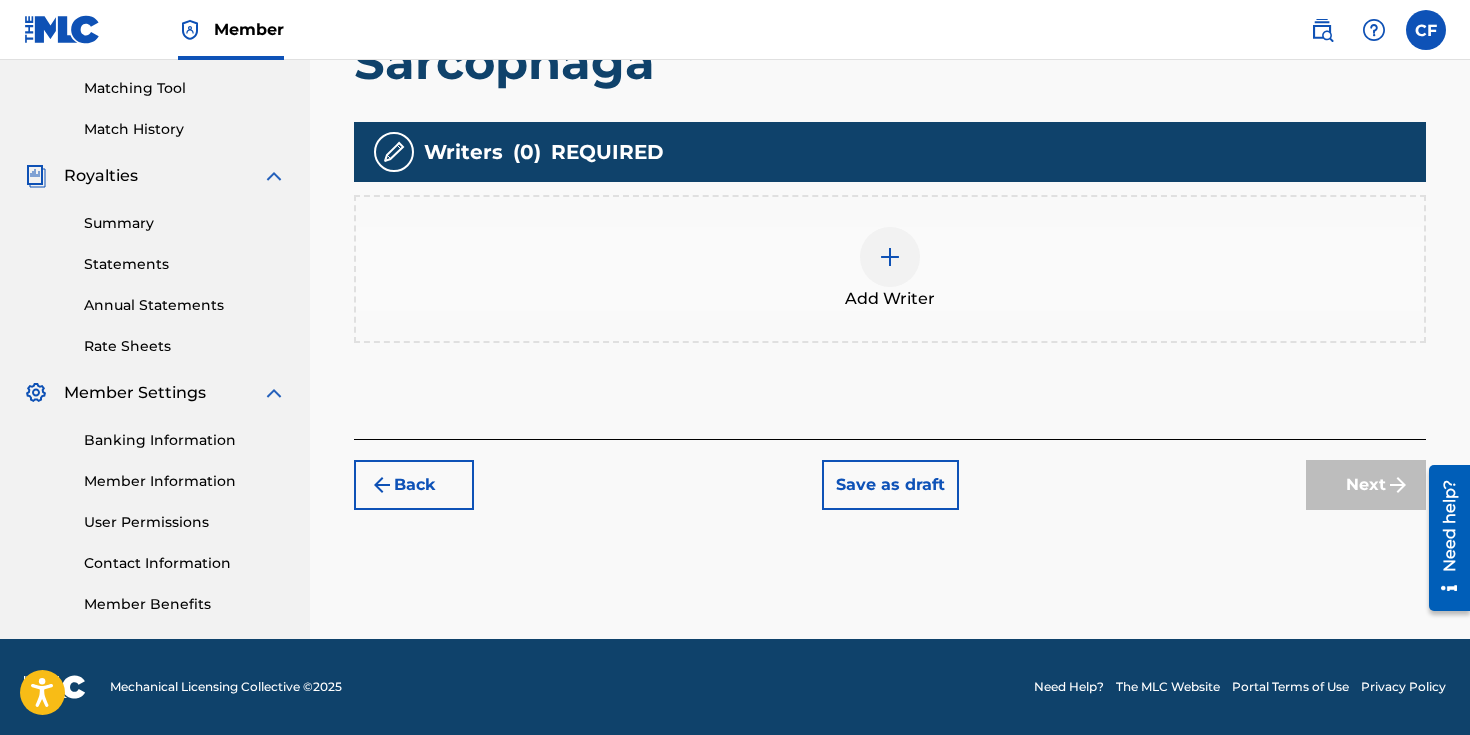click at bounding box center (890, 257) 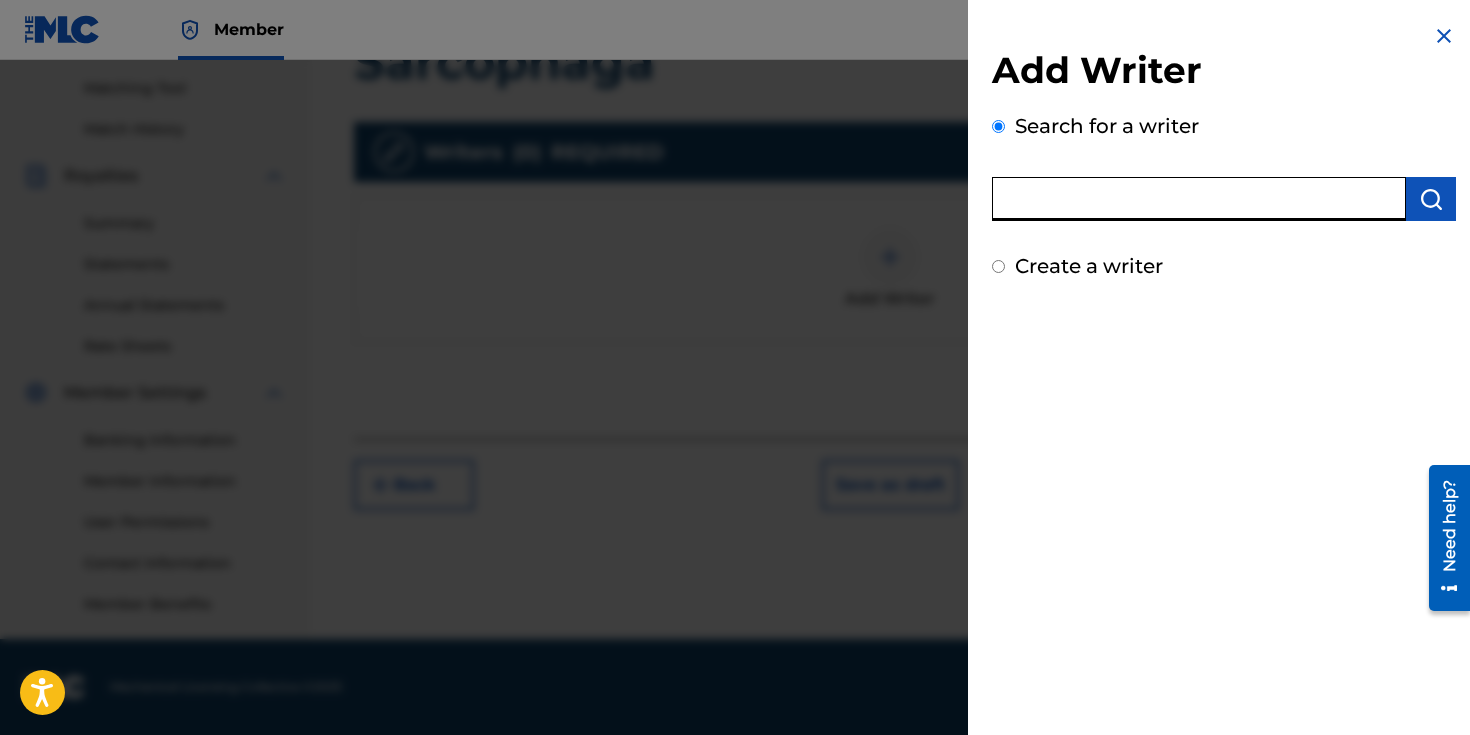 click at bounding box center [1199, 199] 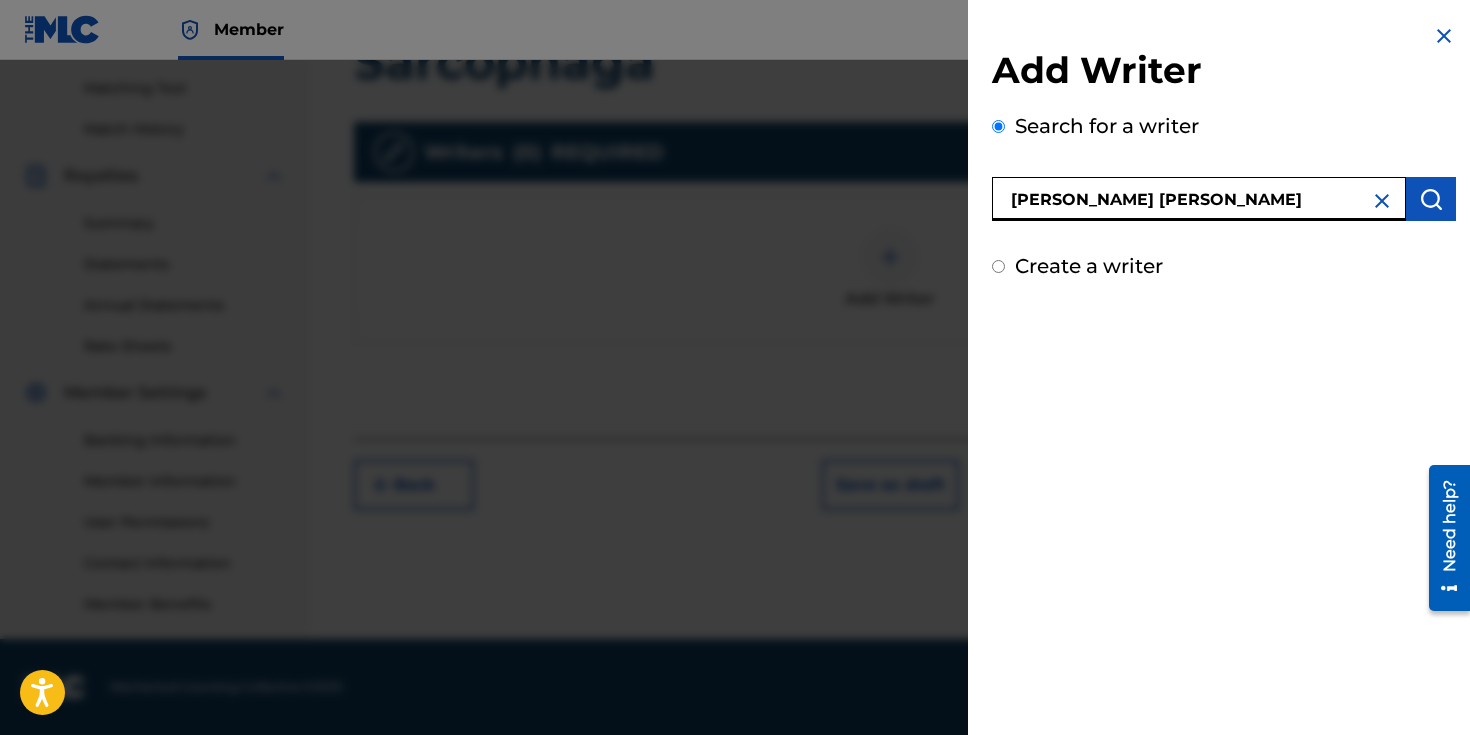 type on "[PERSON_NAME] [PERSON_NAME]" 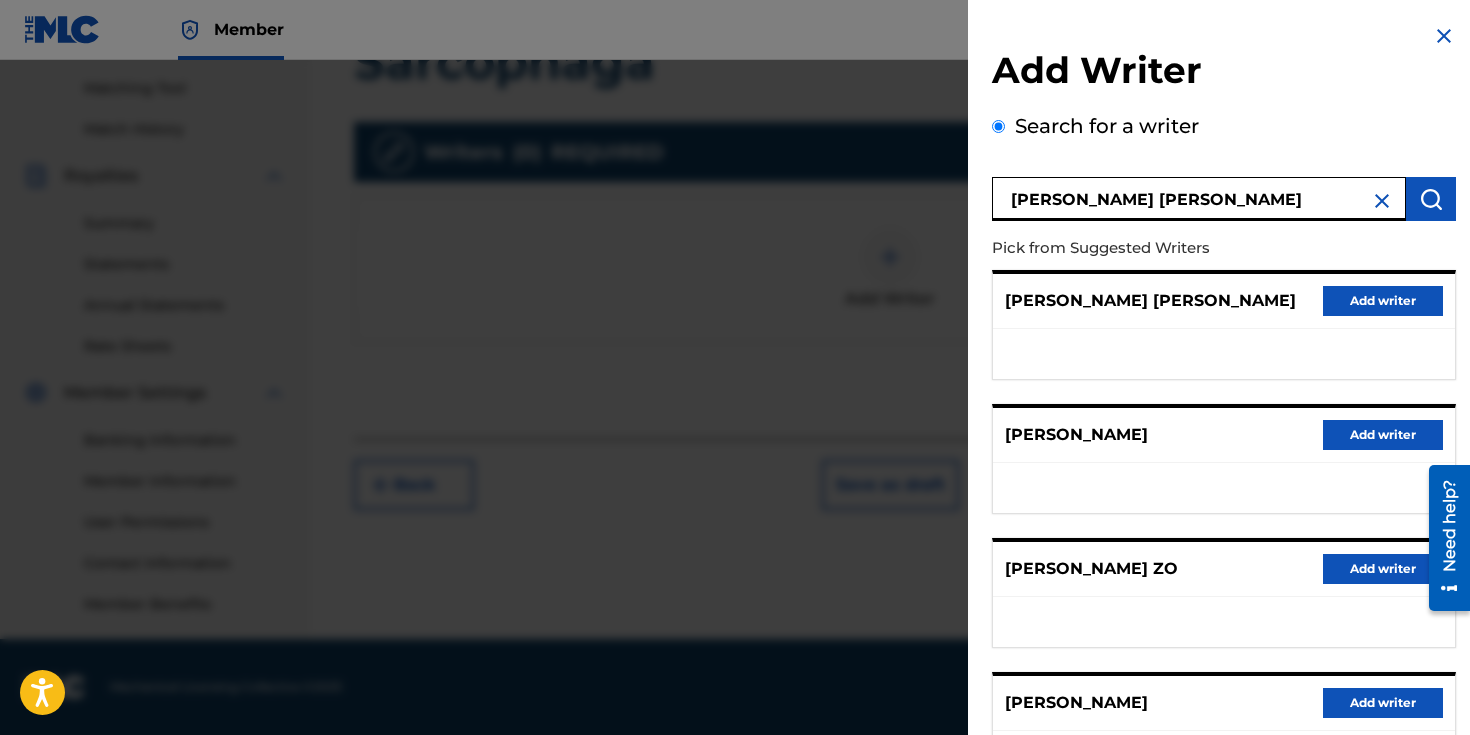 scroll, scrollTop: 308, scrollLeft: 0, axis: vertical 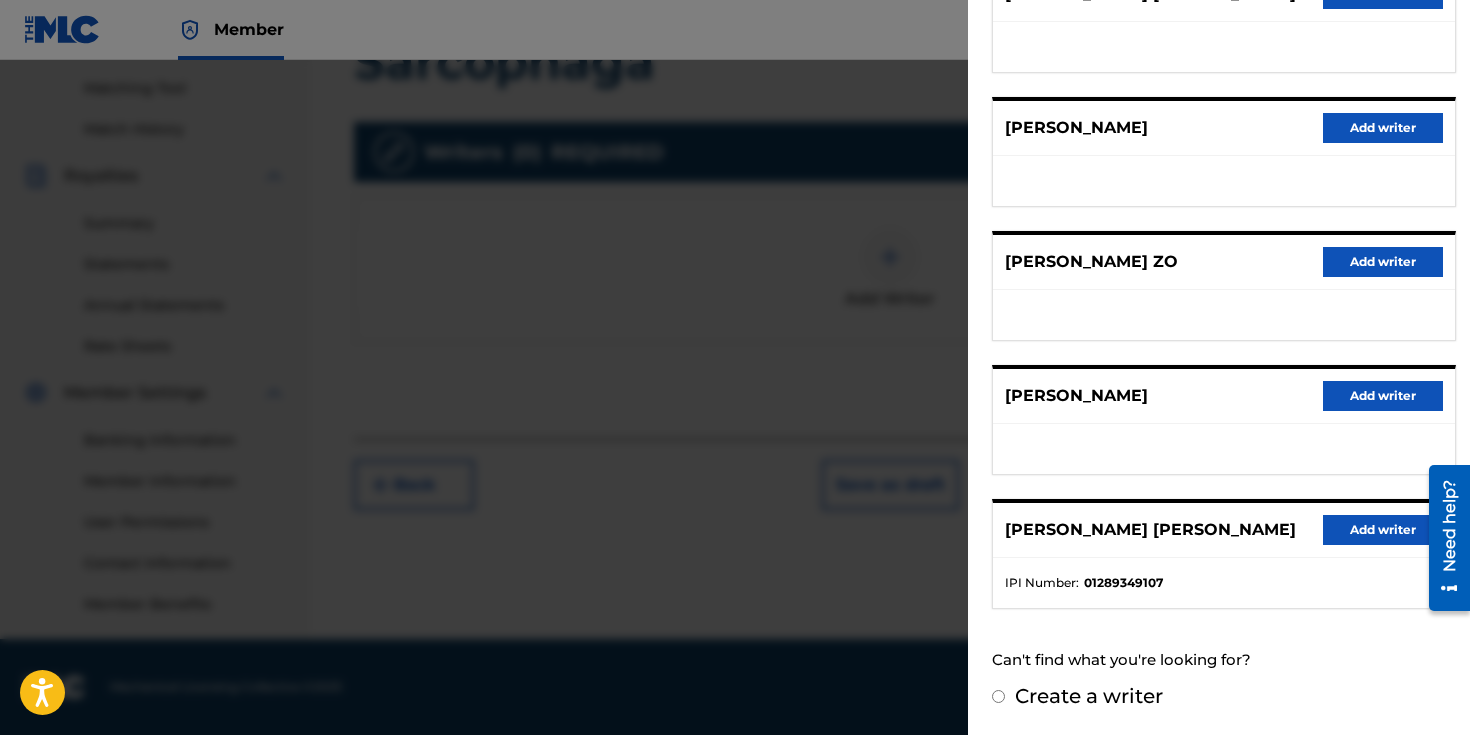click on "[PERSON_NAME] [PERSON_NAME] Add writer" at bounding box center [1224, 530] 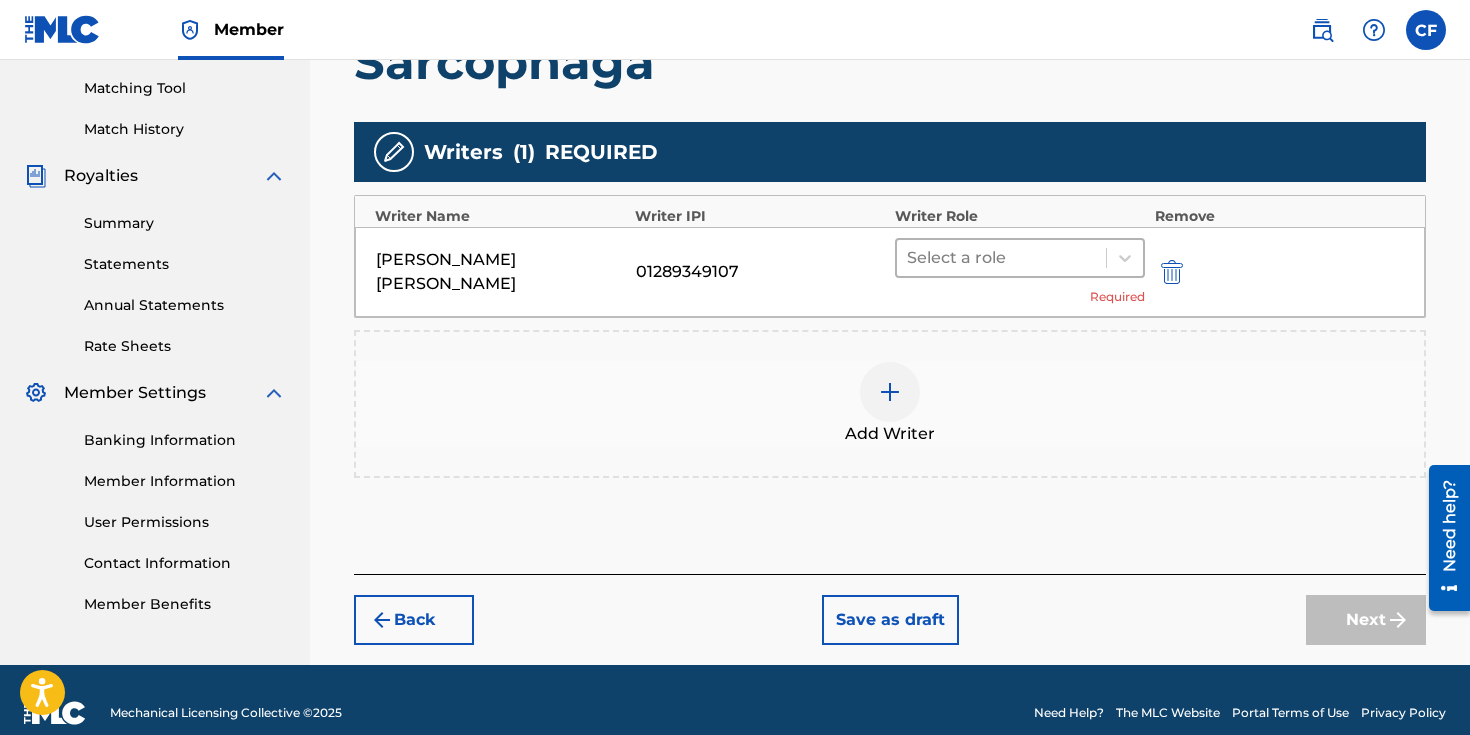 click on "Select a role" at bounding box center [1020, 258] 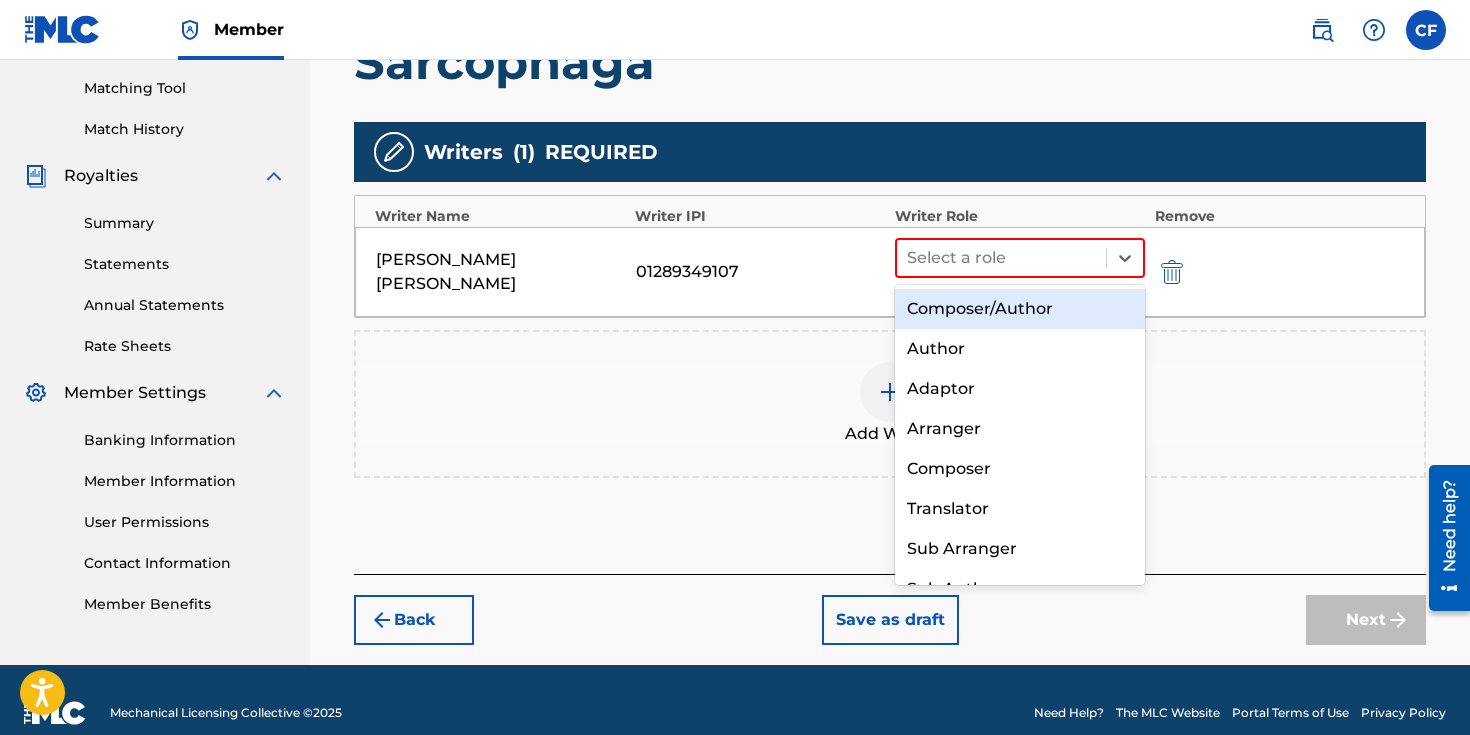 click on "Composer/Author" at bounding box center (1020, 309) 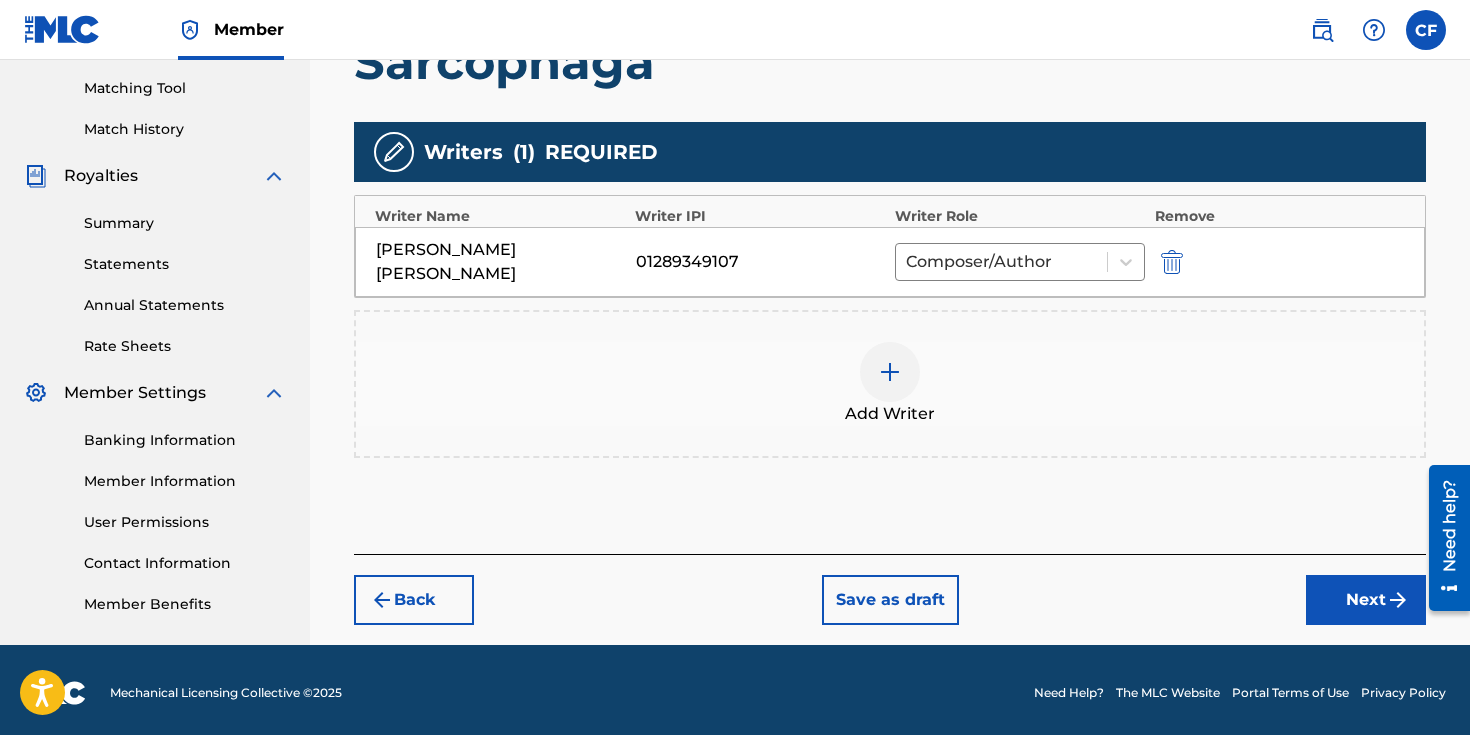 click on "Next" at bounding box center [1366, 600] 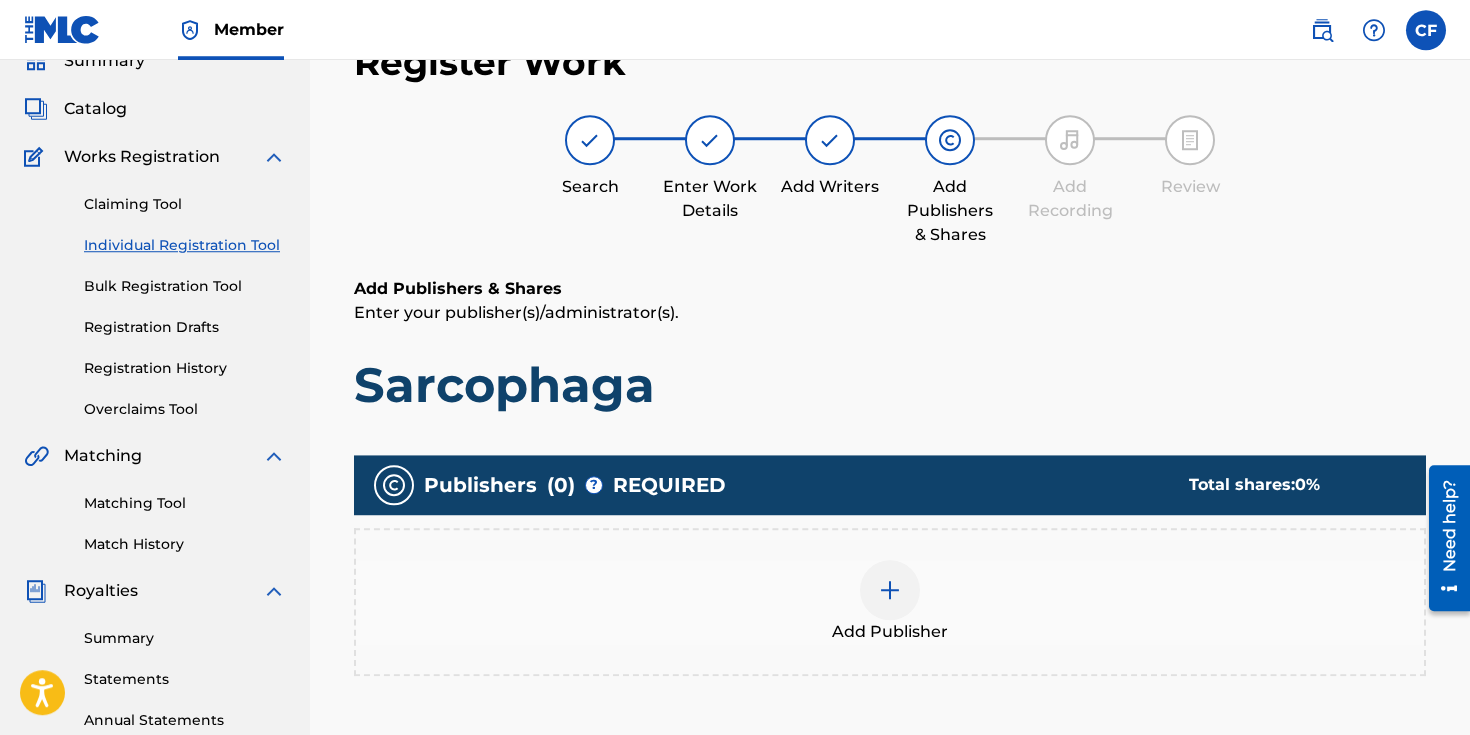 scroll, scrollTop: 90, scrollLeft: 0, axis: vertical 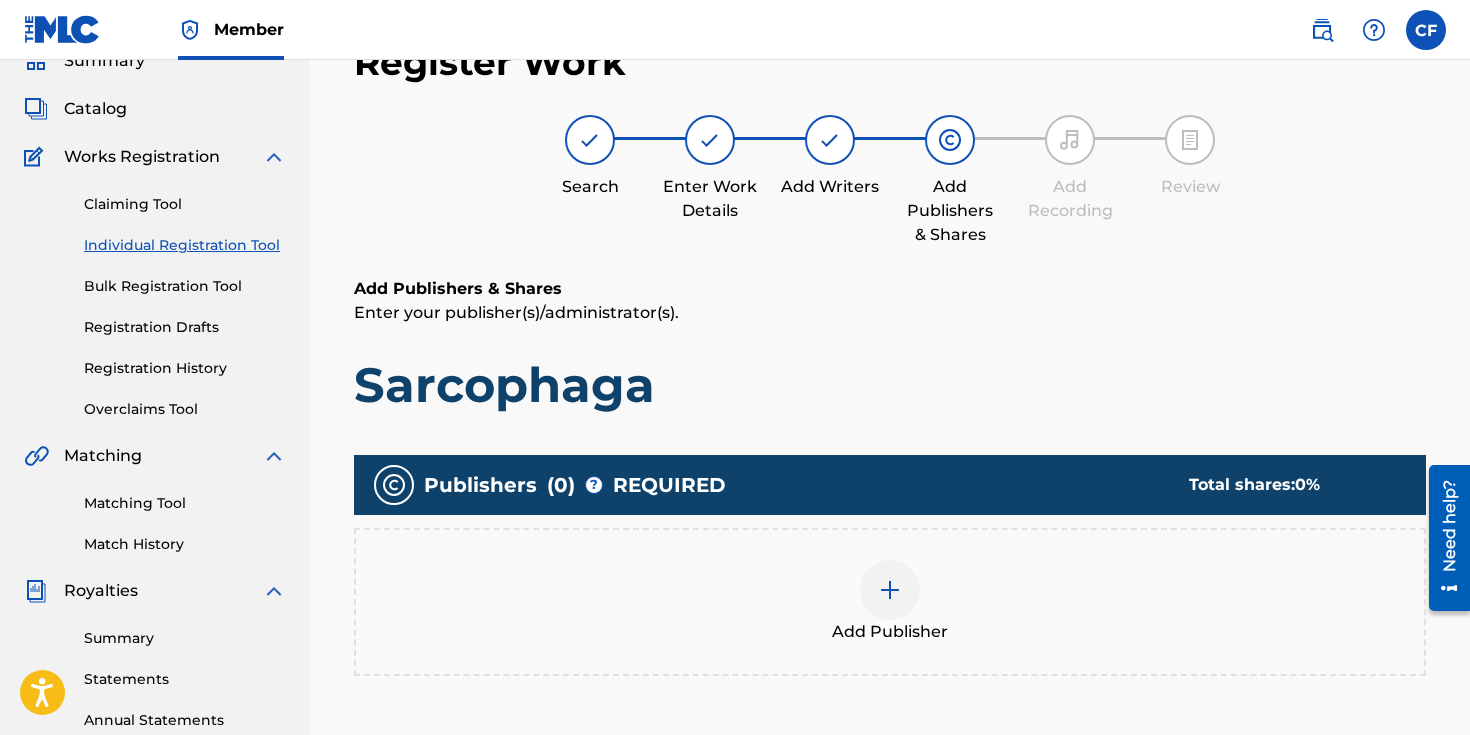 click at bounding box center (890, 590) 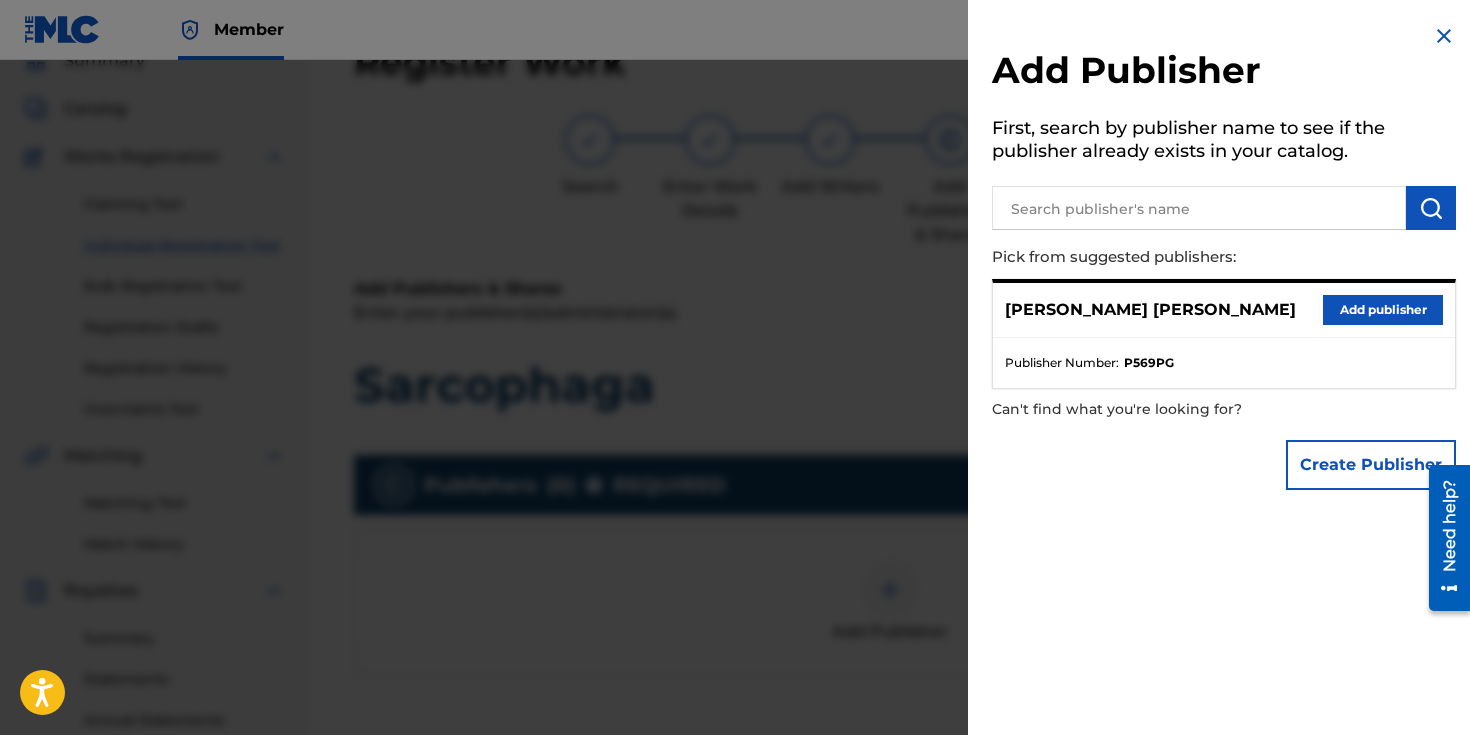 click on "Add publisher" at bounding box center (1383, 310) 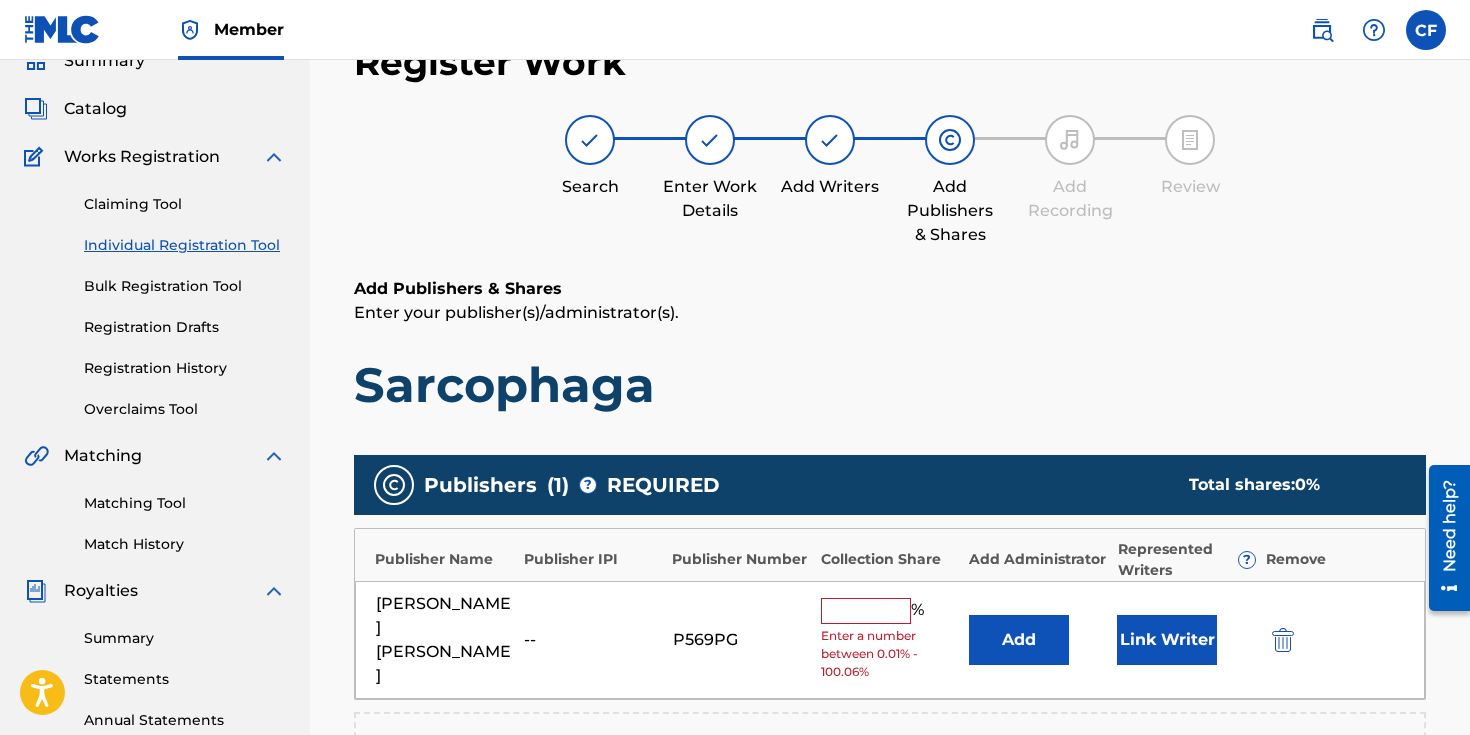 click on "Link Writer" at bounding box center [1167, 640] 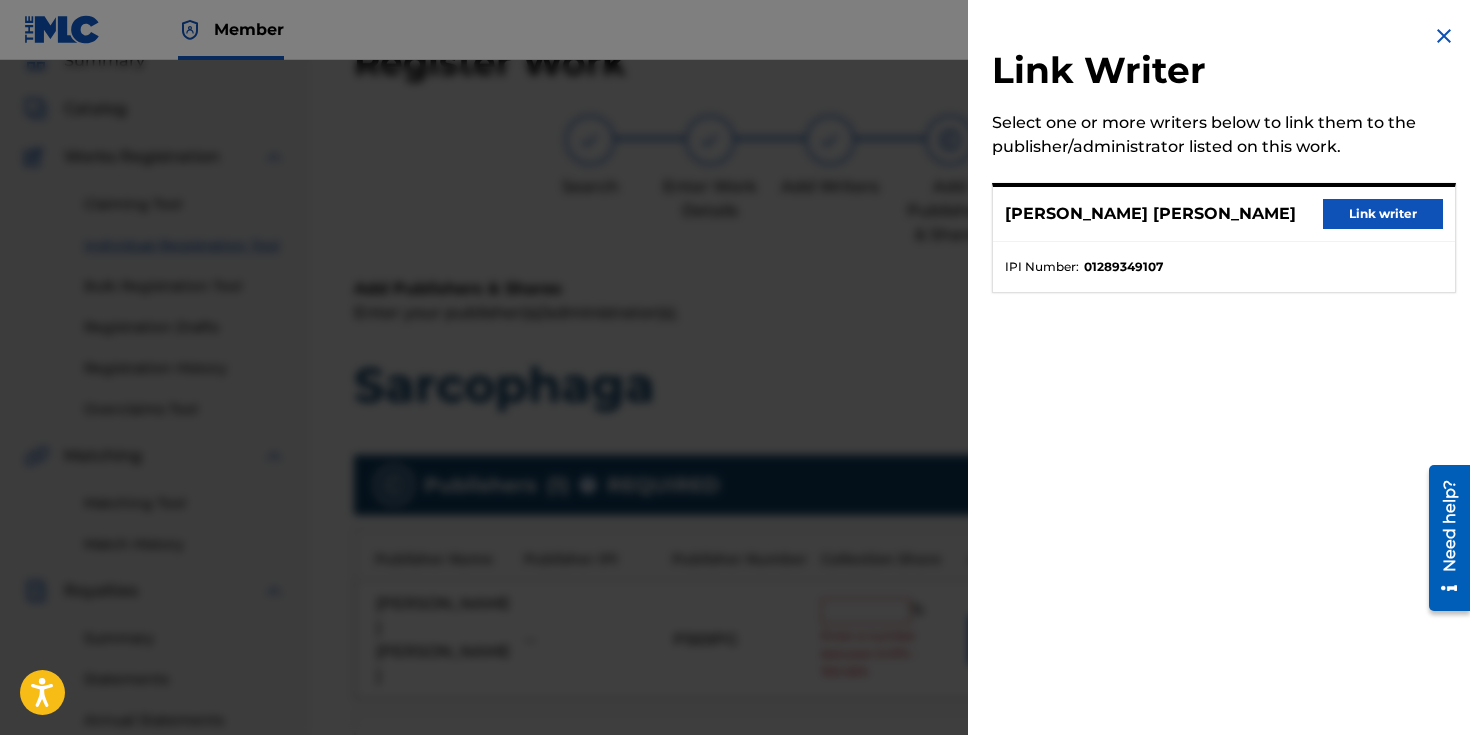 click on "Link writer" at bounding box center [1383, 214] 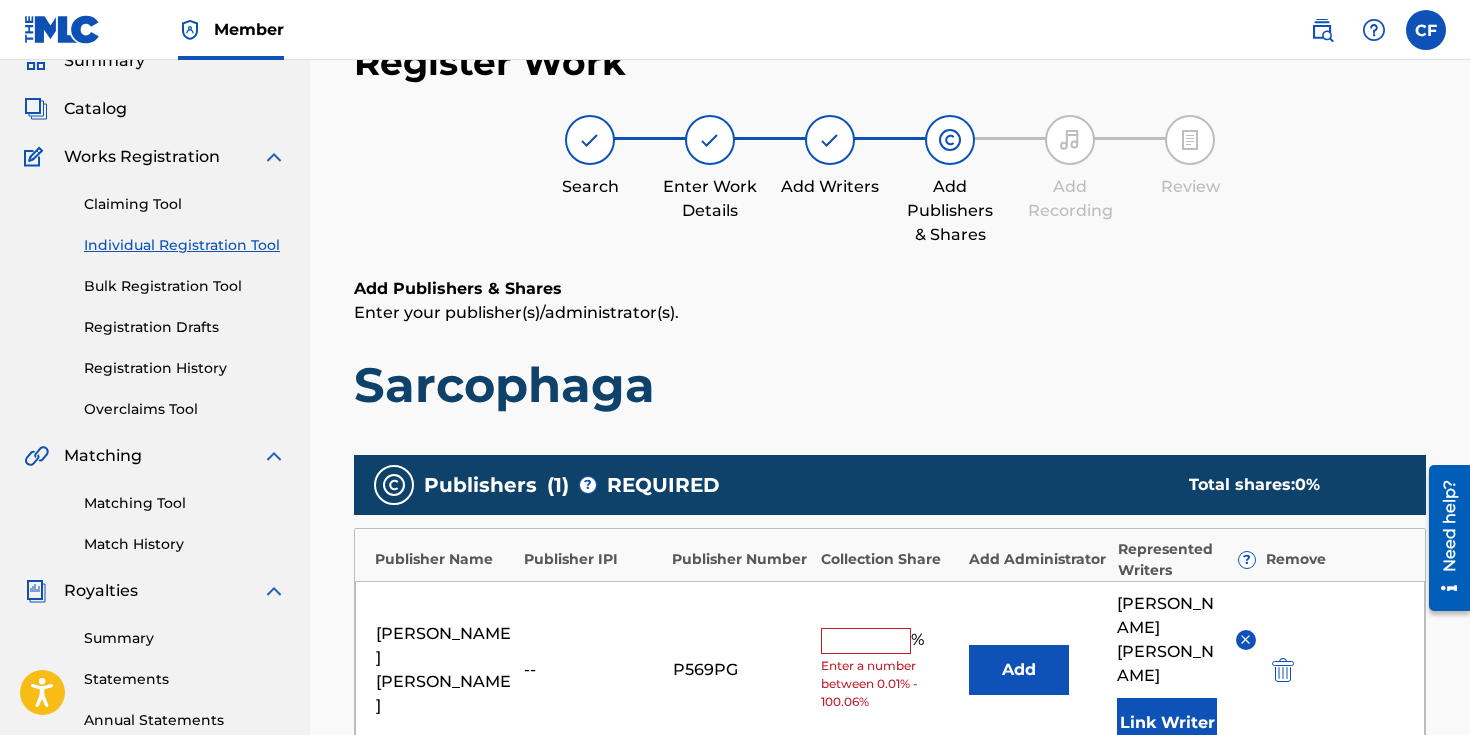 click at bounding box center (866, 641) 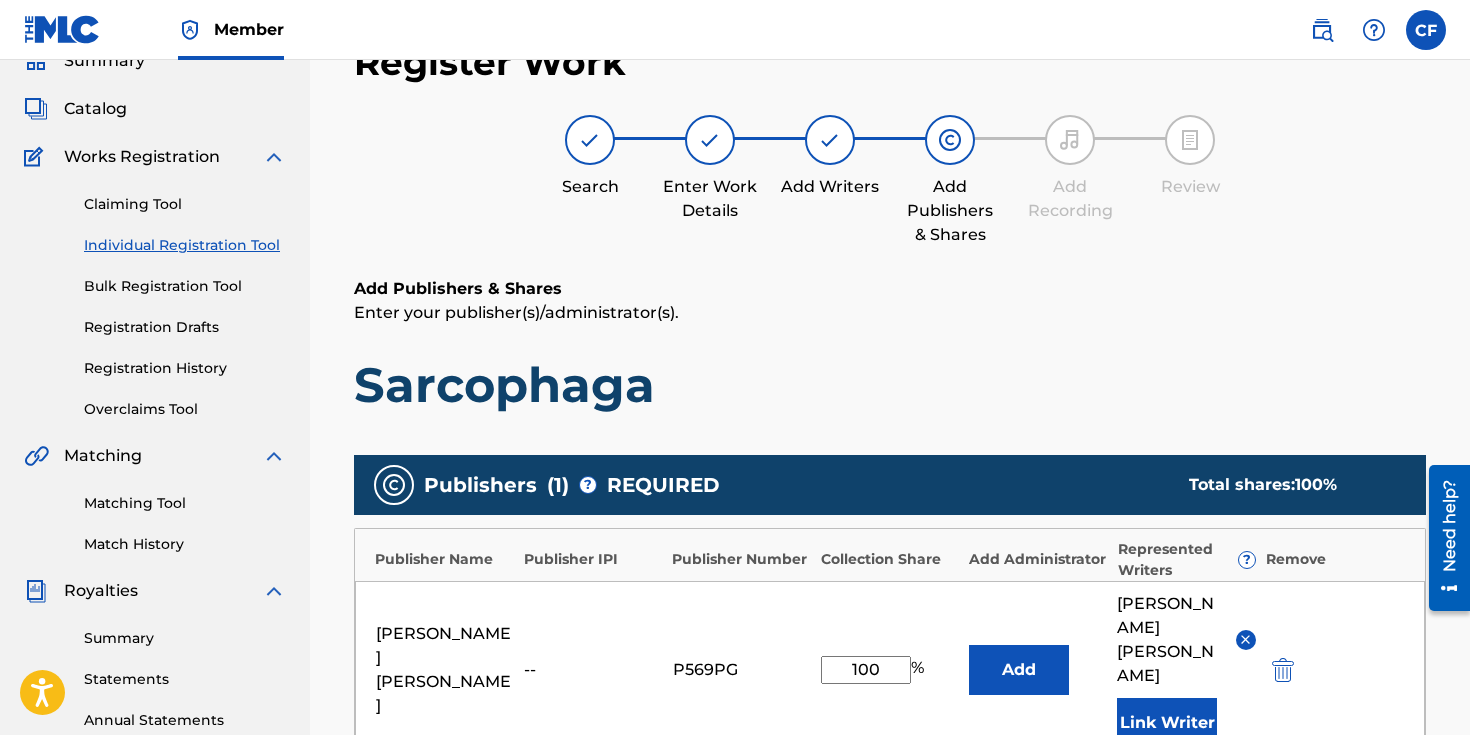 type on "100" 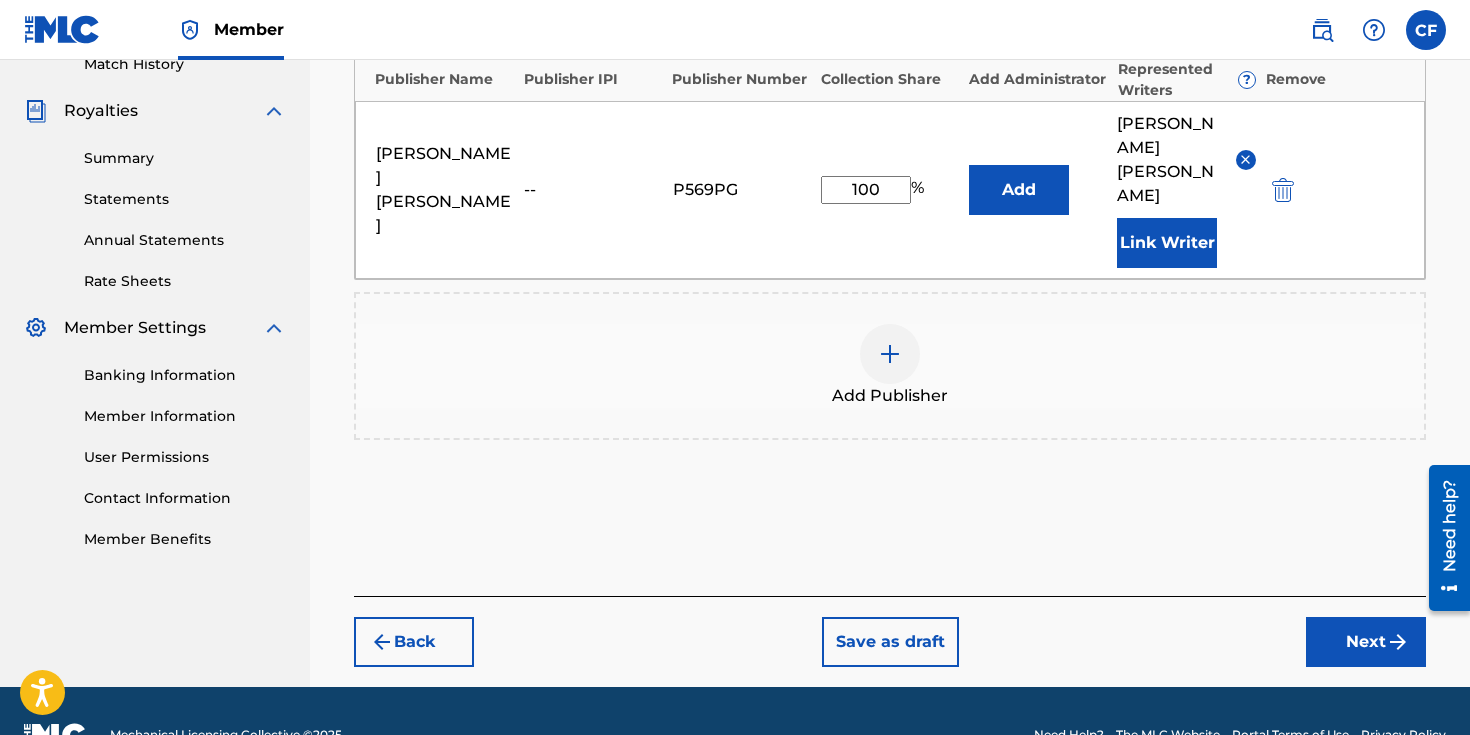 click on "Next" at bounding box center (1366, 642) 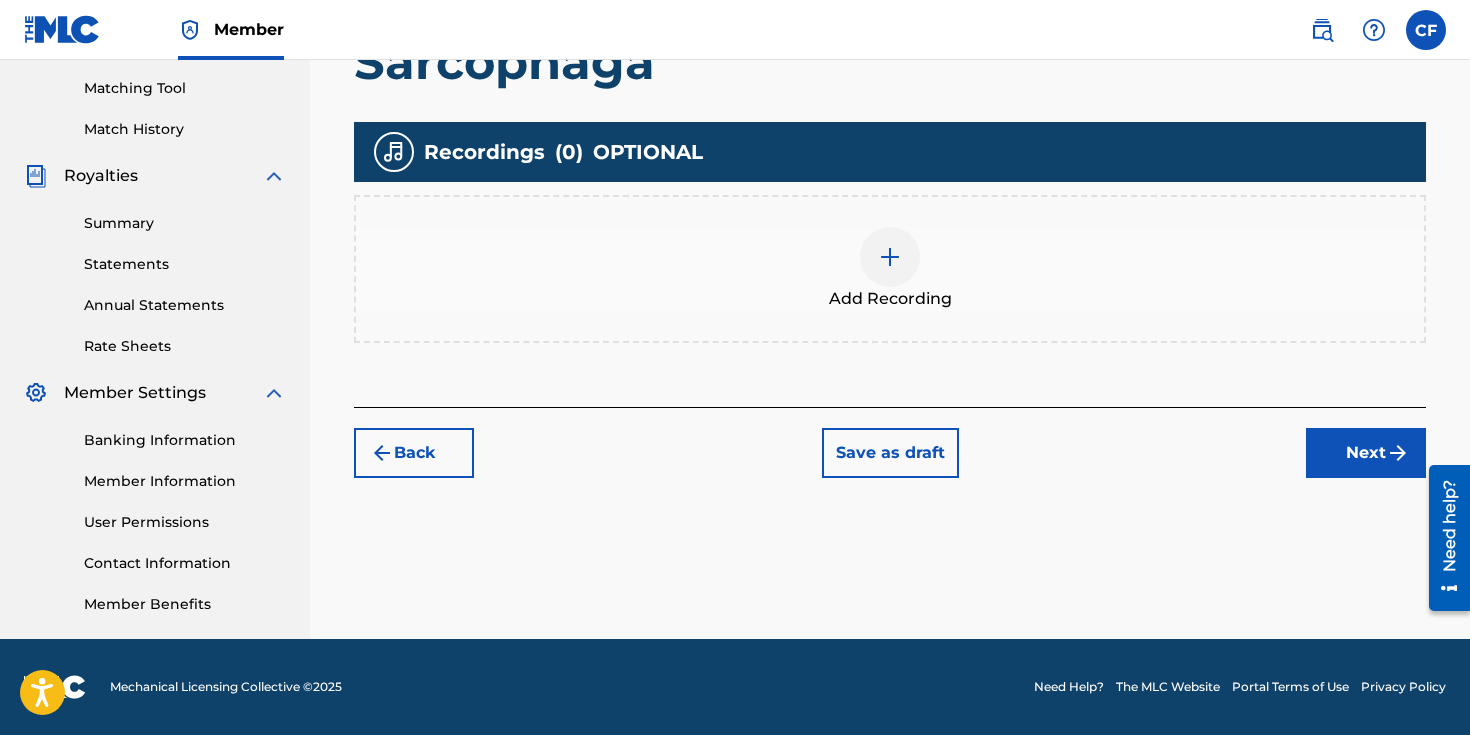 click on "Add Recording" at bounding box center [890, 269] 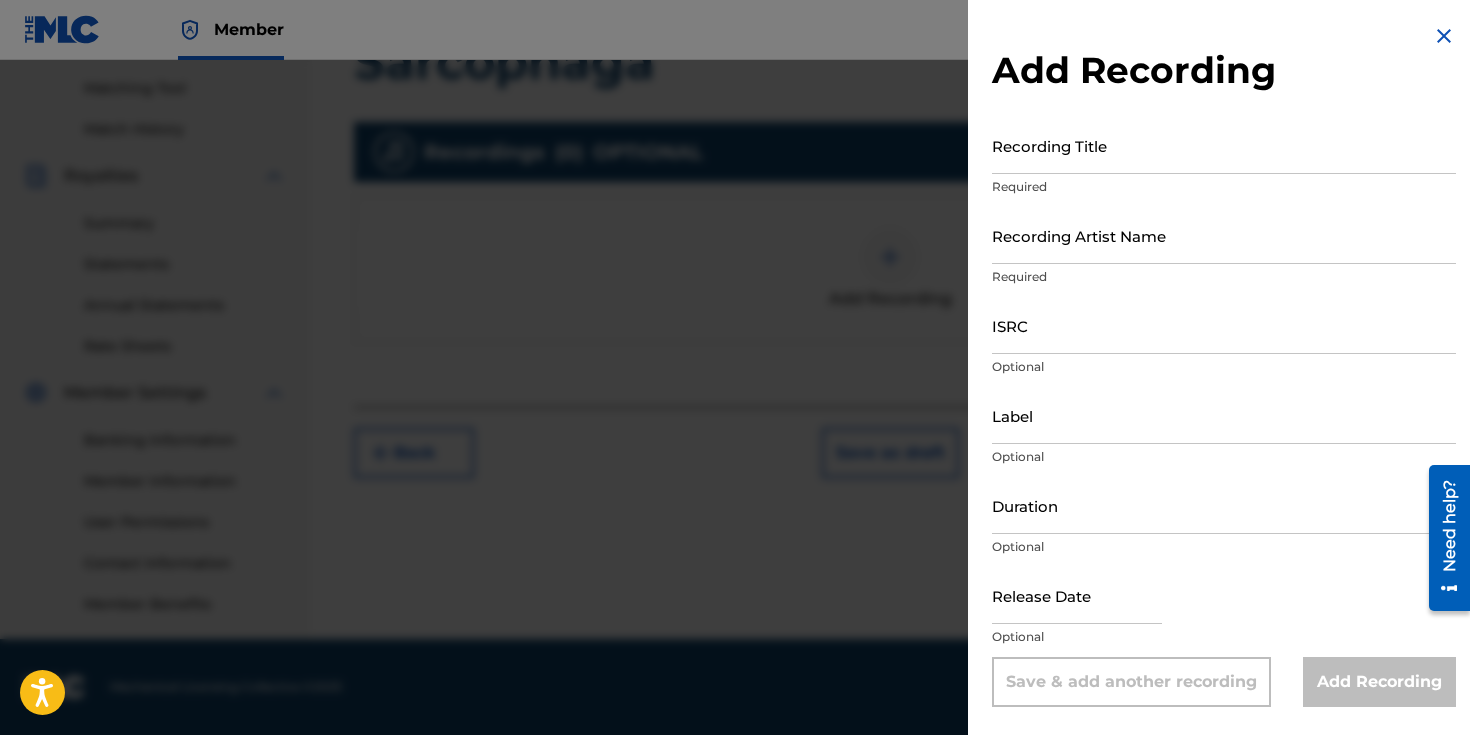 click on "Recording Title" at bounding box center [1224, 145] 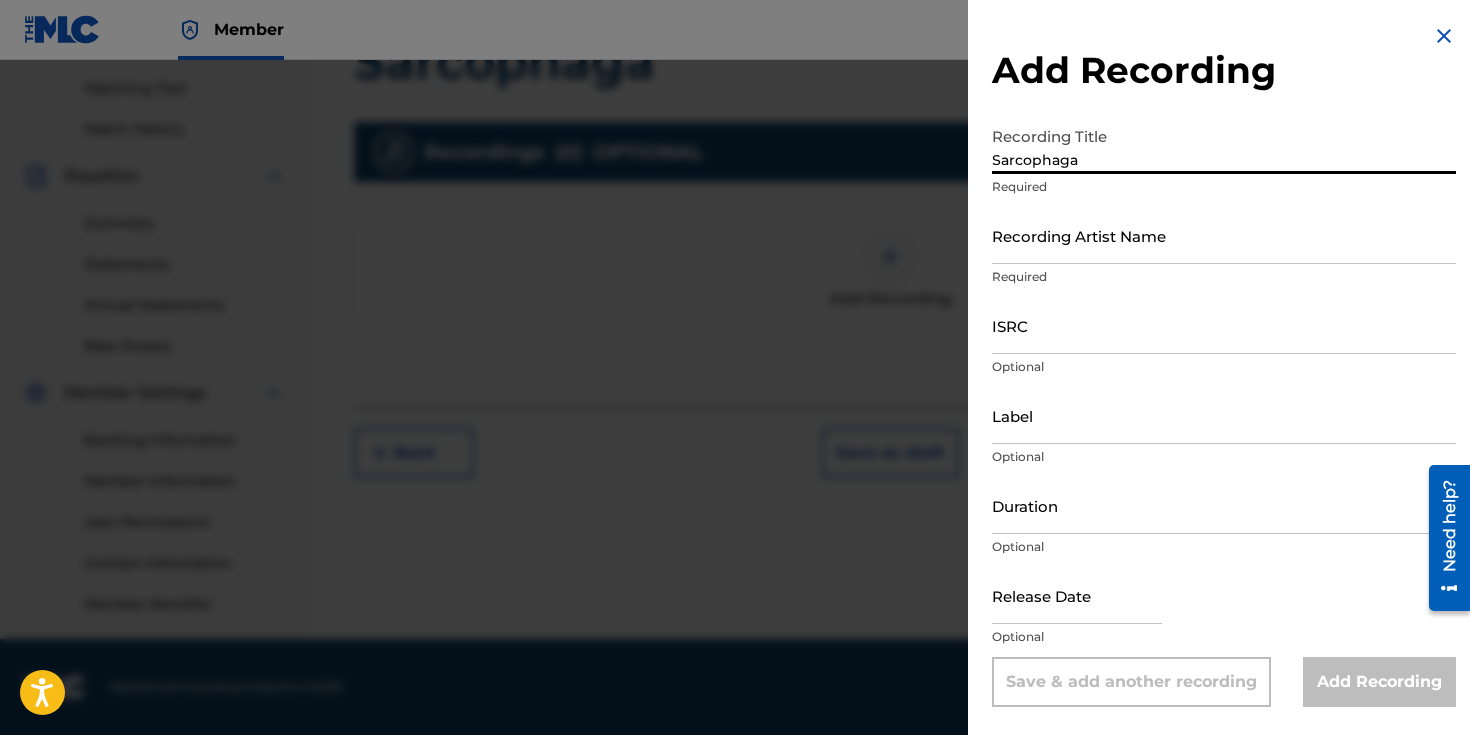 type on "Sarcophaga" 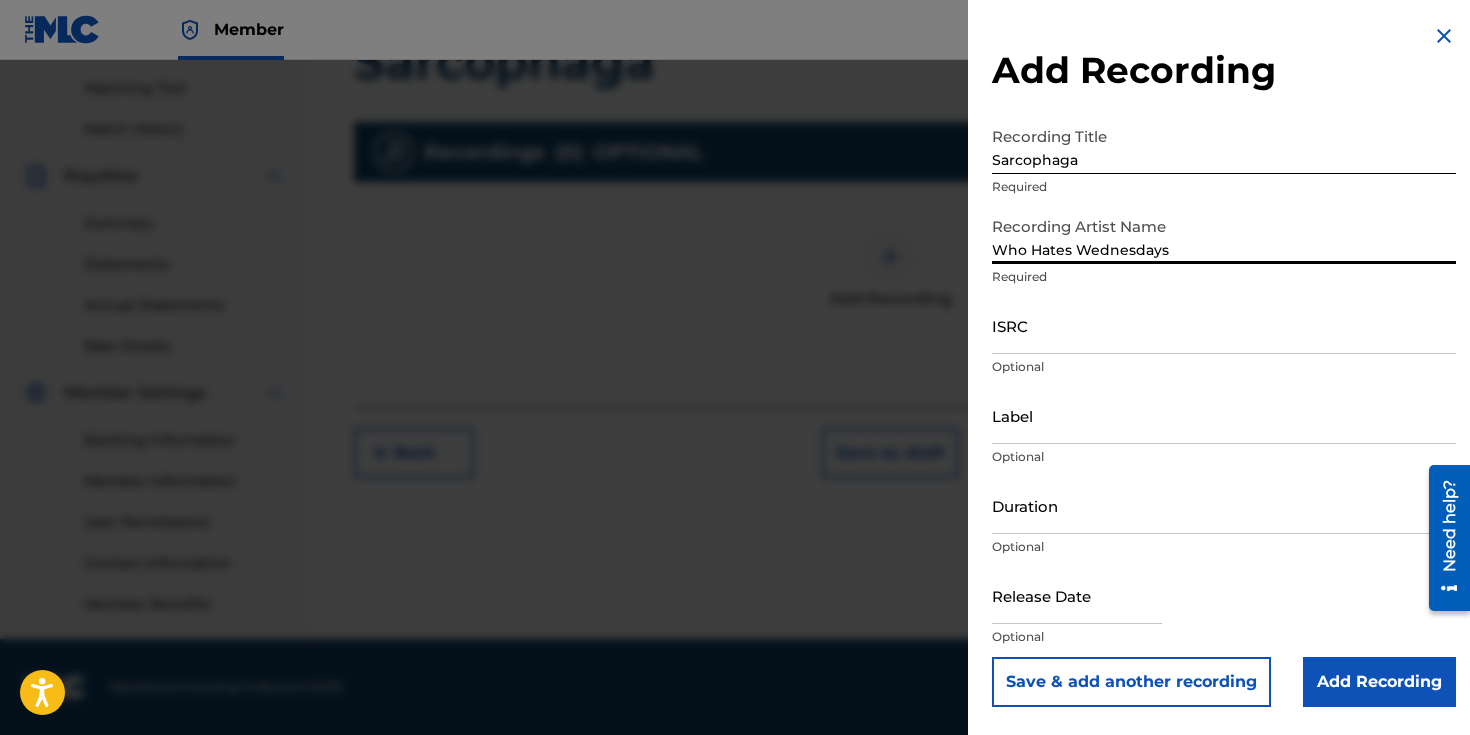 type on "Who Hates Wednesdays" 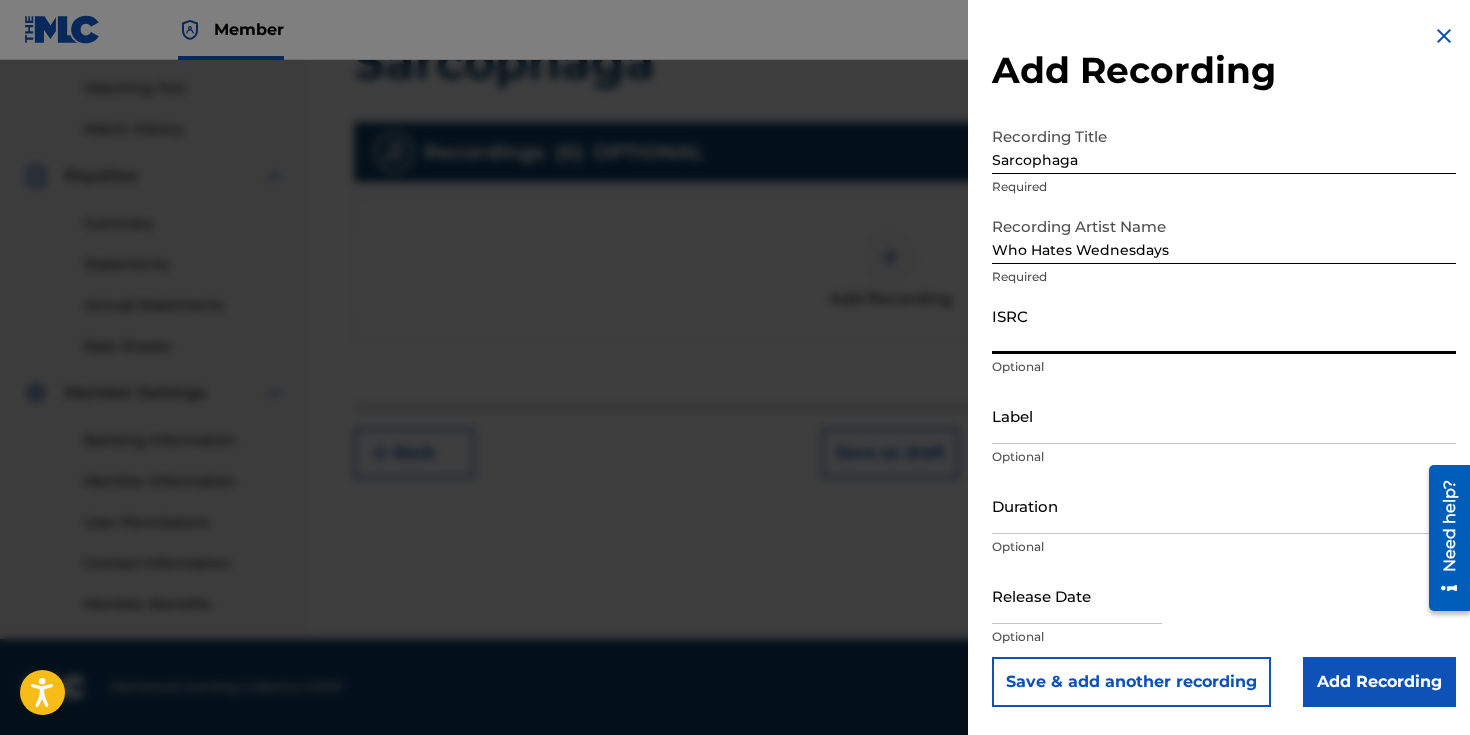 paste on "QZRP42451411" 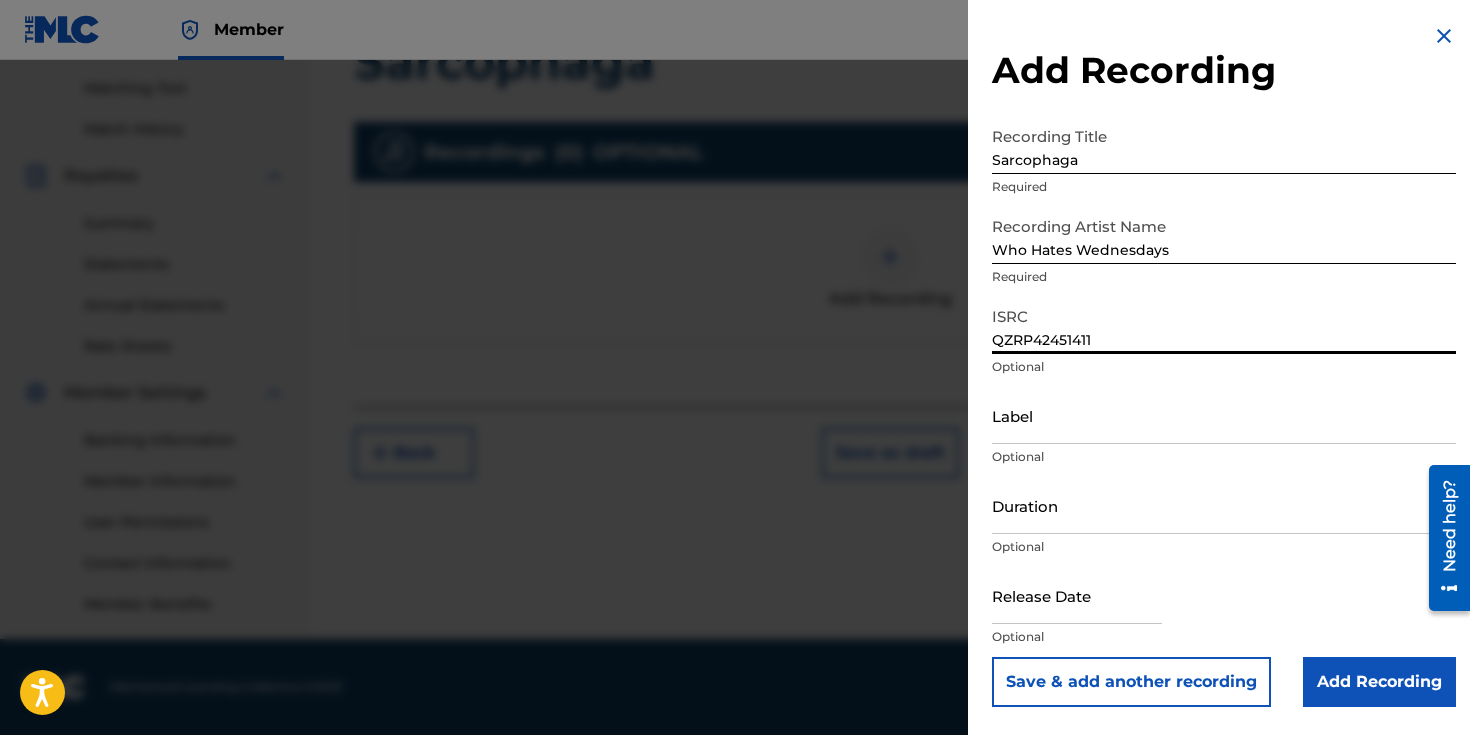 type on "QZRP42451411" 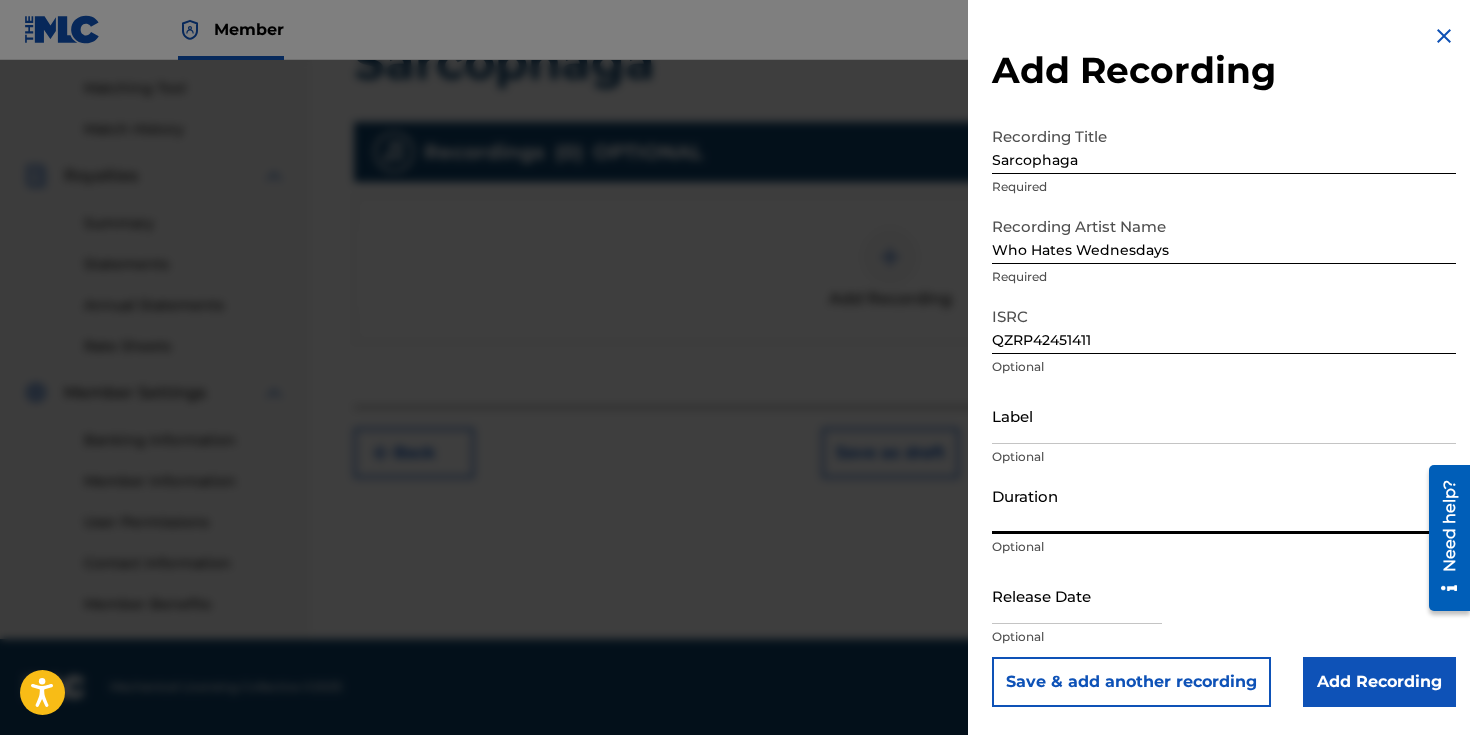 click on "Duration" at bounding box center [1224, 505] 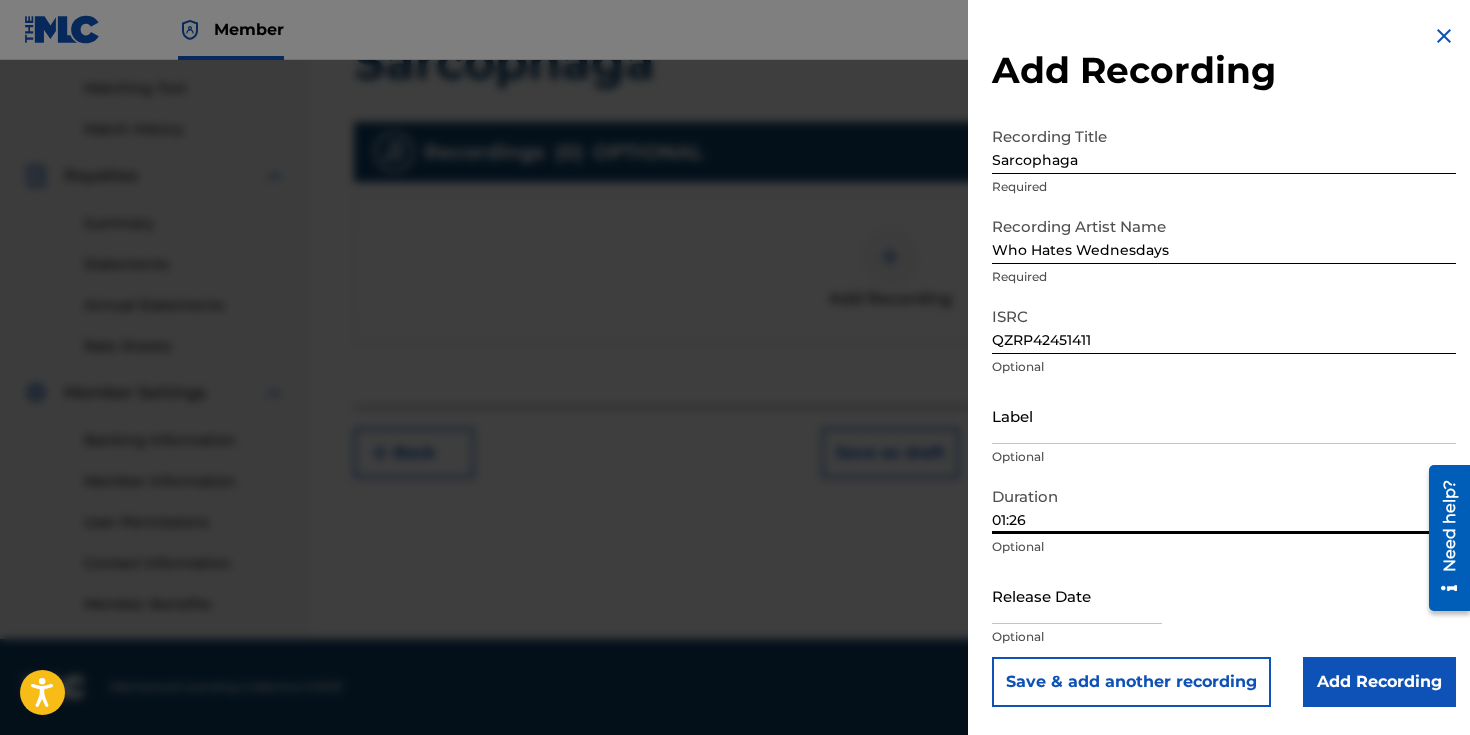 type on "01:26" 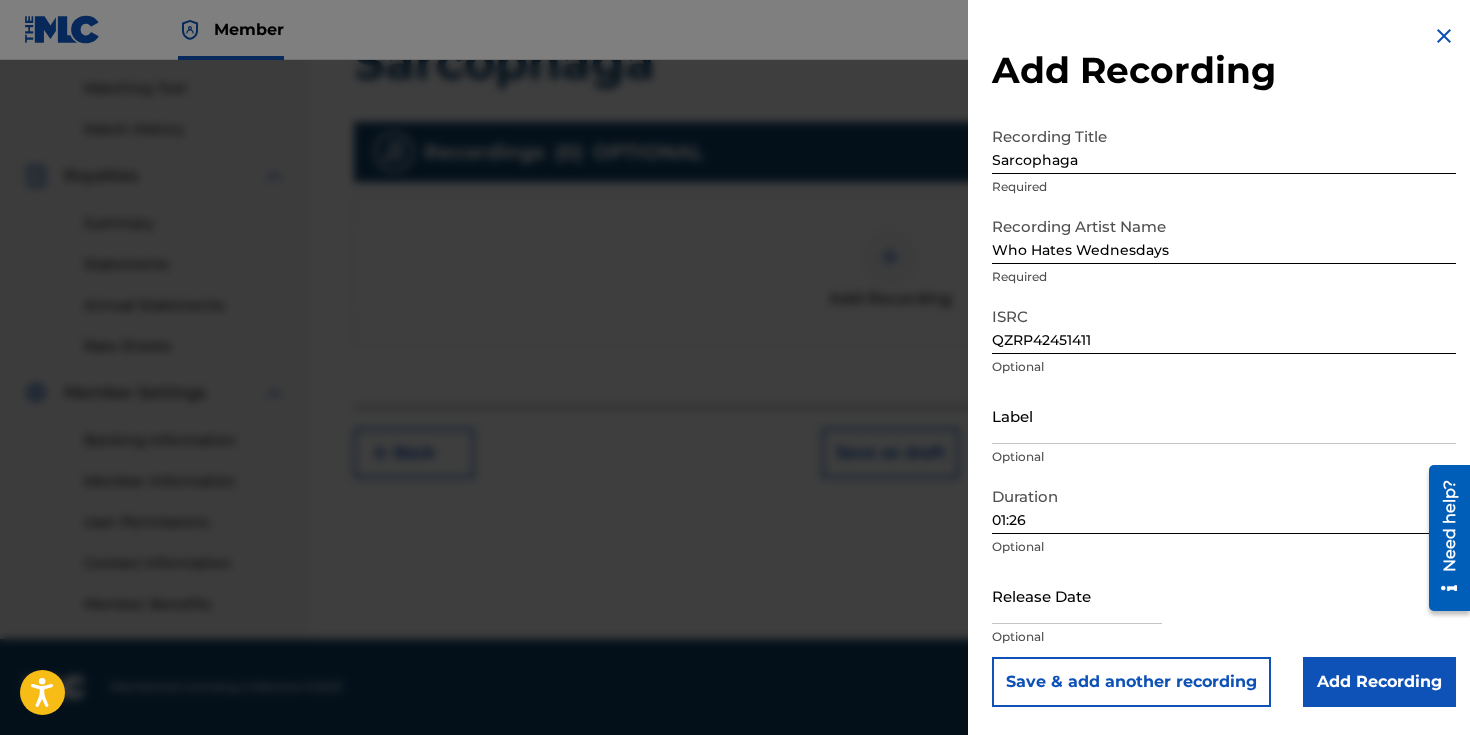 click at bounding box center (1077, 595) 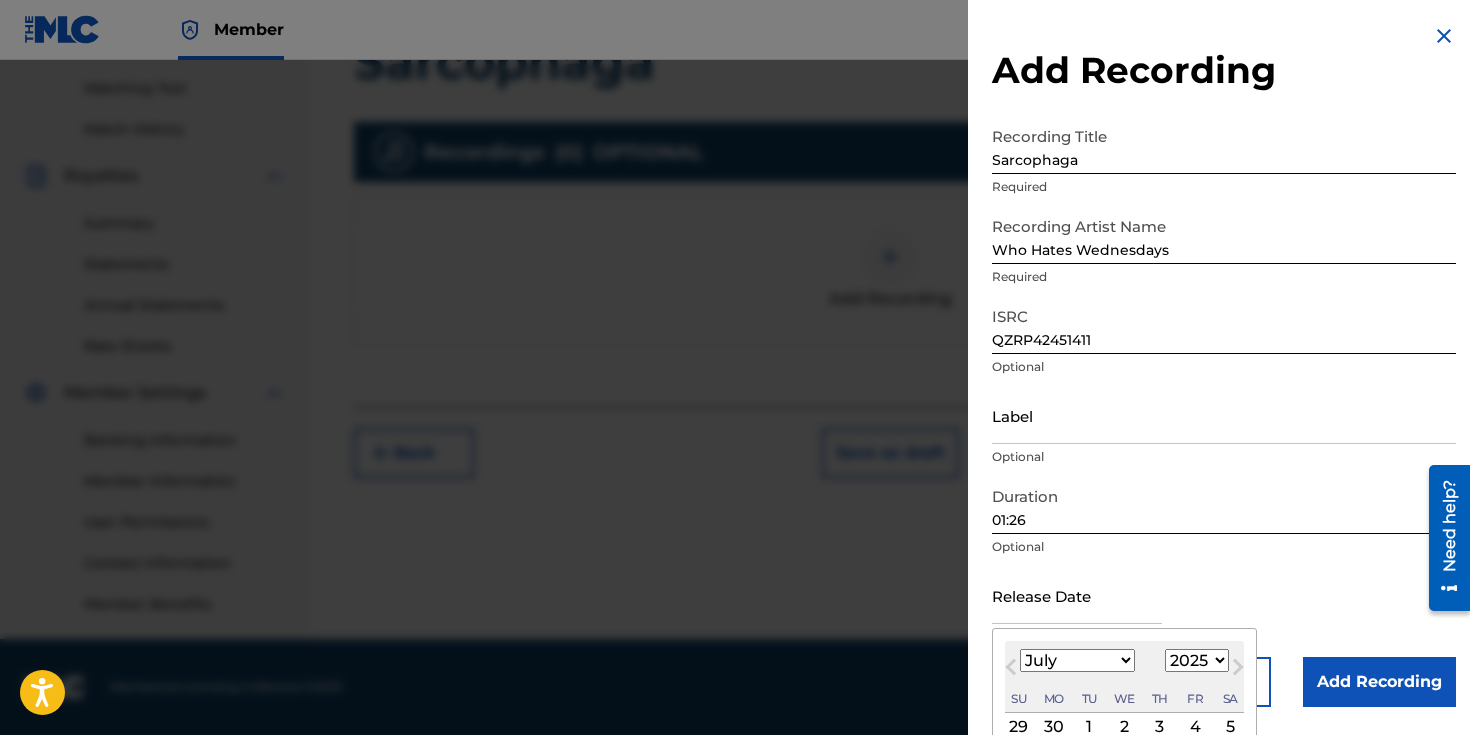 click on "1899 1900 1901 1902 1903 1904 1905 1906 1907 1908 1909 1910 1911 1912 1913 1914 1915 1916 1917 1918 1919 1920 1921 1922 1923 1924 1925 1926 1927 1928 1929 1930 1931 1932 1933 1934 1935 1936 1937 1938 1939 1940 1941 1942 1943 1944 1945 1946 1947 1948 1949 1950 1951 1952 1953 1954 1955 1956 1957 1958 1959 1960 1961 1962 1963 1964 1965 1966 1967 1968 1969 1970 1971 1972 1973 1974 1975 1976 1977 1978 1979 1980 1981 1982 1983 1984 1985 1986 1987 1988 1989 1990 1991 1992 1993 1994 1995 1996 1997 1998 1999 2000 2001 2002 2003 2004 2005 2006 2007 2008 2009 2010 2011 2012 2013 2014 2015 2016 2017 2018 2019 2020 2021 2022 2023 2024 2025 2026 2027 2028 2029 2030 2031 2032 2033 2034 2035 2036 2037 2038 2039 2040 2041 2042 2043 2044 2045 2046 2047 2048 2049 2050 2051 2052 2053 2054 2055 2056 2057 2058 2059 2060 2061 2062 2063 2064 2065 2066 2067 2068 2069 2070 2071 2072 2073 2074 2075 2076 2077 2078 2079 2080 2081 2082 2083 2084 2085 2086 2087 2088 2089 2090 2091 2092 2093 2094 2095 2096 2097 2098 2099 2100" at bounding box center (1197, 660) 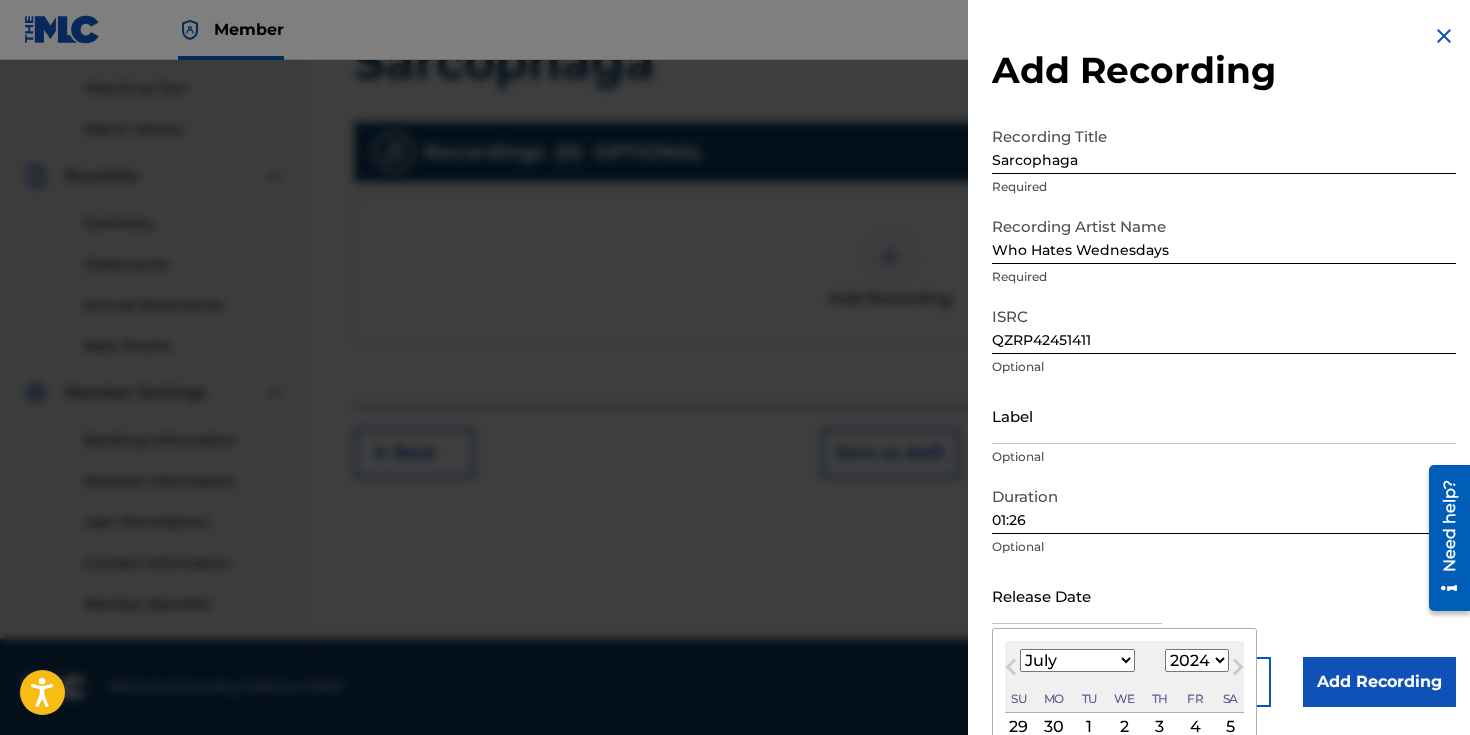 click on "2024" at bounding box center (0, 0) 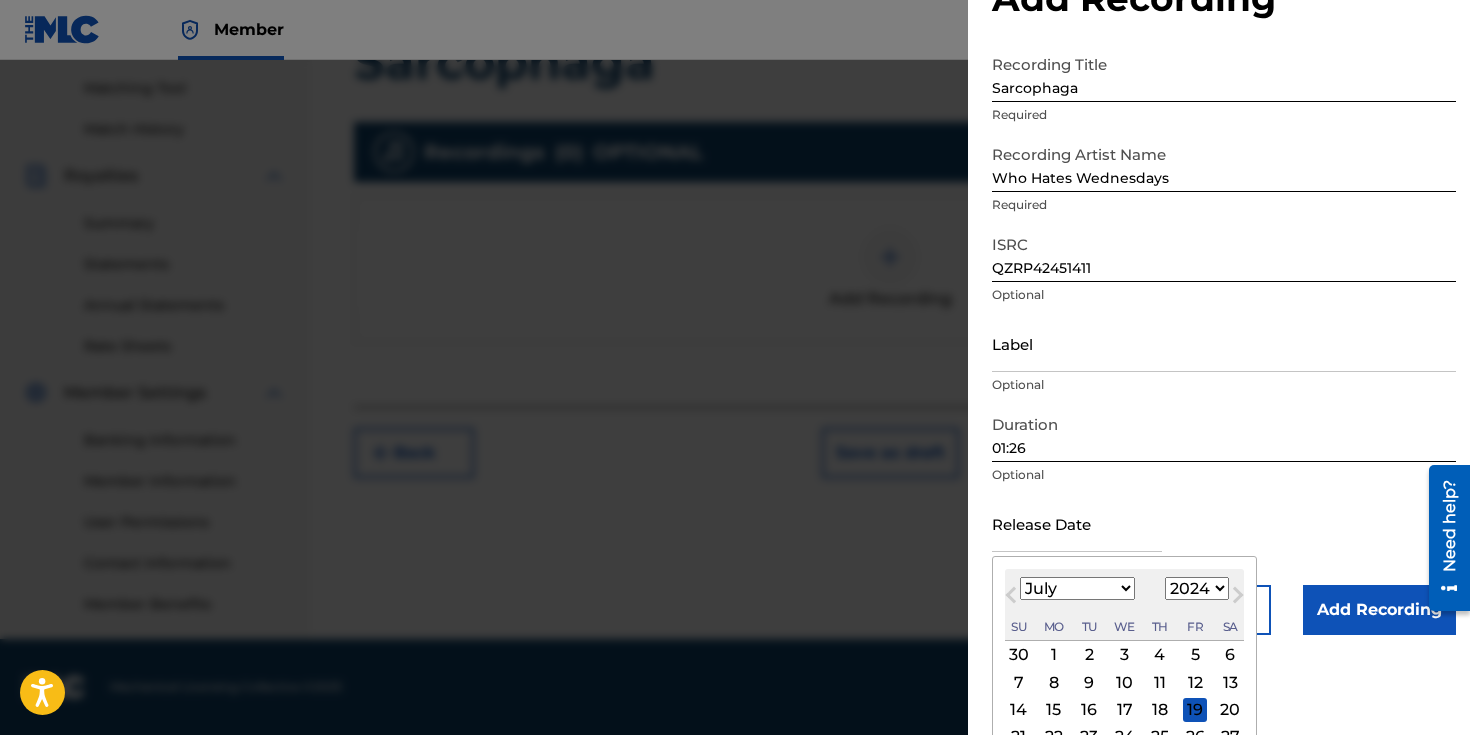scroll, scrollTop: 156, scrollLeft: 0, axis: vertical 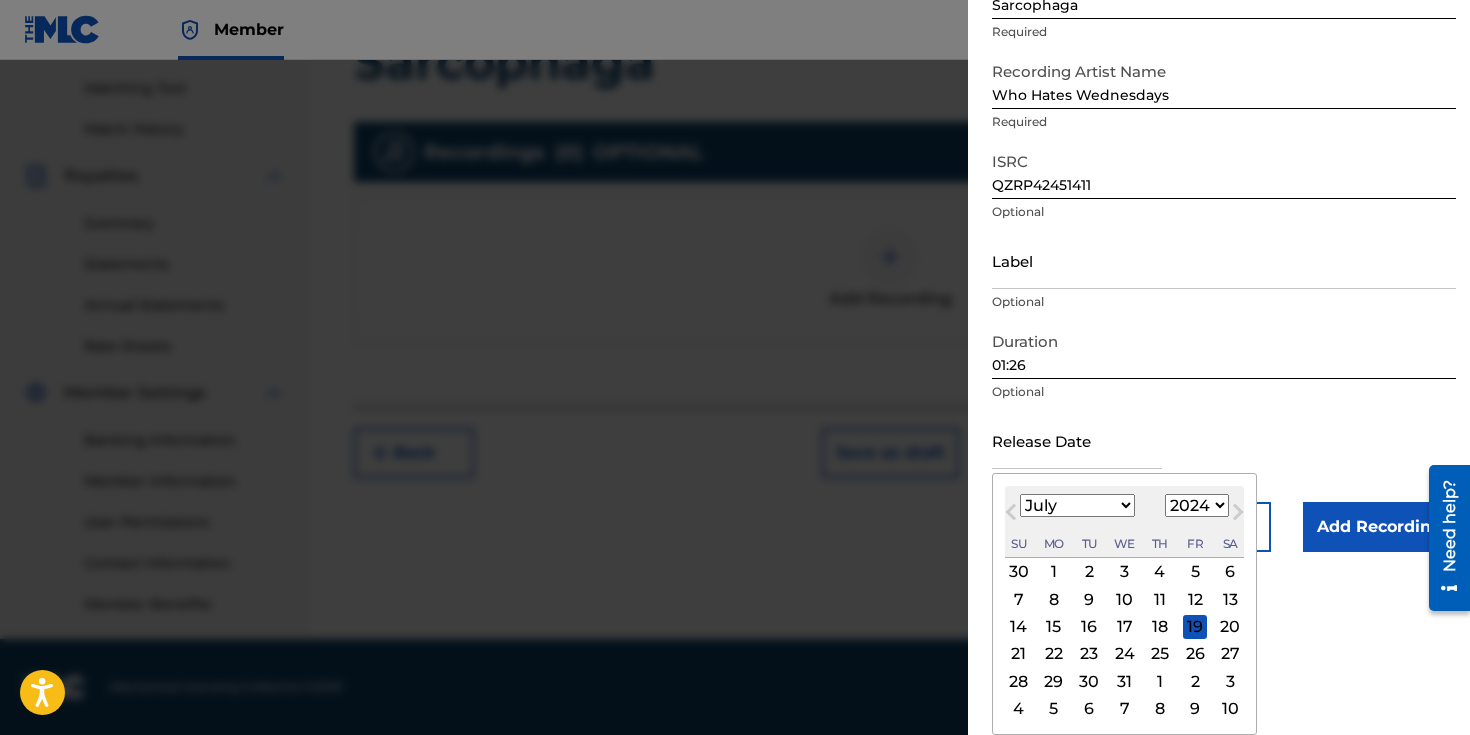 click on "19" at bounding box center (1195, 627) 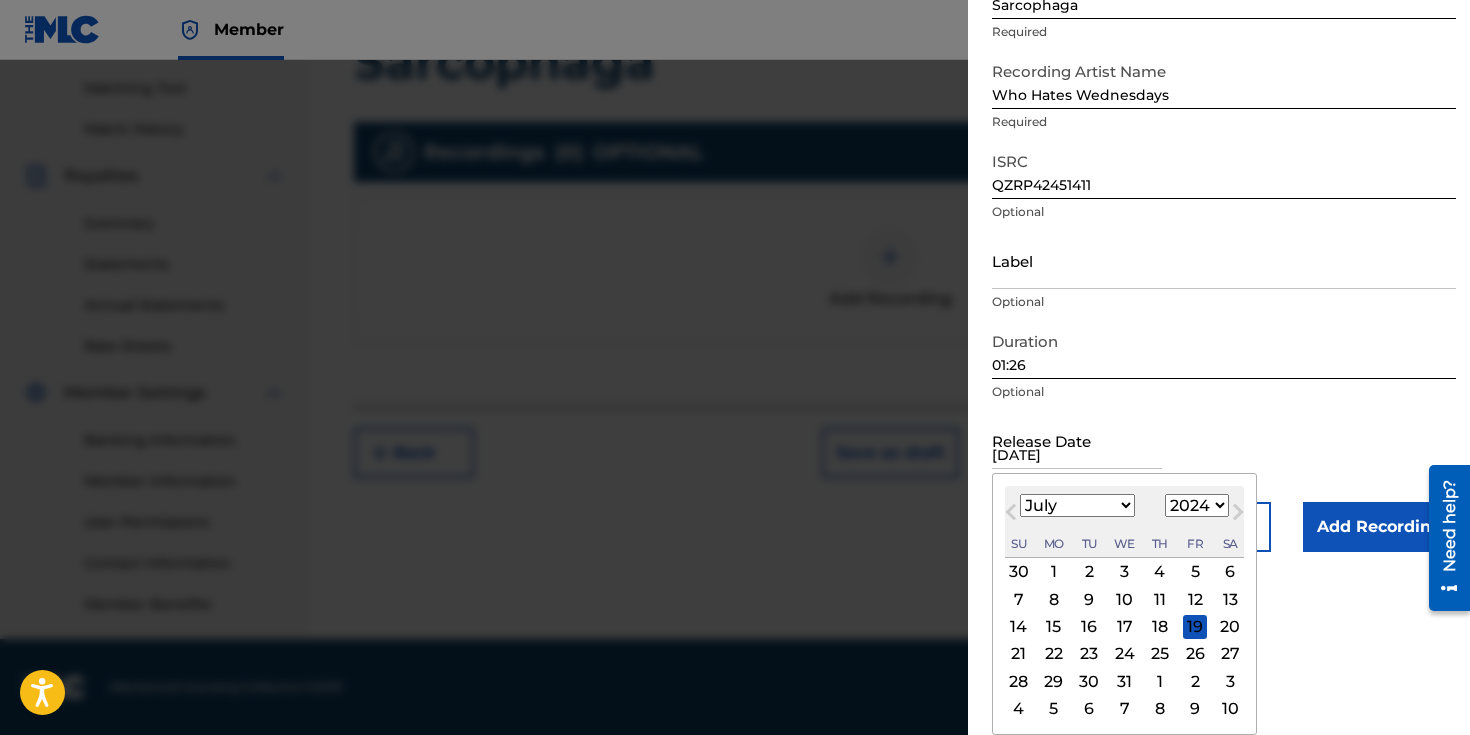 scroll, scrollTop: 0, scrollLeft: 0, axis: both 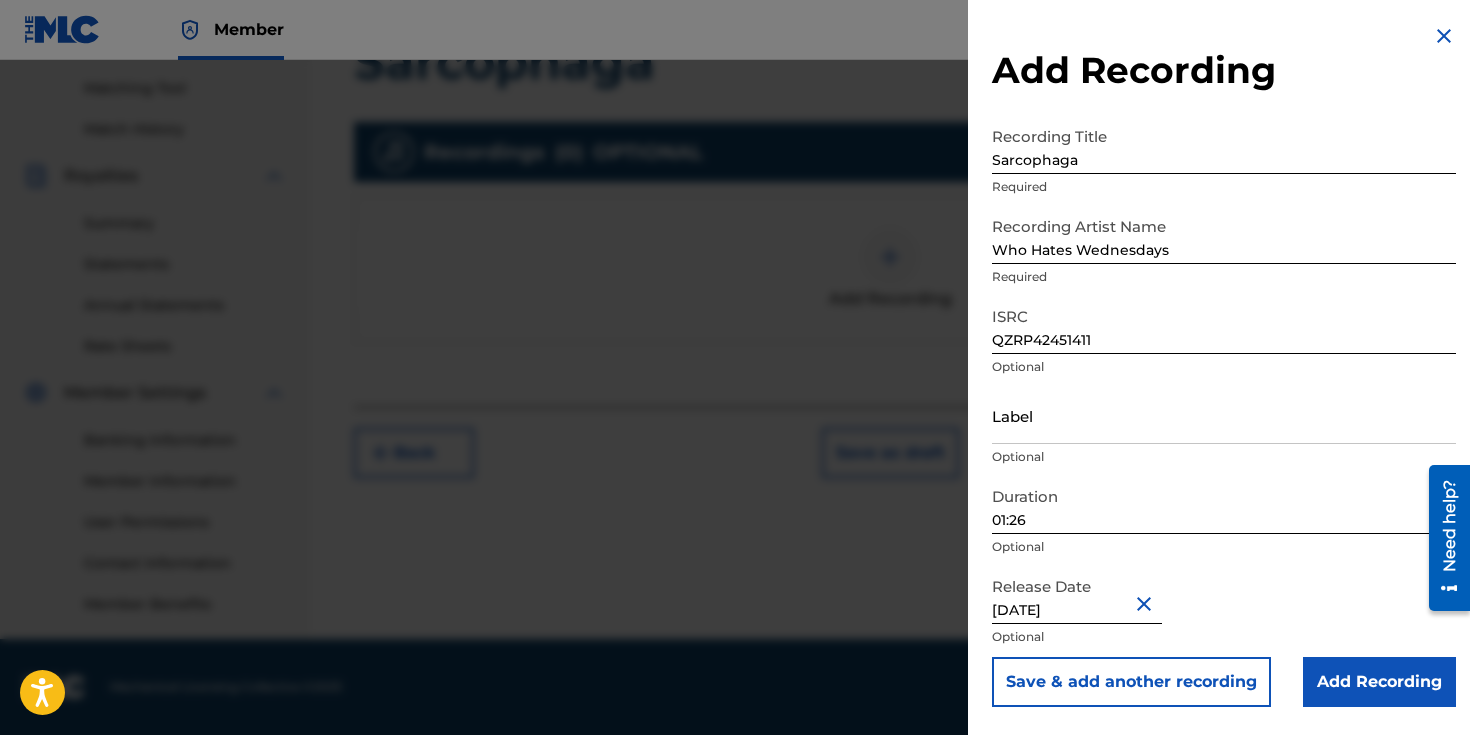 click on "Add Recording" at bounding box center [1379, 682] 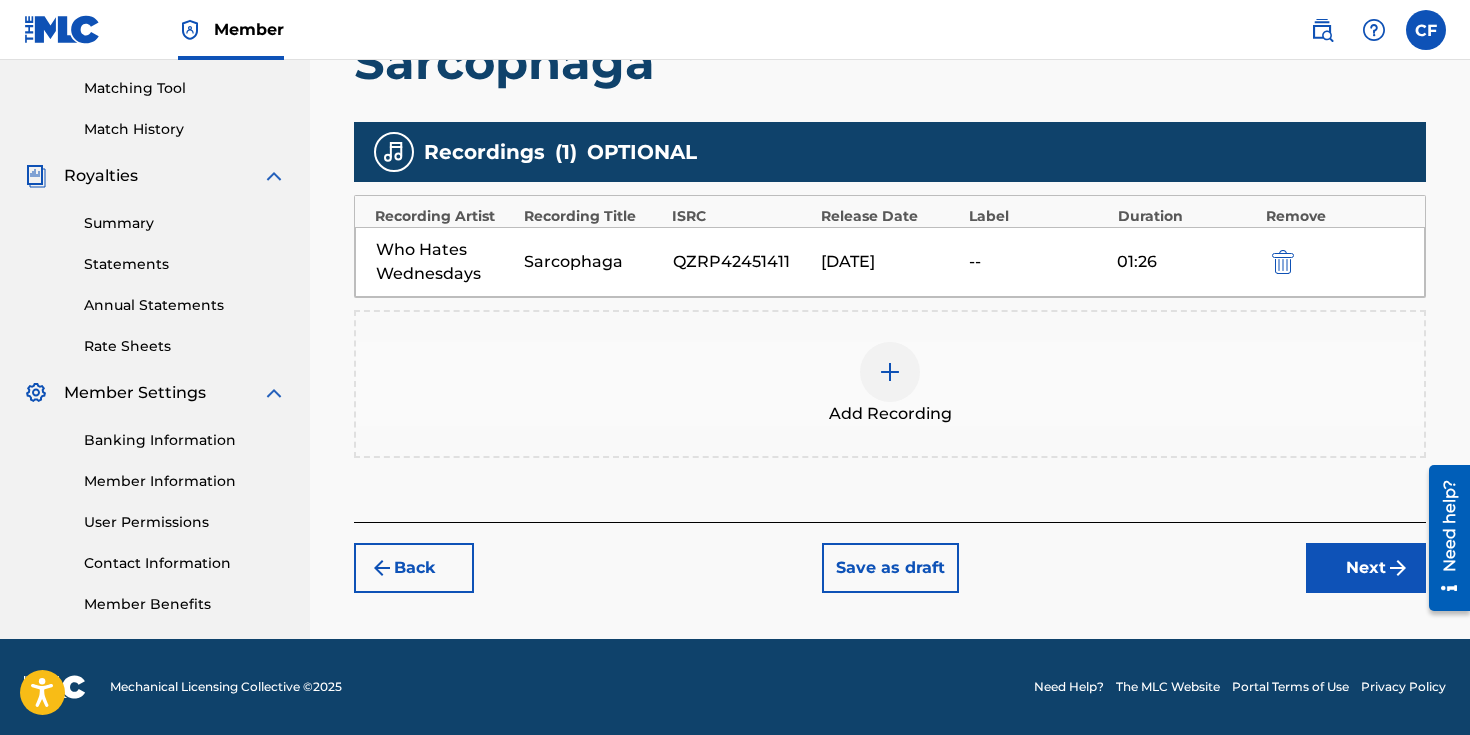 click on "Next" at bounding box center (1366, 568) 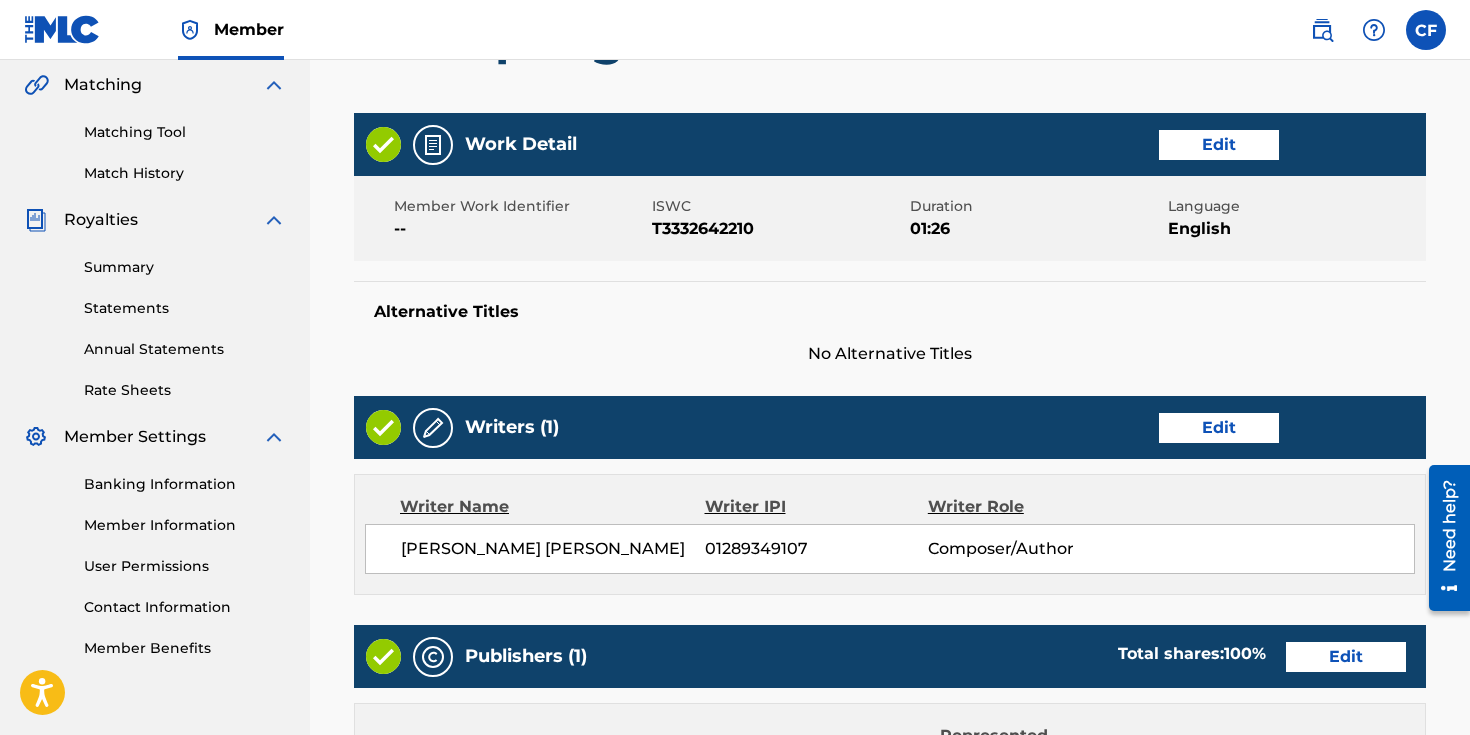 scroll, scrollTop: 1019, scrollLeft: 0, axis: vertical 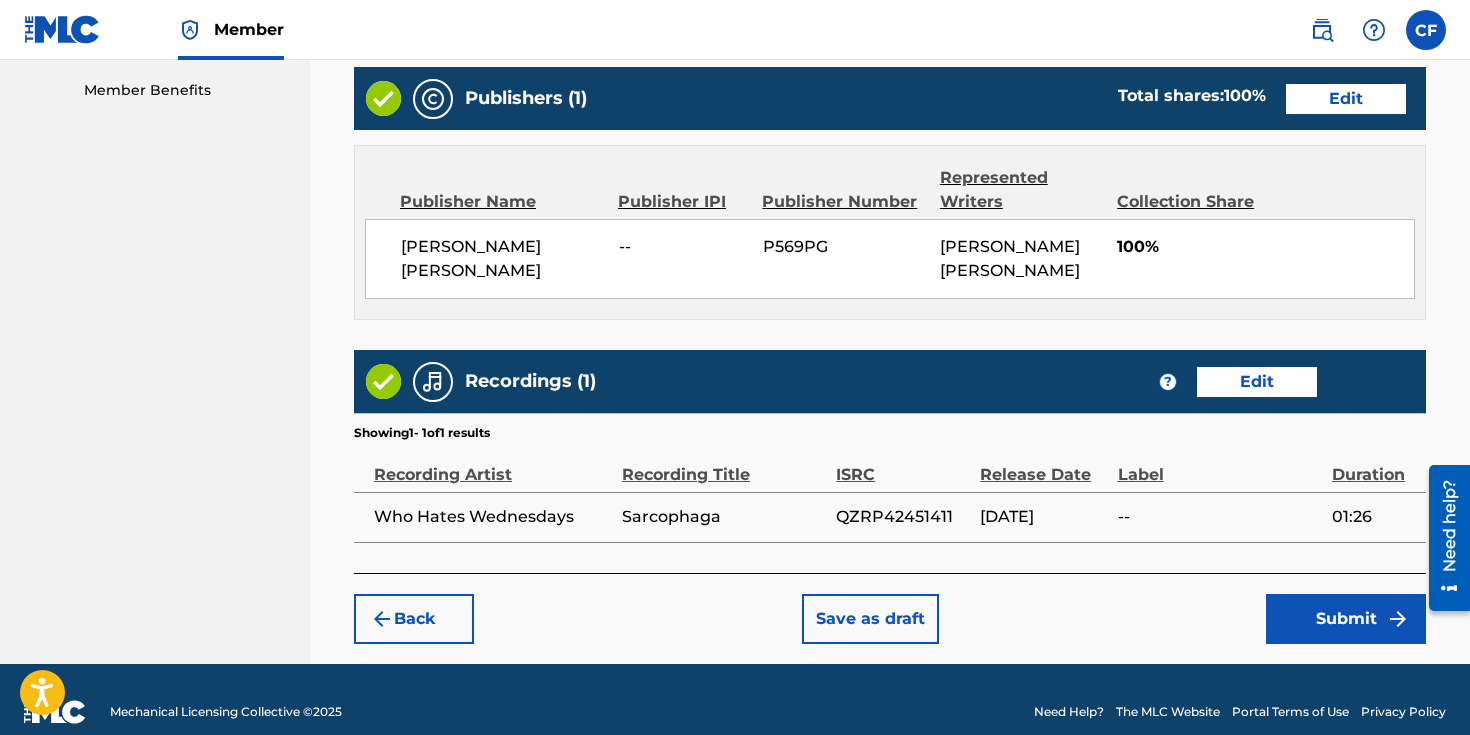click on "Submit" at bounding box center [1346, 619] 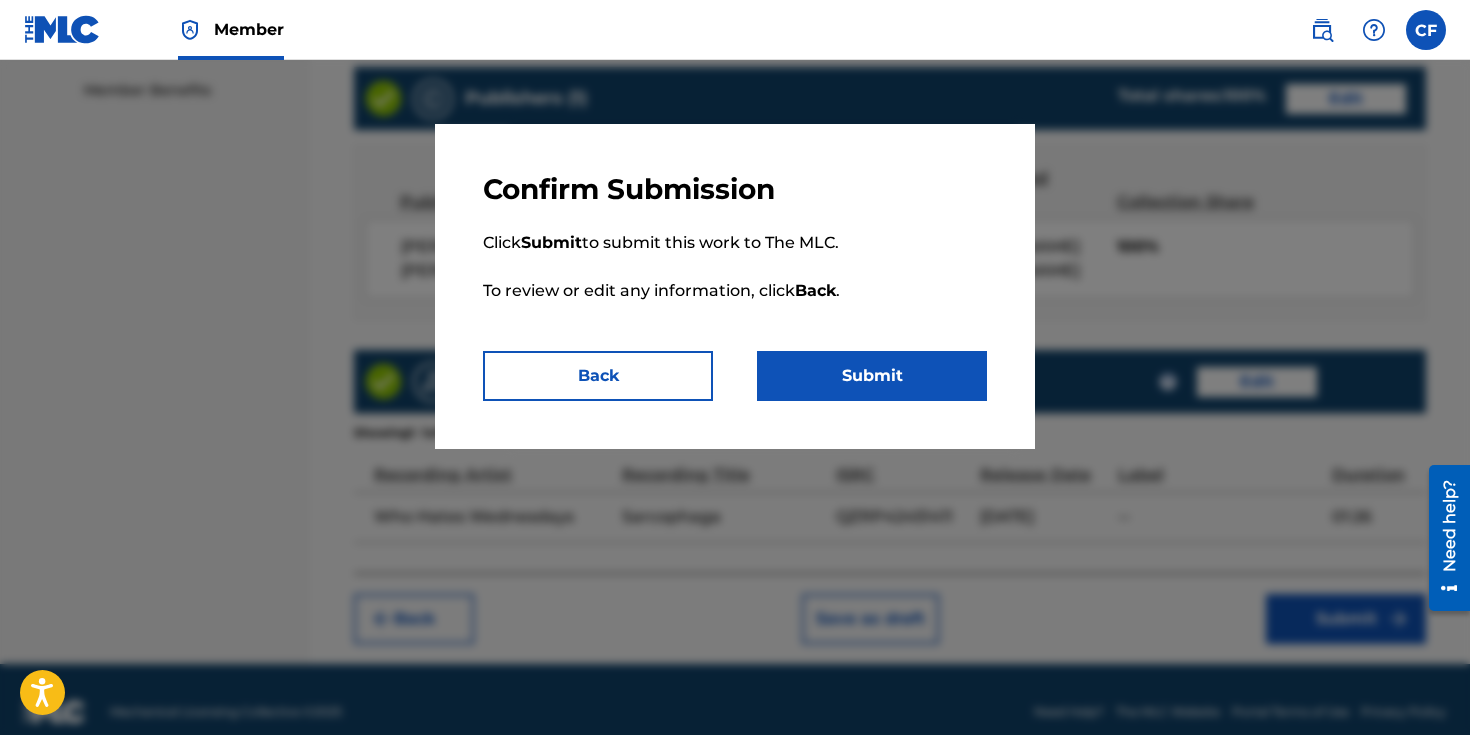 click on "Submit" at bounding box center [872, 376] 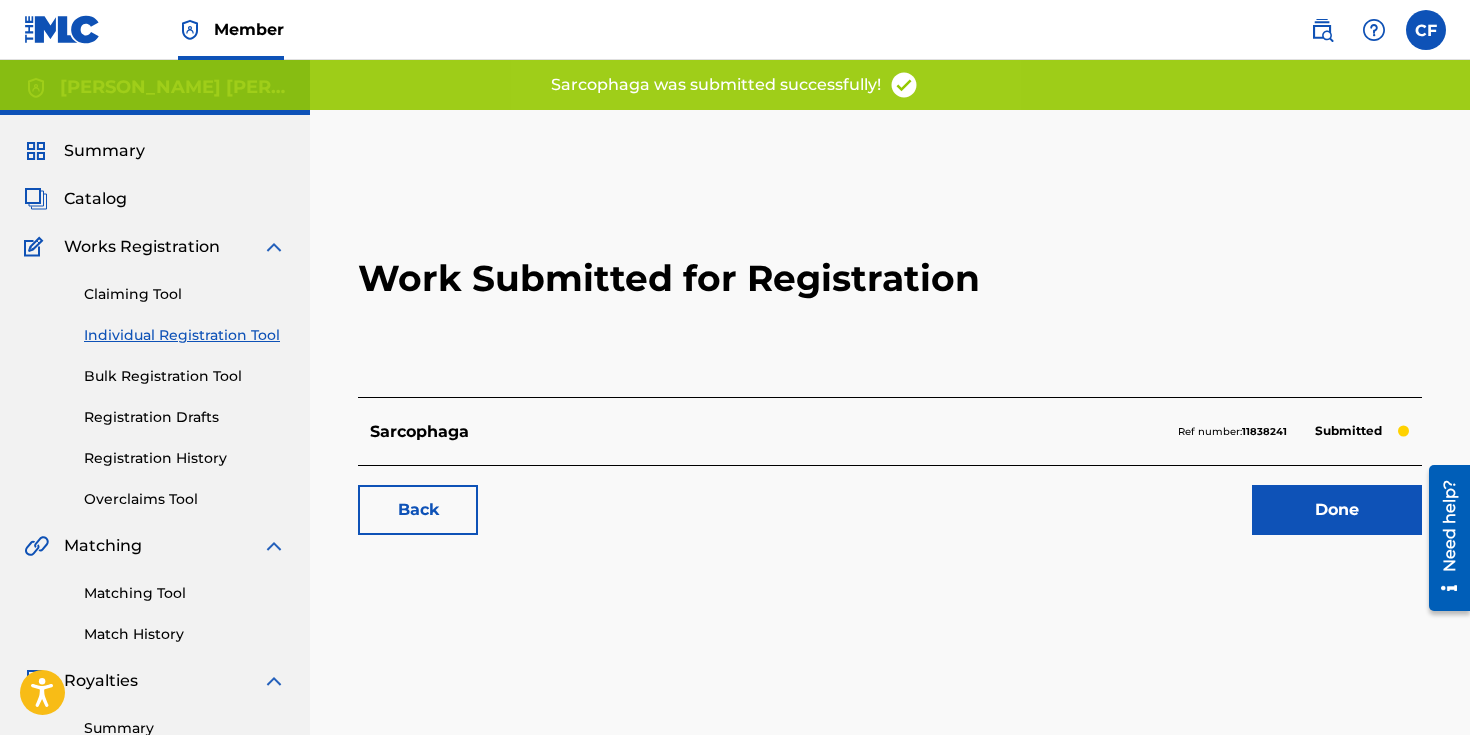 click on "Done" at bounding box center (1337, 510) 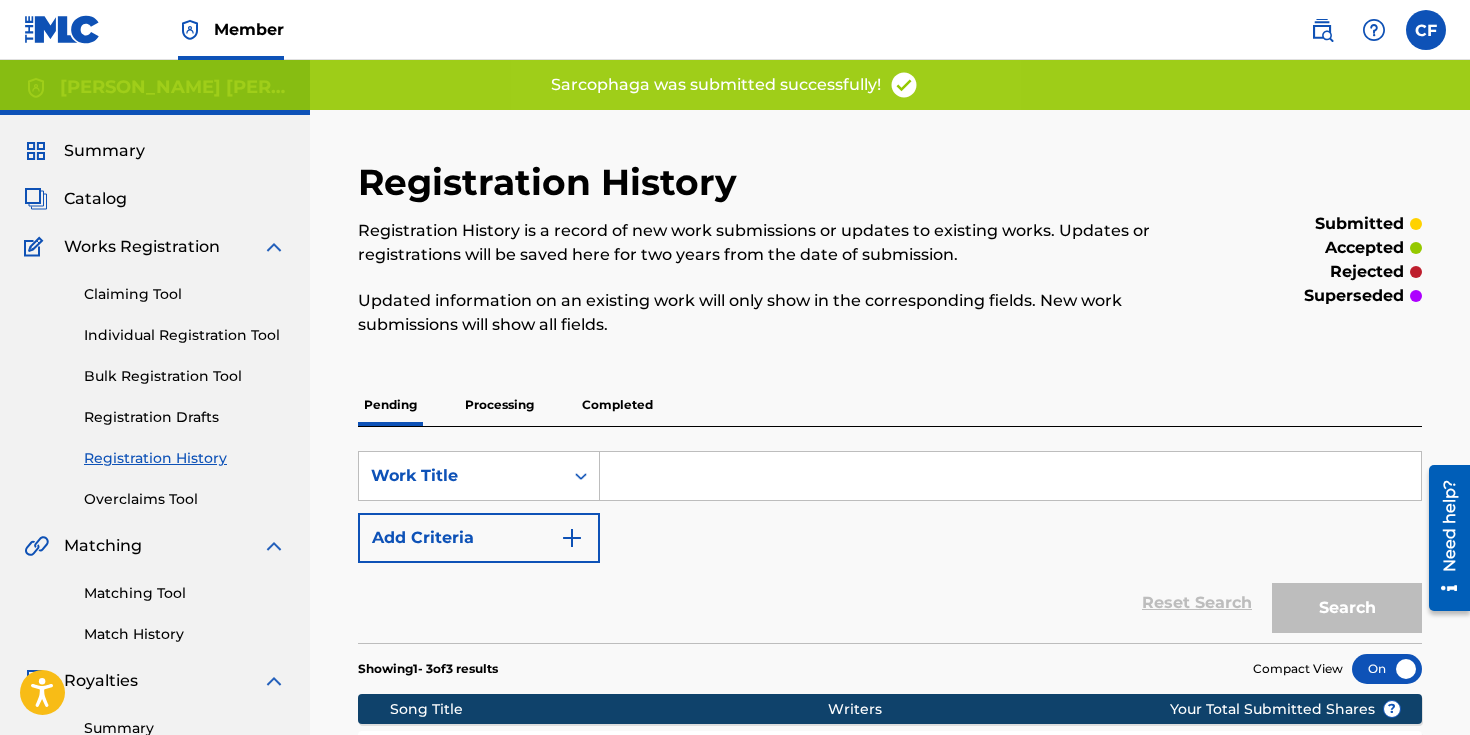 click on "Claiming Tool Individual Registration Tool Bulk Registration Tool Registration Drafts Registration History Overclaims Tool" at bounding box center [155, 384] 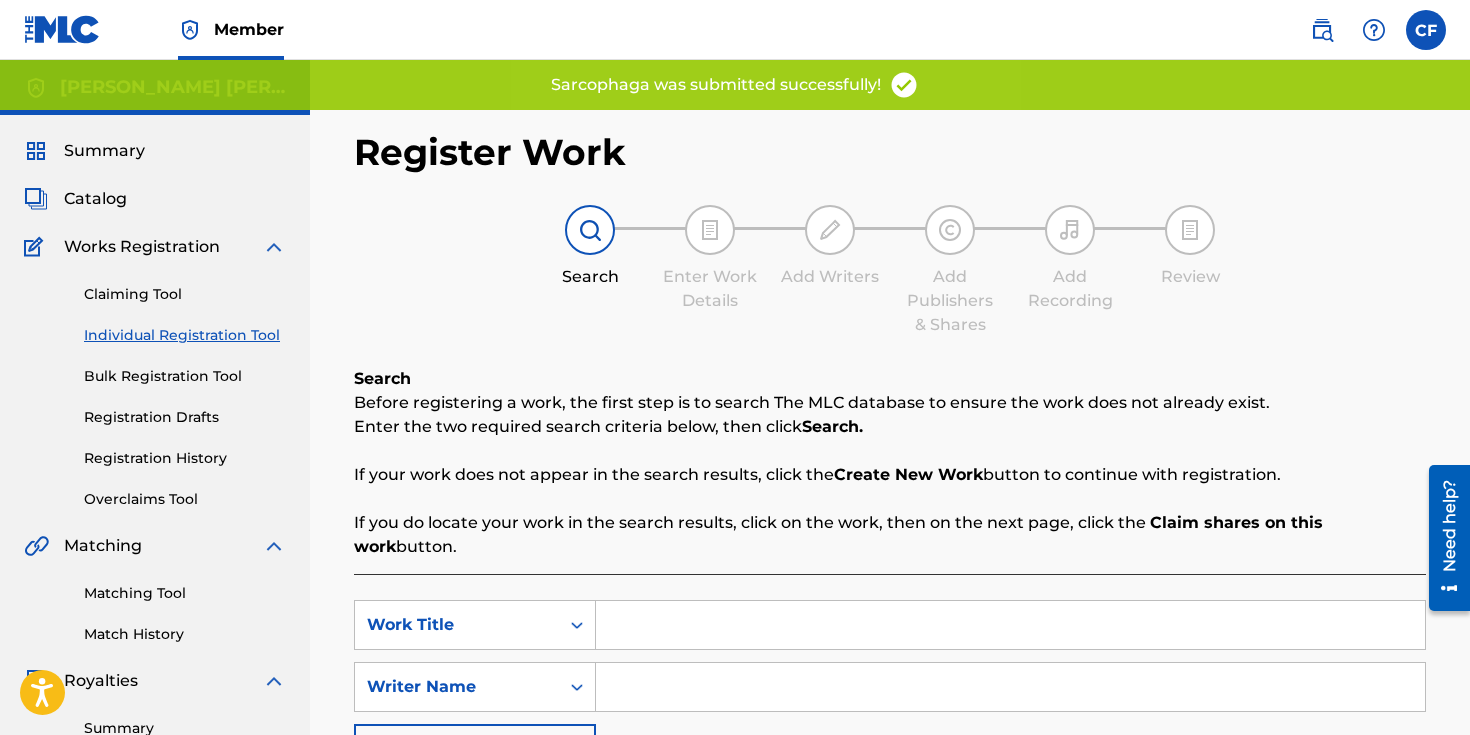 click on "Catalog" at bounding box center (95, 199) 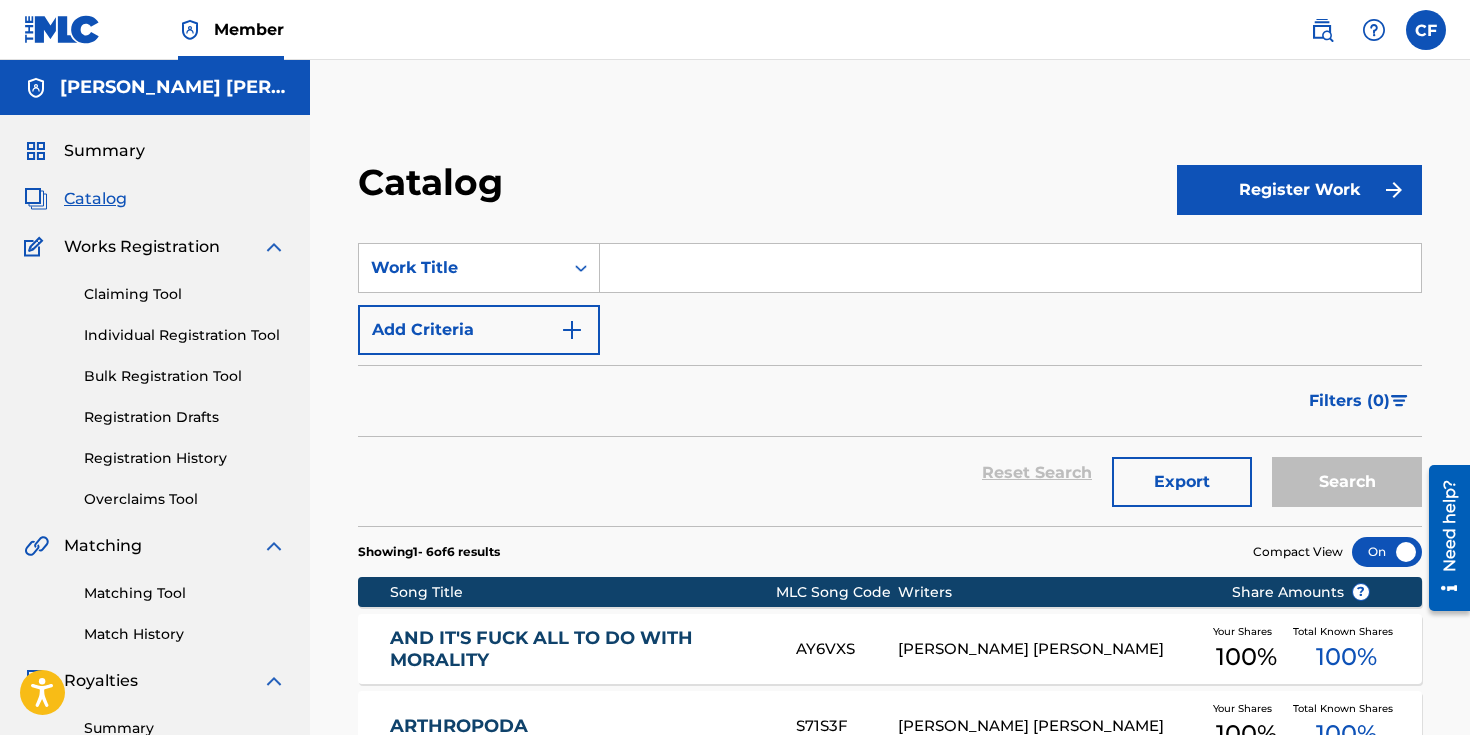 scroll, scrollTop: 29, scrollLeft: 0, axis: vertical 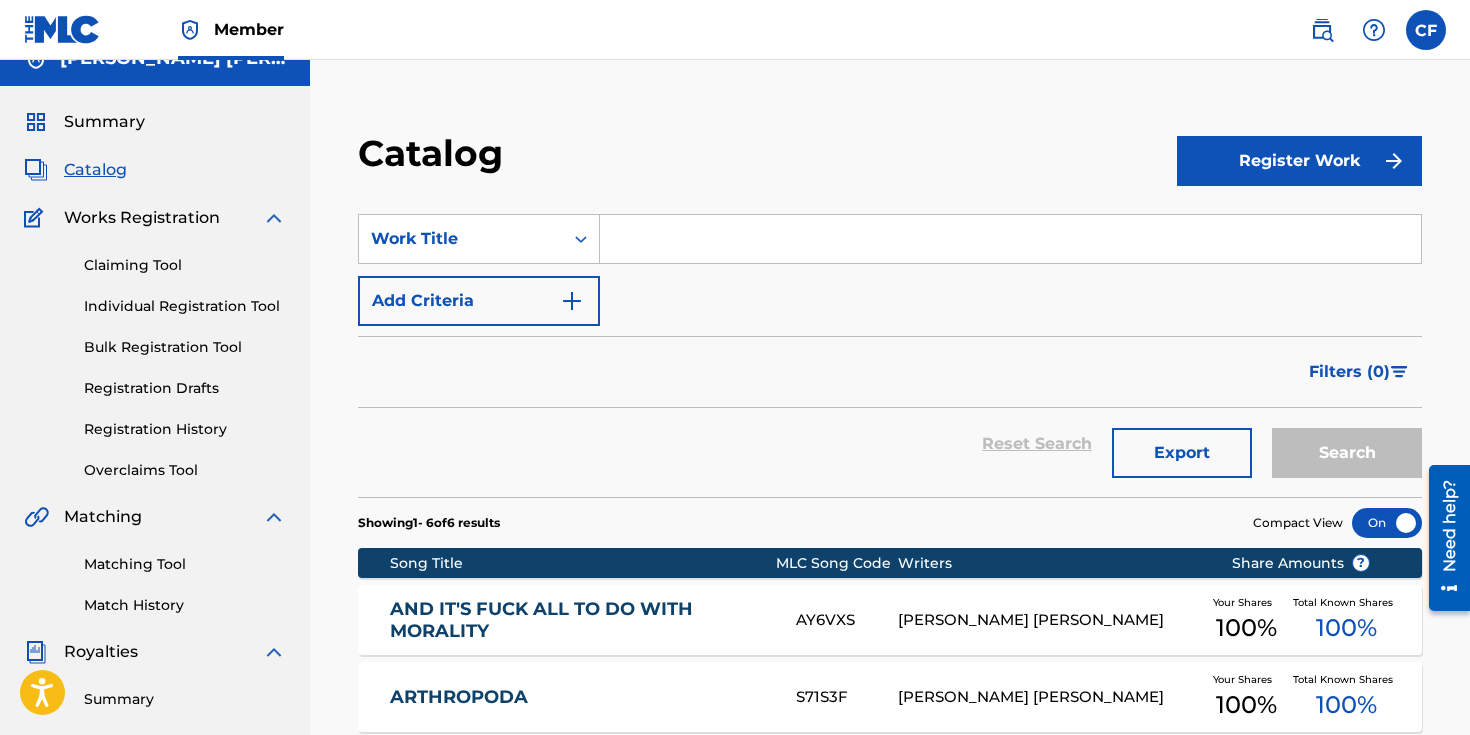 click on "Register Work" at bounding box center [1299, 160] 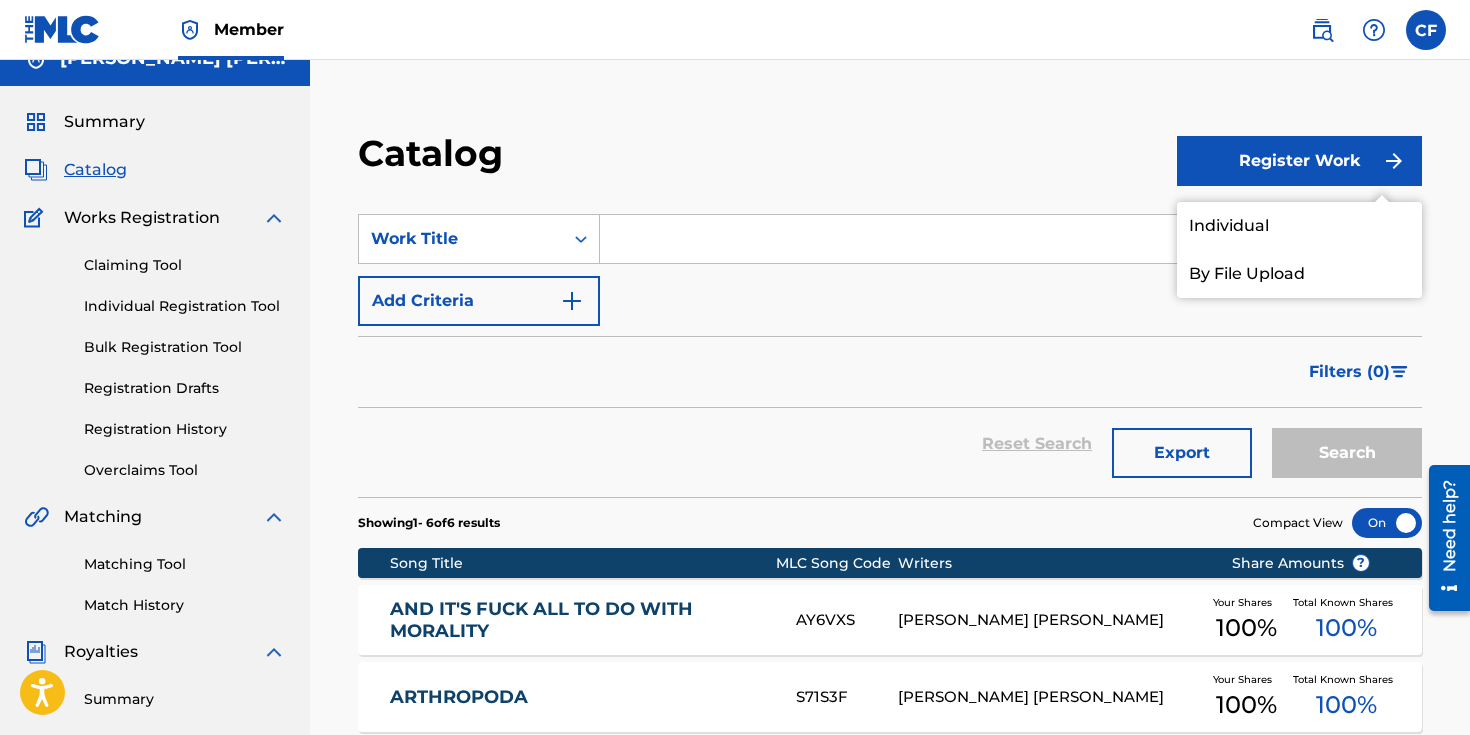 click on "Individual" at bounding box center [1299, 226] 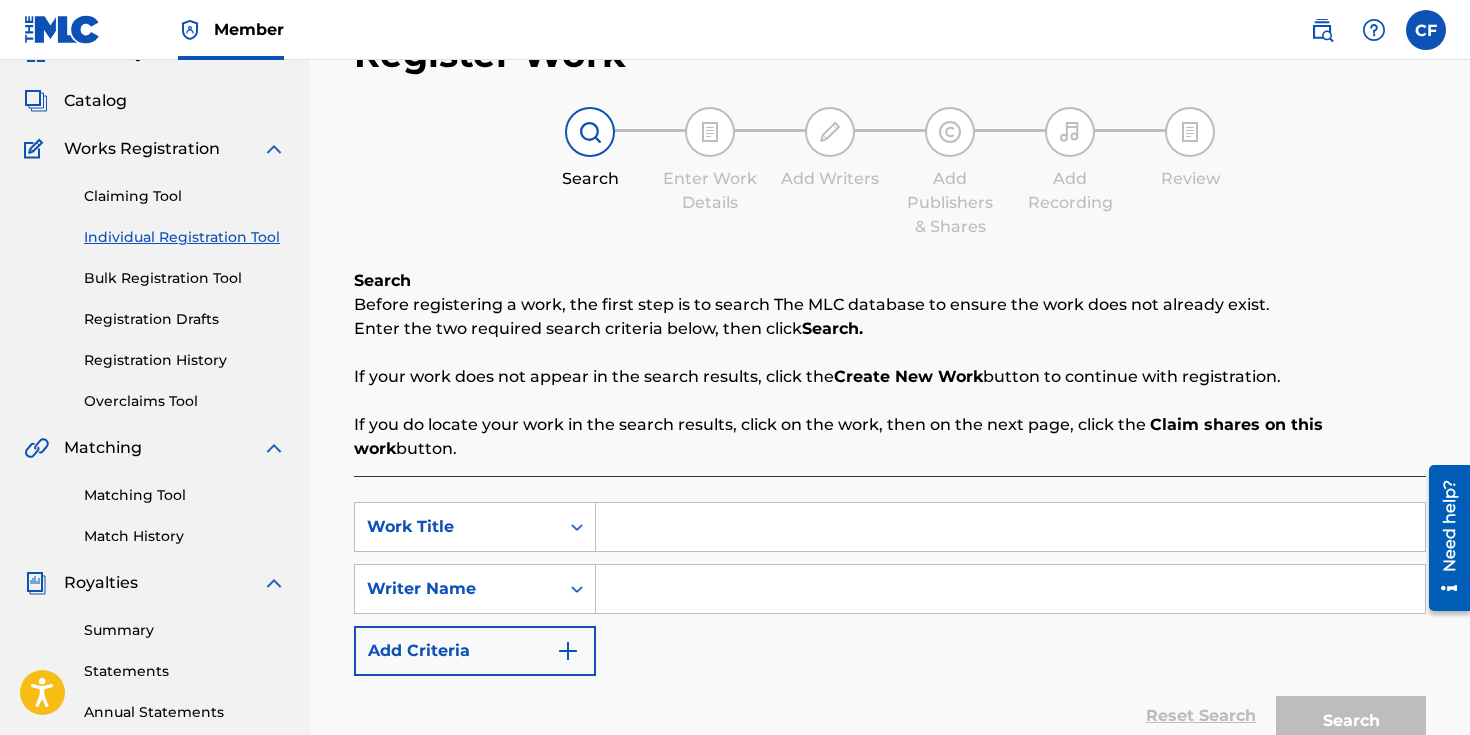 scroll, scrollTop: 217, scrollLeft: 0, axis: vertical 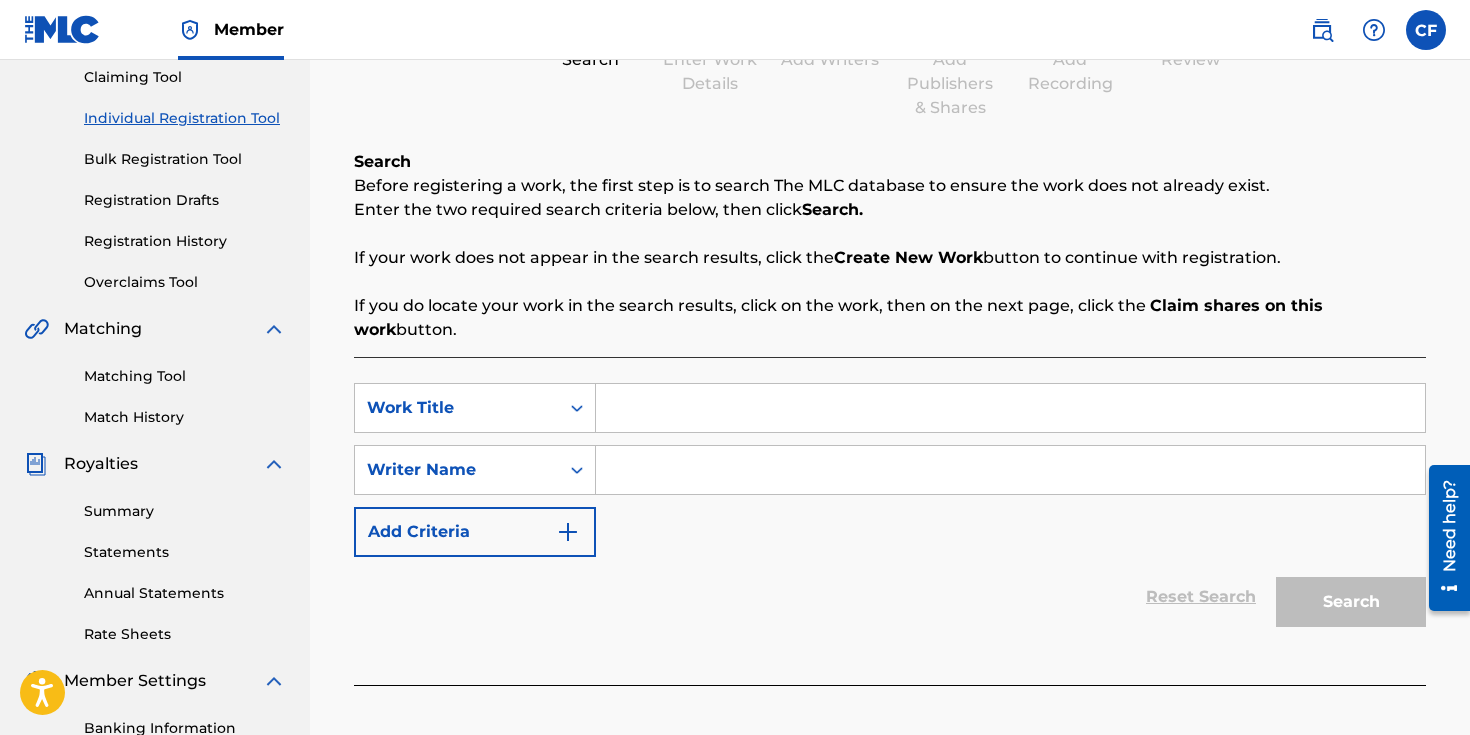 click at bounding box center (1010, 408) 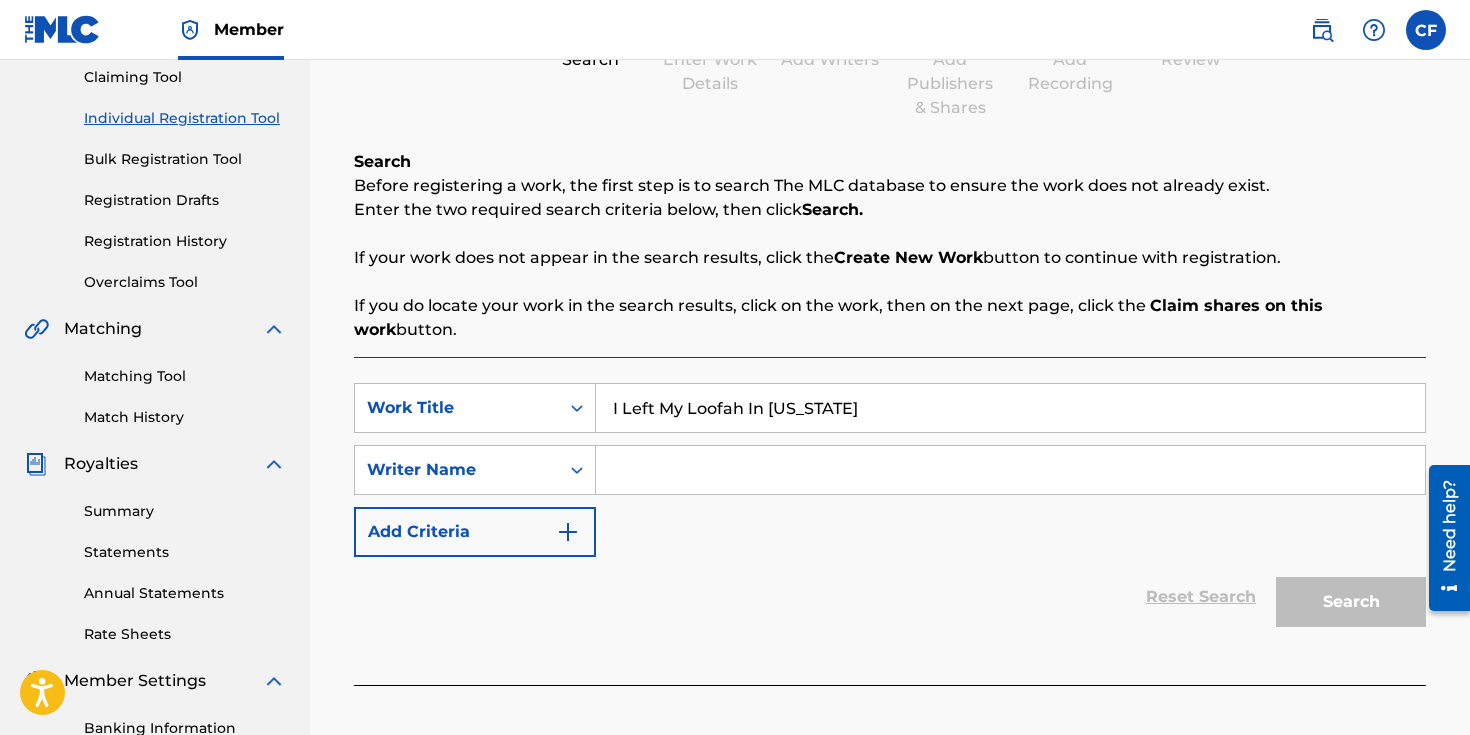 type on "I Left My Loofah In [US_STATE]" 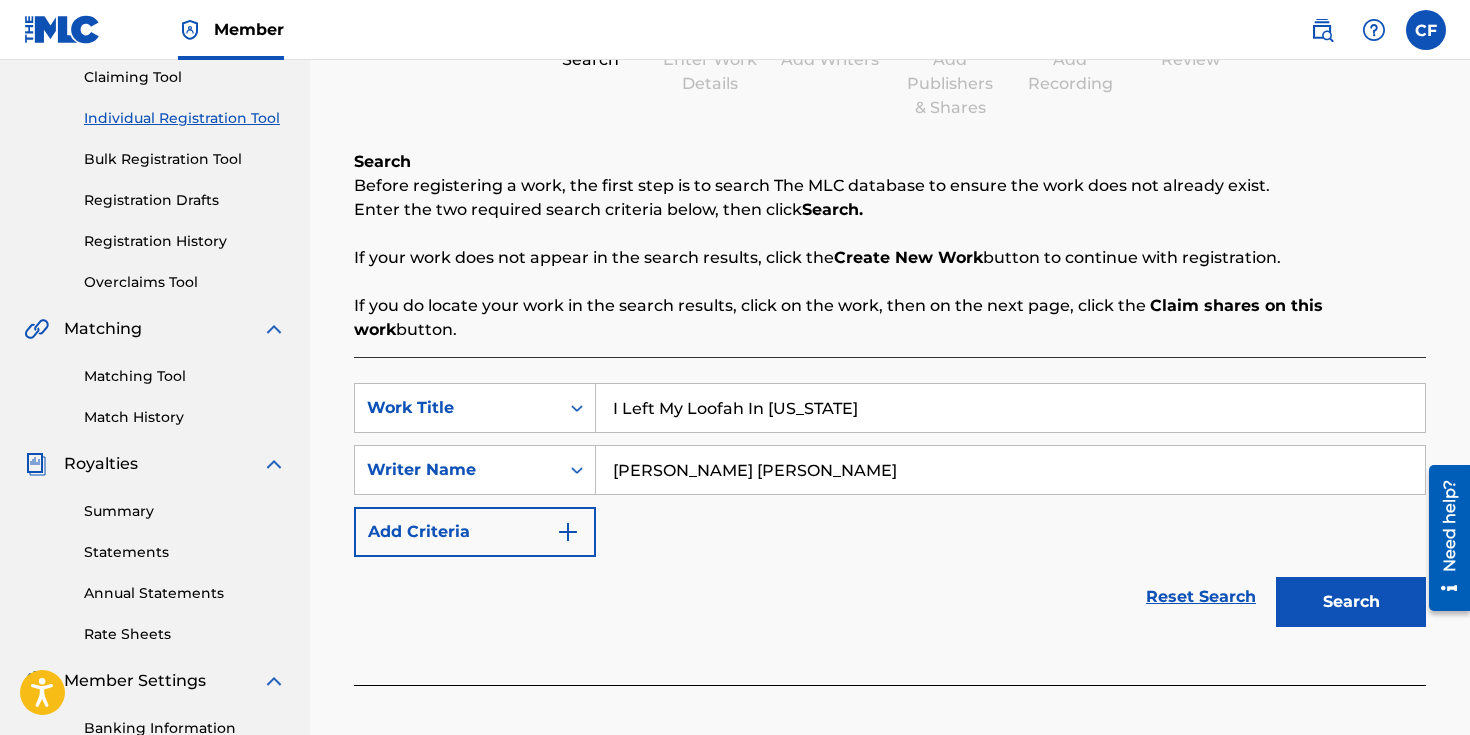 type on "[PERSON_NAME] [PERSON_NAME]" 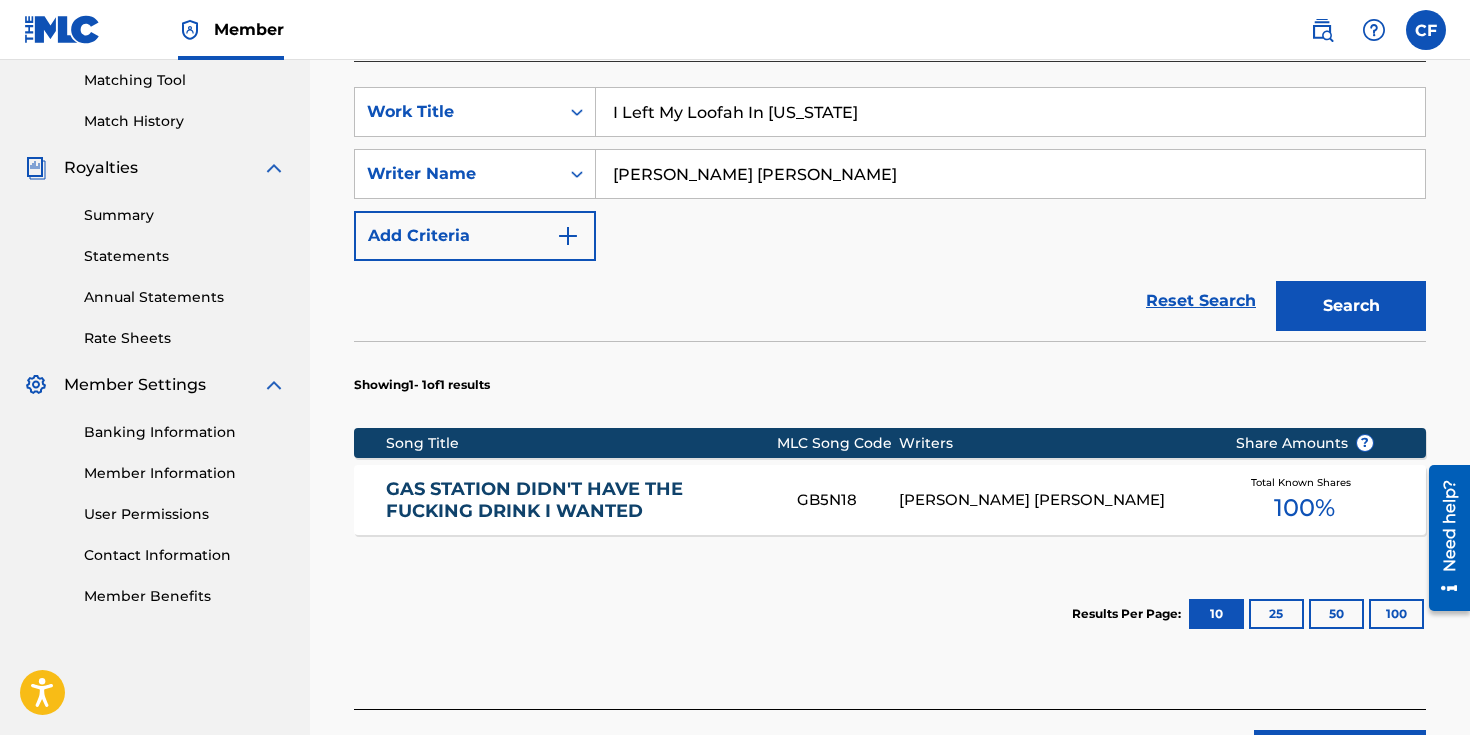 scroll, scrollTop: 674, scrollLeft: 0, axis: vertical 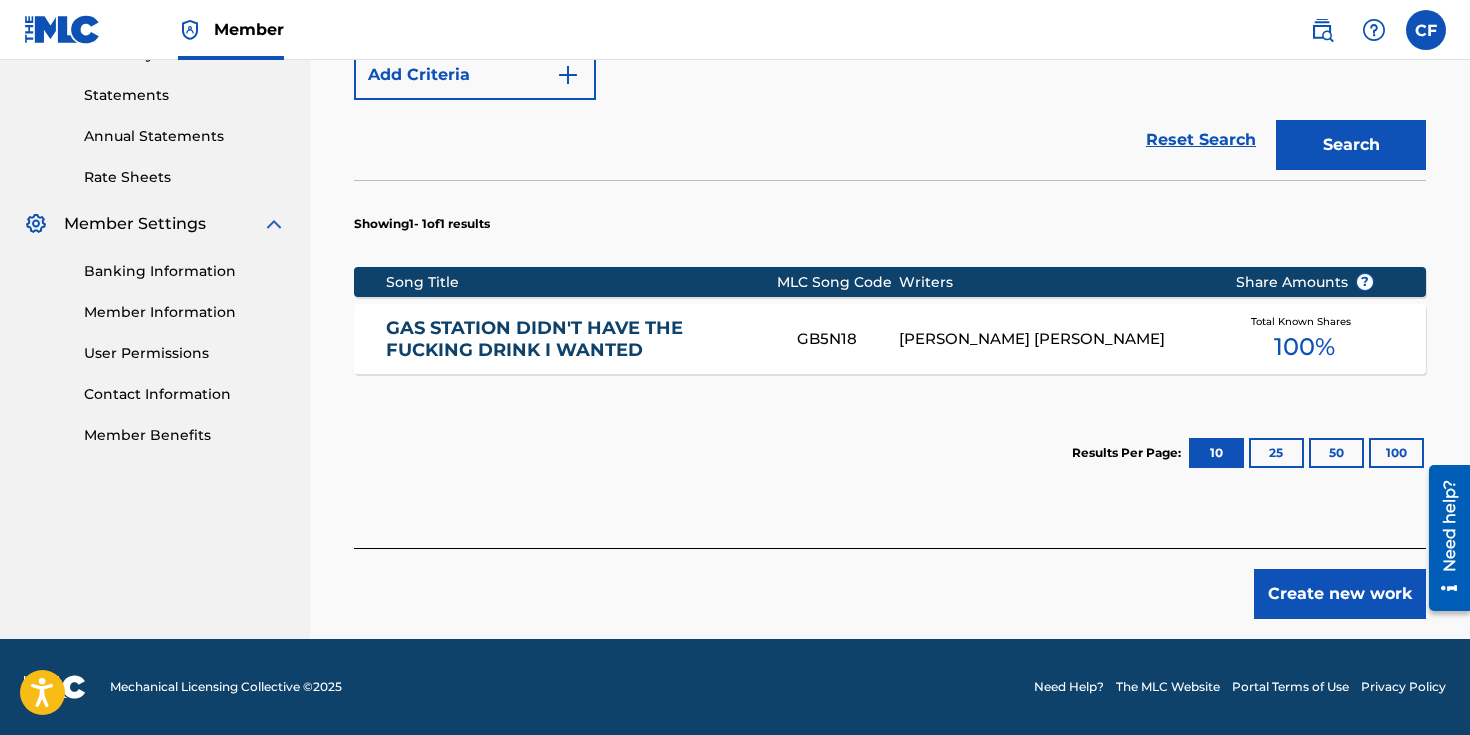click on "Create new work" at bounding box center (1340, 594) 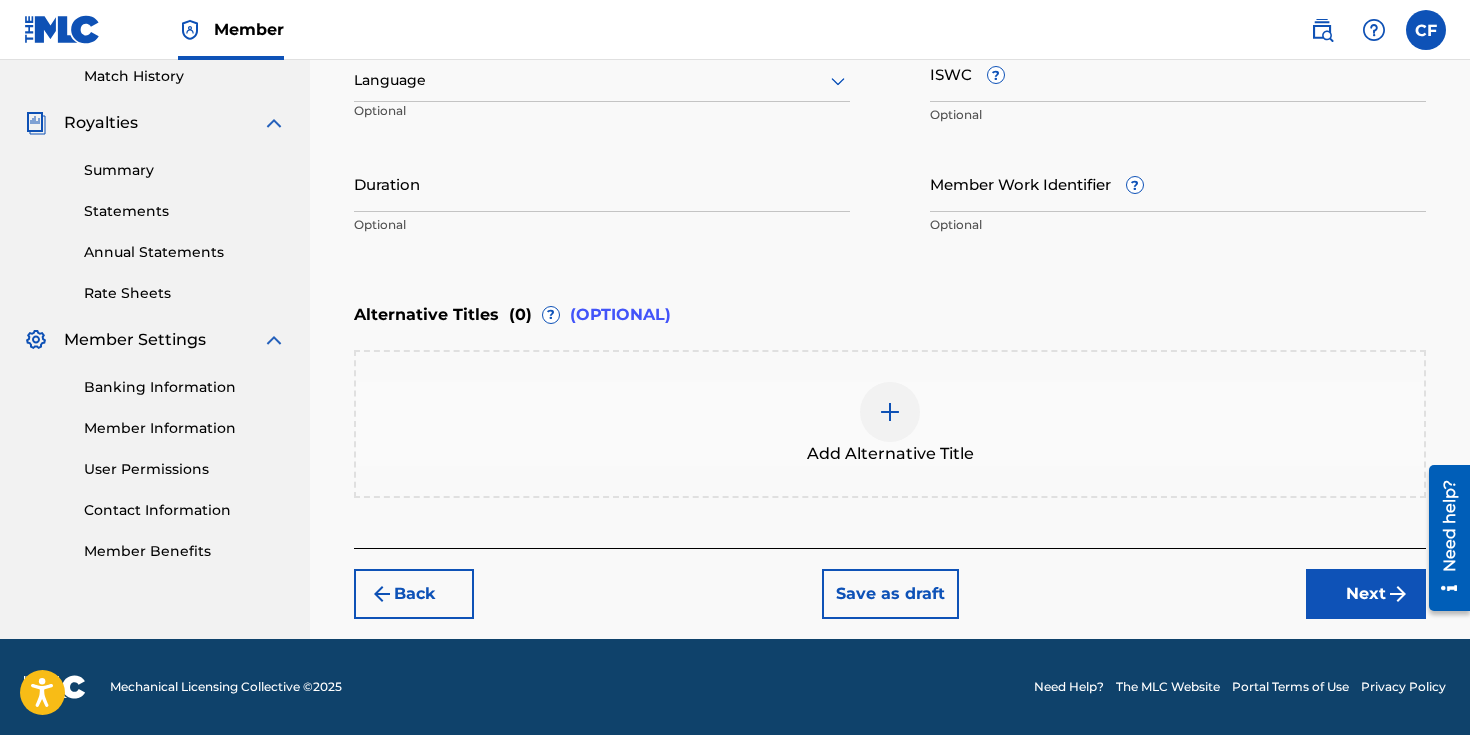 scroll, scrollTop: 330, scrollLeft: 0, axis: vertical 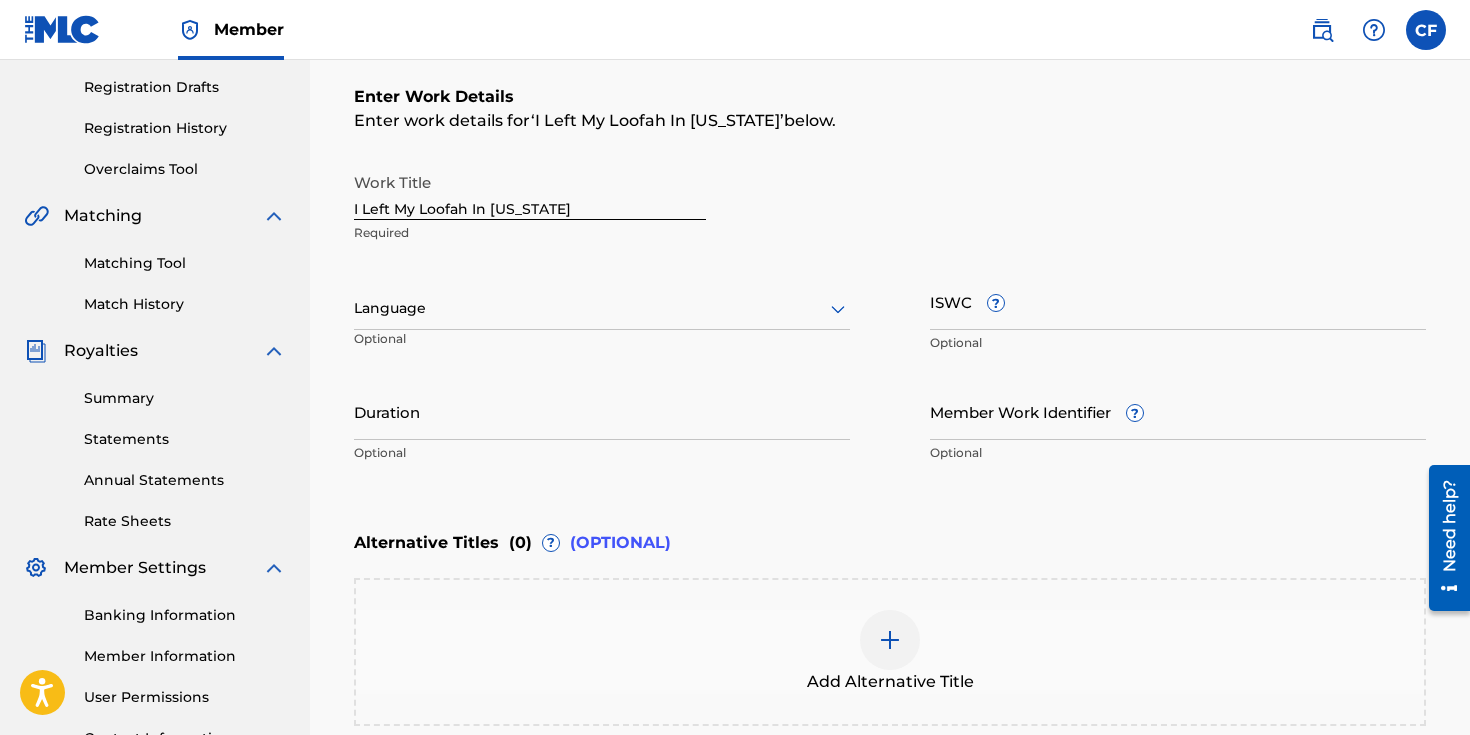 click on "ISWC   ?" at bounding box center [1178, 301] 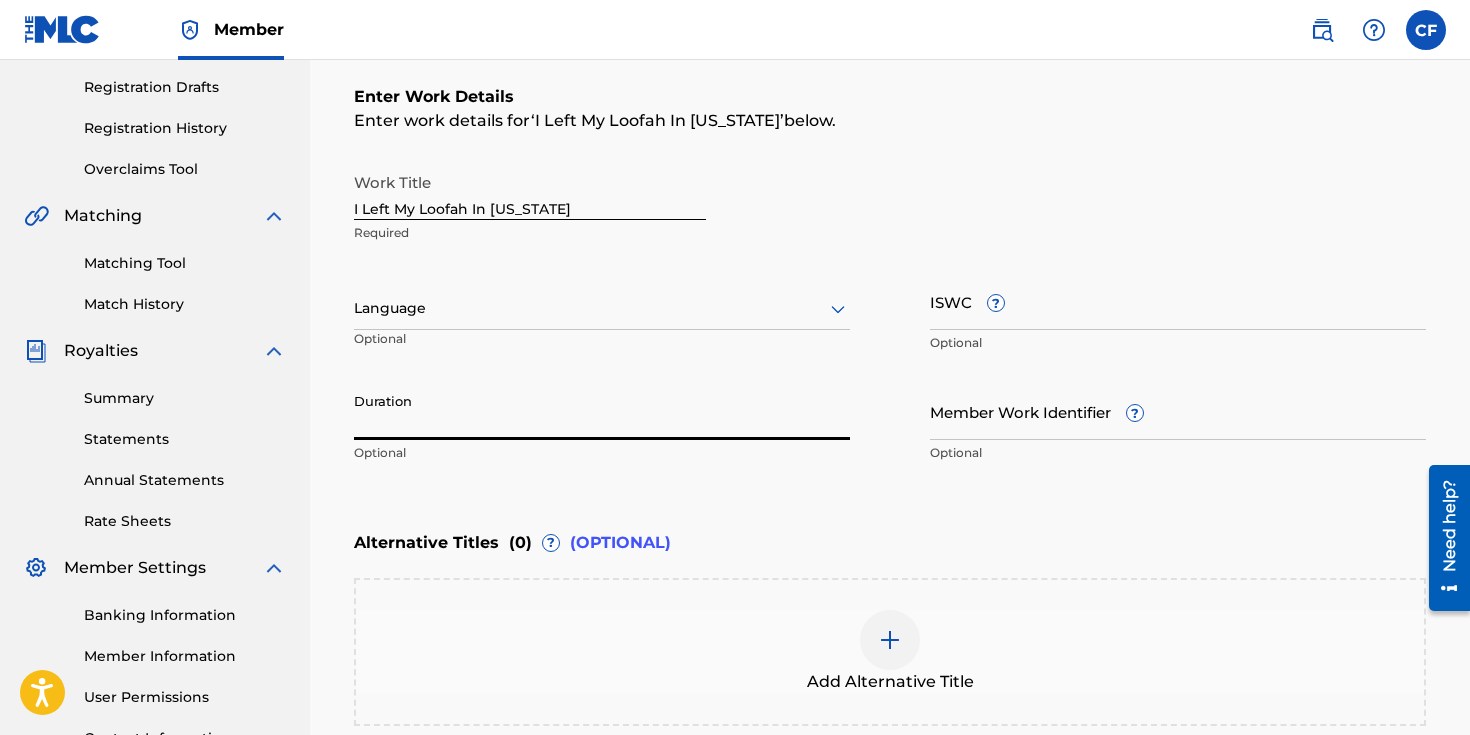 click on "Duration" at bounding box center [602, 411] 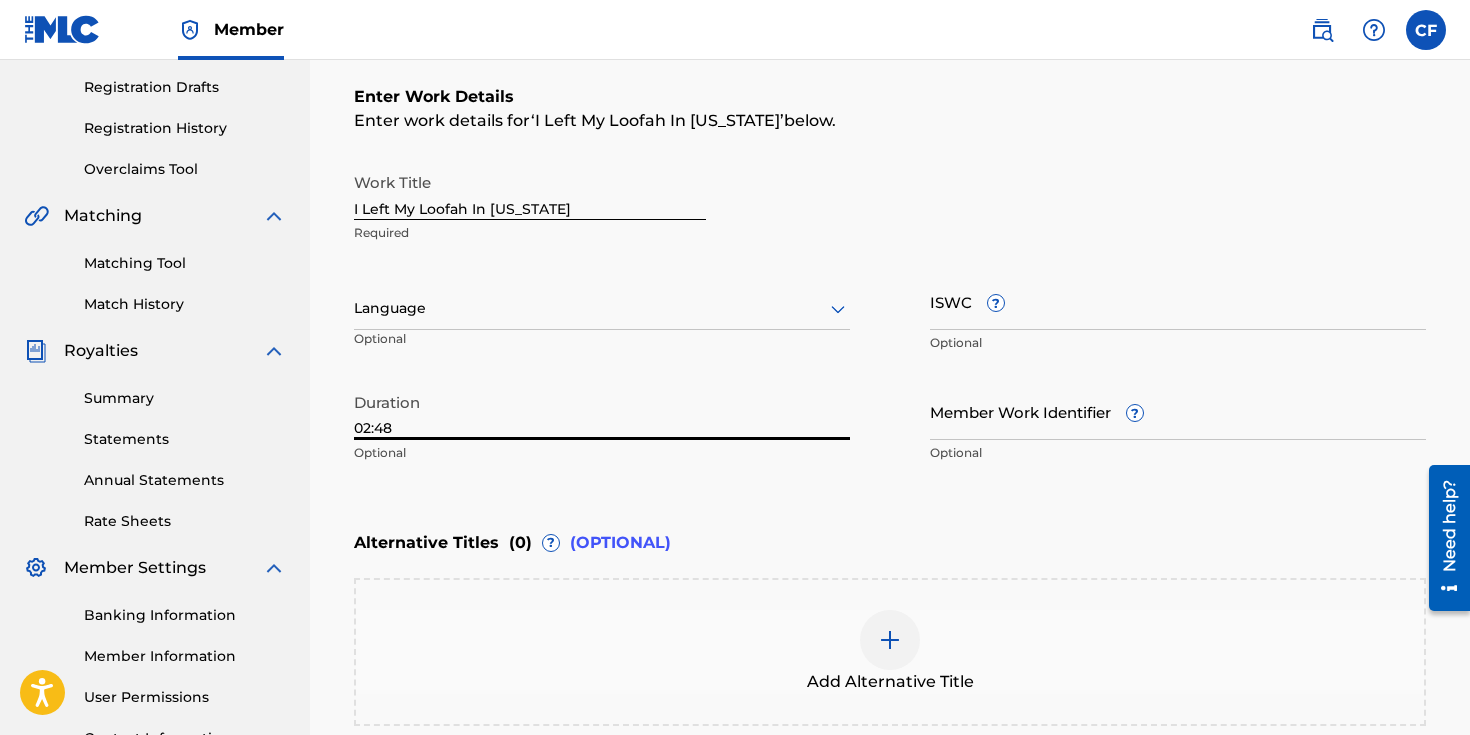 type on "02:48" 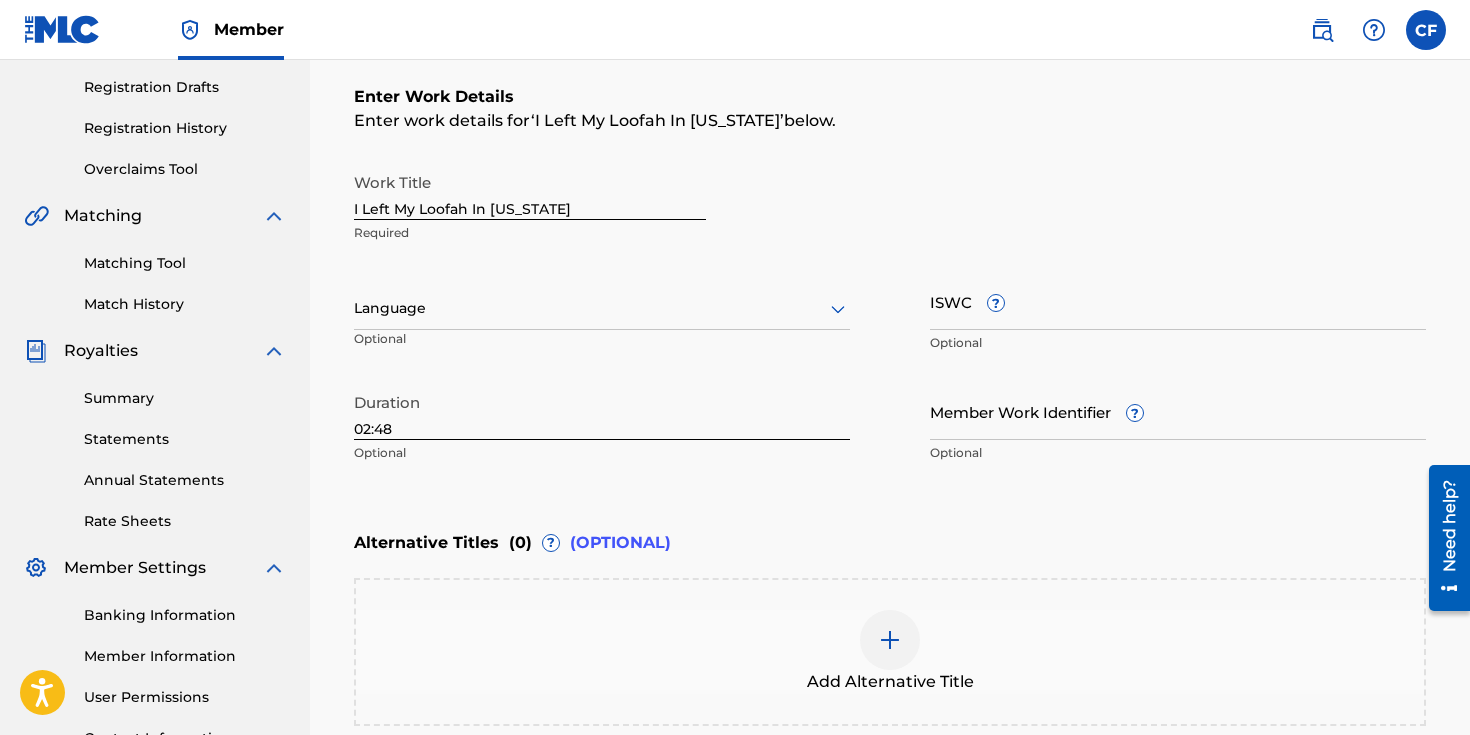 click on "Add Alternative Title" at bounding box center (890, 652) 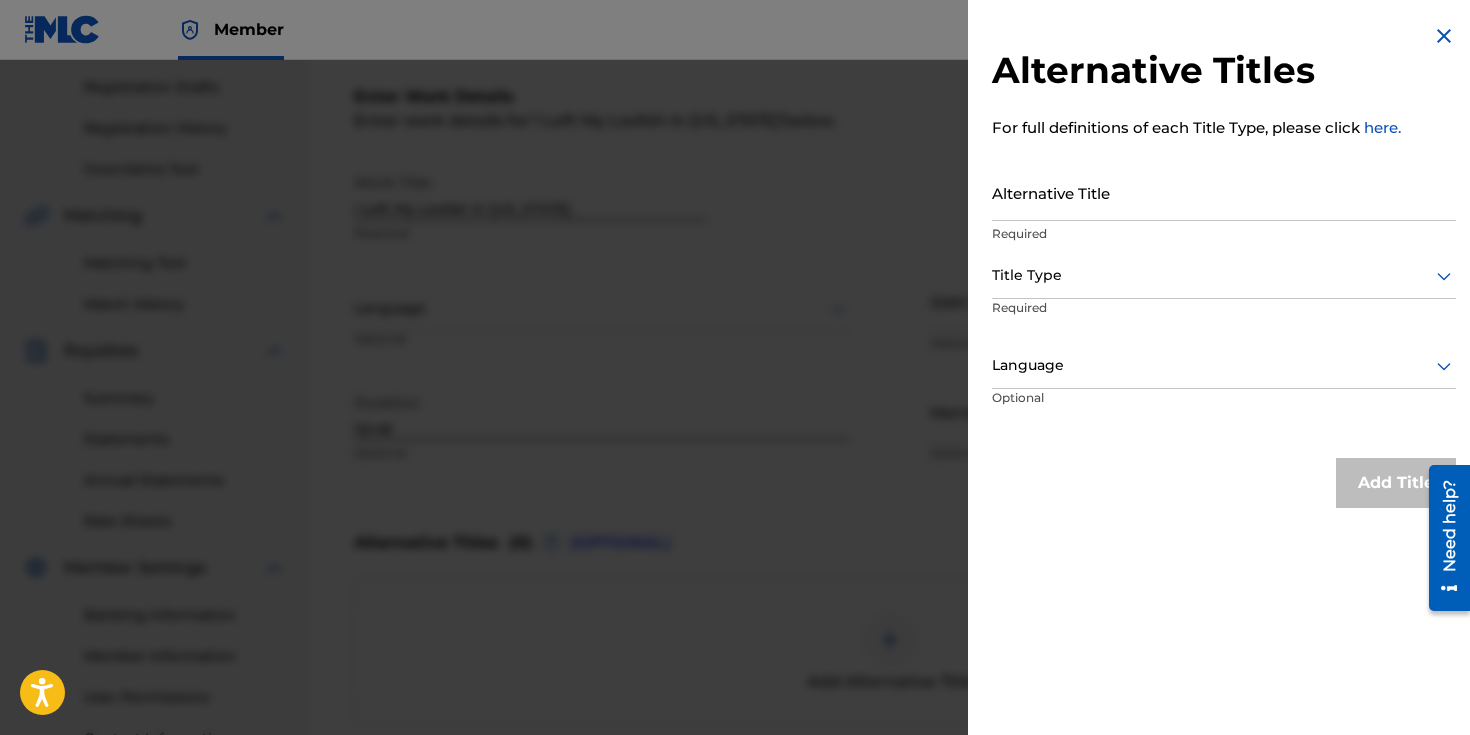 click at bounding box center (735, 427) 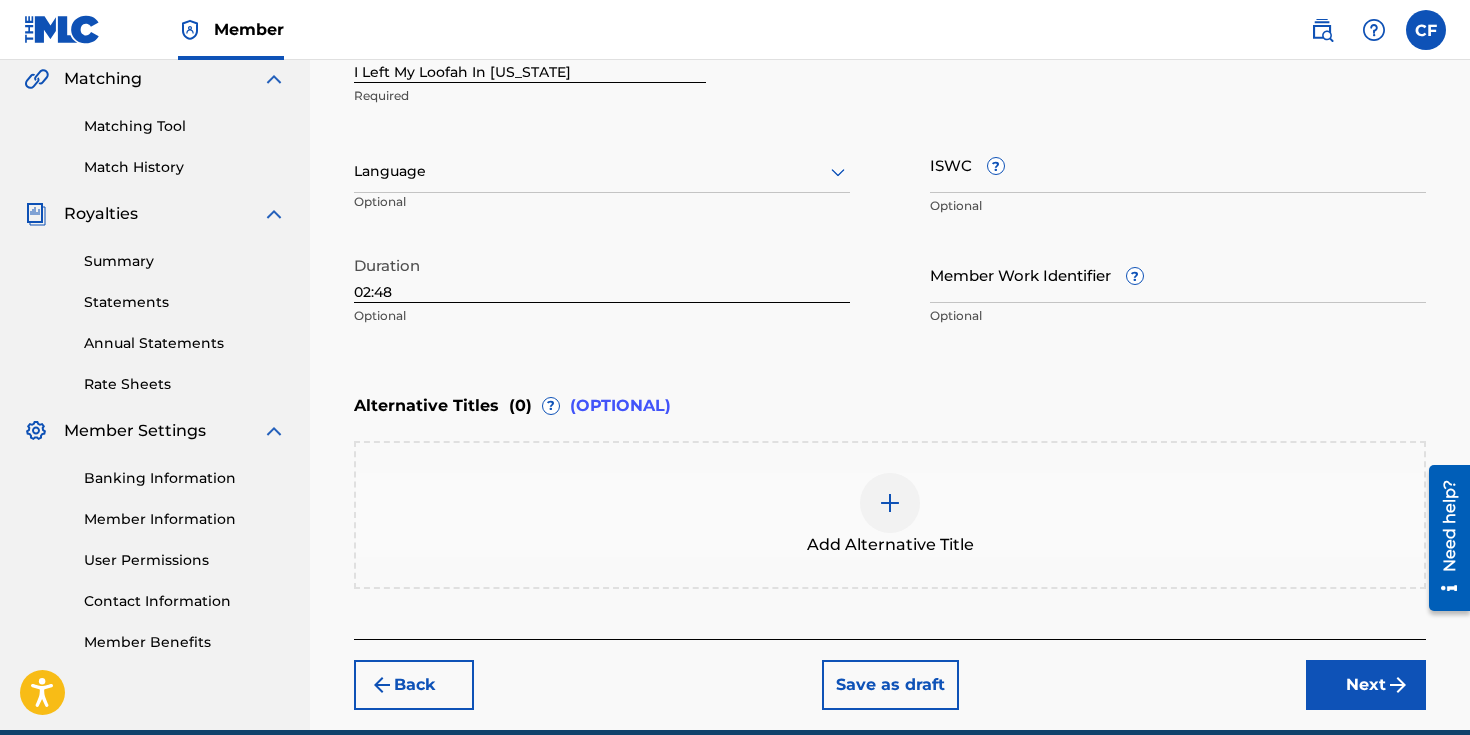 scroll, scrollTop: 558, scrollLeft: 0, axis: vertical 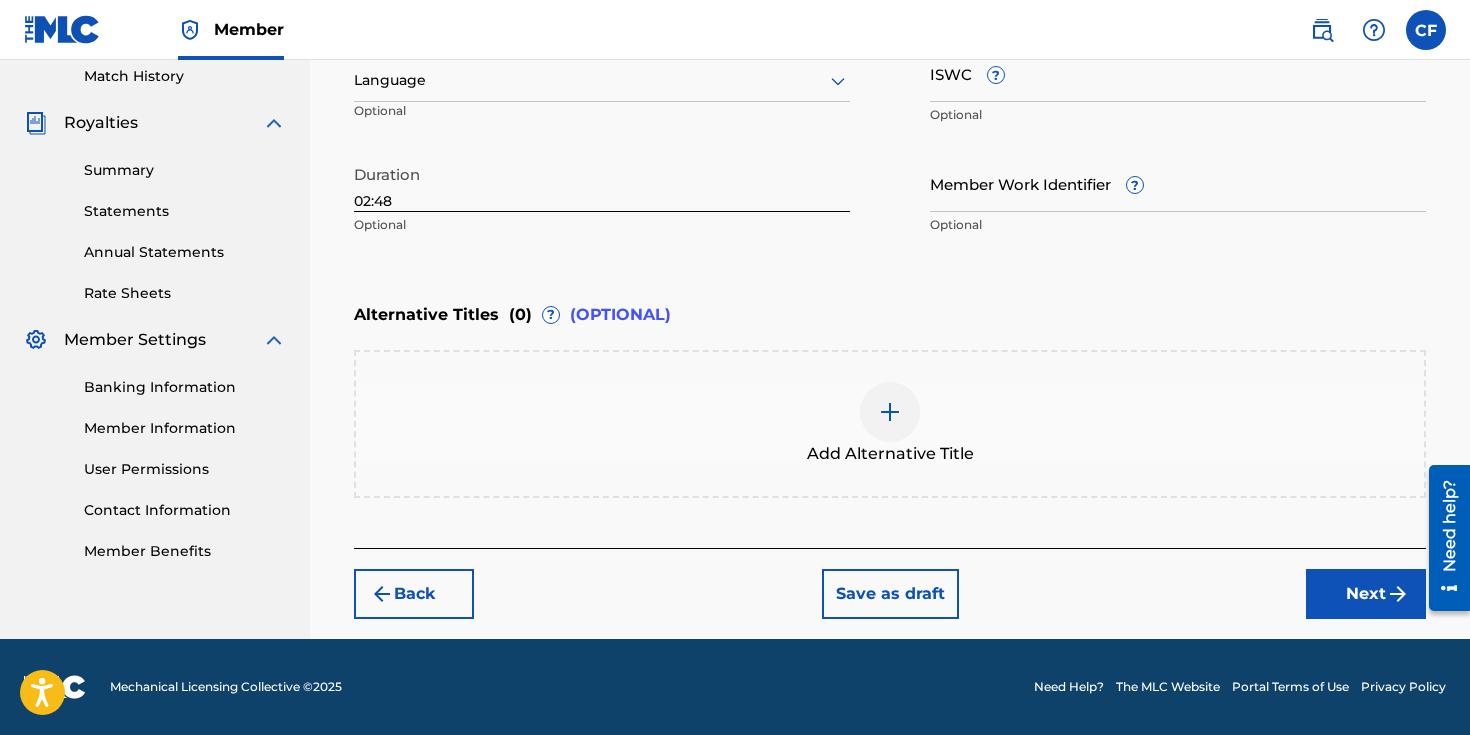 click at bounding box center (1398, 594) 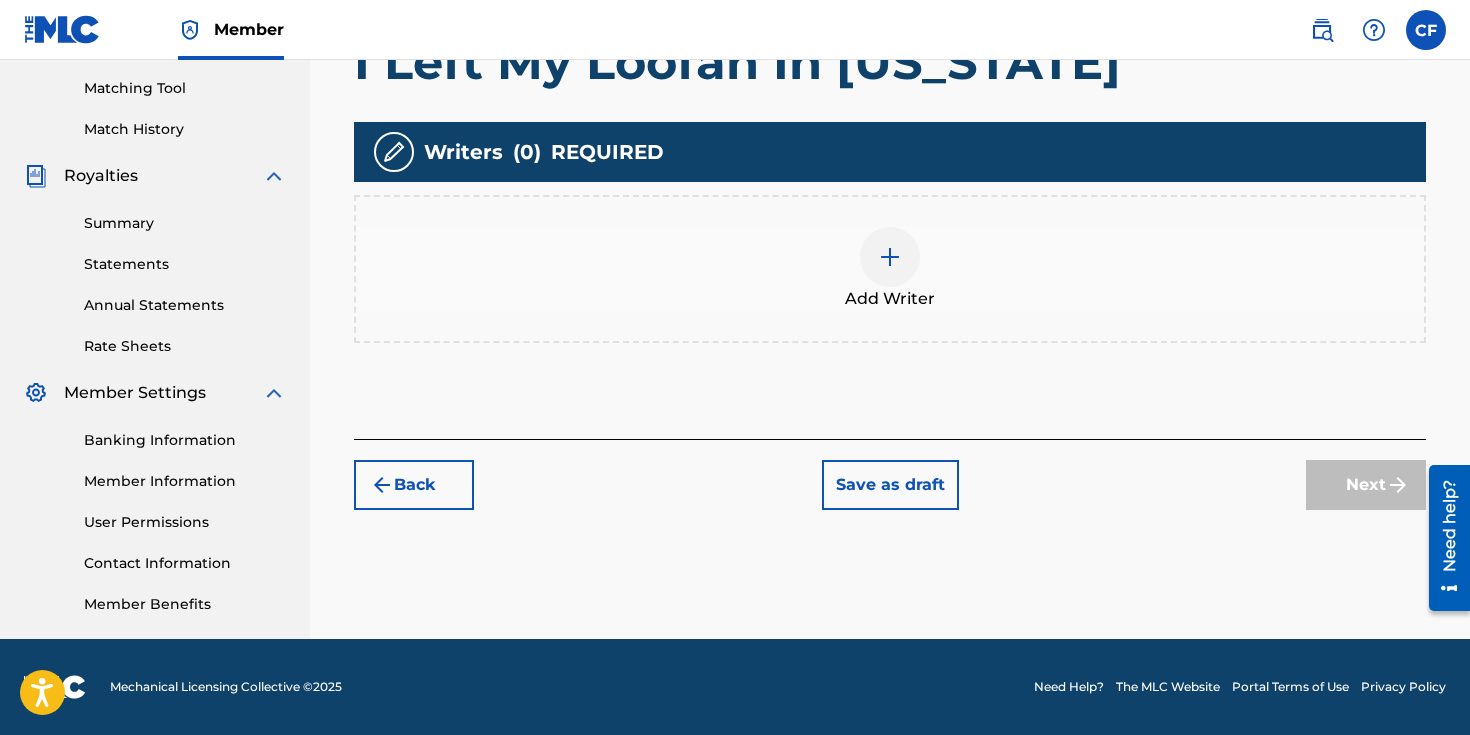 scroll, scrollTop: 505, scrollLeft: 0, axis: vertical 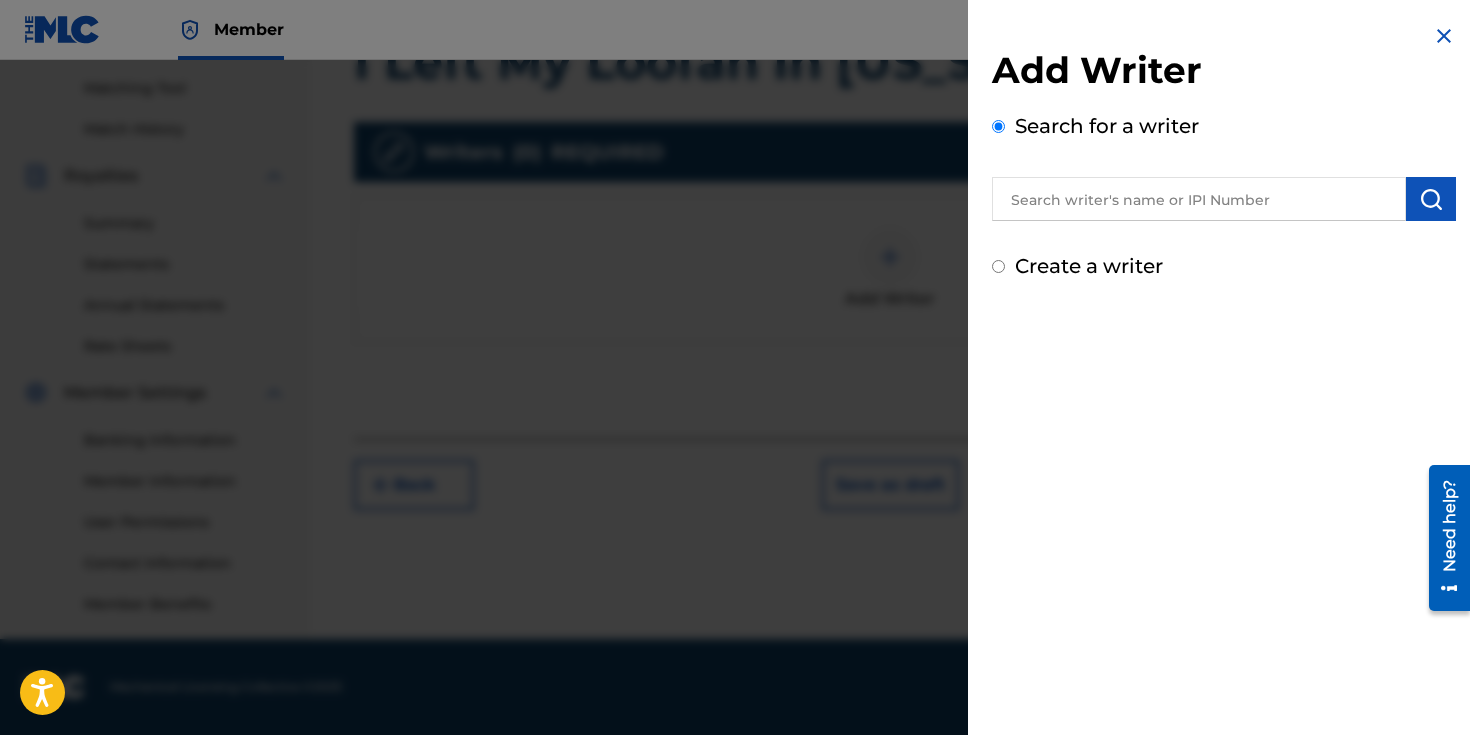 click at bounding box center [1199, 199] 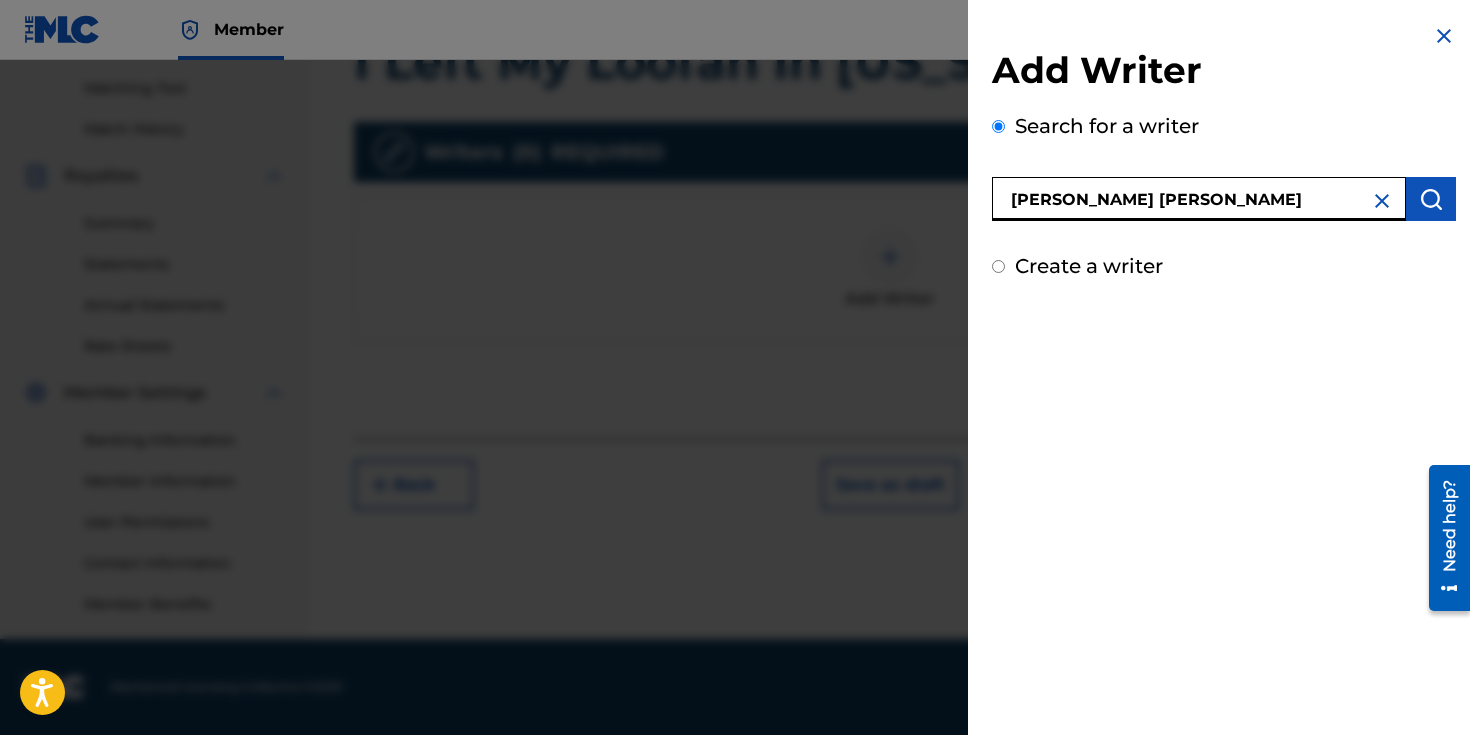 type on "[PERSON_NAME] [PERSON_NAME]" 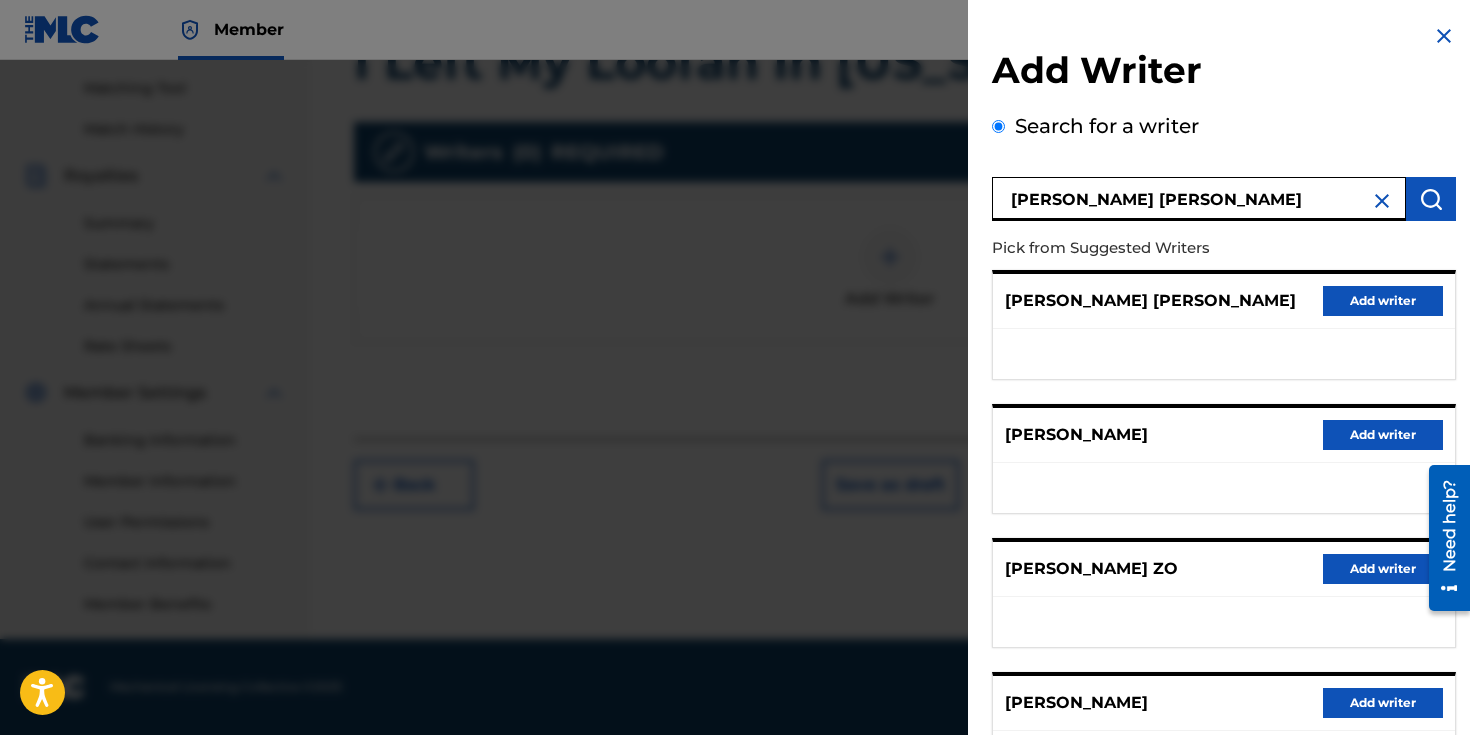 scroll, scrollTop: 308, scrollLeft: 0, axis: vertical 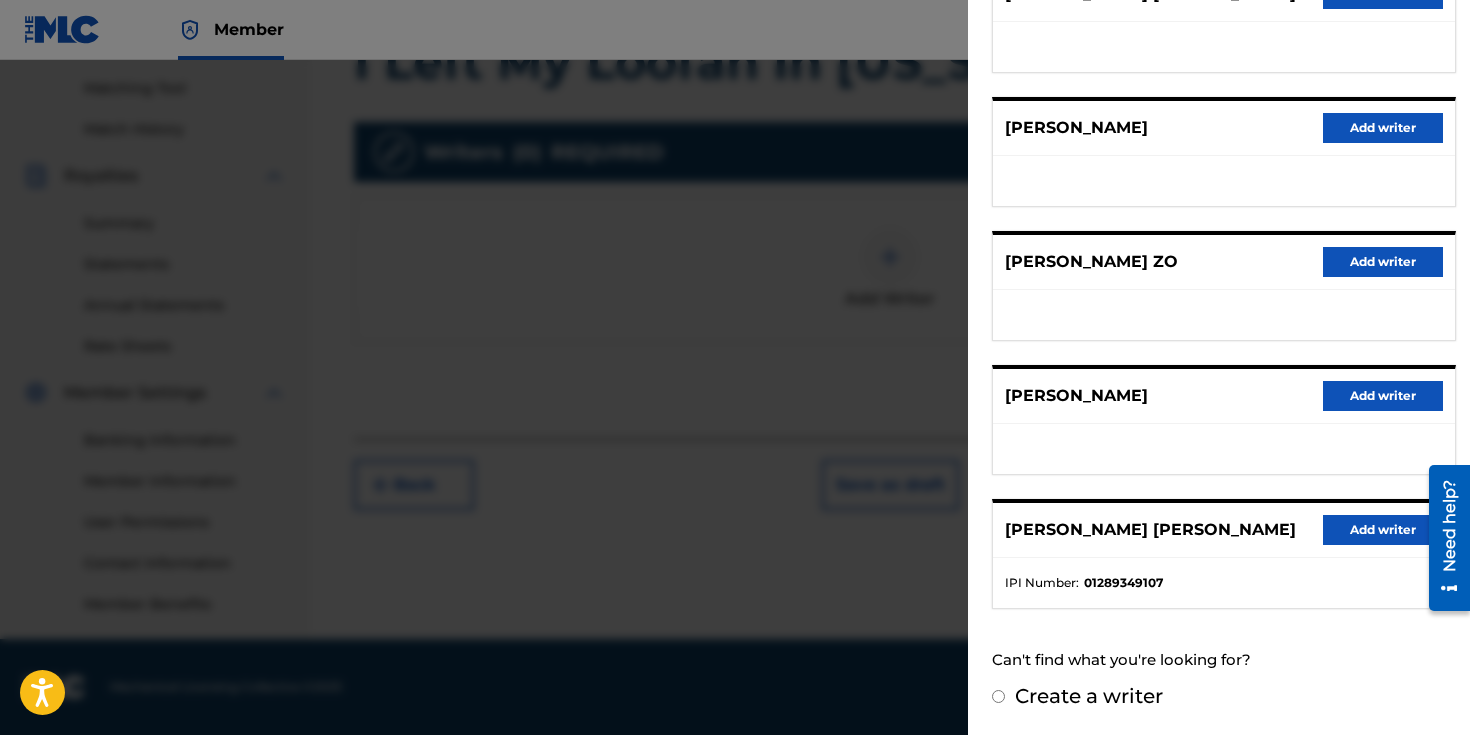 click on "Add writer" at bounding box center (1383, 530) 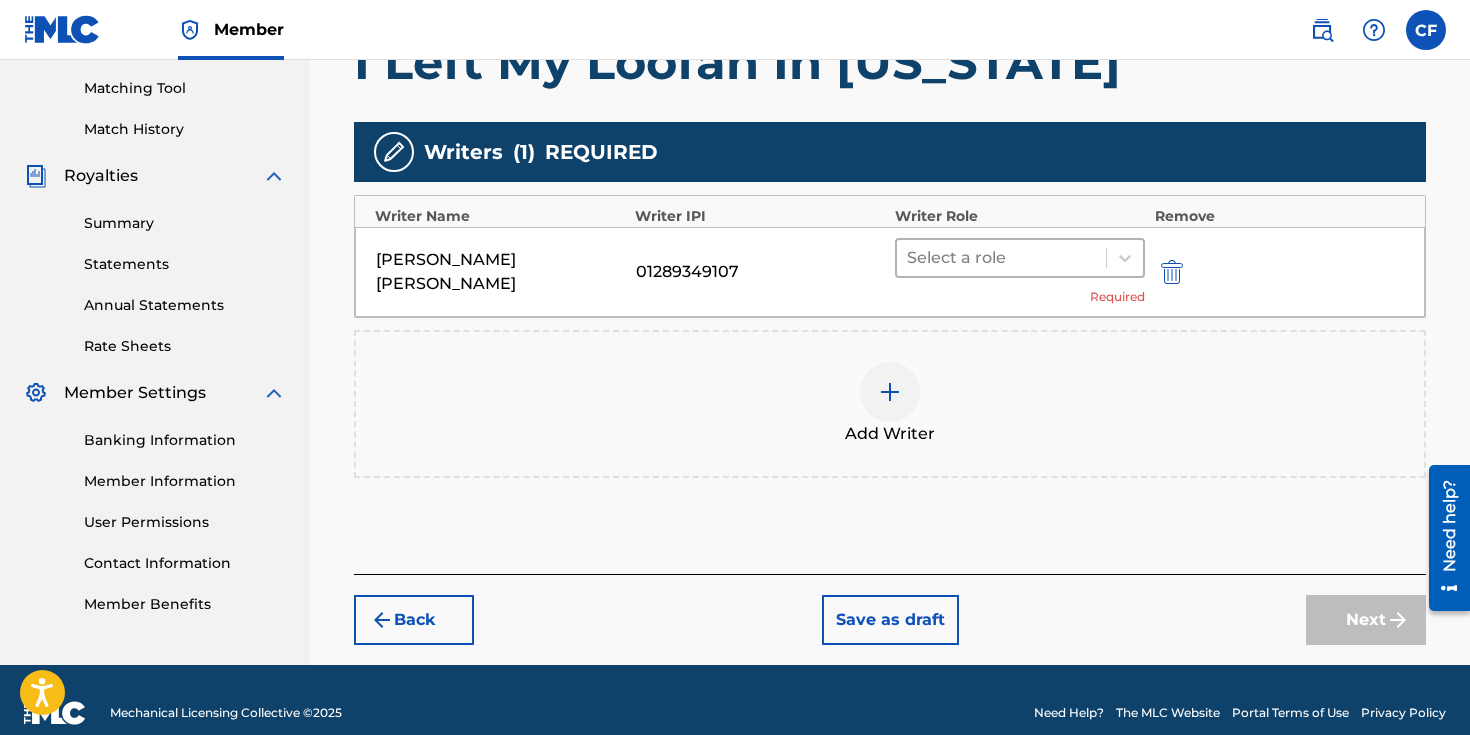 click at bounding box center [1001, 258] 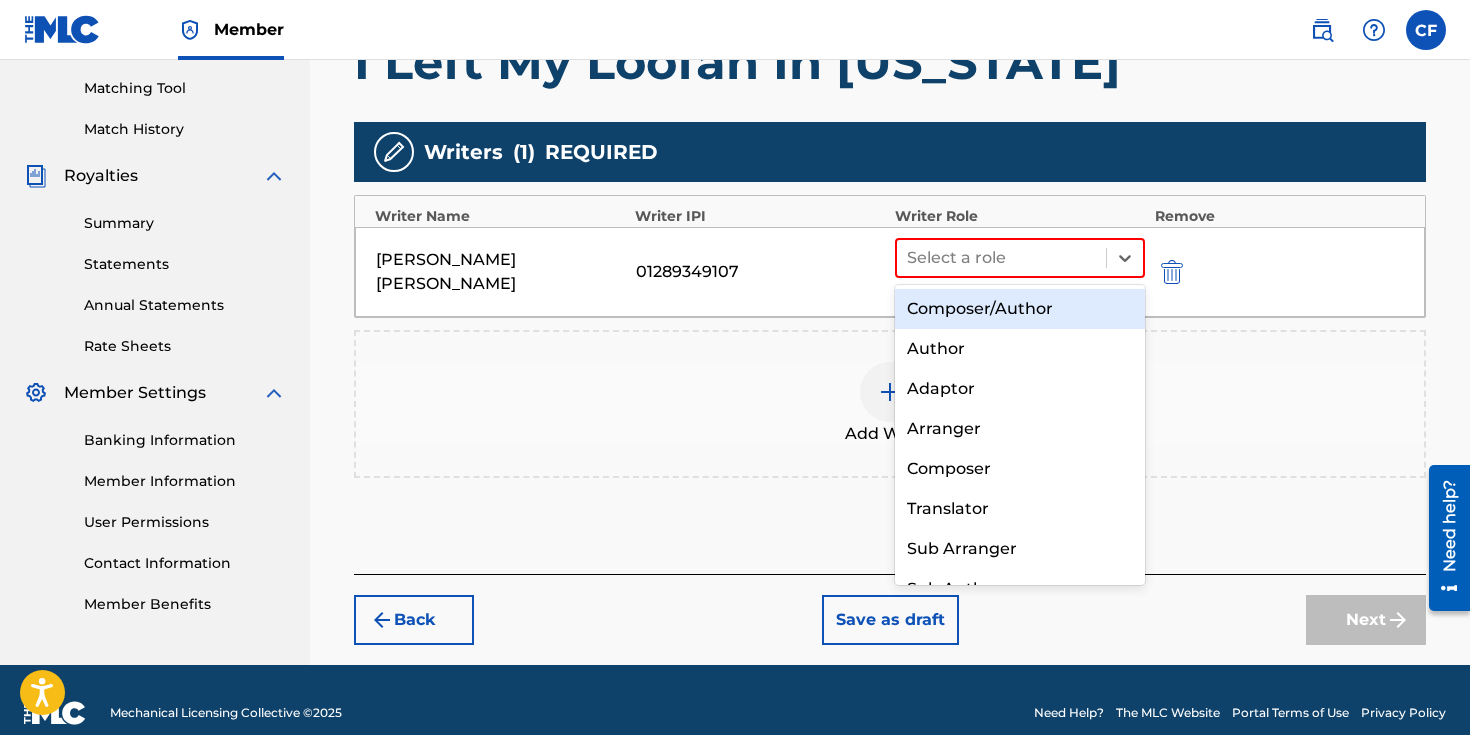 click on "Composer/Author" at bounding box center [1020, 309] 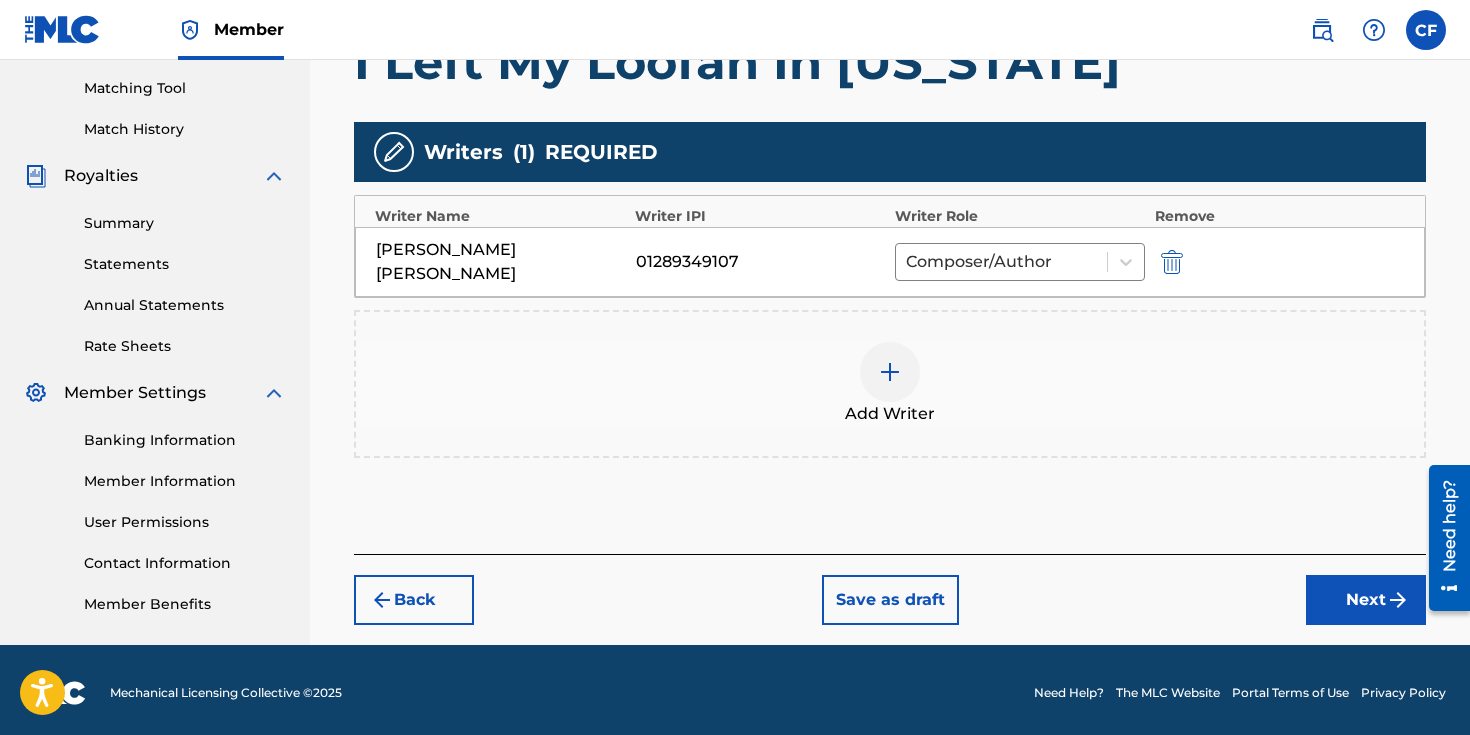 click at bounding box center [1398, 600] 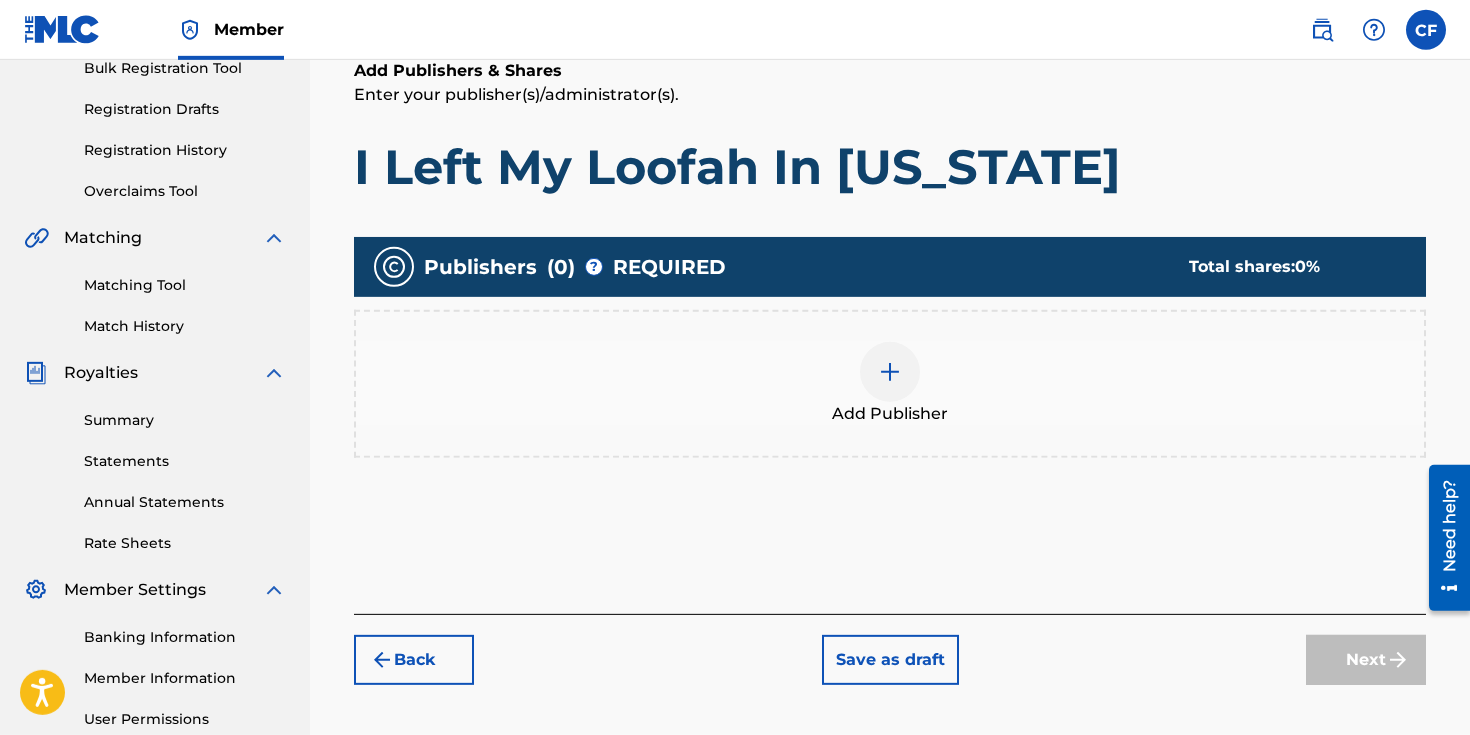 scroll, scrollTop: 339, scrollLeft: 0, axis: vertical 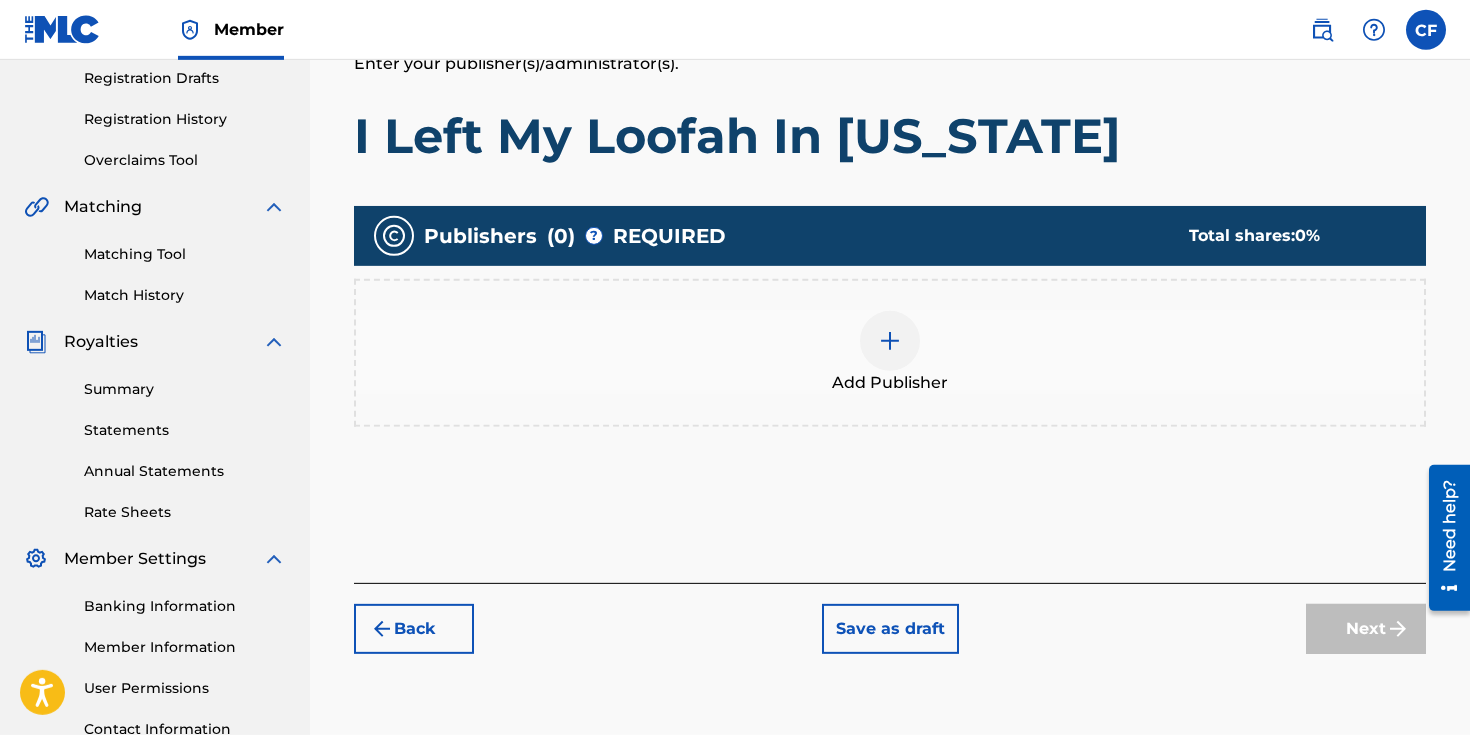 click at bounding box center (890, 341) 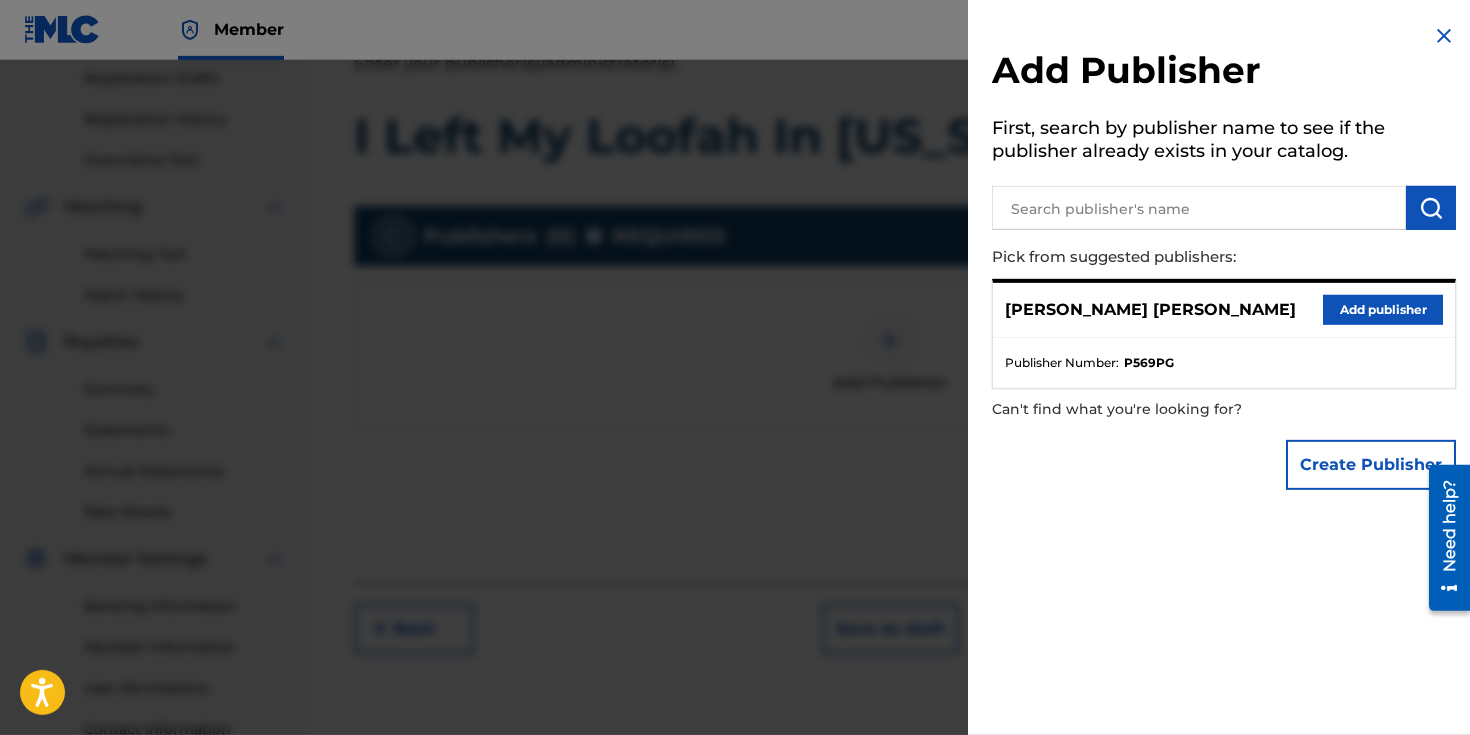 click at bounding box center [1224, 205] 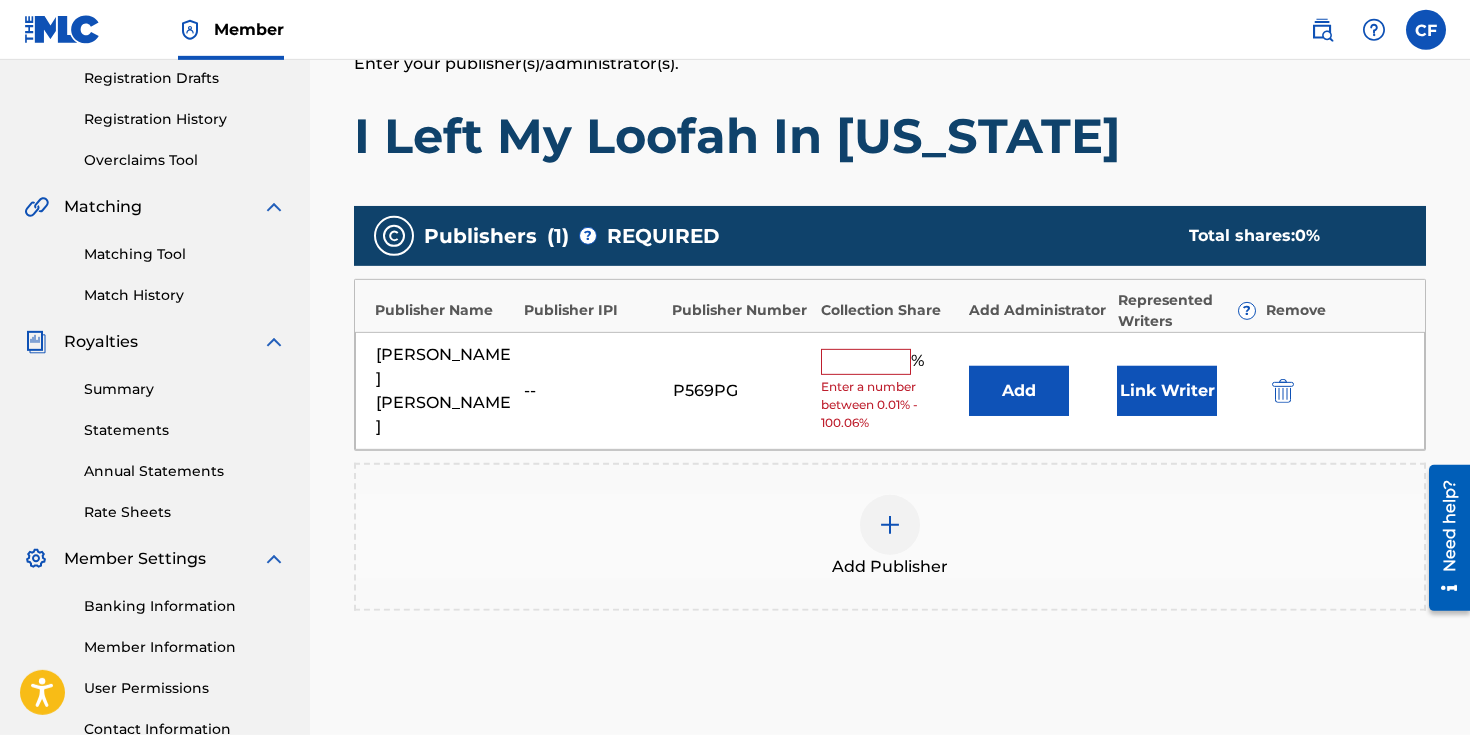 click on "Link Writer" at bounding box center (1167, 391) 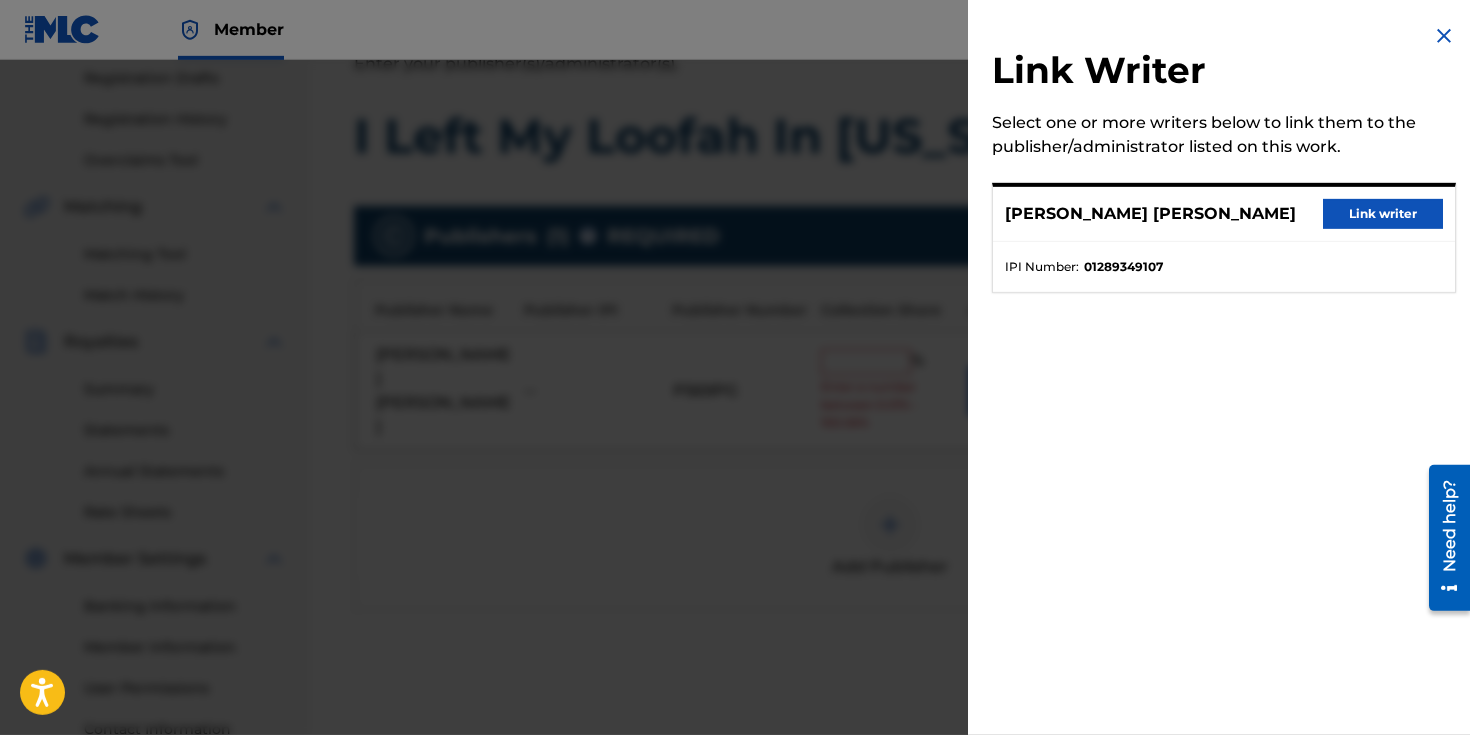 click on "Link writer" at bounding box center (1383, 214) 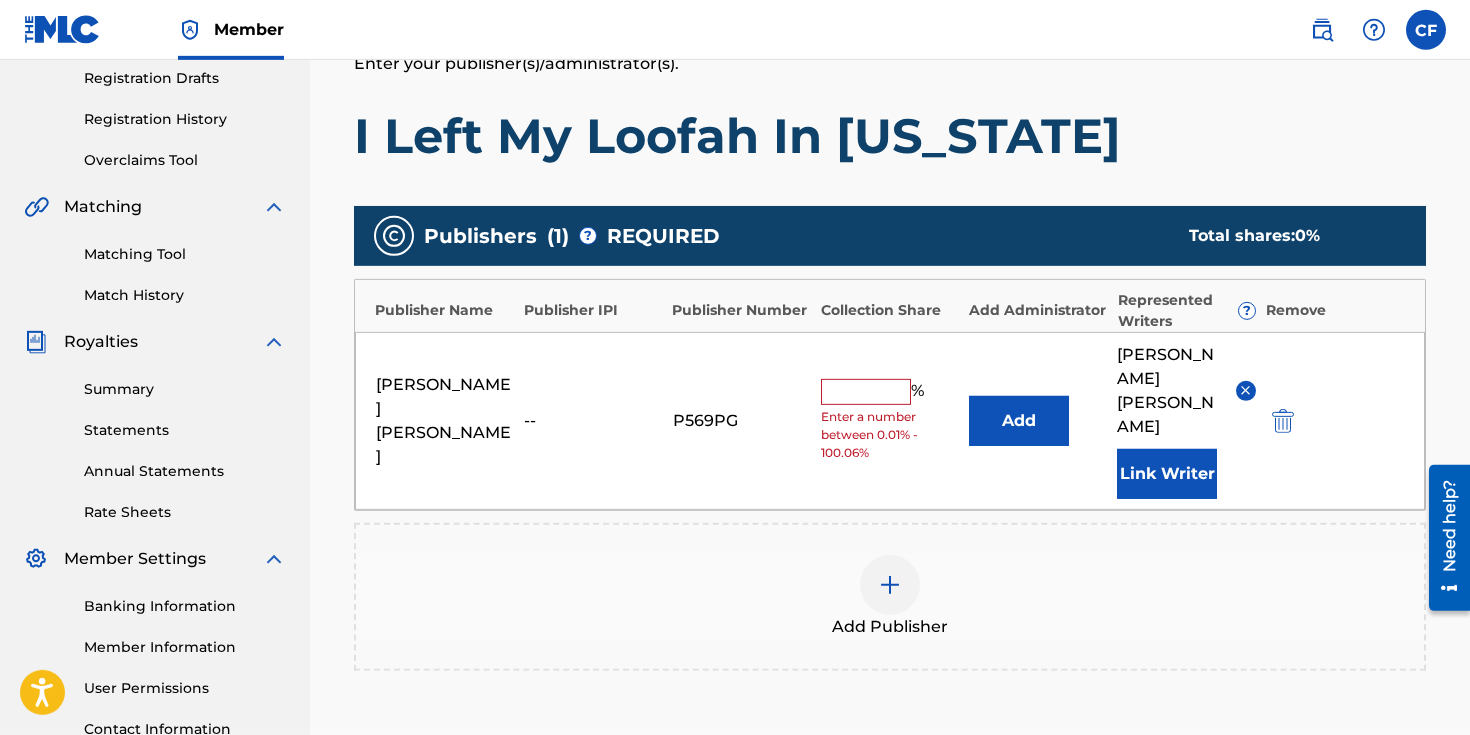 click at bounding box center [866, 392] 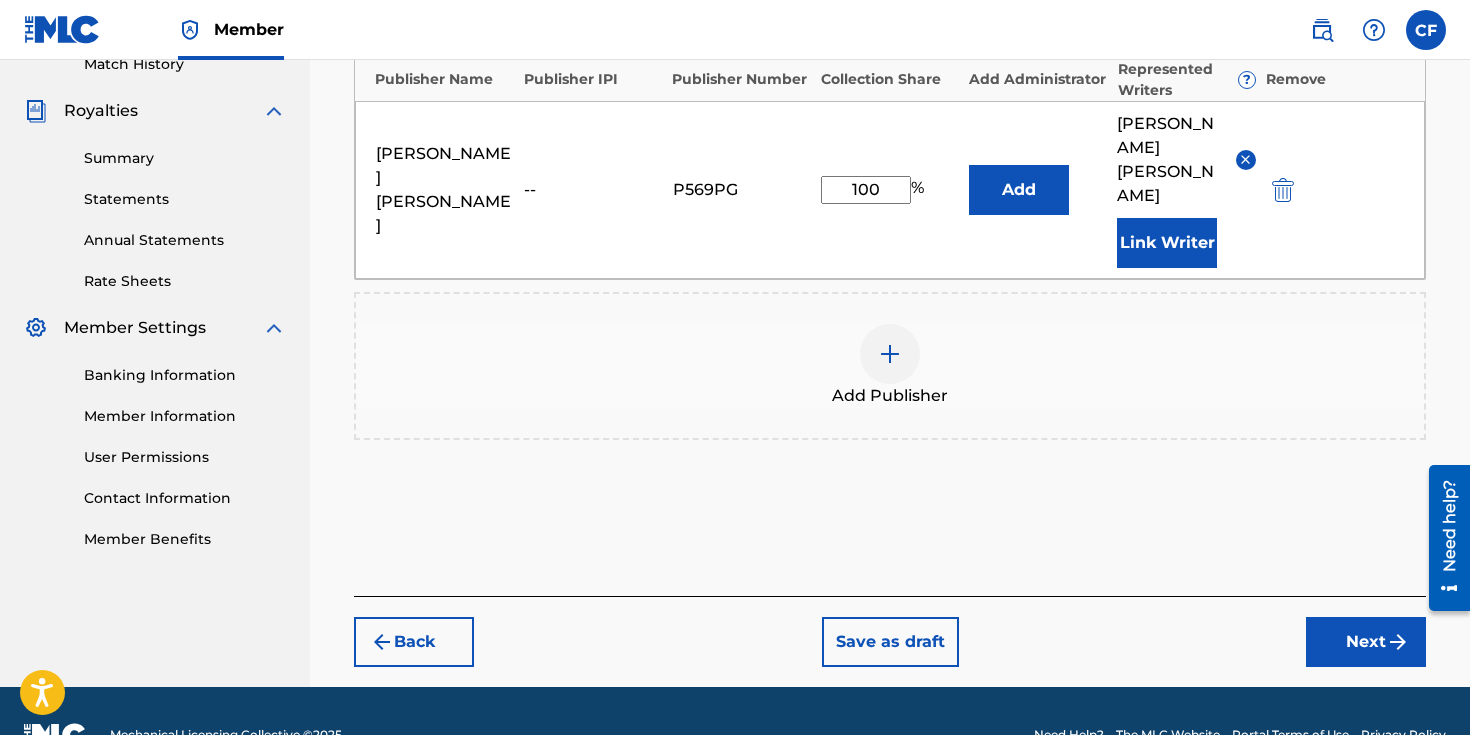 type on "100" 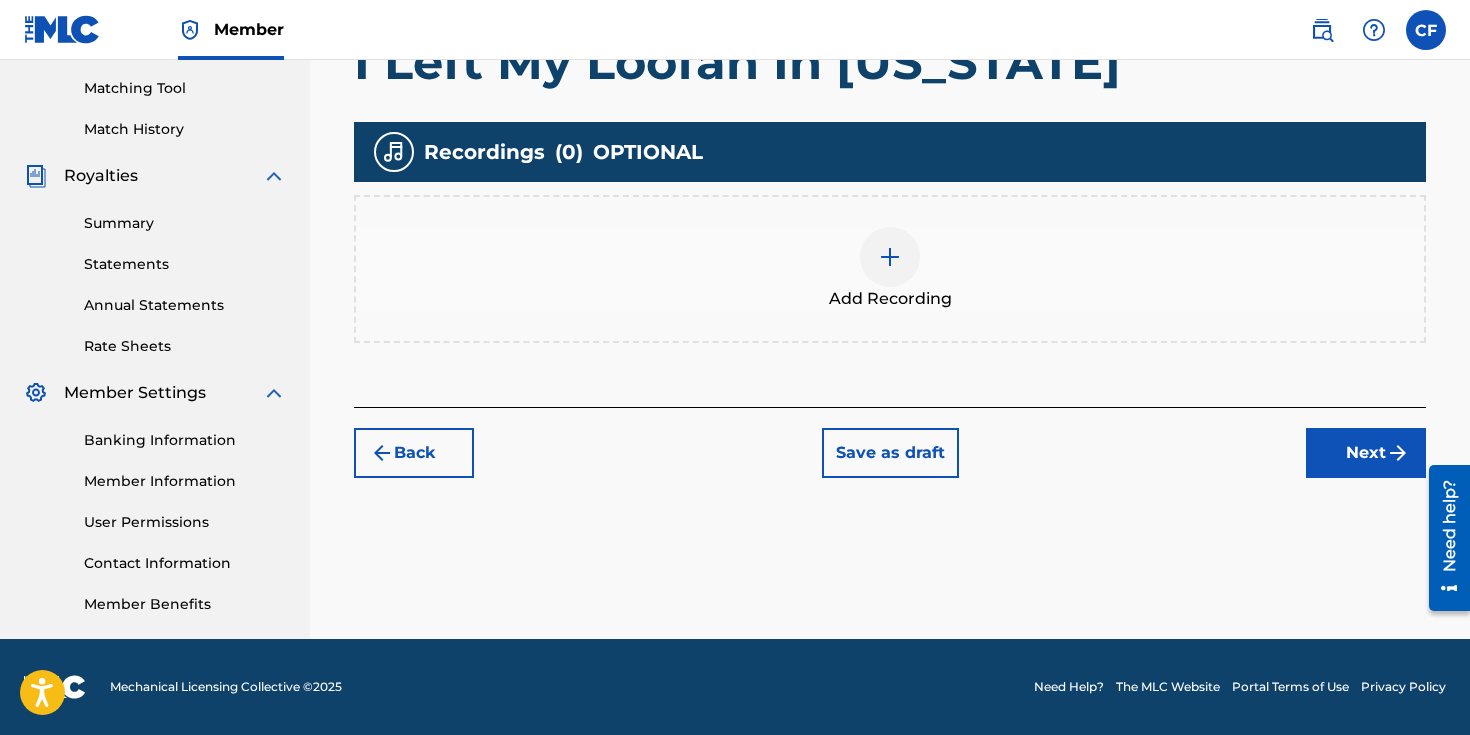click at bounding box center [890, 257] 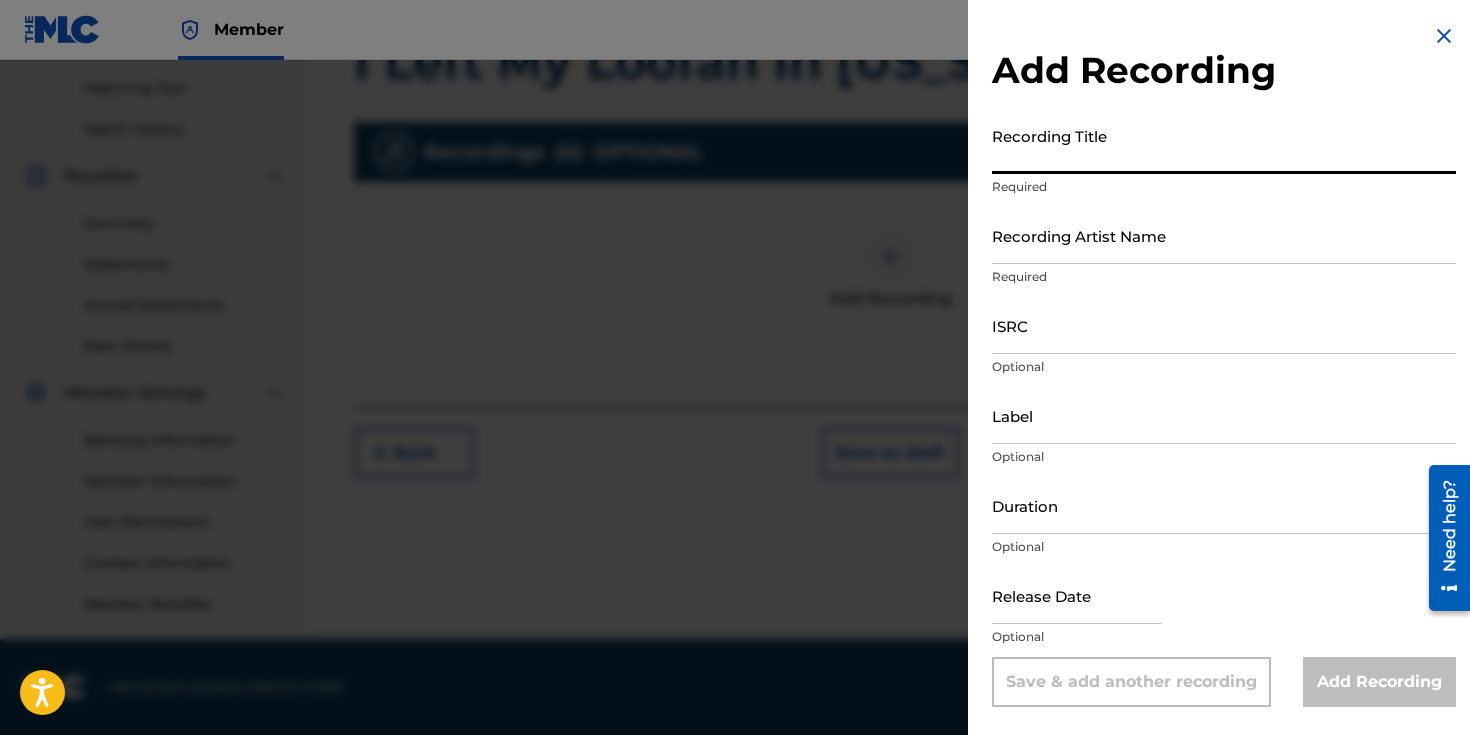 click on "Recording Title" at bounding box center [1224, 145] 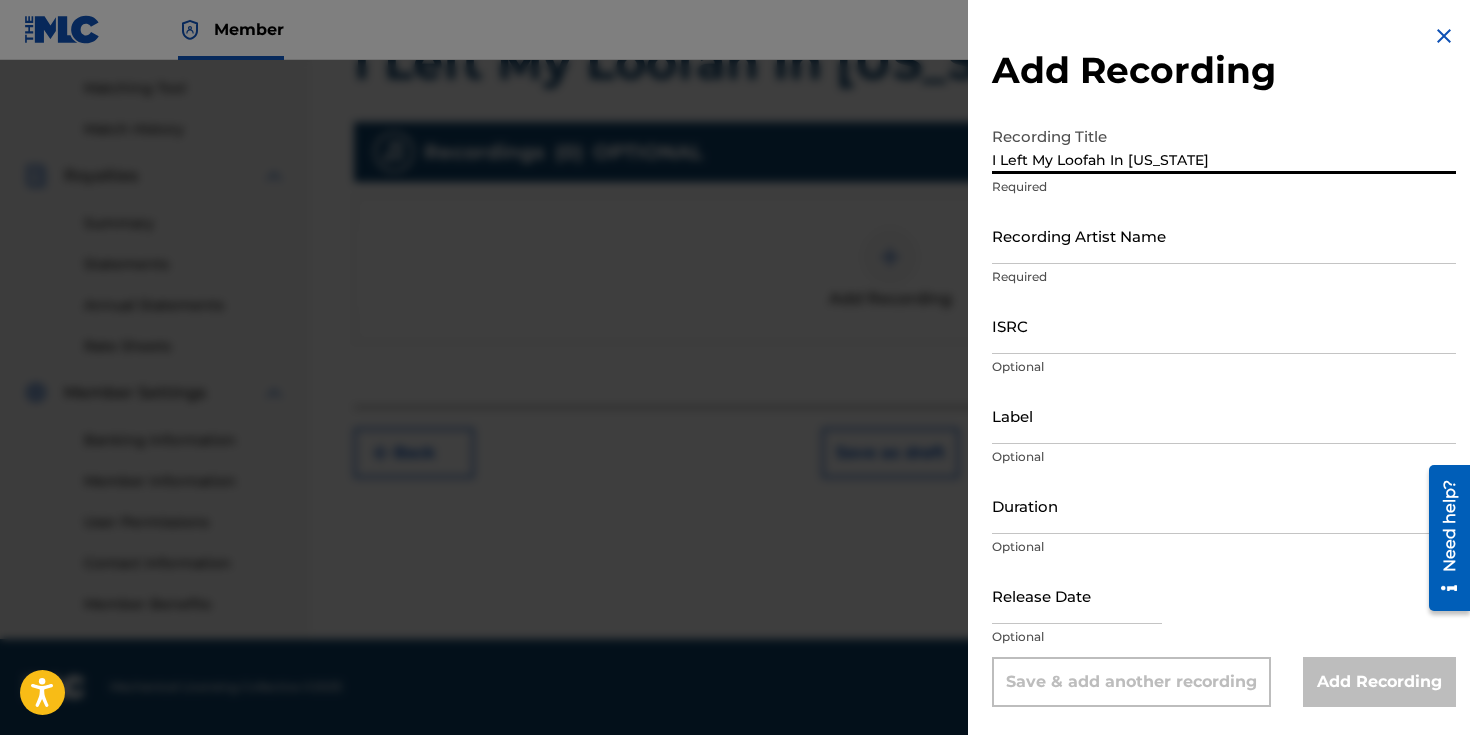 type on "I Left My Loofah In [US_STATE]" 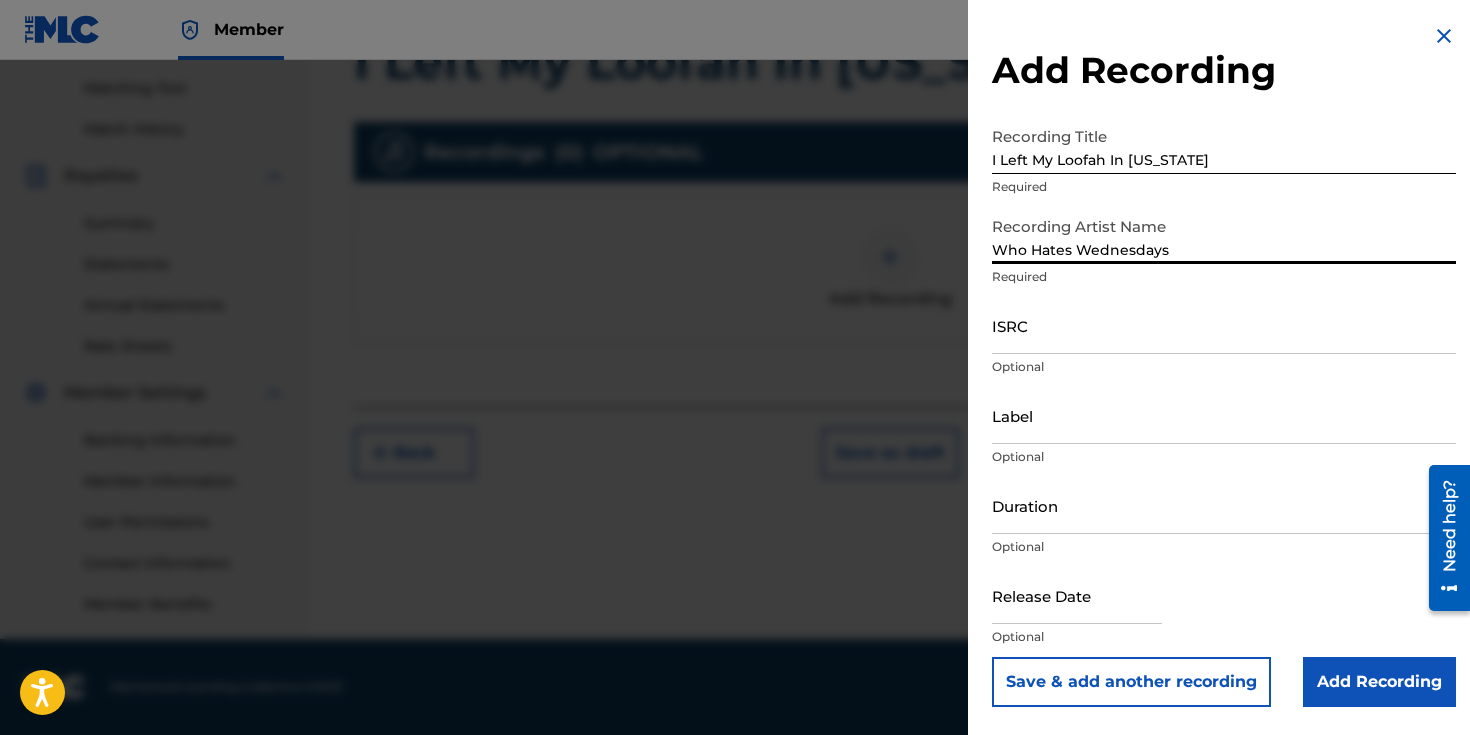 type on "Who Hates Wednesdays" 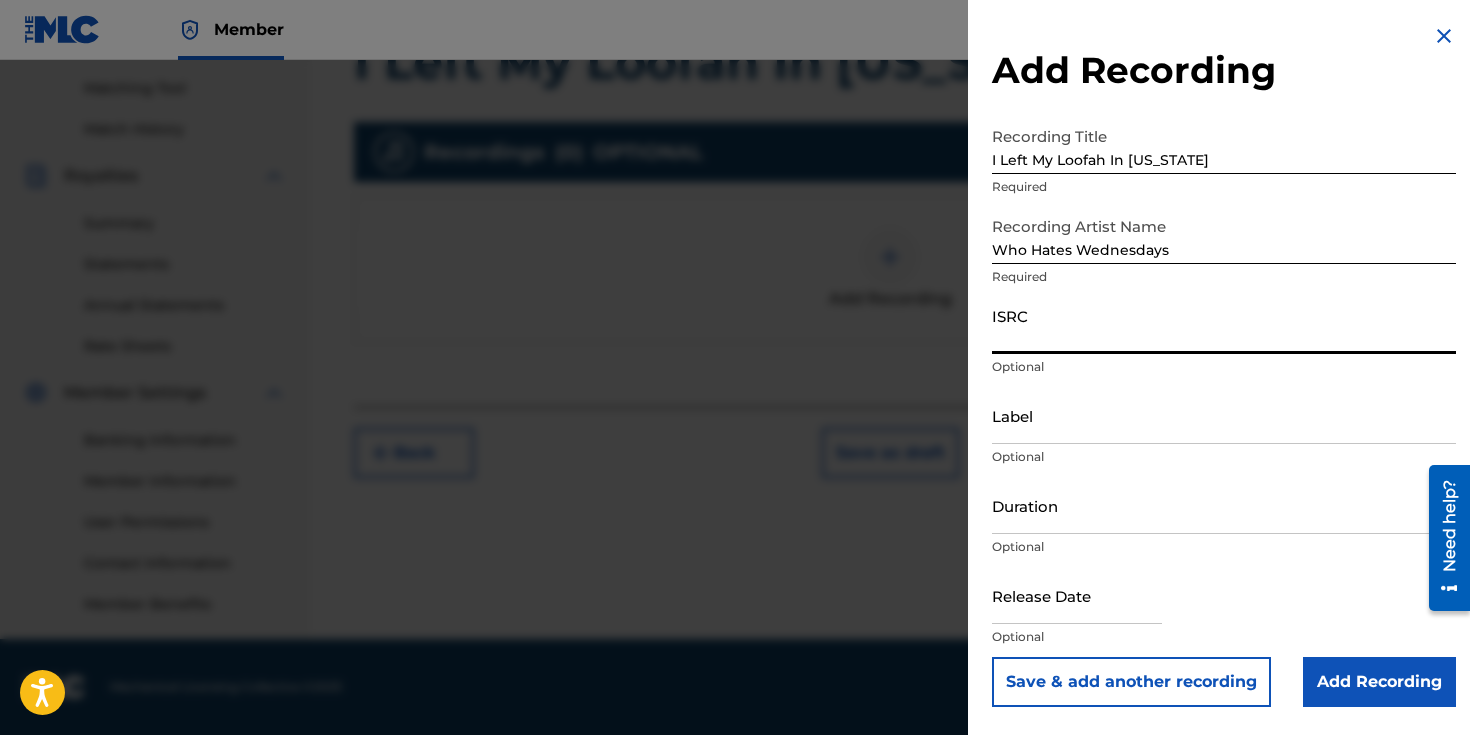 paste on "QZMER2591553" 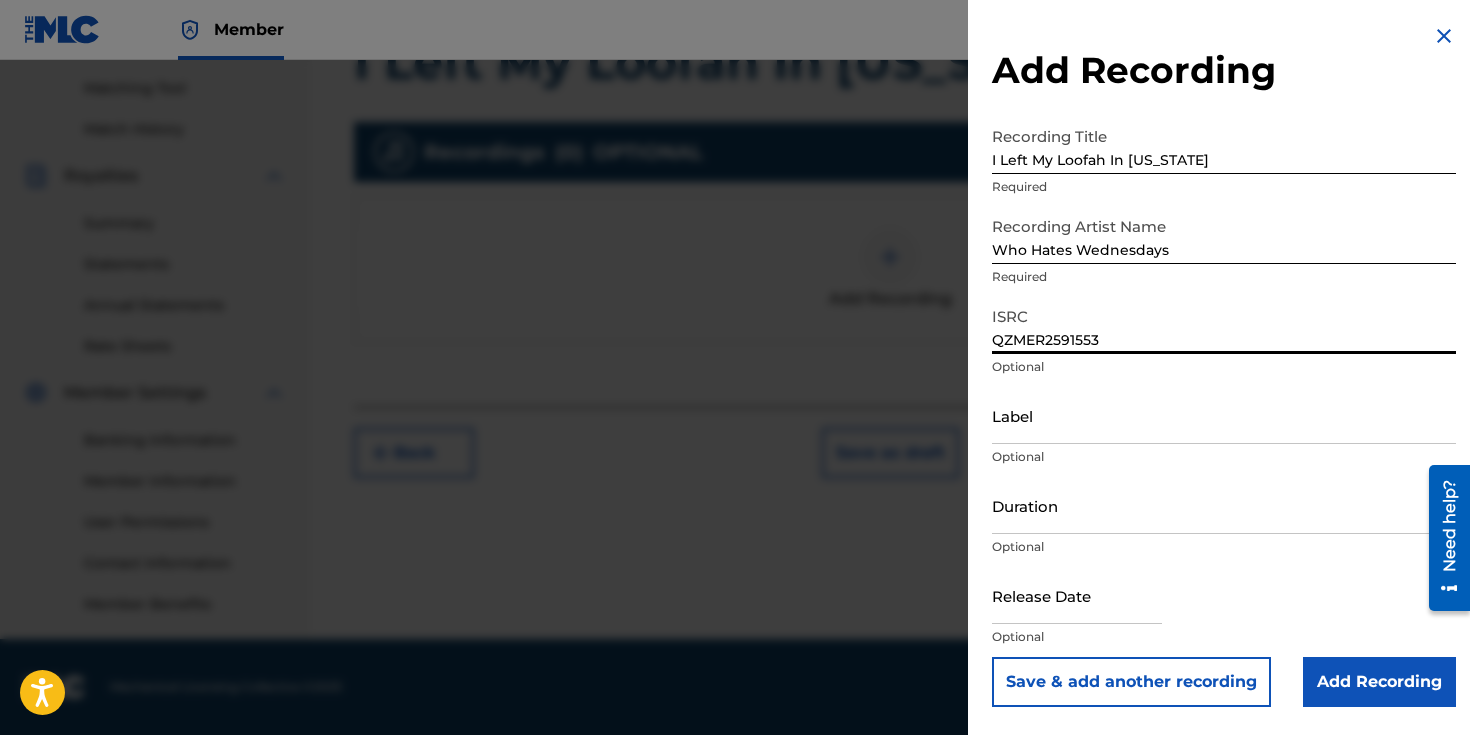 type on "QZMER2591553" 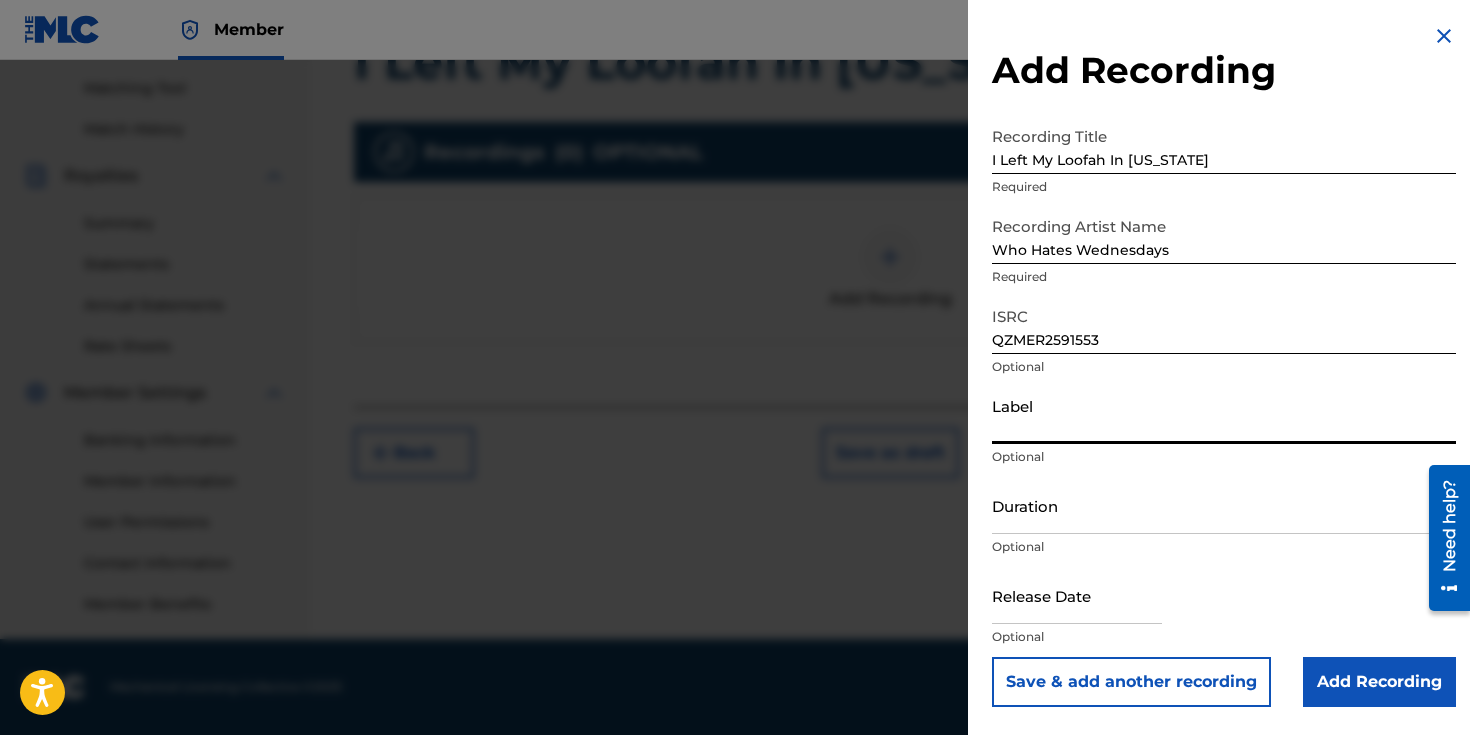 click on "Duration" at bounding box center [1224, 505] 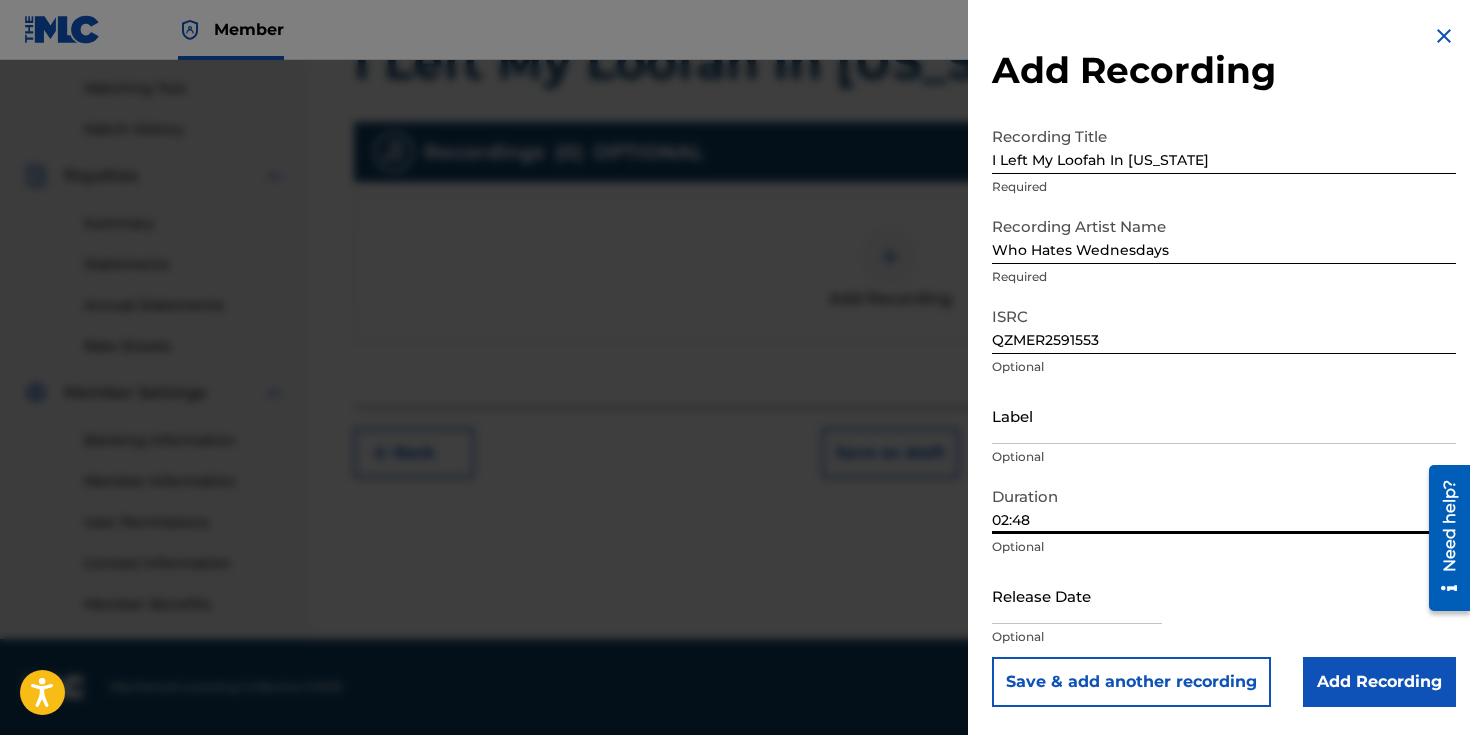 type on "02:48" 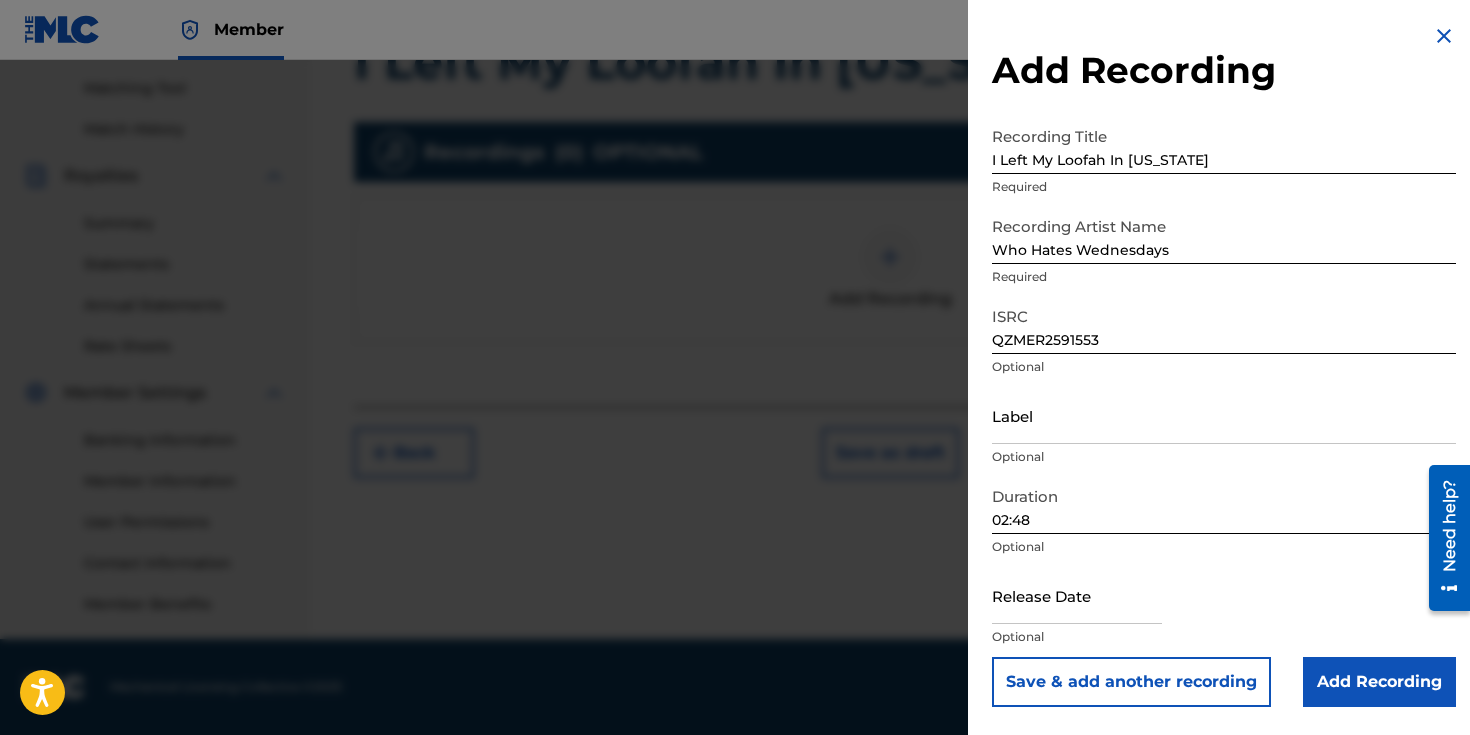 click at bounding box center [1077, 595] 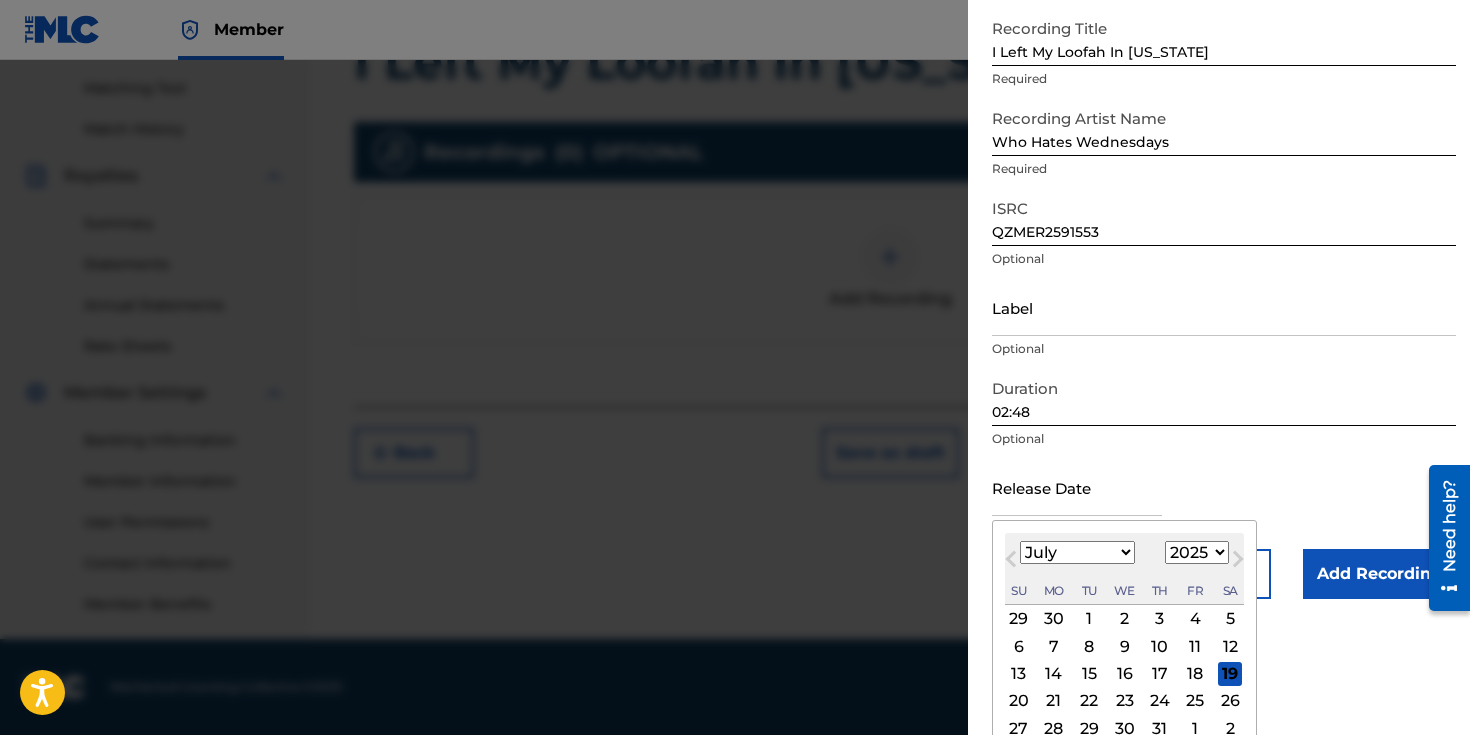 scroll, scrollTop: 156, scrollLeft: 0, axis: vertical 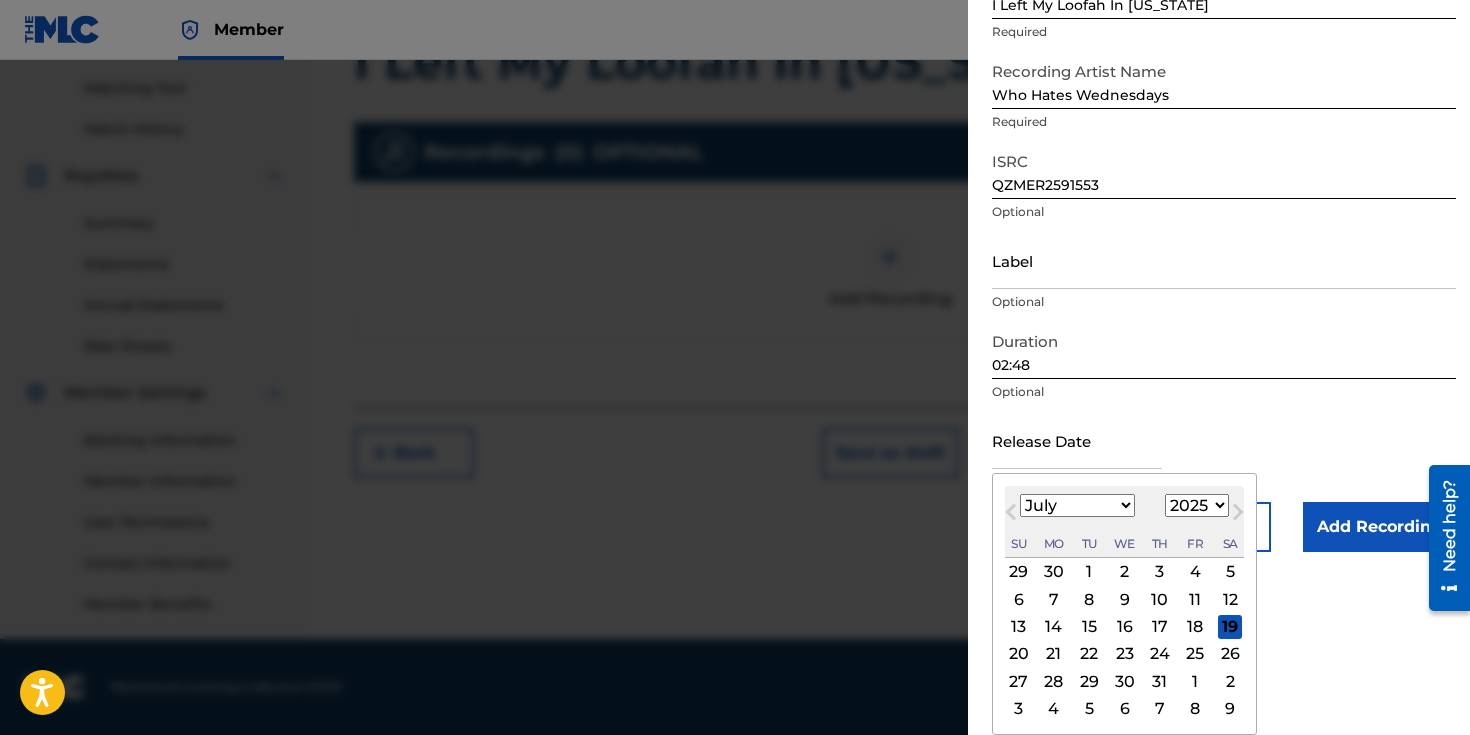click on "Previous Month" at bounding box center (1013, 515) 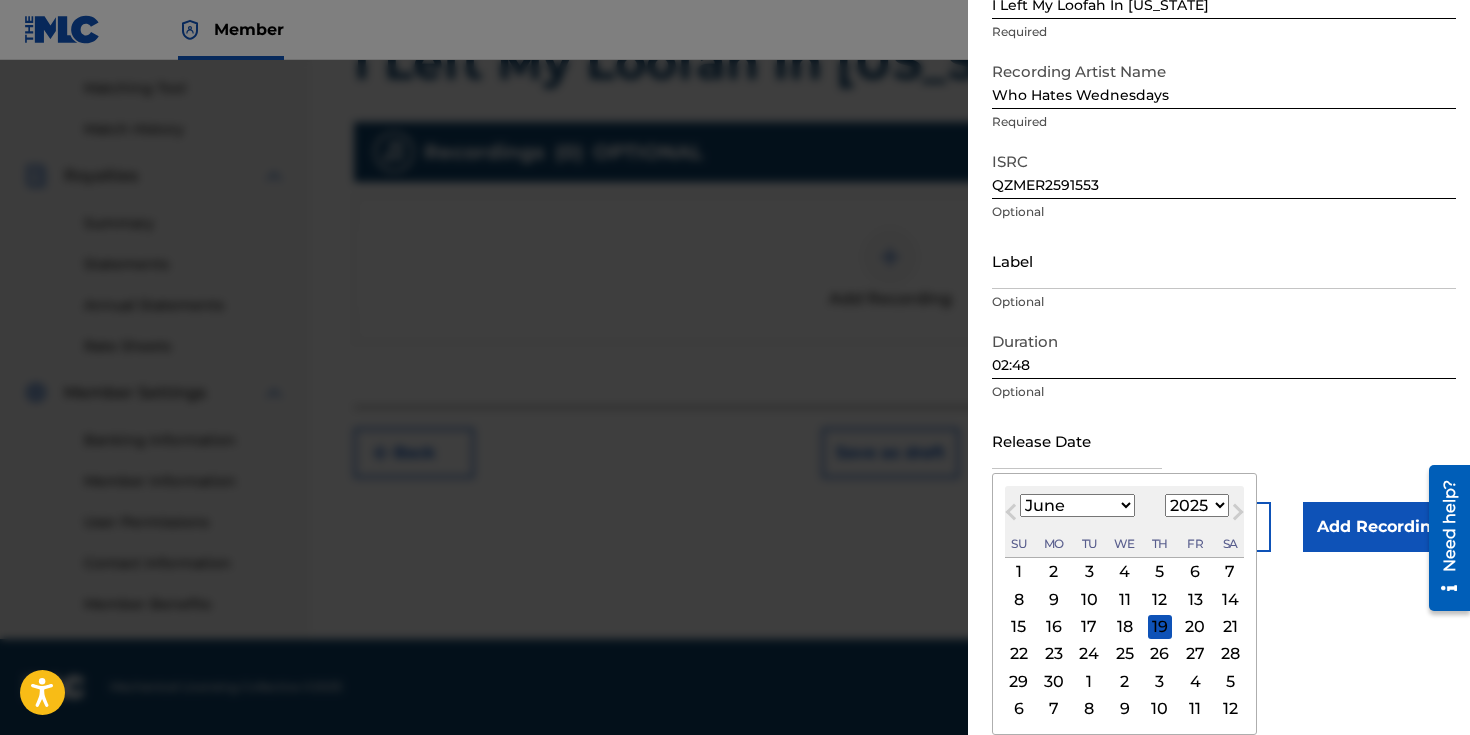 click on "Previous Month" at bounding box center [1013, 515] 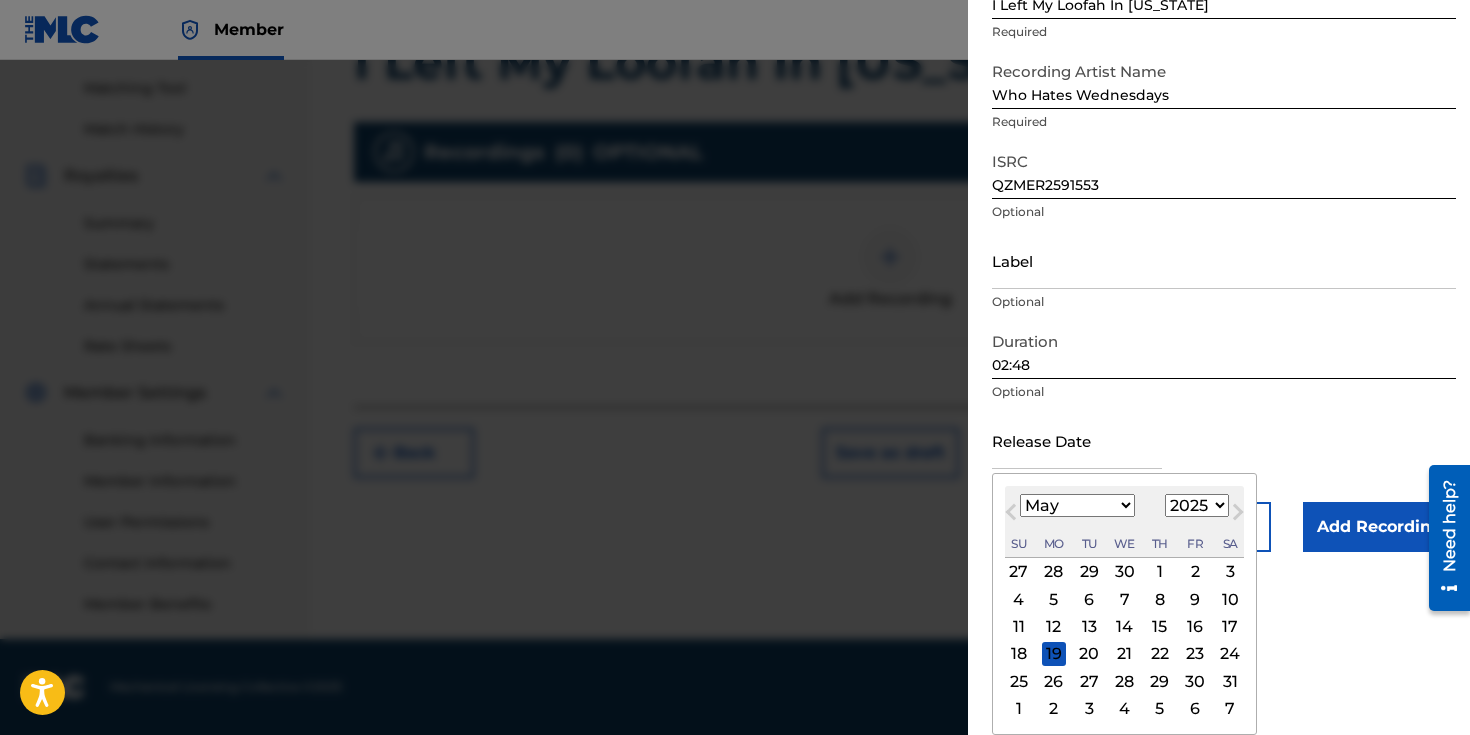 click on "Previous Month" at bounding box center [1013, 515] 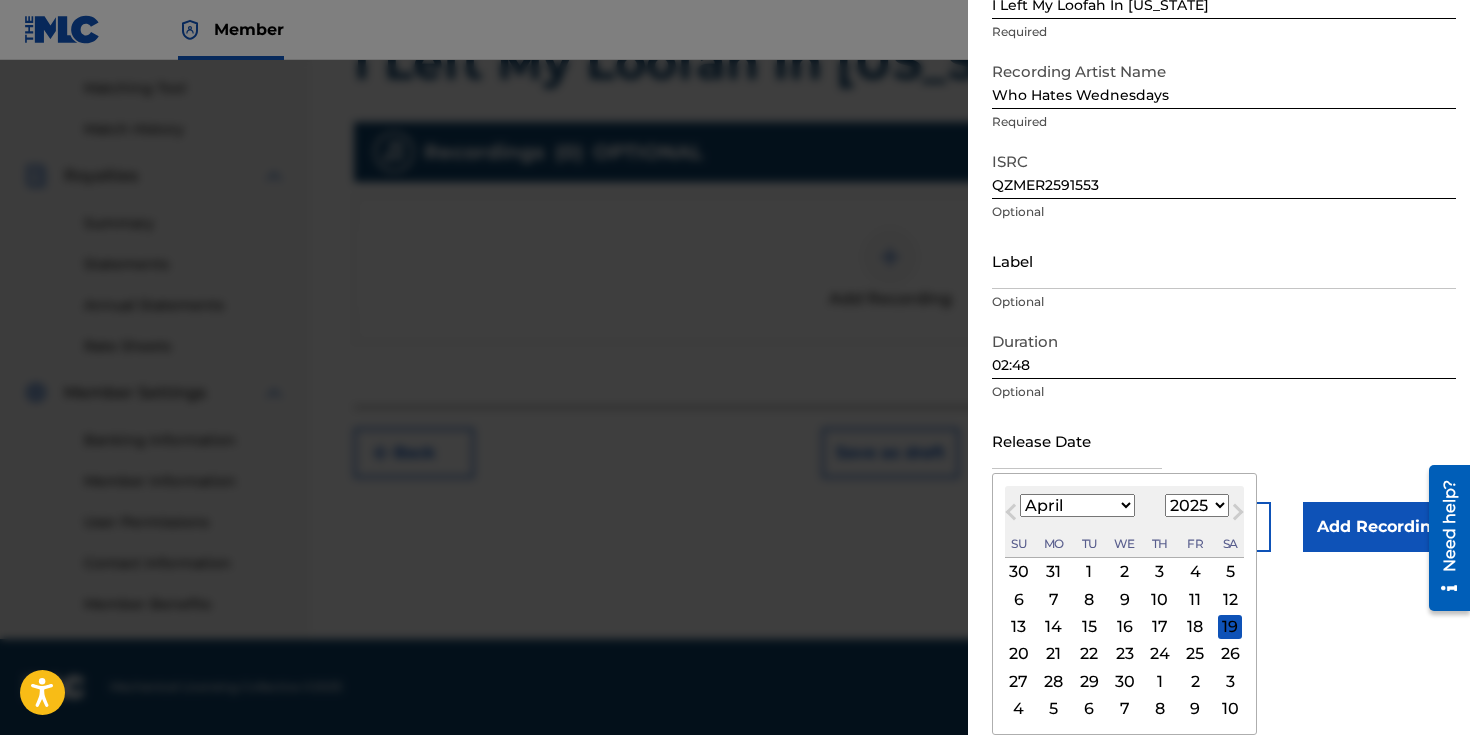click on "22" at bounding box center [1089, 654] 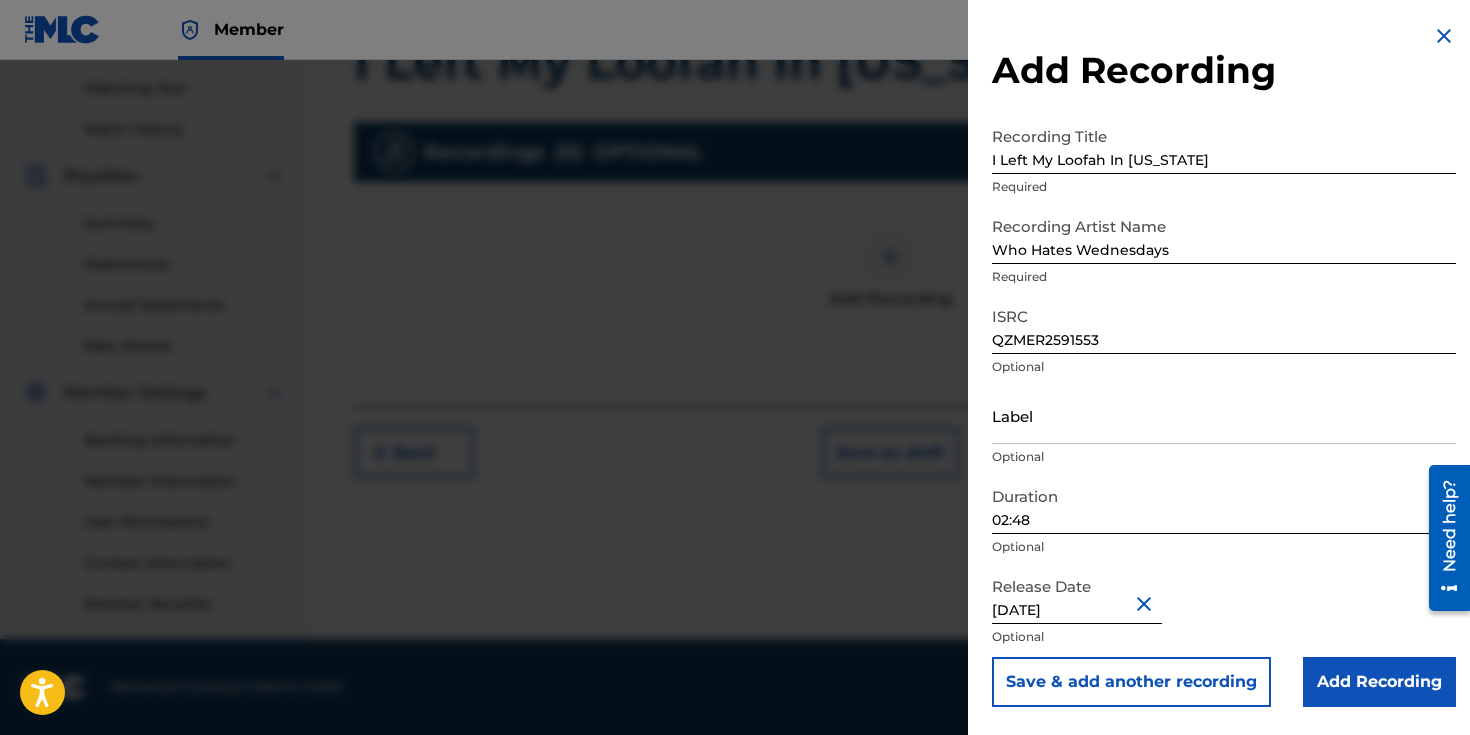 scroll, scrollTop: 0, scrollLeft: 0, axis: both 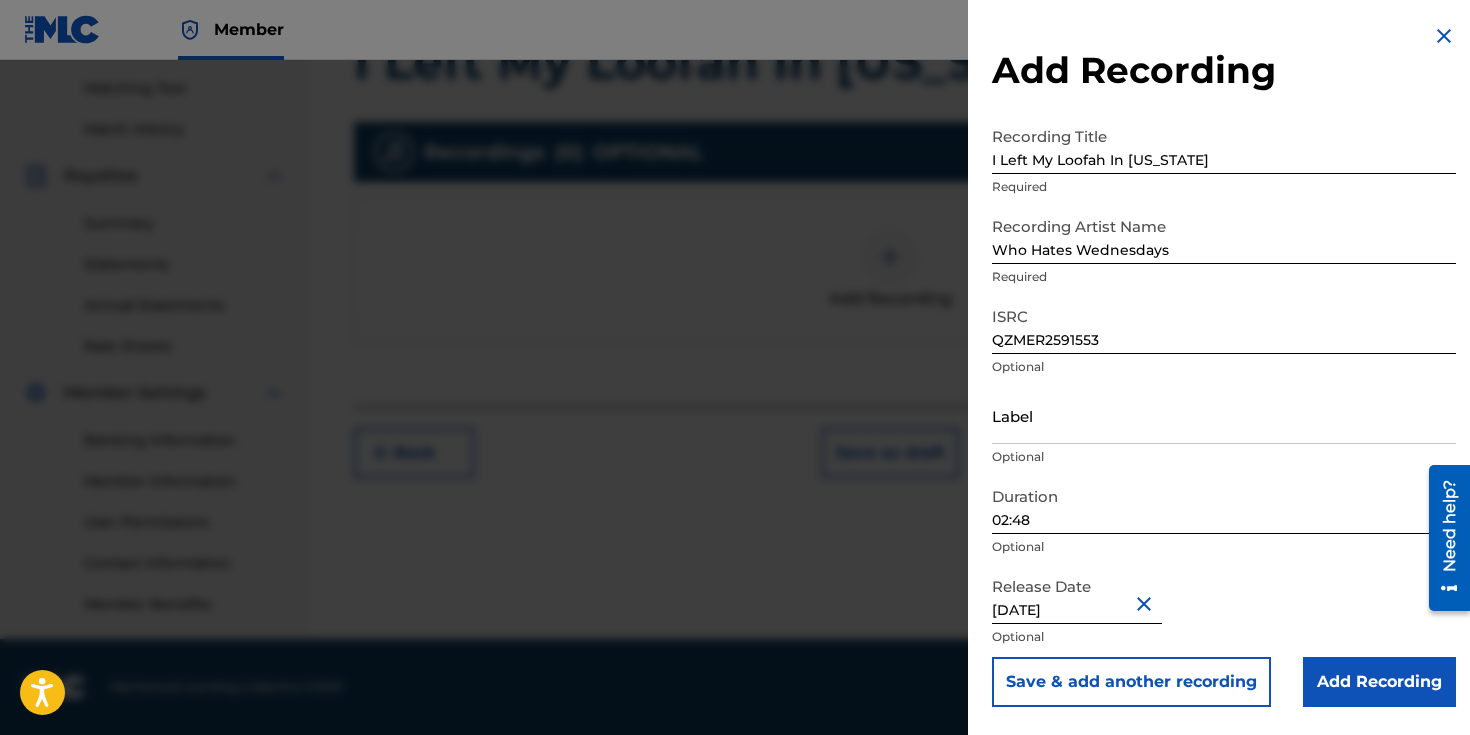 click on "Add Recording" at bounding box center [1379, 682] 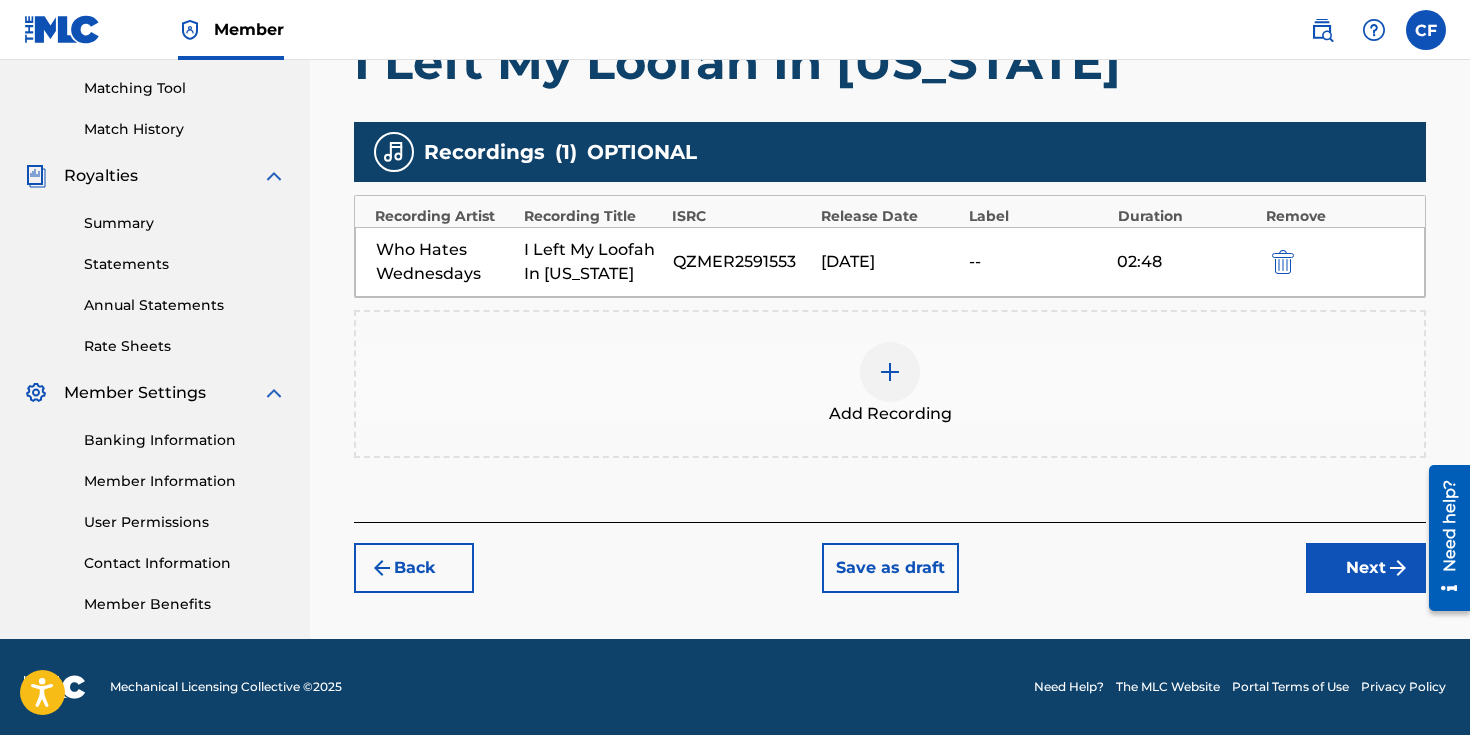 click on "Next" at bounding box center (1366, 568) 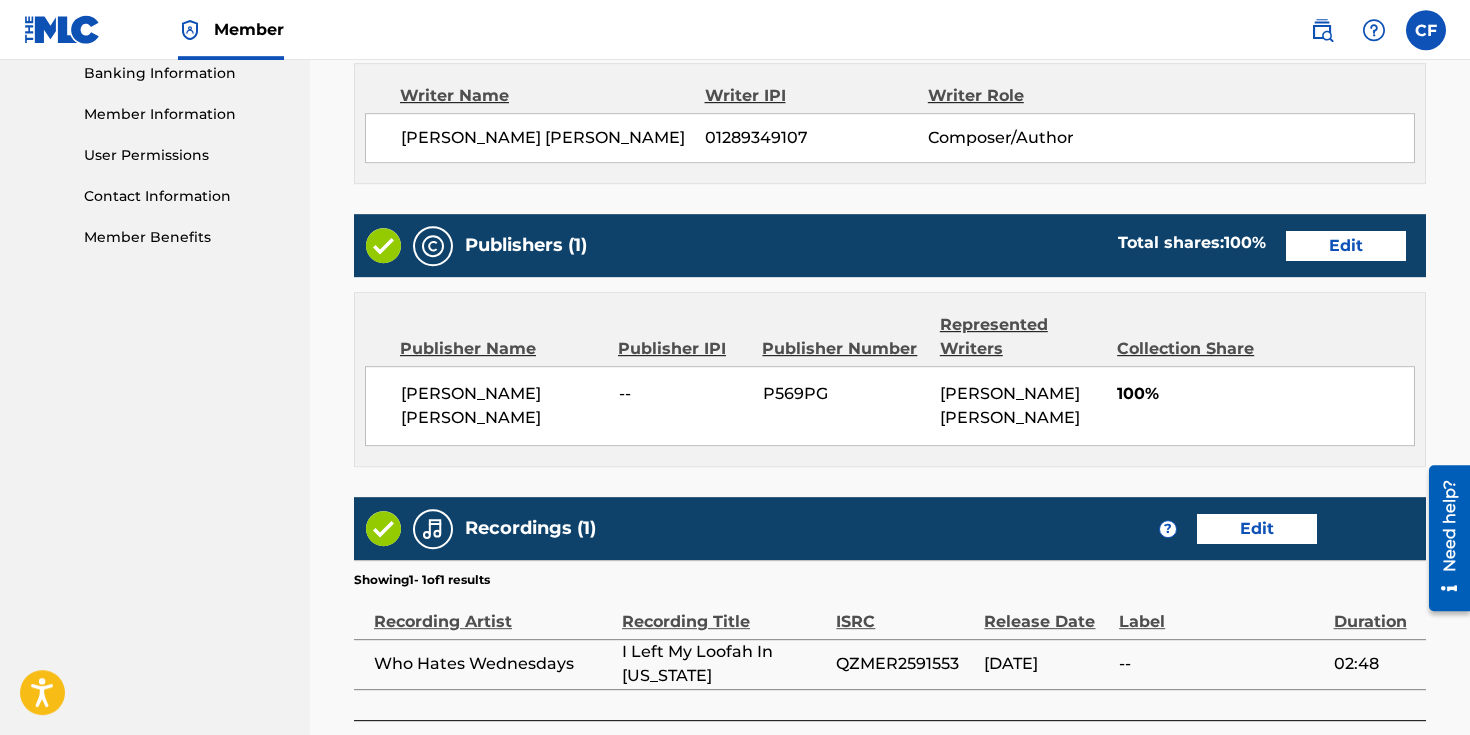 scroll, scrollTop: 1019, scrollLeft: 0, axis: vertical 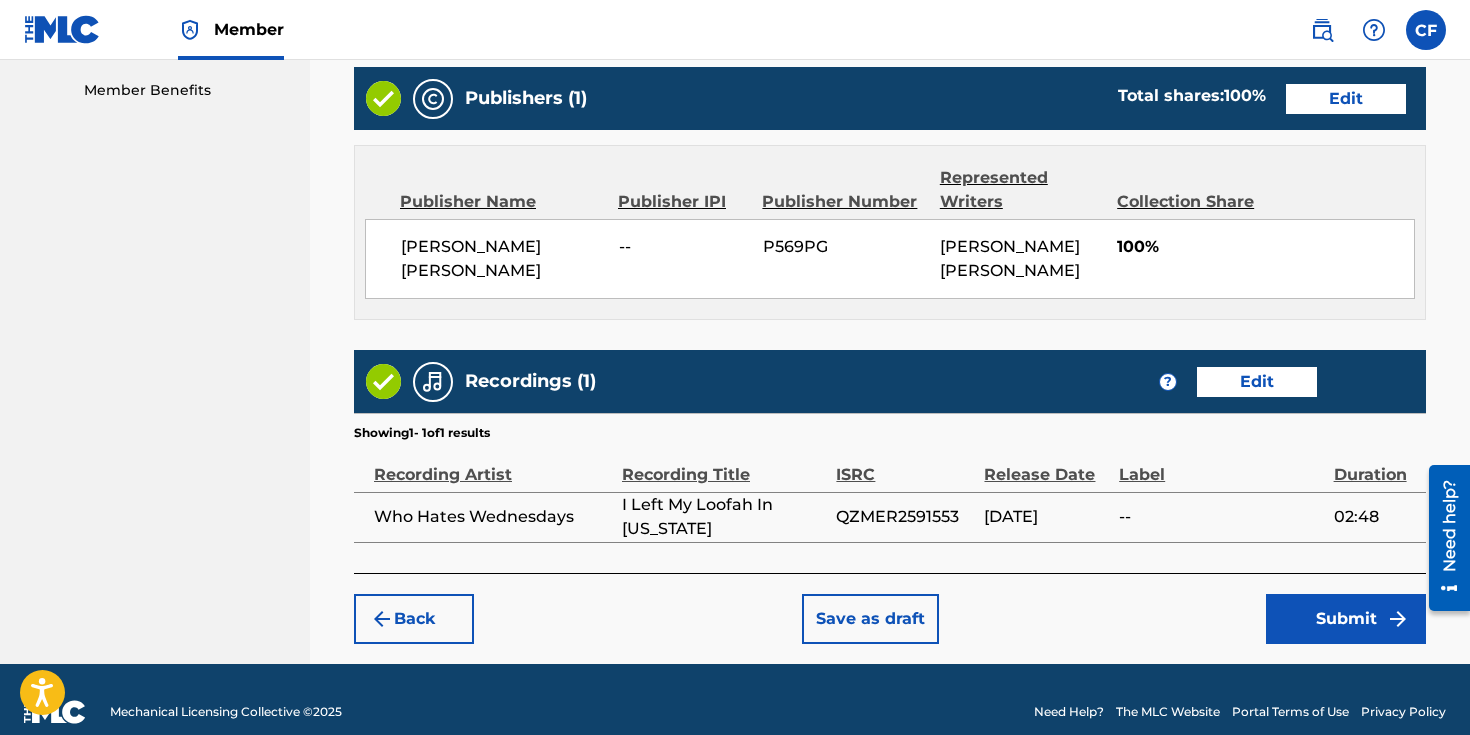 click on "Submit" at bounding box center [1346, 619] 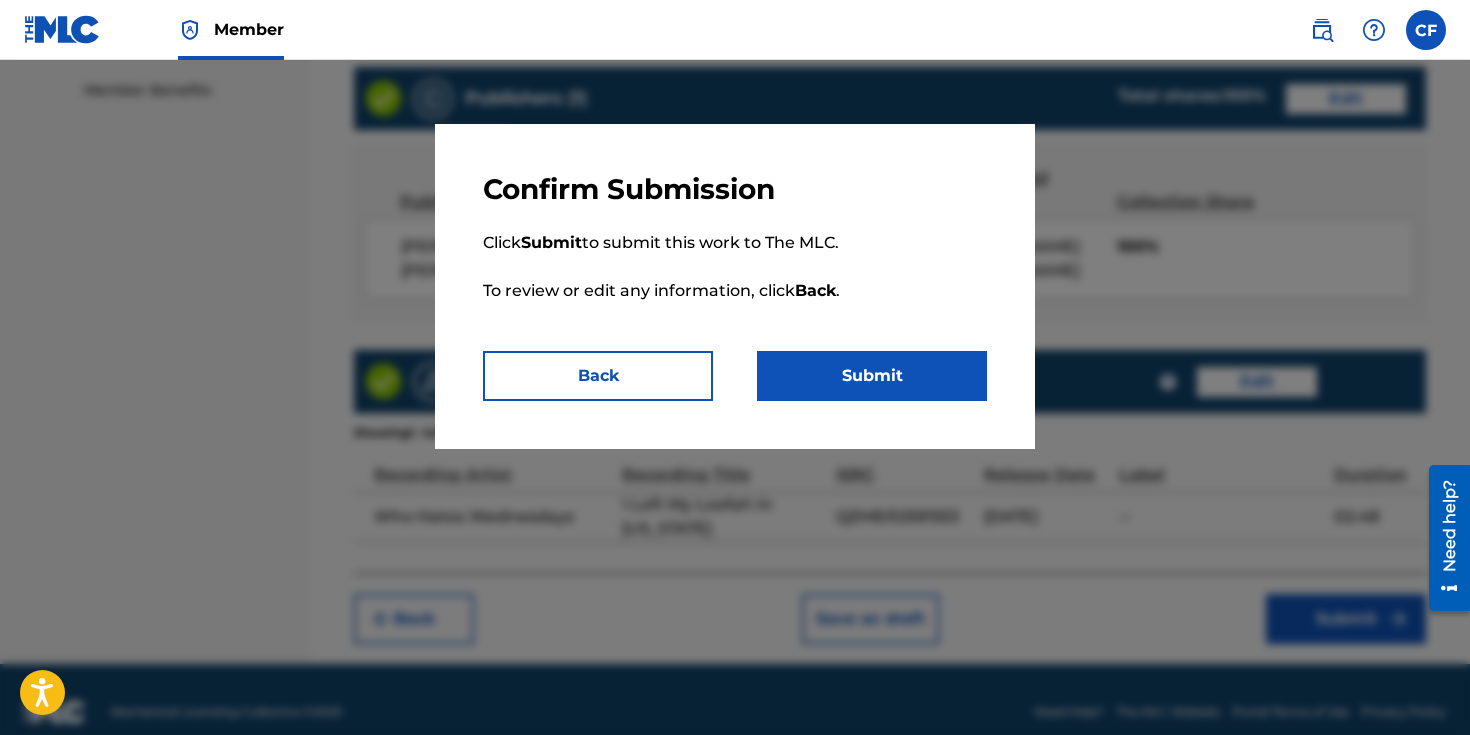click on "Submit" at bounding box center (872, 376) 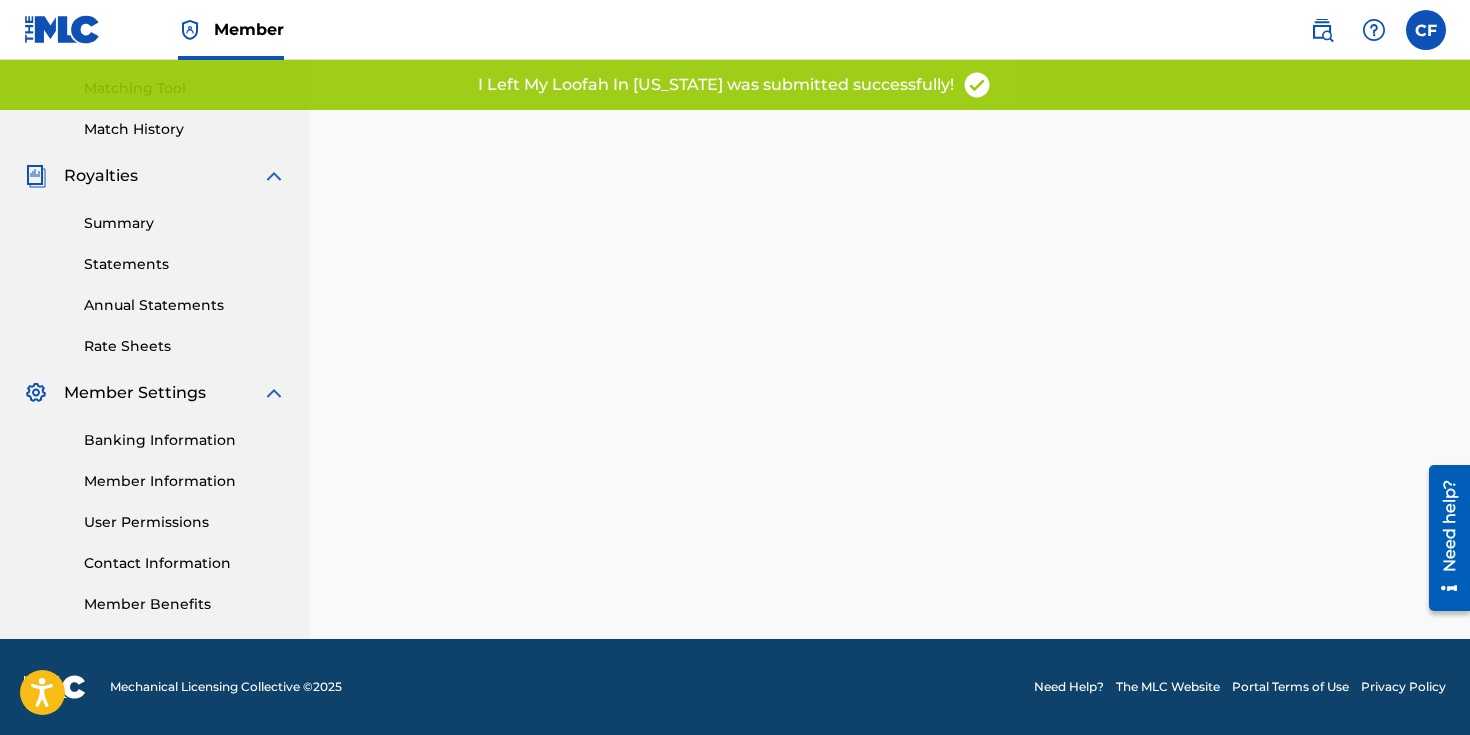 scroll, scrollTop: 0, scrollLeft: 0, axis: both 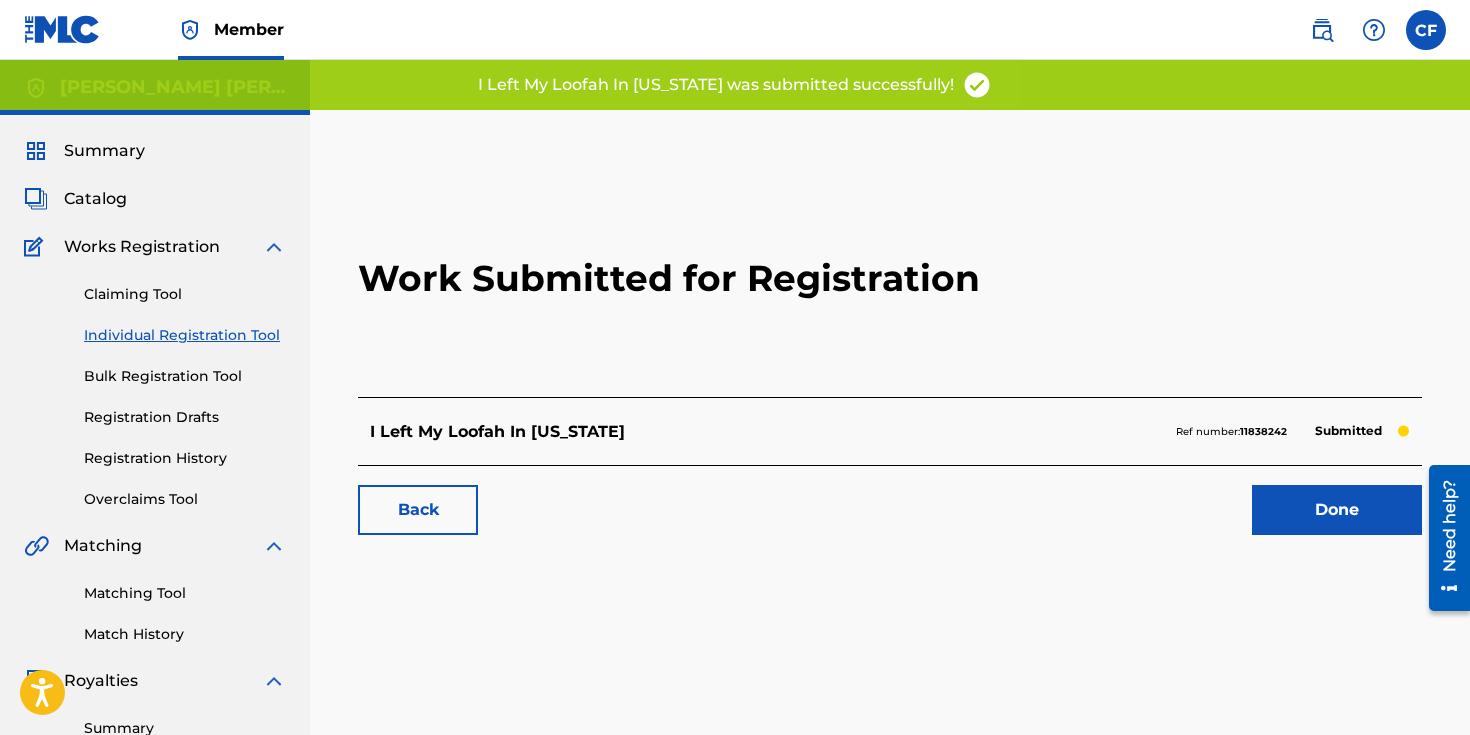 click on "Claiming Tool" at bounding box center (185, 294) 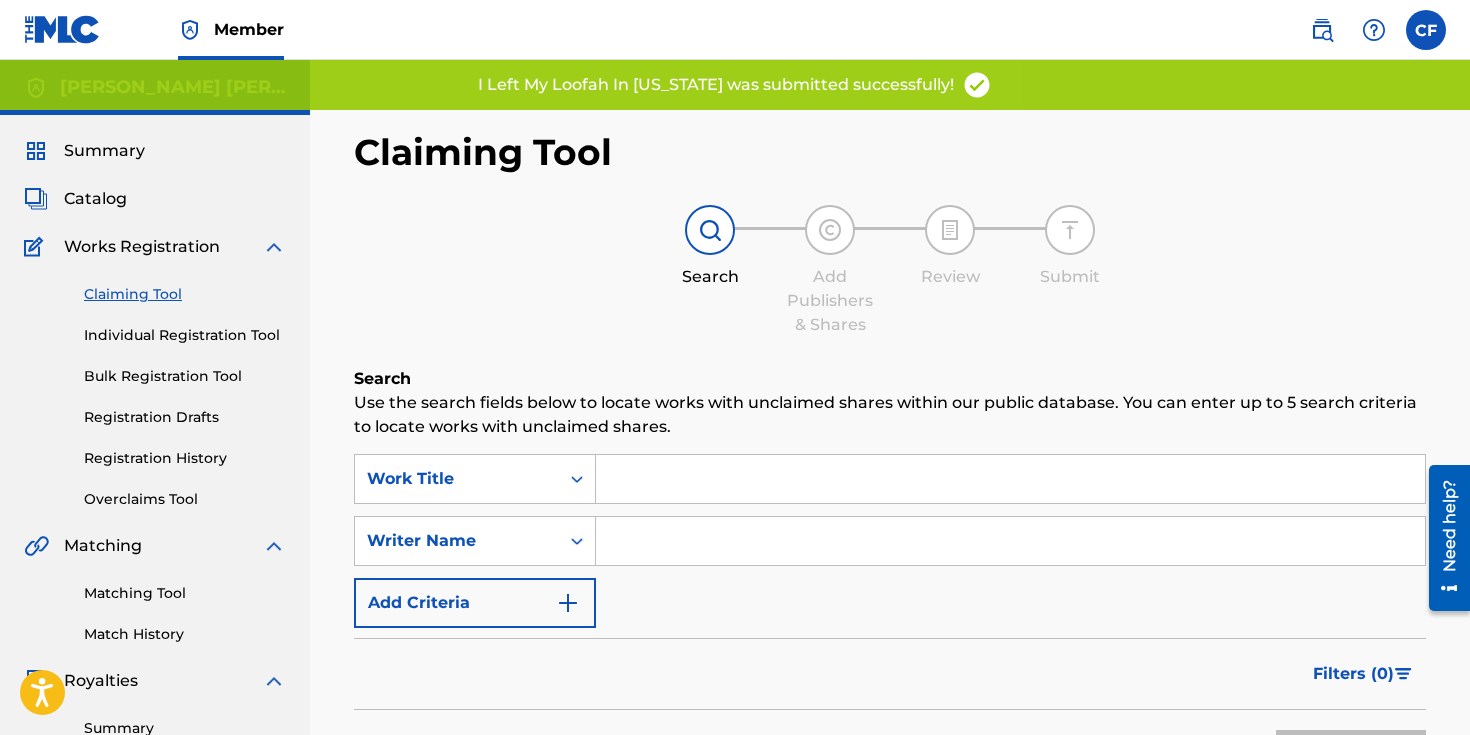 click on "Individual Registration Tool" at bounding box center [185, 335] 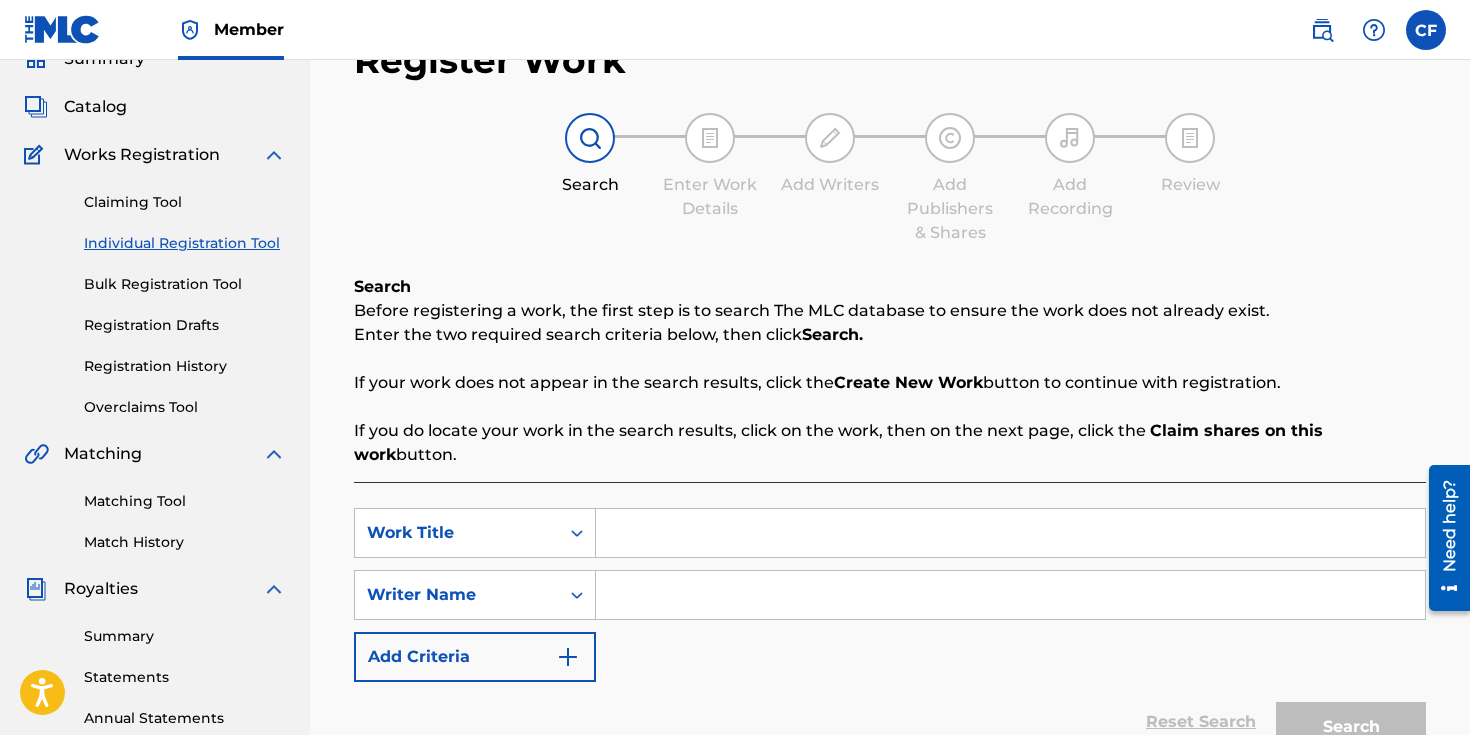 scroll, scrollTop: 190, scrollLeft: 0, axis: vertical 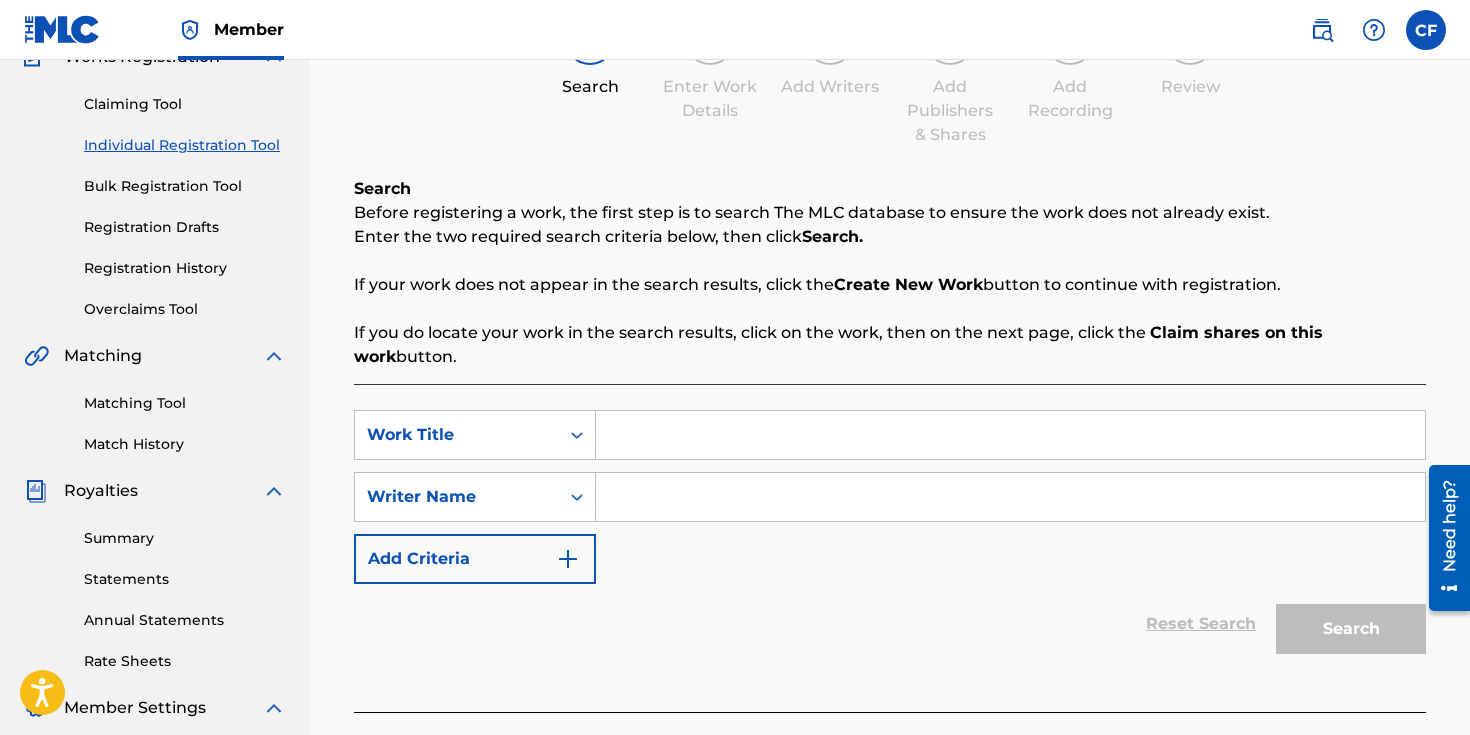 click at bounding box center [1010, 435] 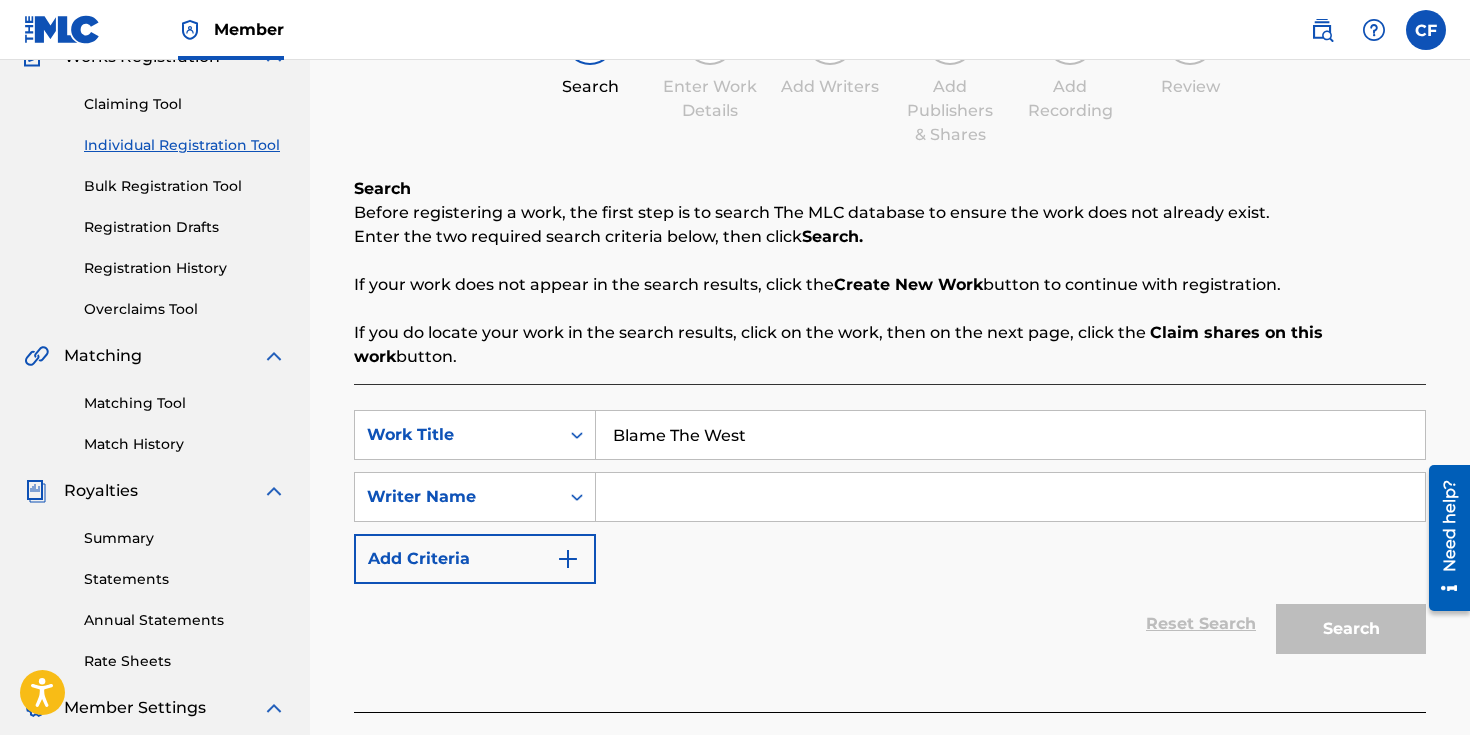 type on "Blame The West" 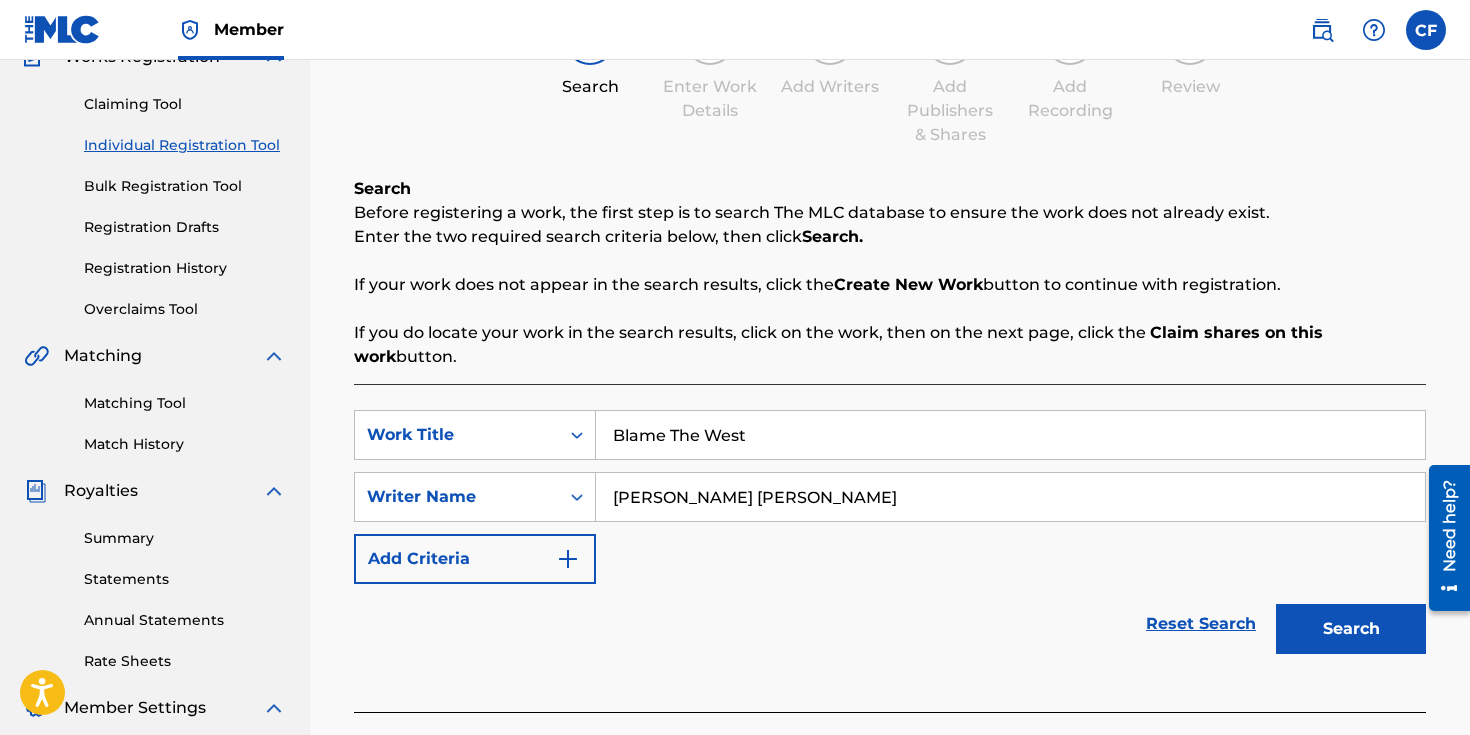 type on "[PERSON_NAME] [PERSON_NAME]" 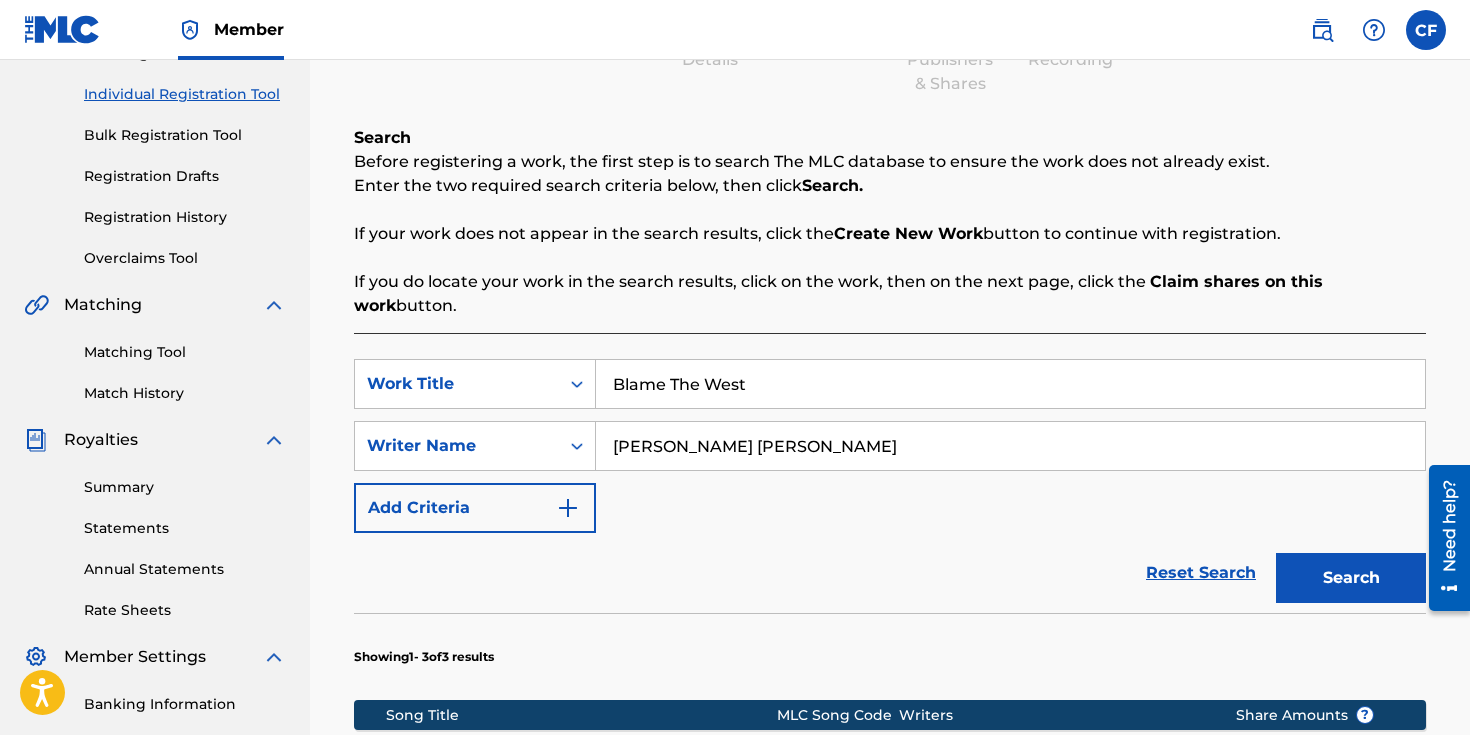 scroll, scrollTop: 187, scrollLeft: 0, axis: vertical 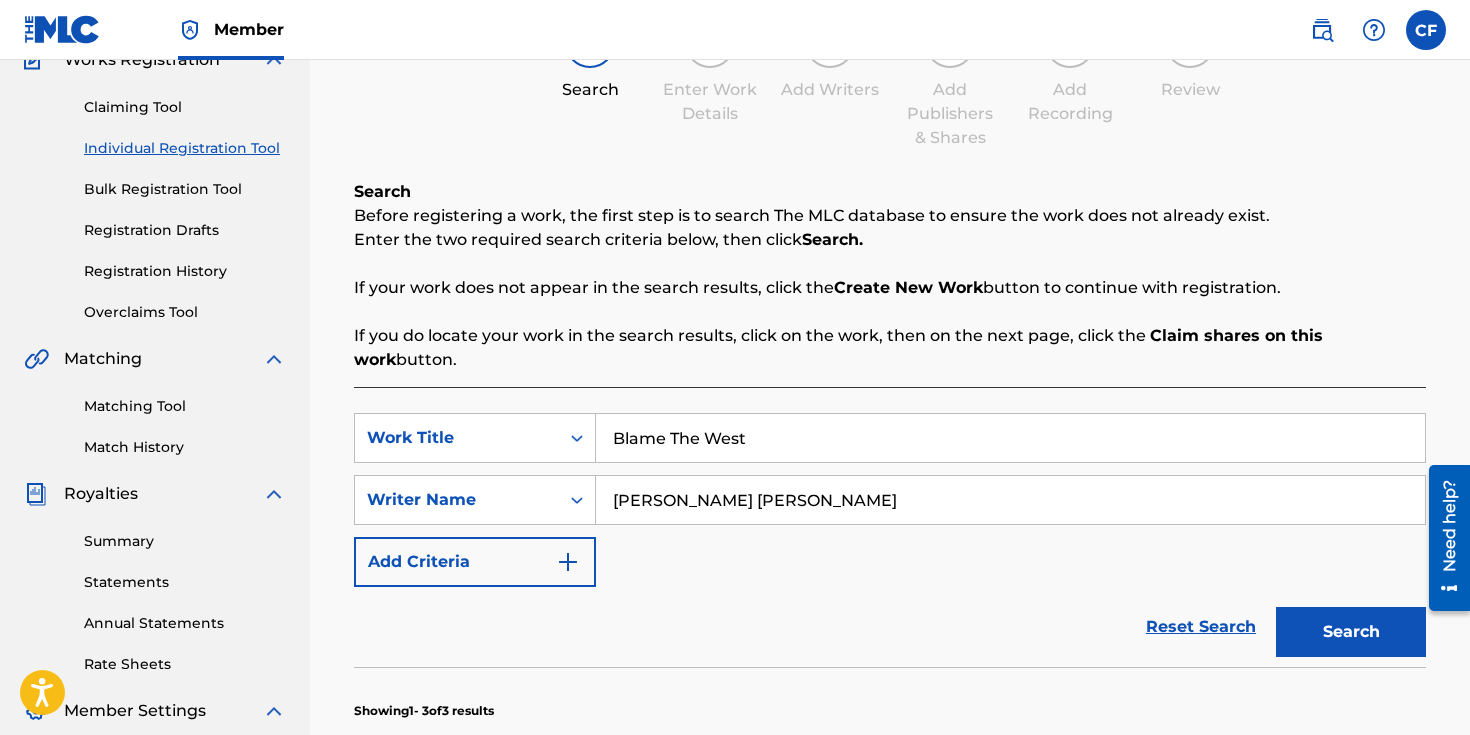 click on "Claiming Tool" at bounding box center [185, 107] 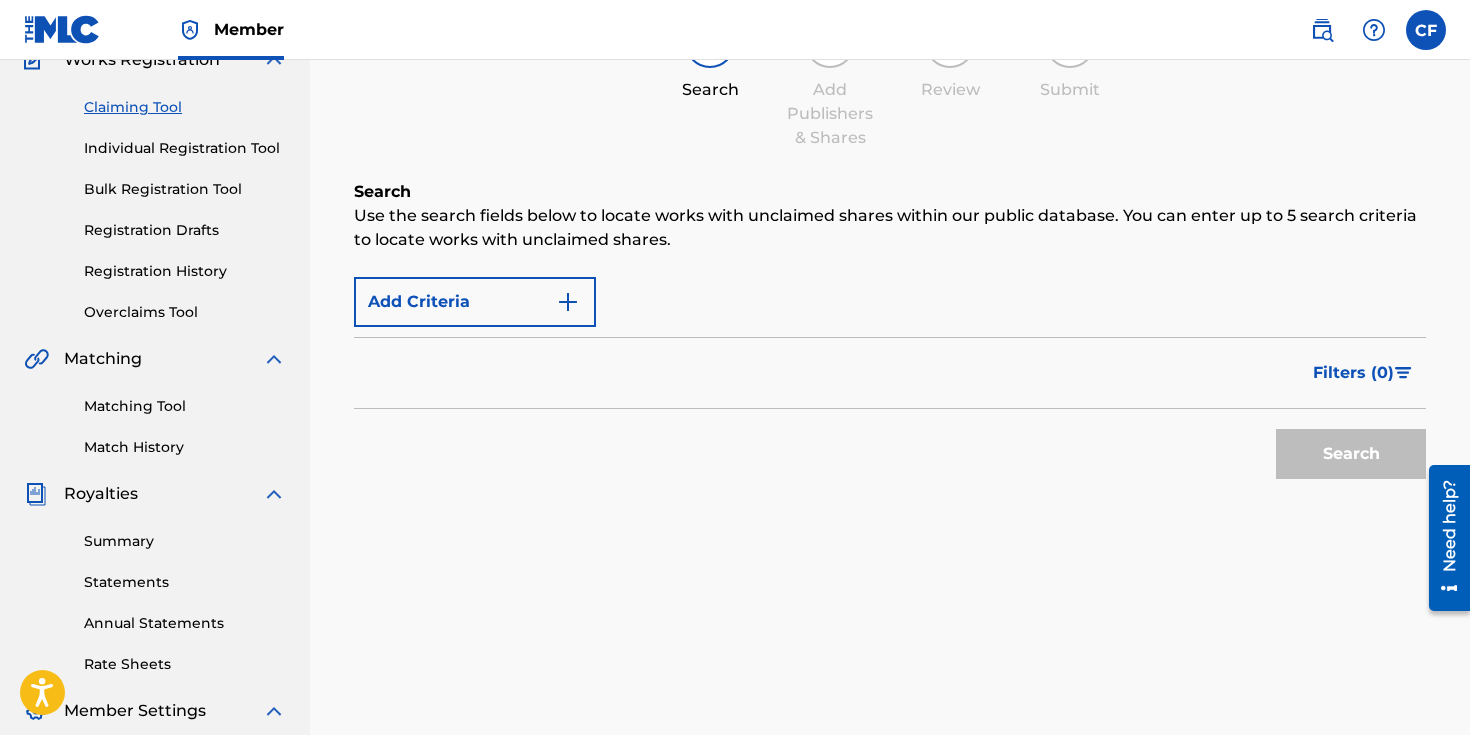 scroll, scrollTop: 0, scrollLeft: 0, axis: both 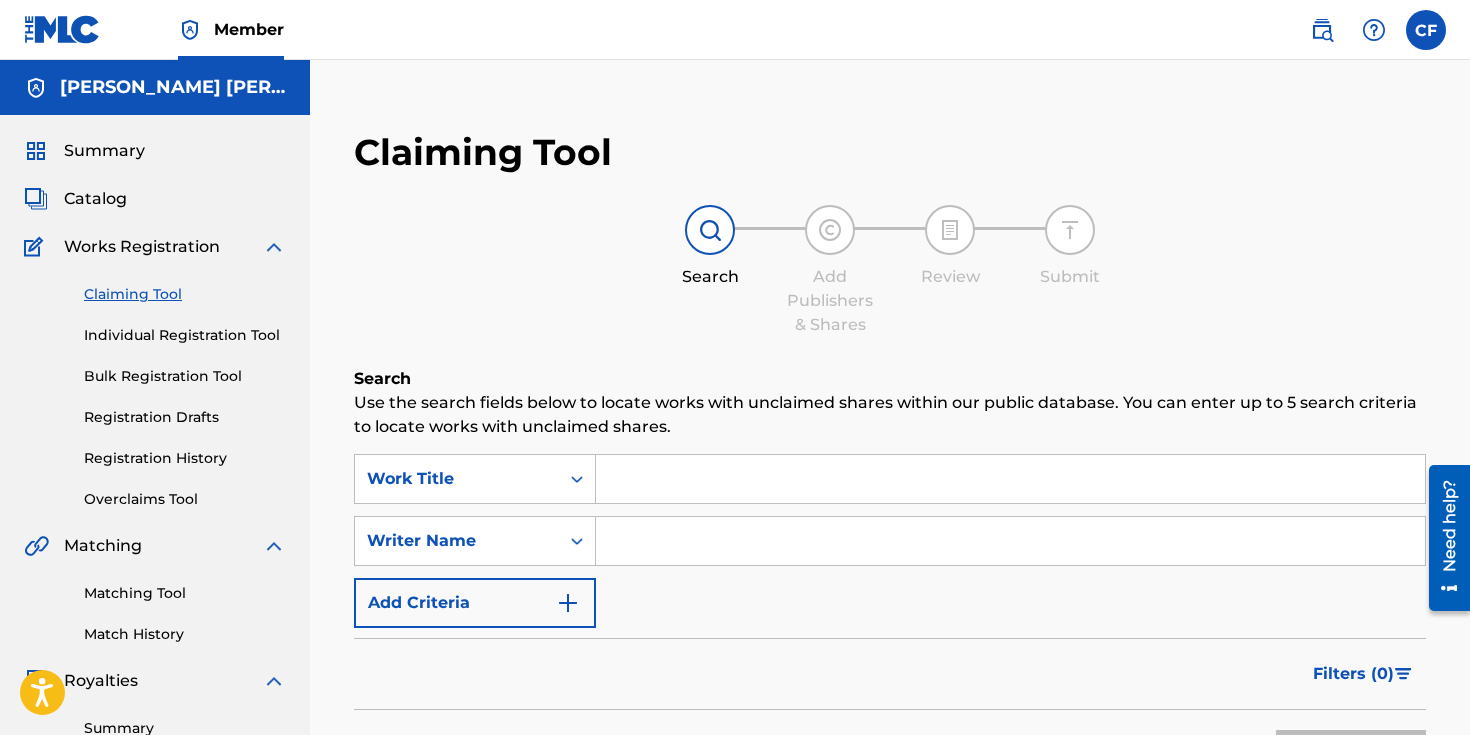 click on "Catalog" at bounding box center (95, 199) 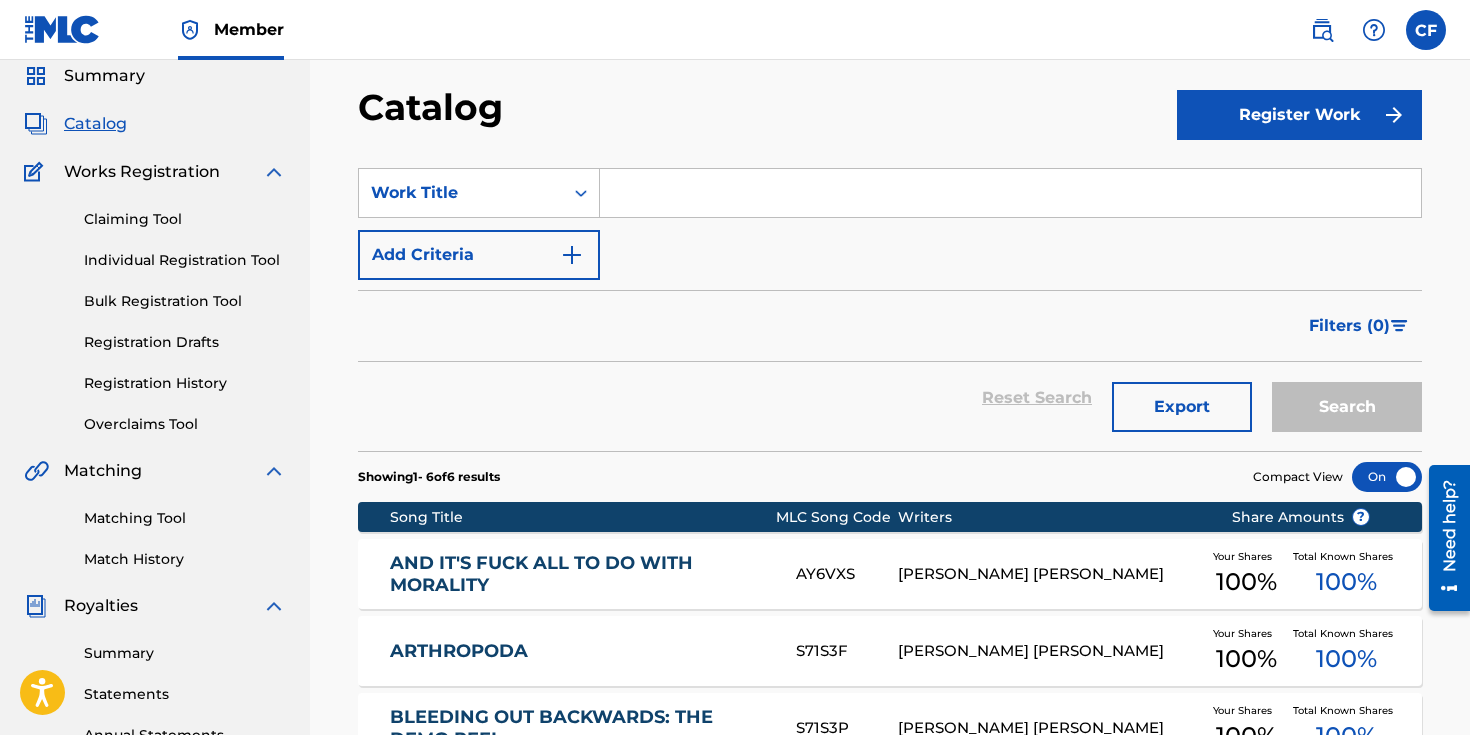 scroll, scrollTop: 0, scrollLeft: 0, axis: both 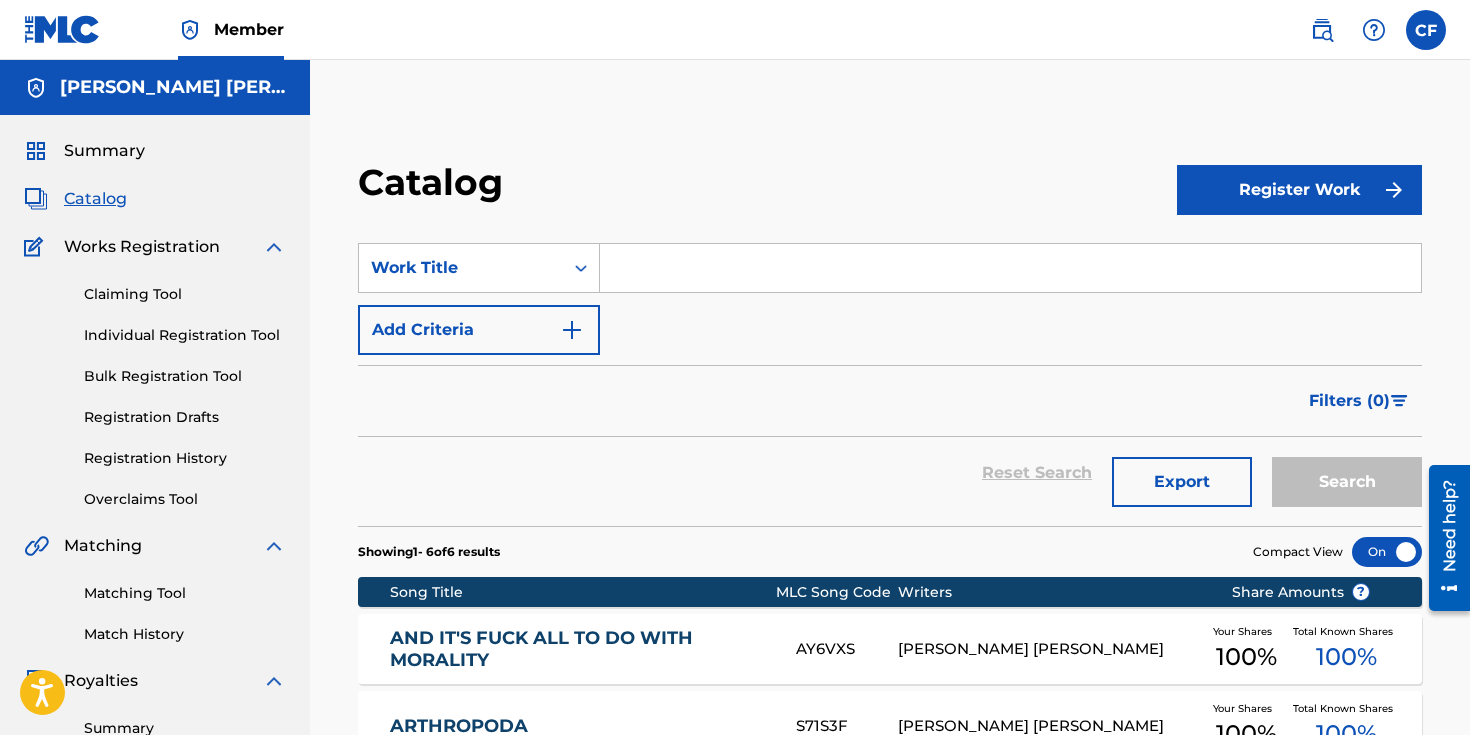 click on "Register Work" at bounding box center (1299, 190) 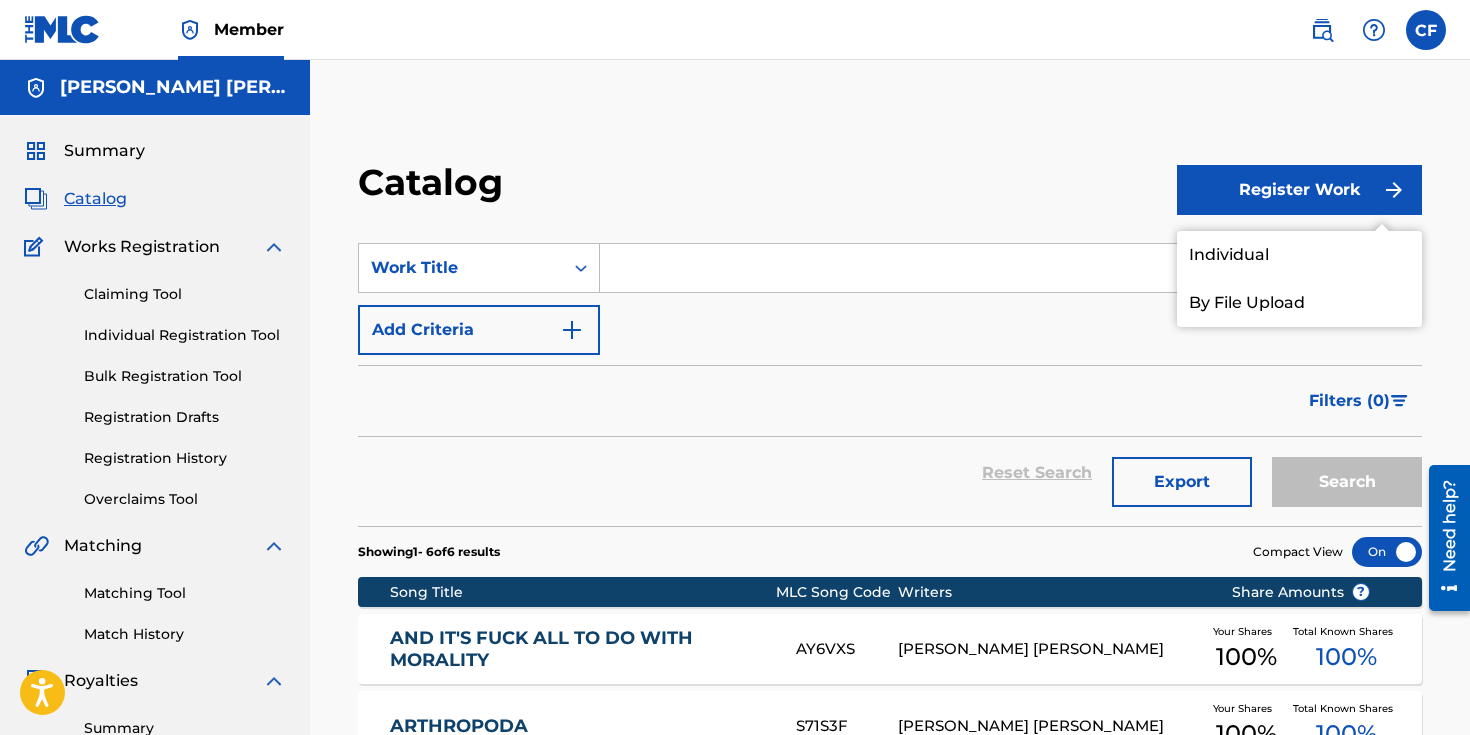 click on "Individual" at bounding box center (1299, 255) 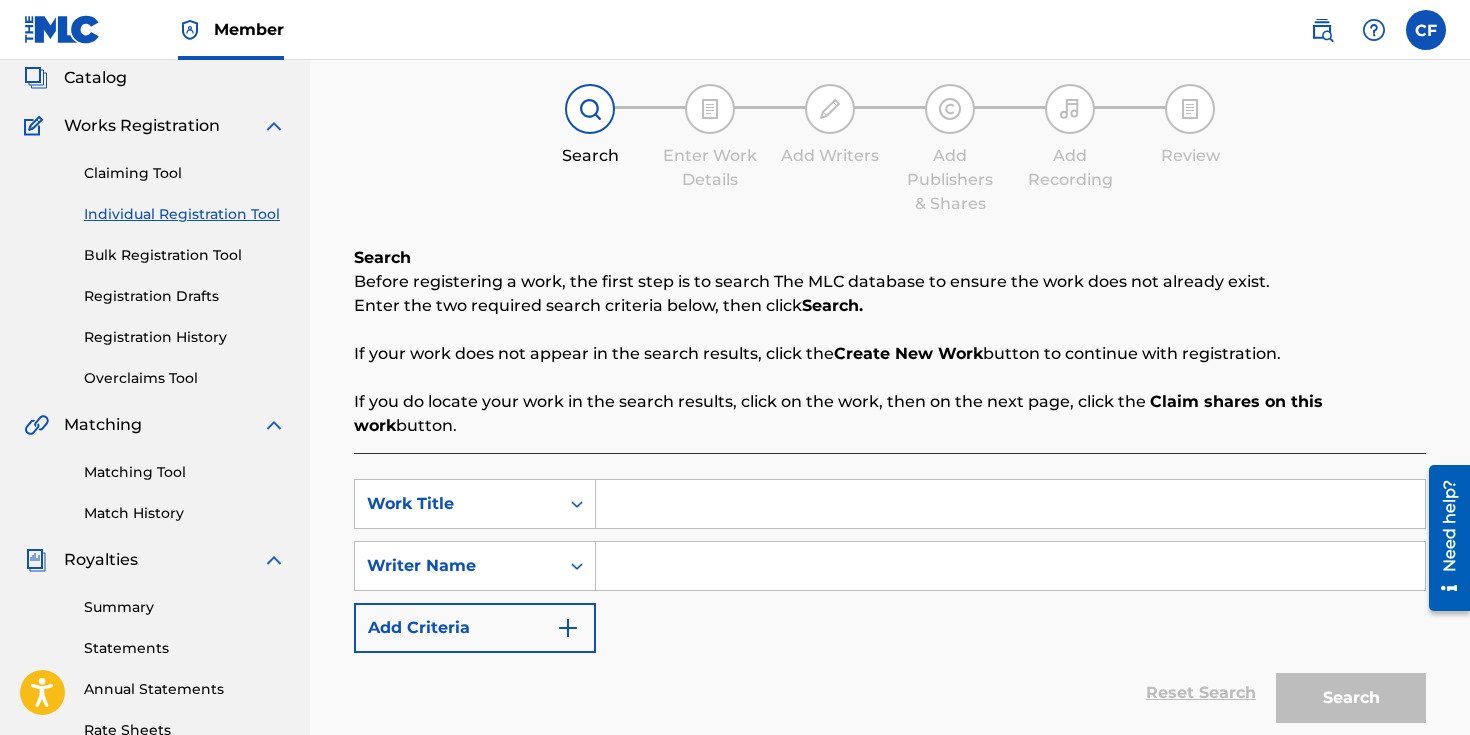 scroll, scrollTop: 294, scrollLeft: 0, axis: vertical 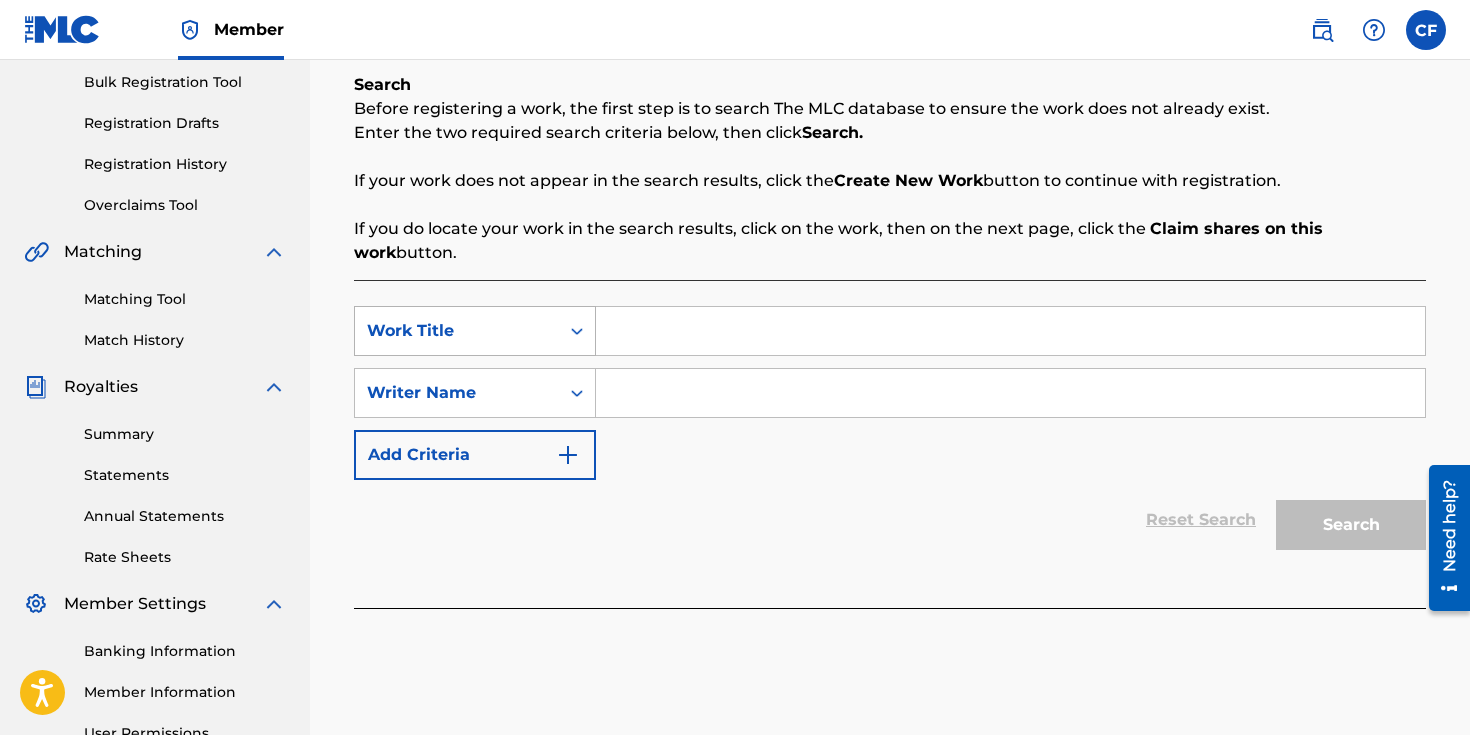 click on "Work Title" at bounding box center (457, 331) 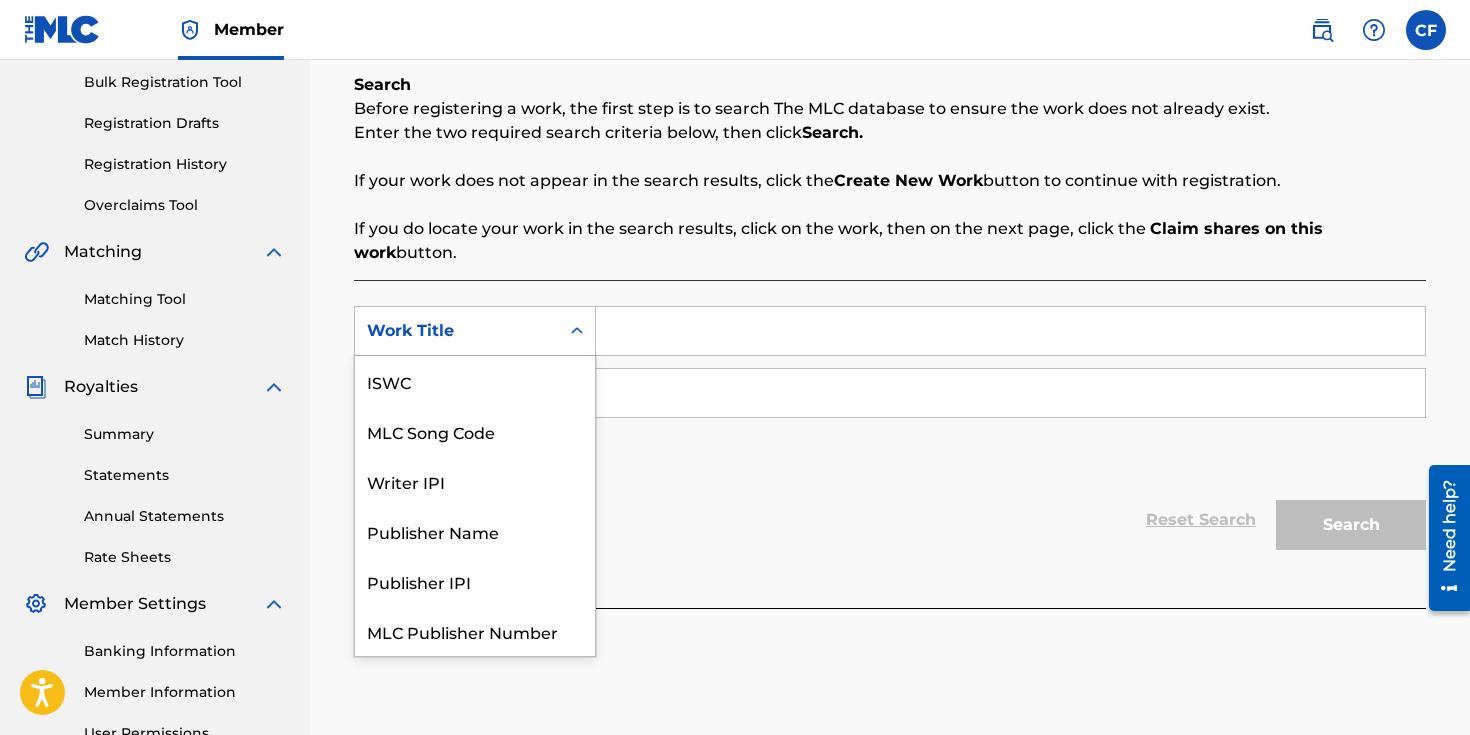 scroll, scrollTop: 50, scrollLeft: 0, axis: vertical 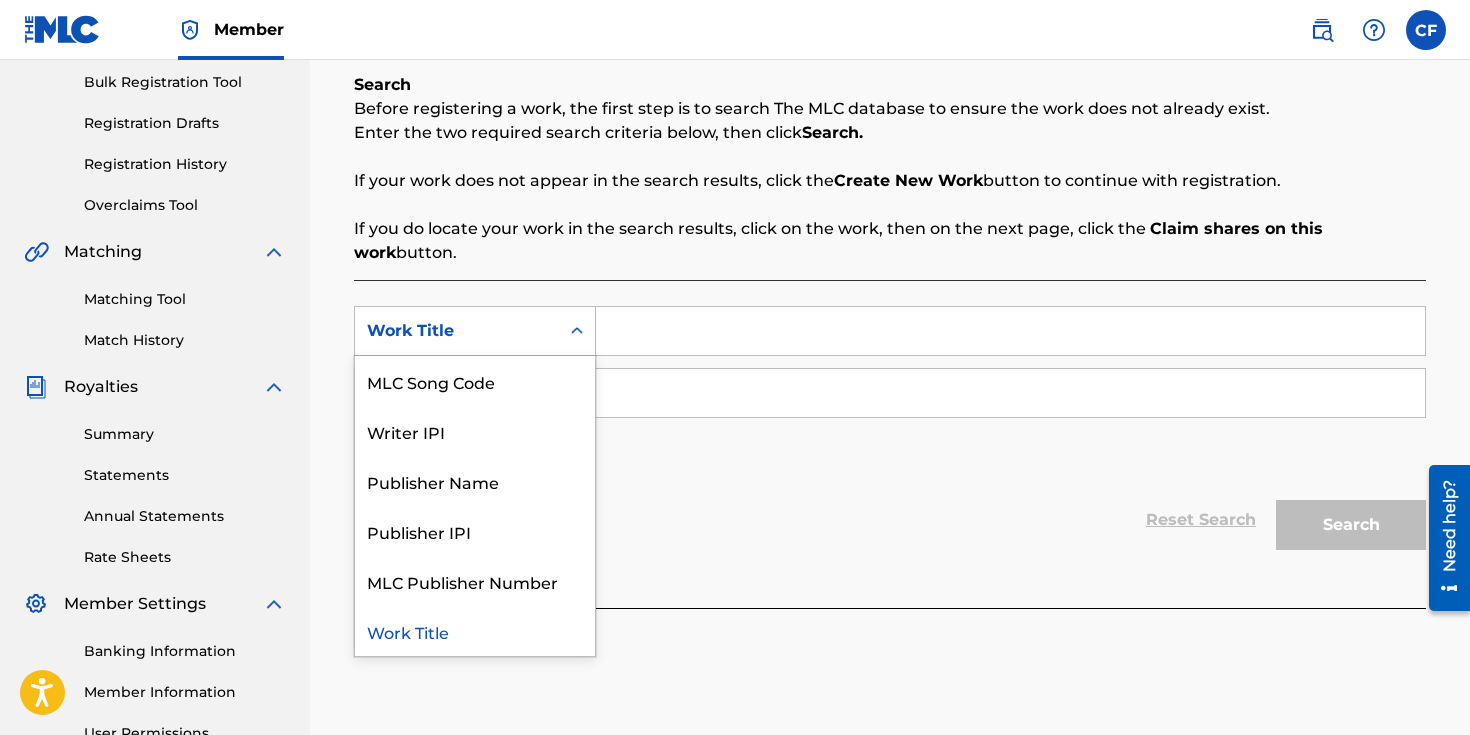 click at bounding box center [1010, 331] 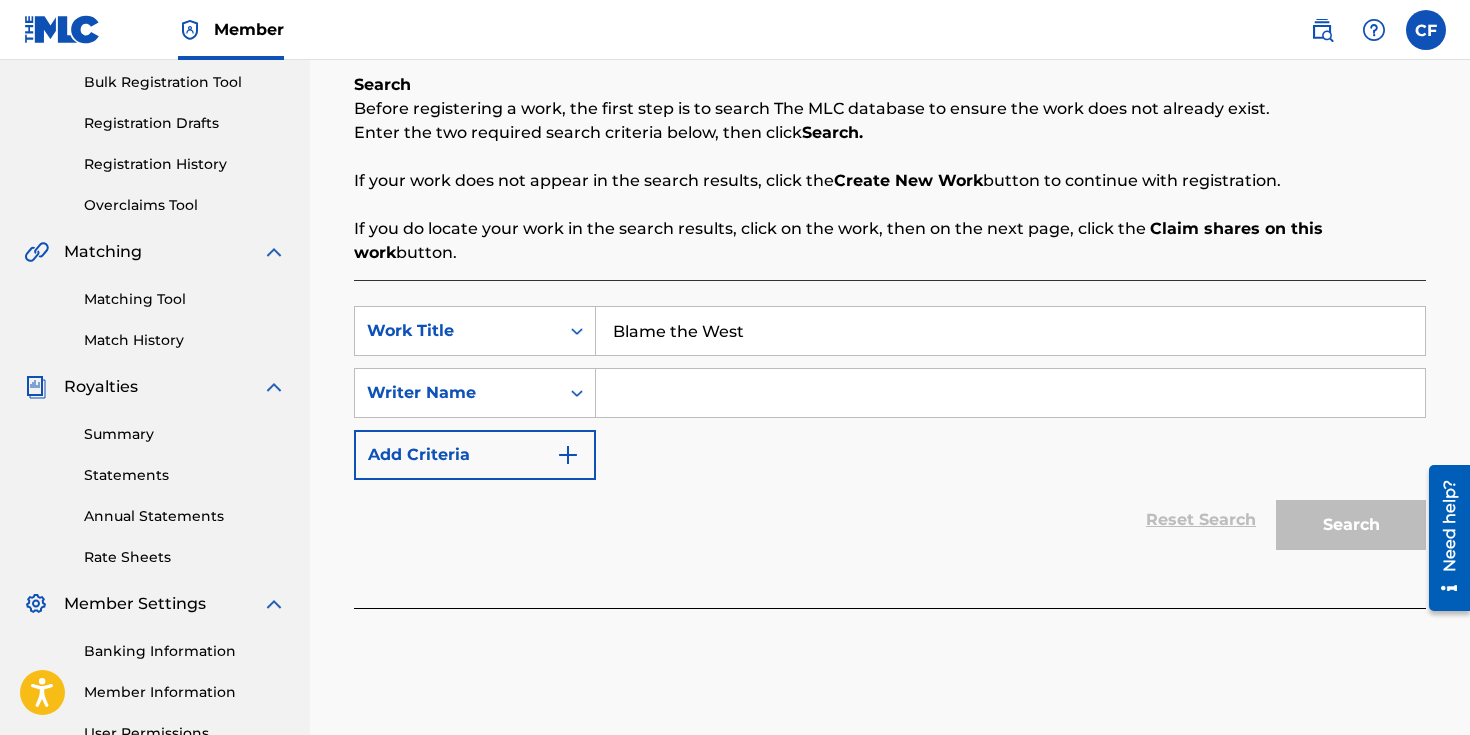 type on "Blame the West" 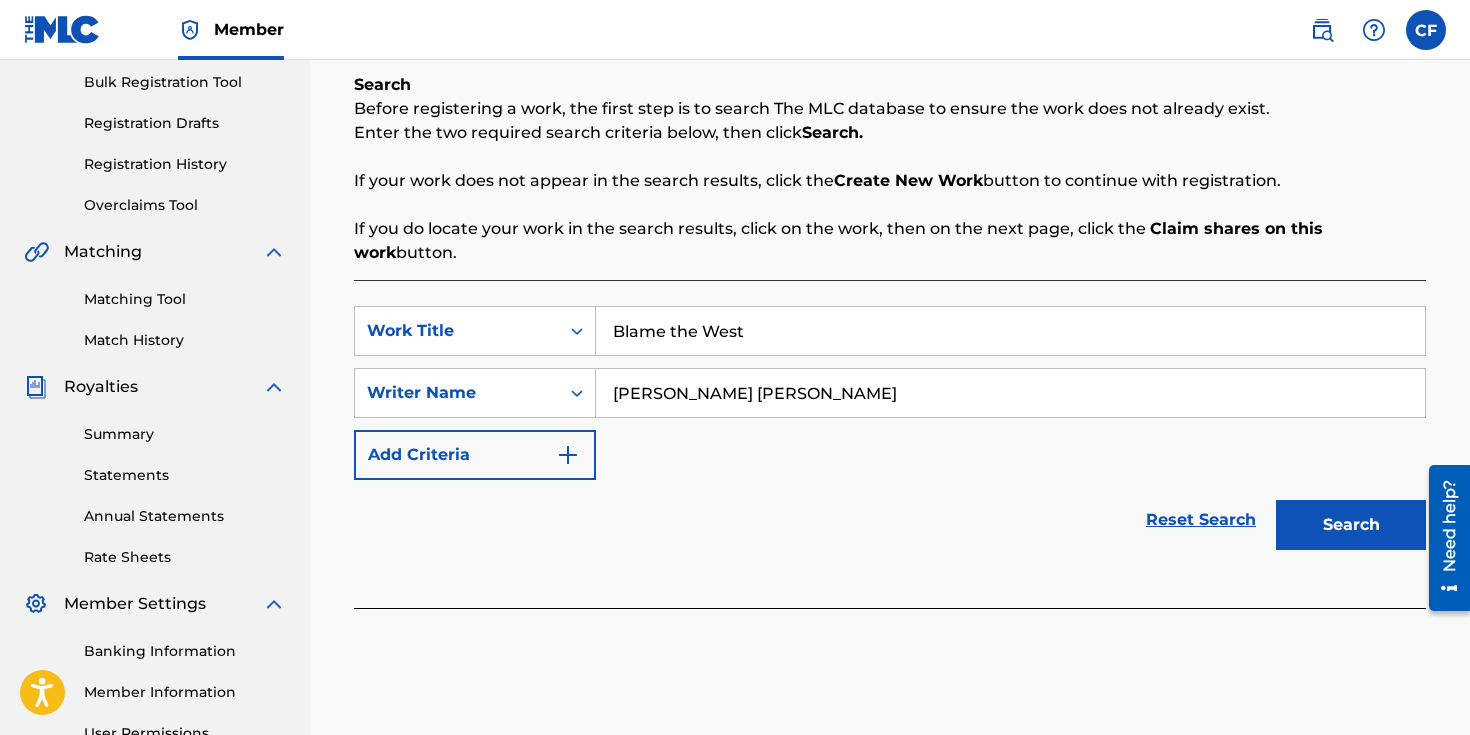 type on "[PERSON_NAME] [PERSON_NAME]" 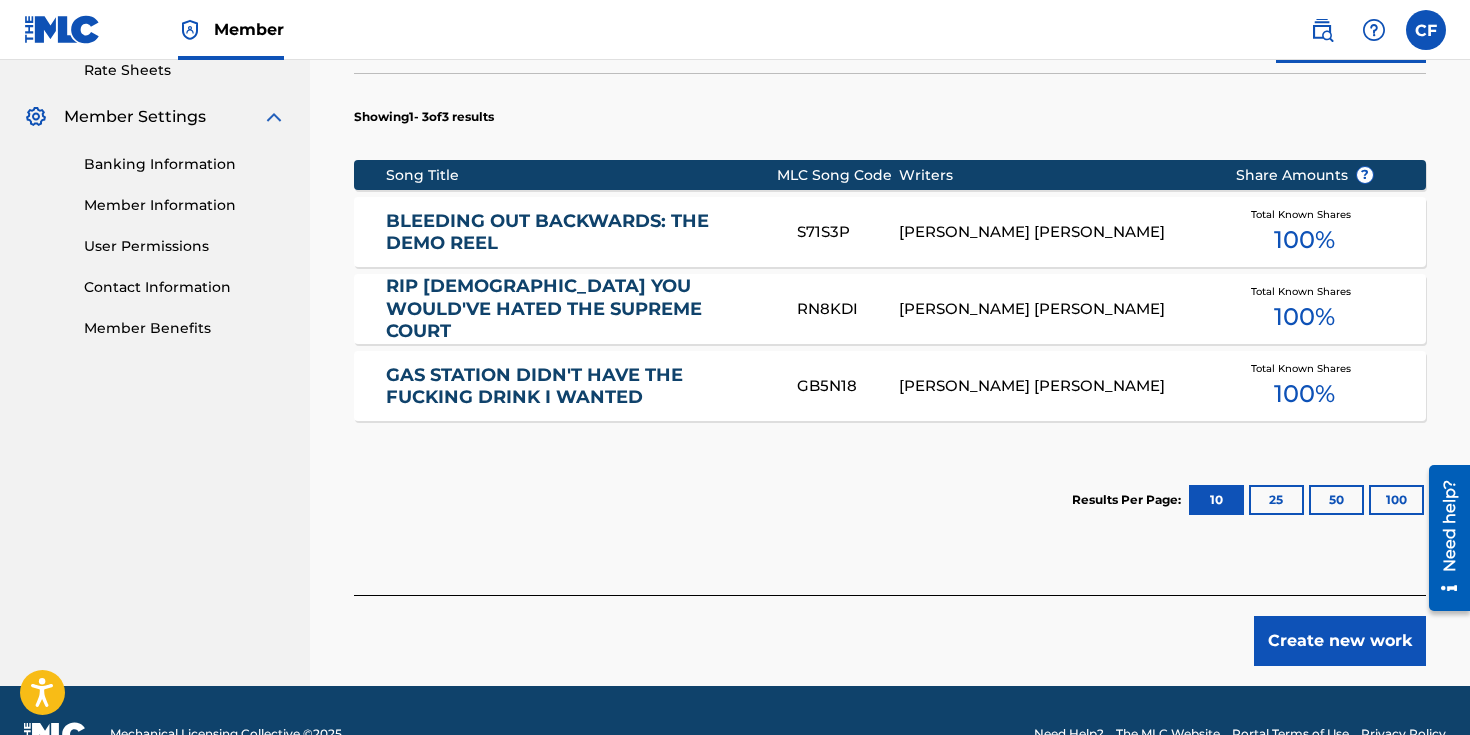 click on "Create new work" at bounding box center [1340, 641] 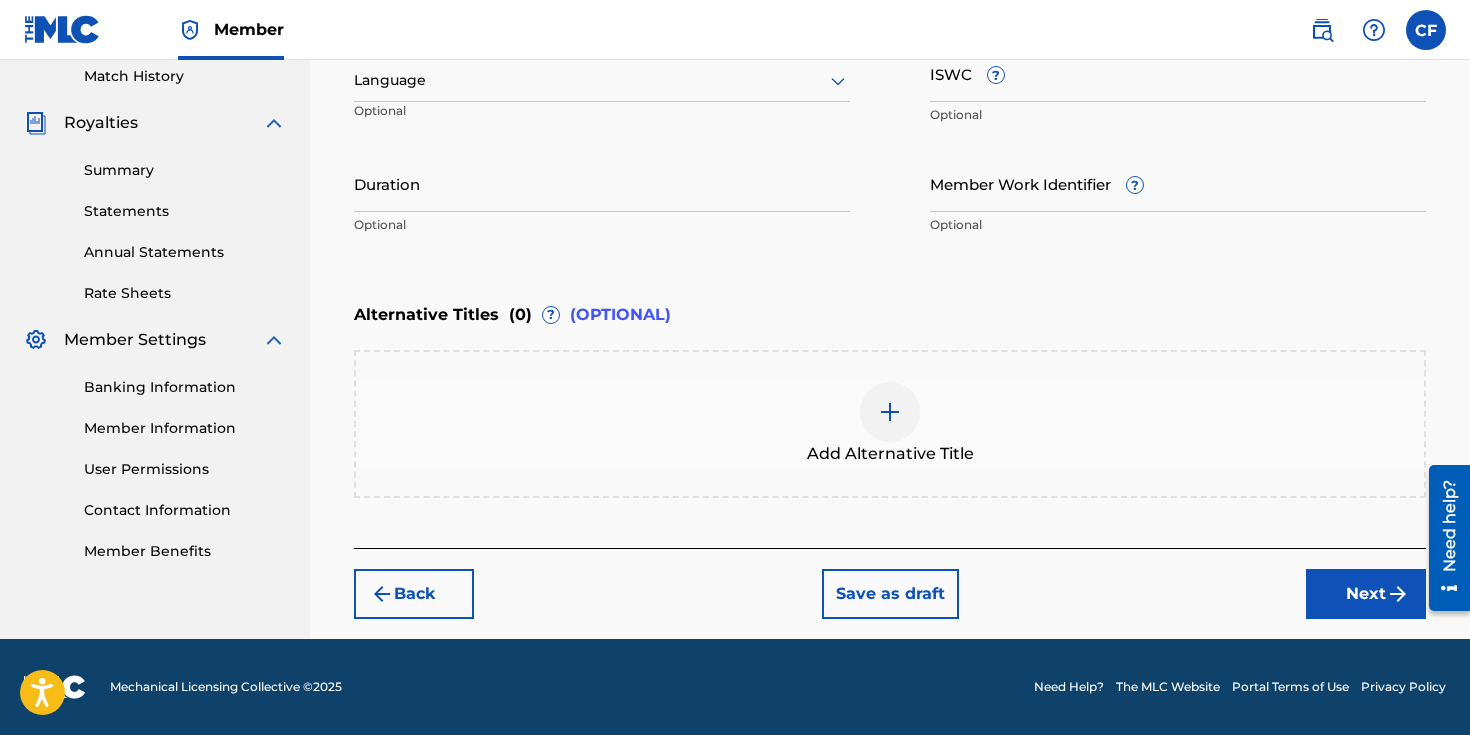 scroll, scrollTop: 249, scrollLeft: 0, axis: vertical 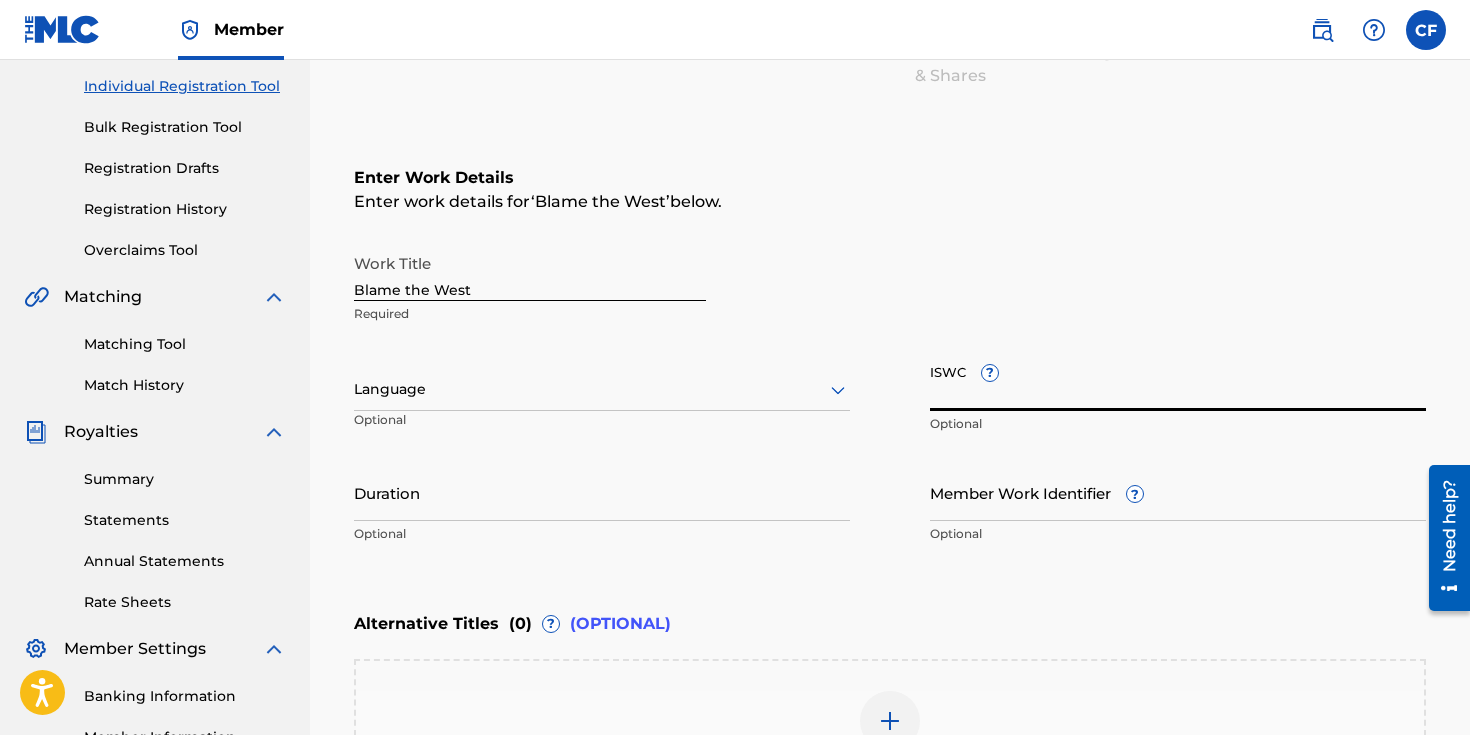 click on "ISWC   ?" at bounding box center (1178, 382) 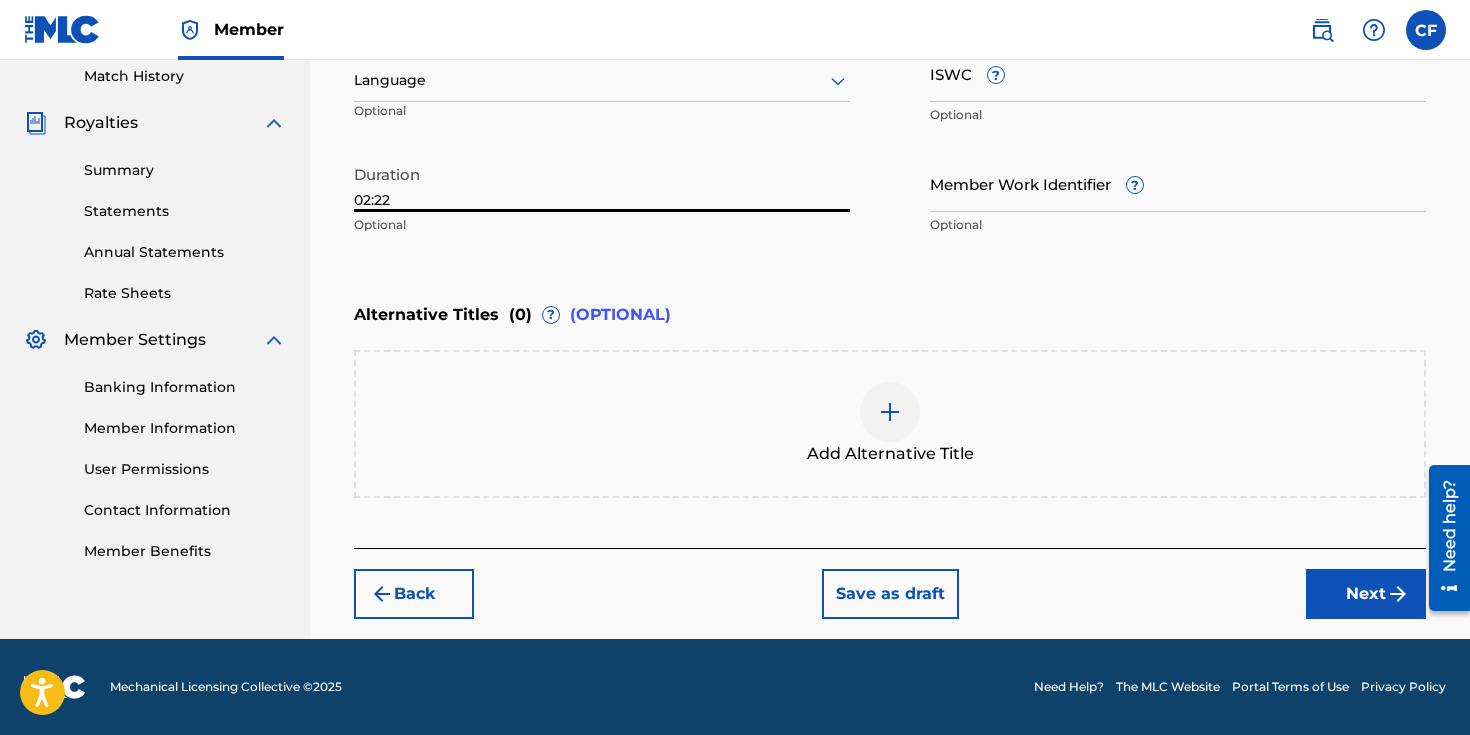 type on "02:22" 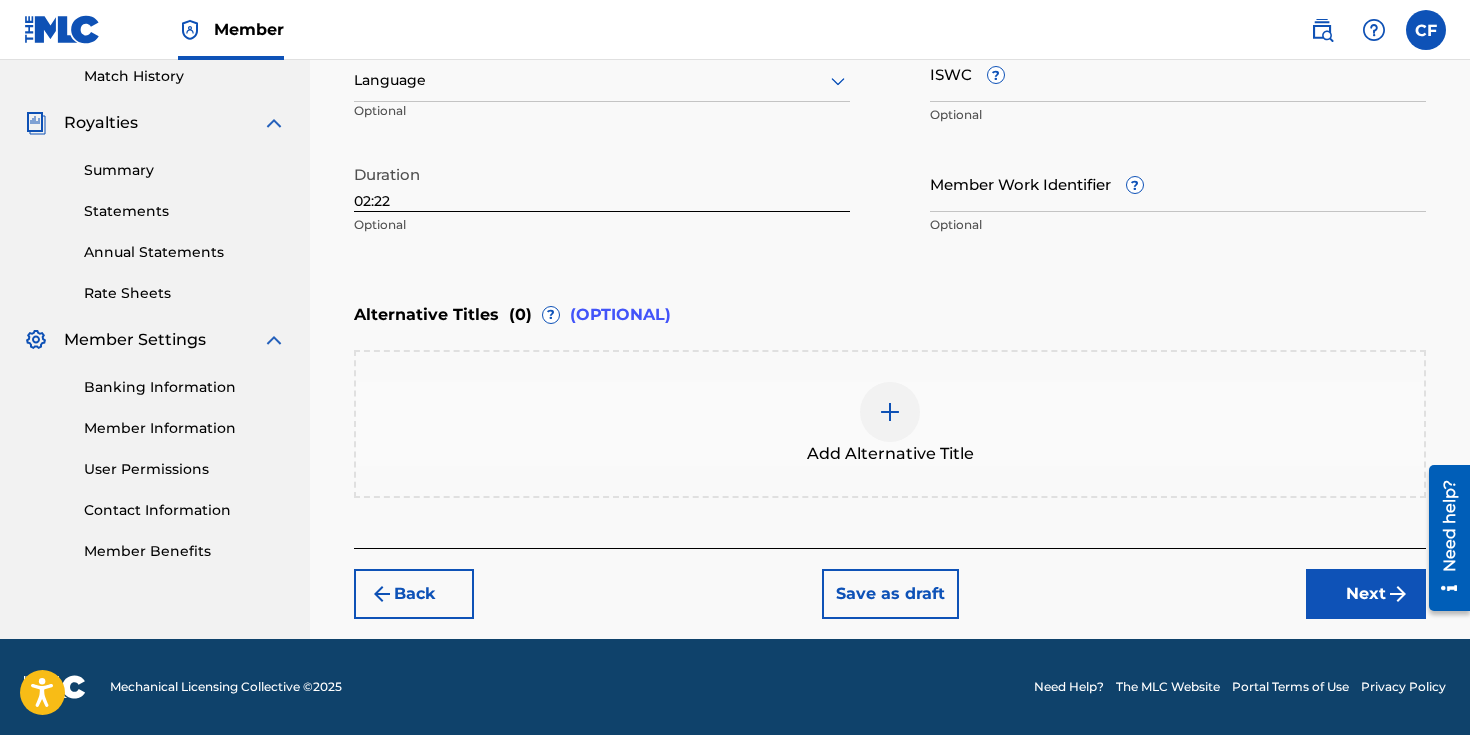 click on "Next" at bounding box center (1366, 594) 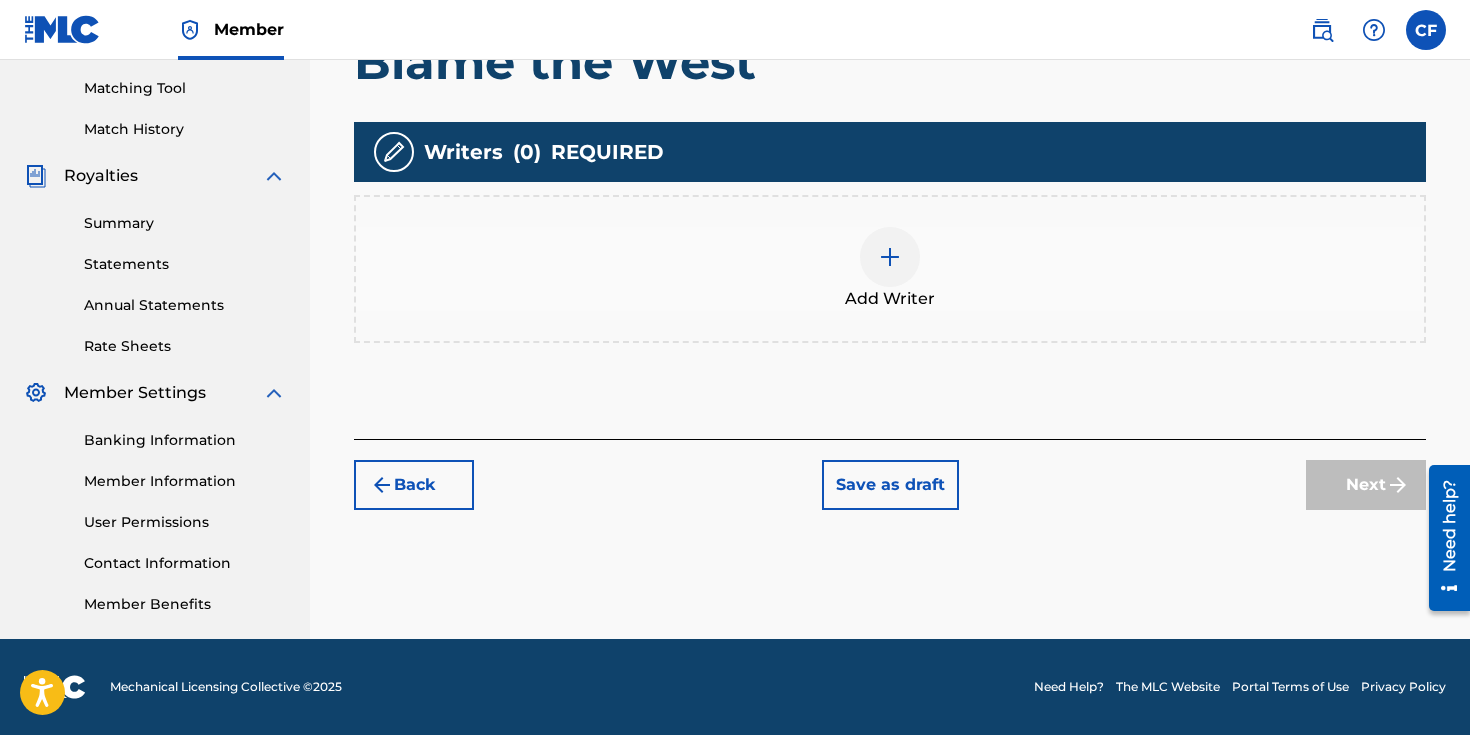 click on "Add Writer" at bounding box center [890, 269] 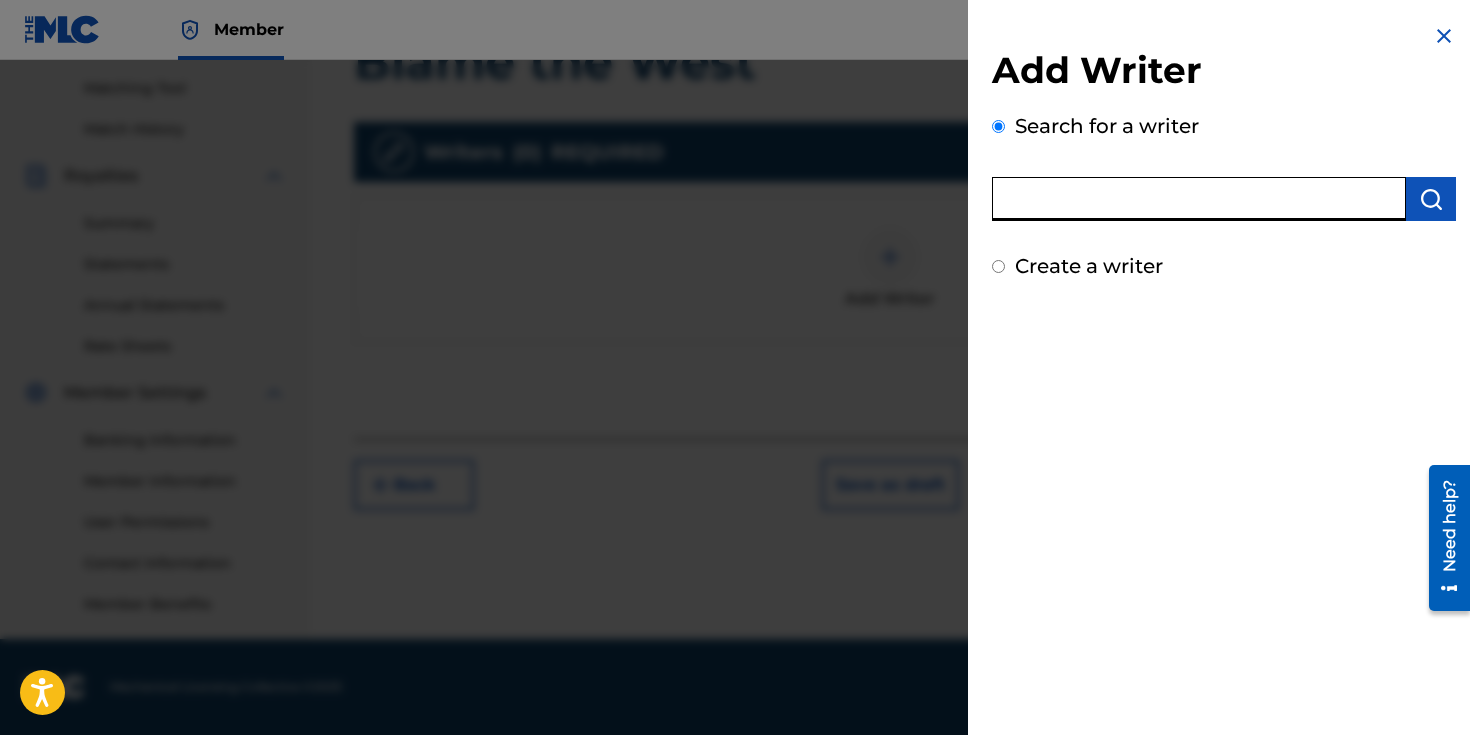 click at bounding box center [1199, 199] 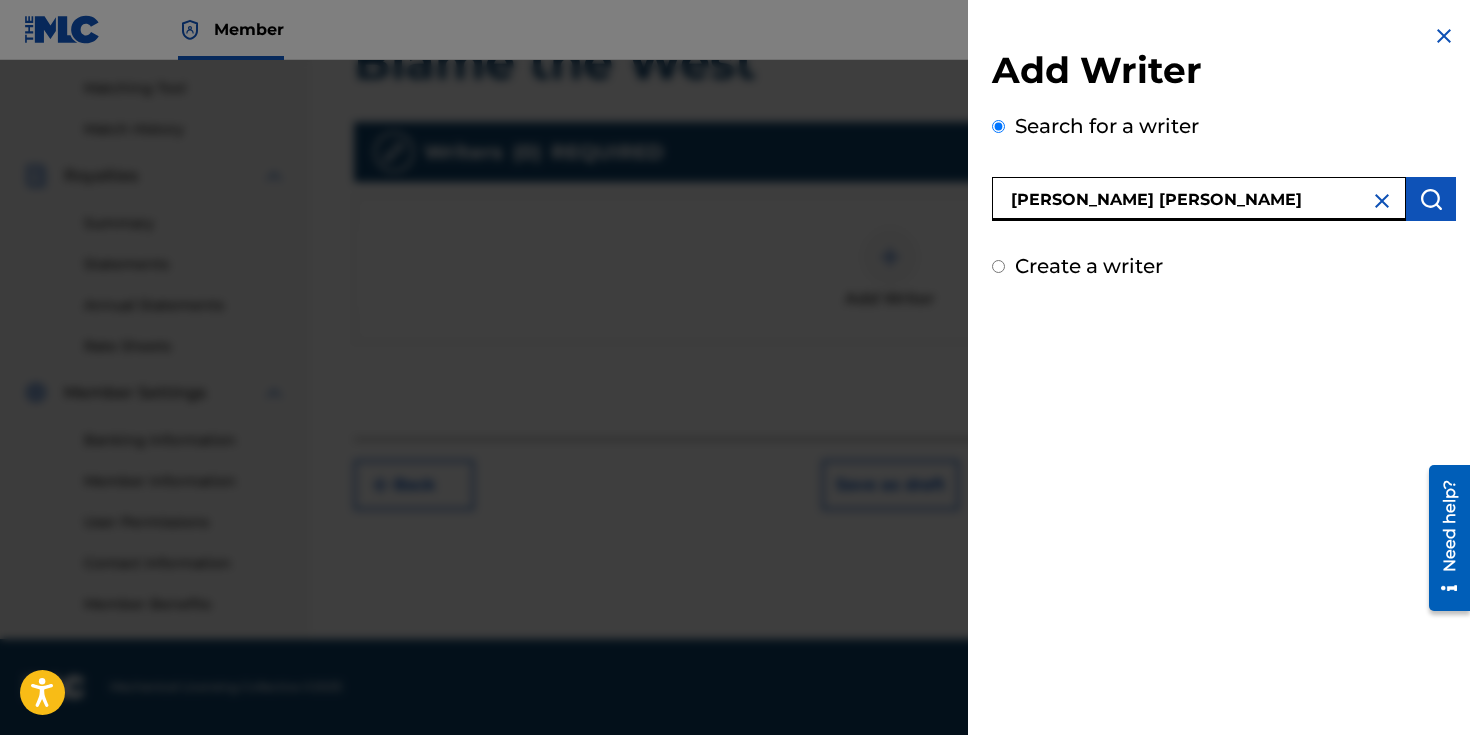 type on "[PERSON_NAME] [PERSON_NAME]" 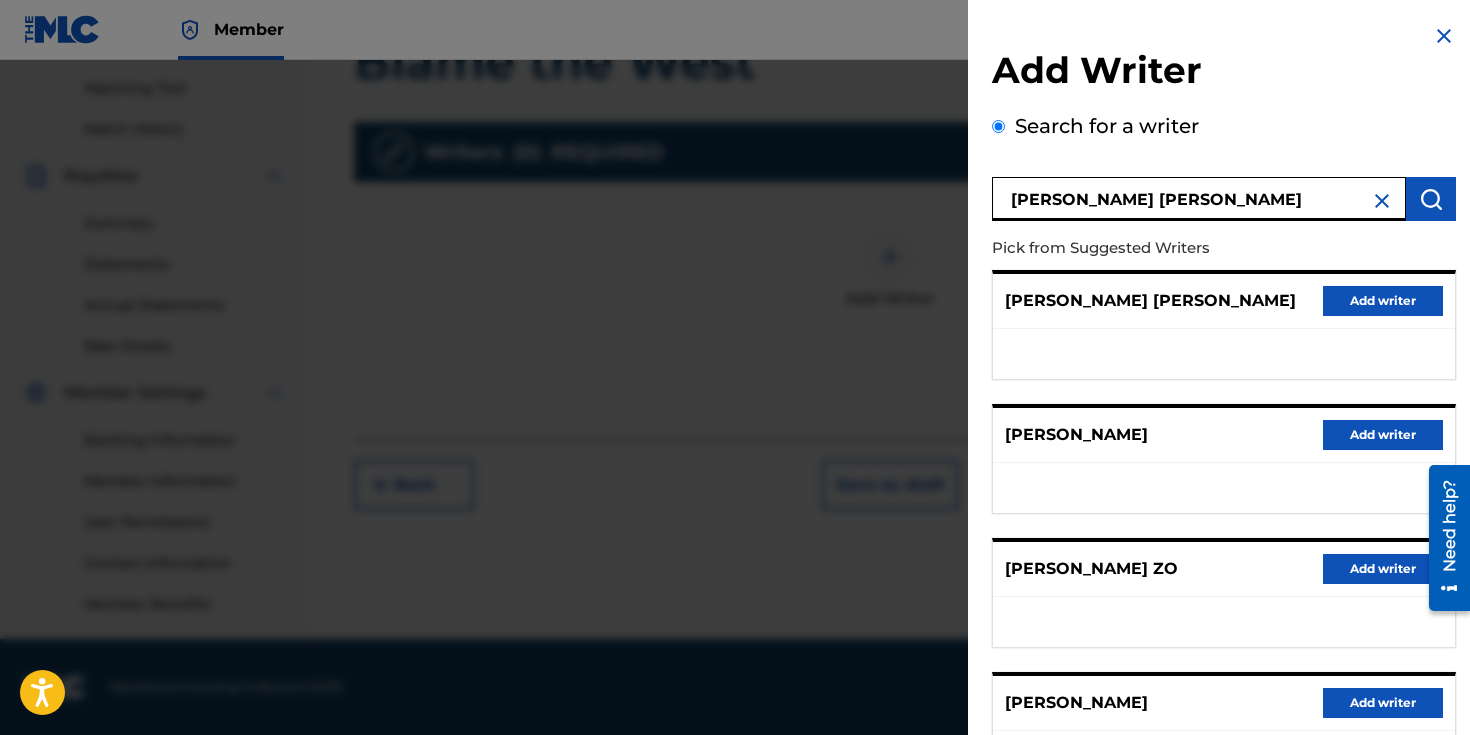 scroll, scrollTop: 308, scrollLeft: 0, axis: vertical 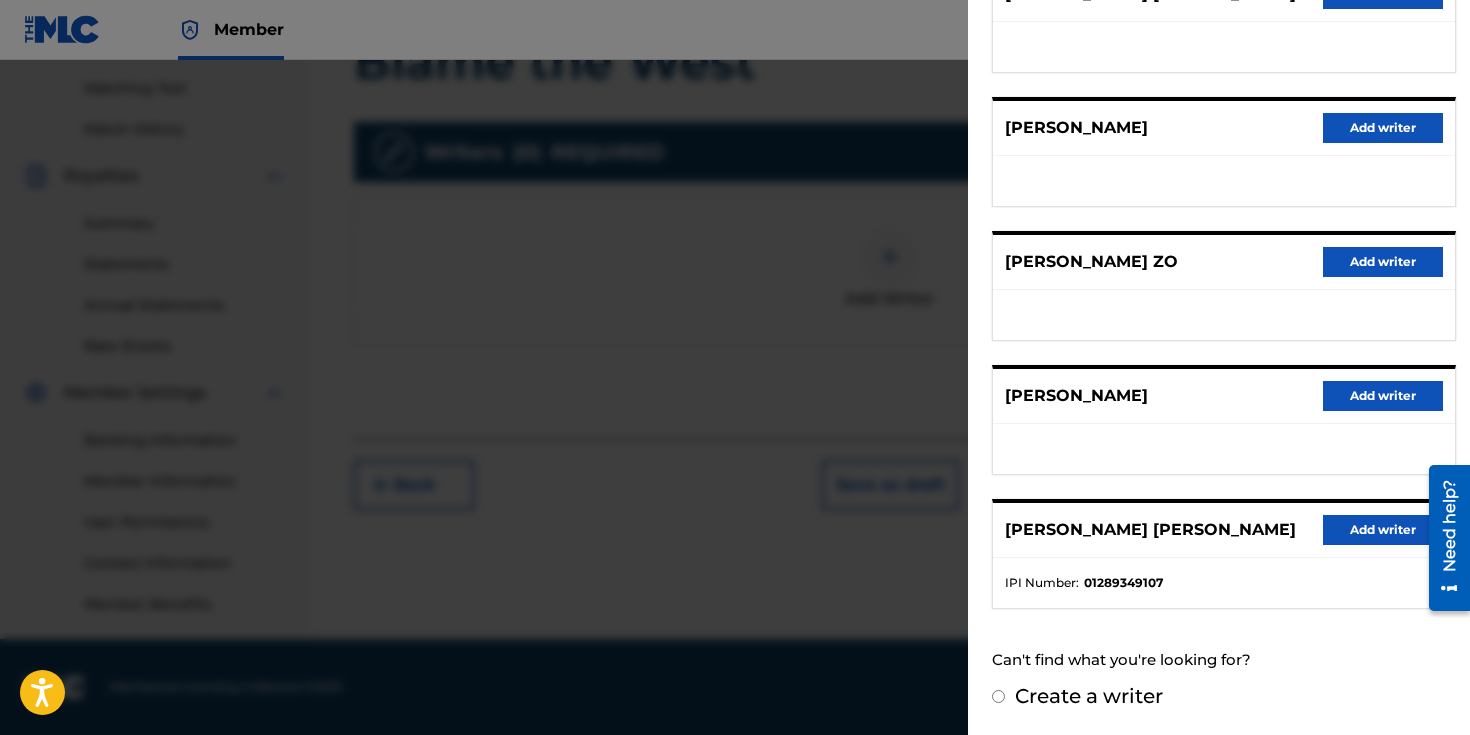 click on "Add writer" at bounding box center (1383, 530) 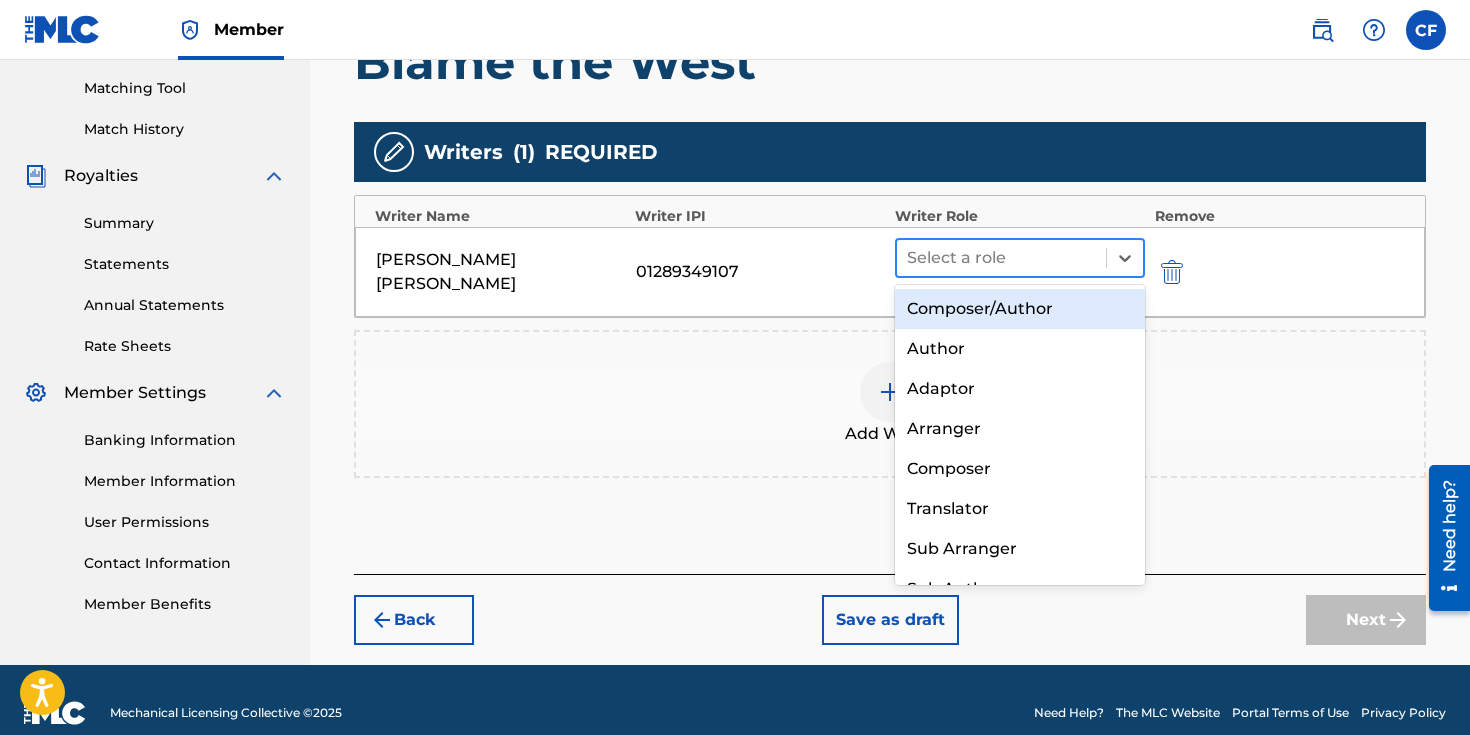 click at bounding box center (1001, 258) 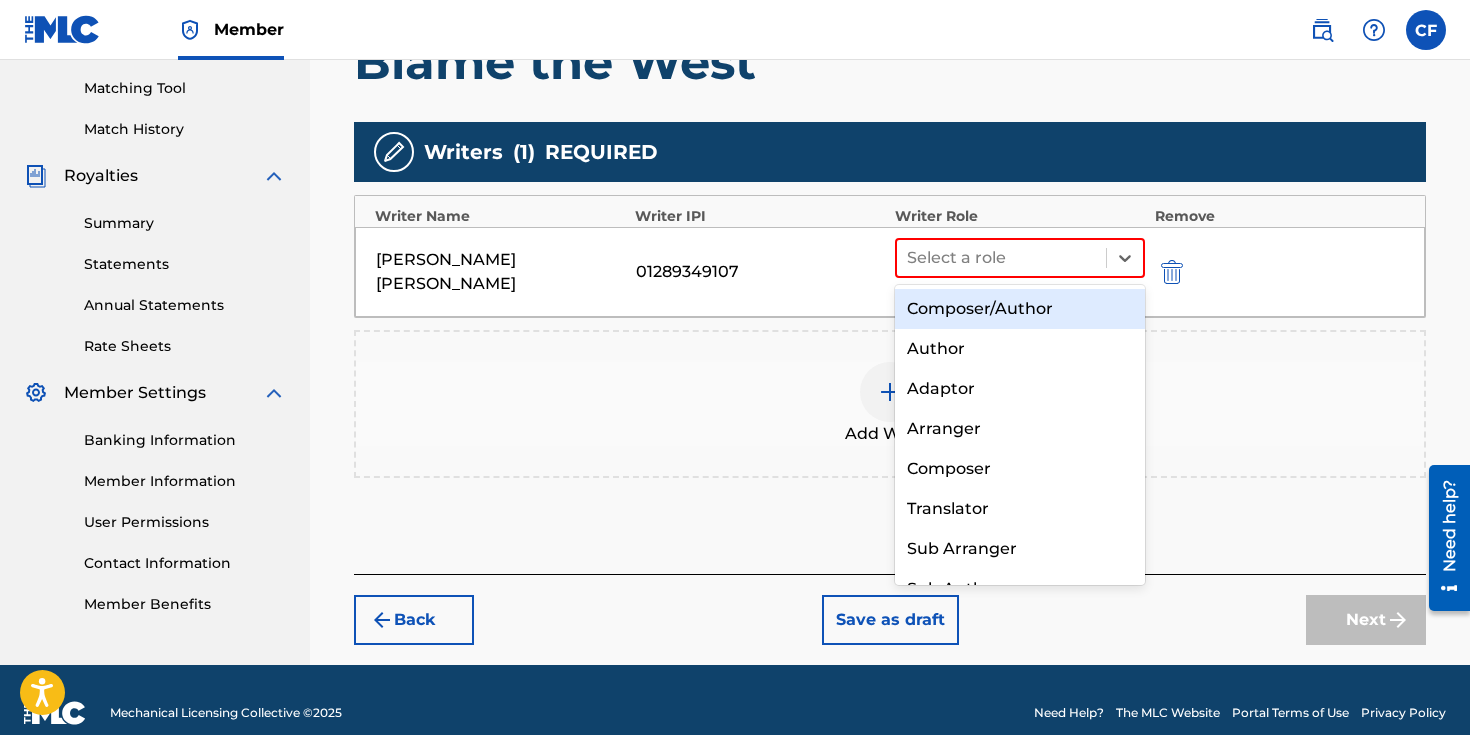 click on "Composer/Author" at bounding box center (1020, 309) 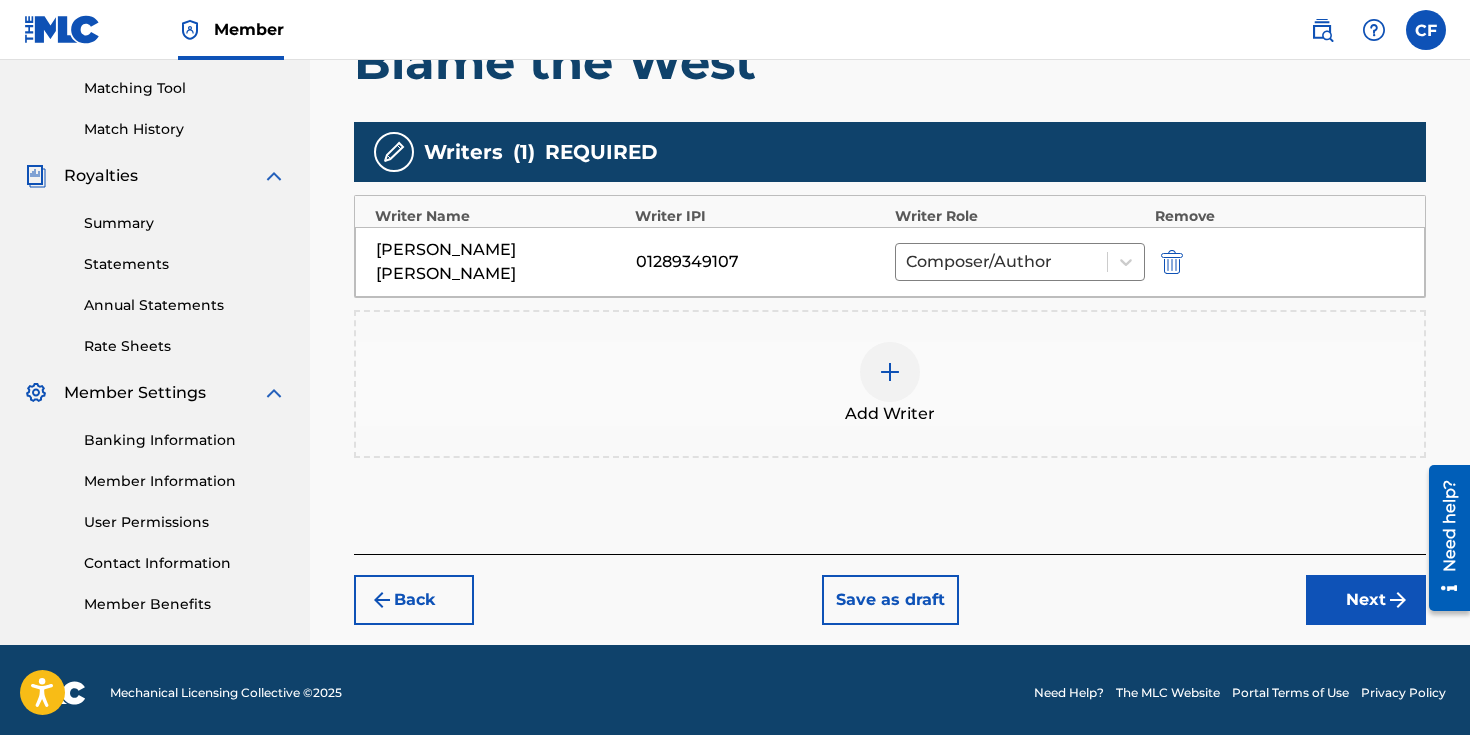 click on "Register Work Search Enter Work Details Add Writers Add Publishers & Shares Add Recording Review Add Writers & Roles Enter all writer(s) and their roles. A full list of writer roles and their definitions can be found in our Help Center article   here. Please note: At least one Composer/Author or Composer writer role is required for all new registrations. Blame the West Writers ( 1 ) REQUIRED Writer Name Writer IPI Writer Role [PERSON_NAME] [PERSON_NAME] 01289349107 Composer/Author Add Writer Back Save as draft Next" at bounding box center (890, 125) 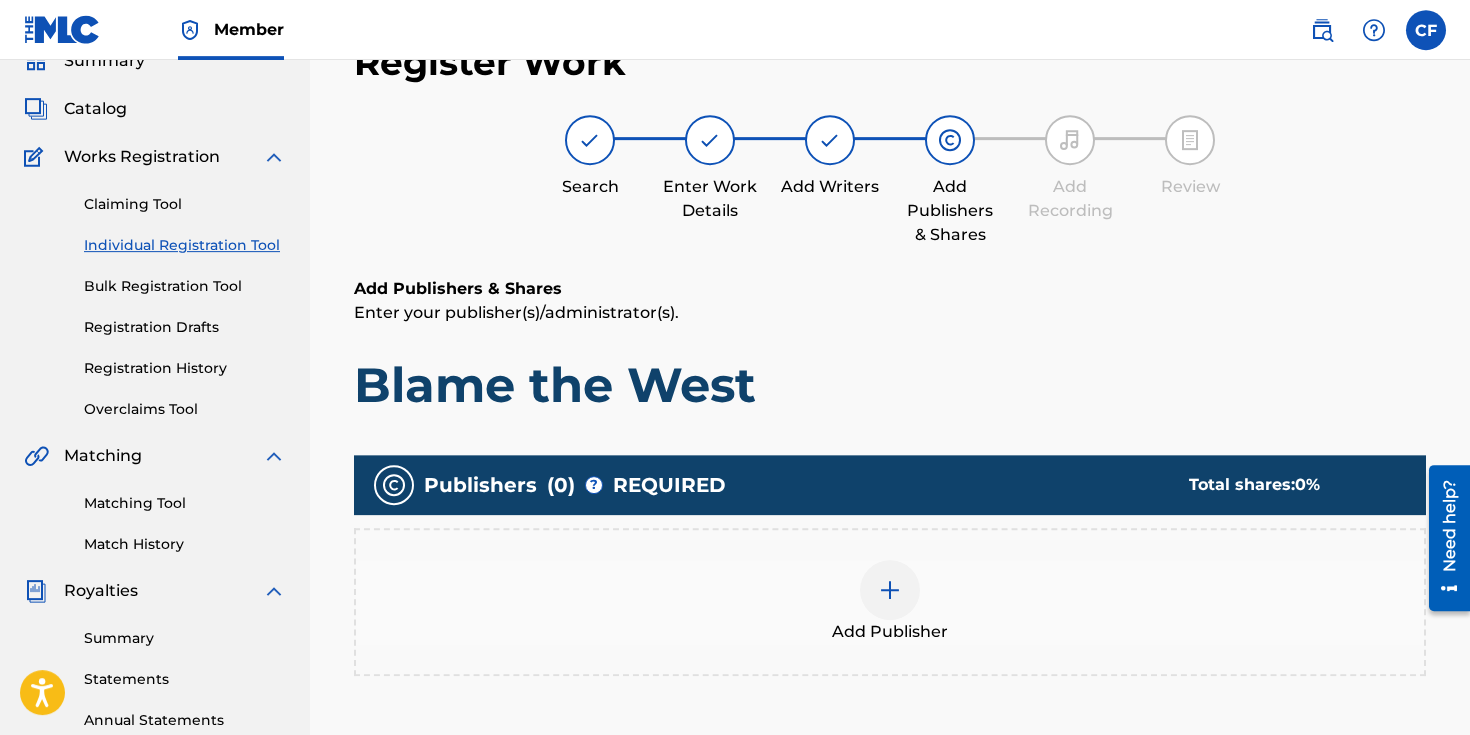 scroll, scrollTop: 90, scrollLeft: 0, axis: vertical 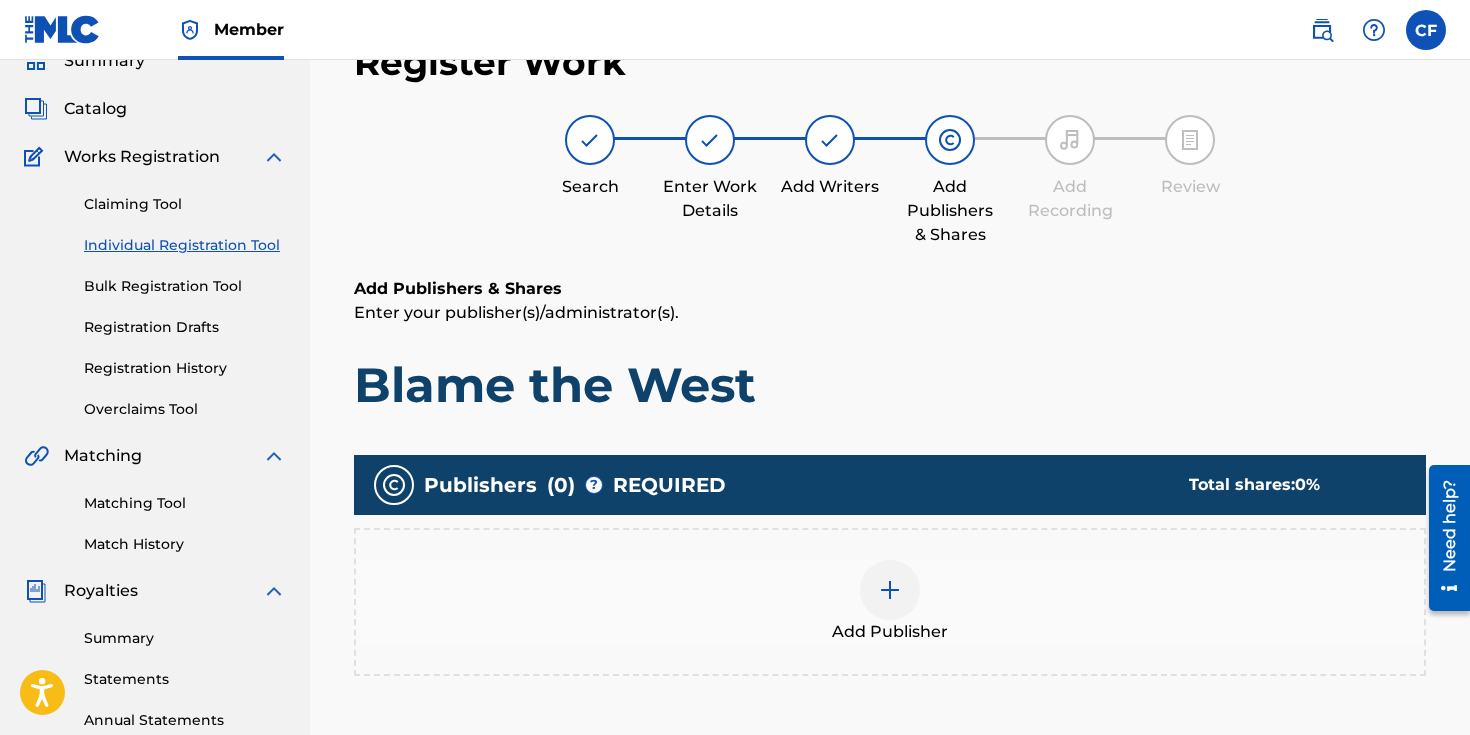 click at bounding box center [890, 590] 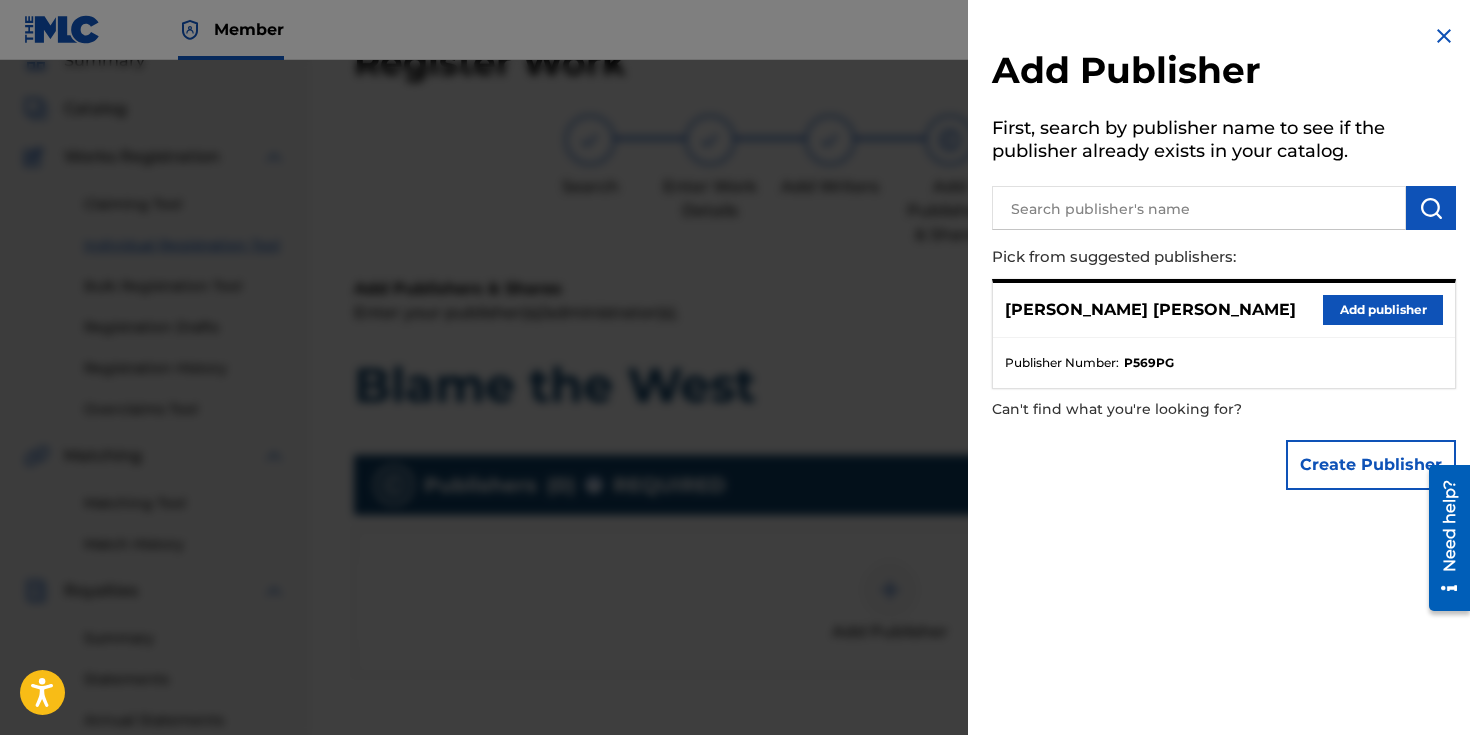 click on "Add publisher" at bounding box center [1383, 310] 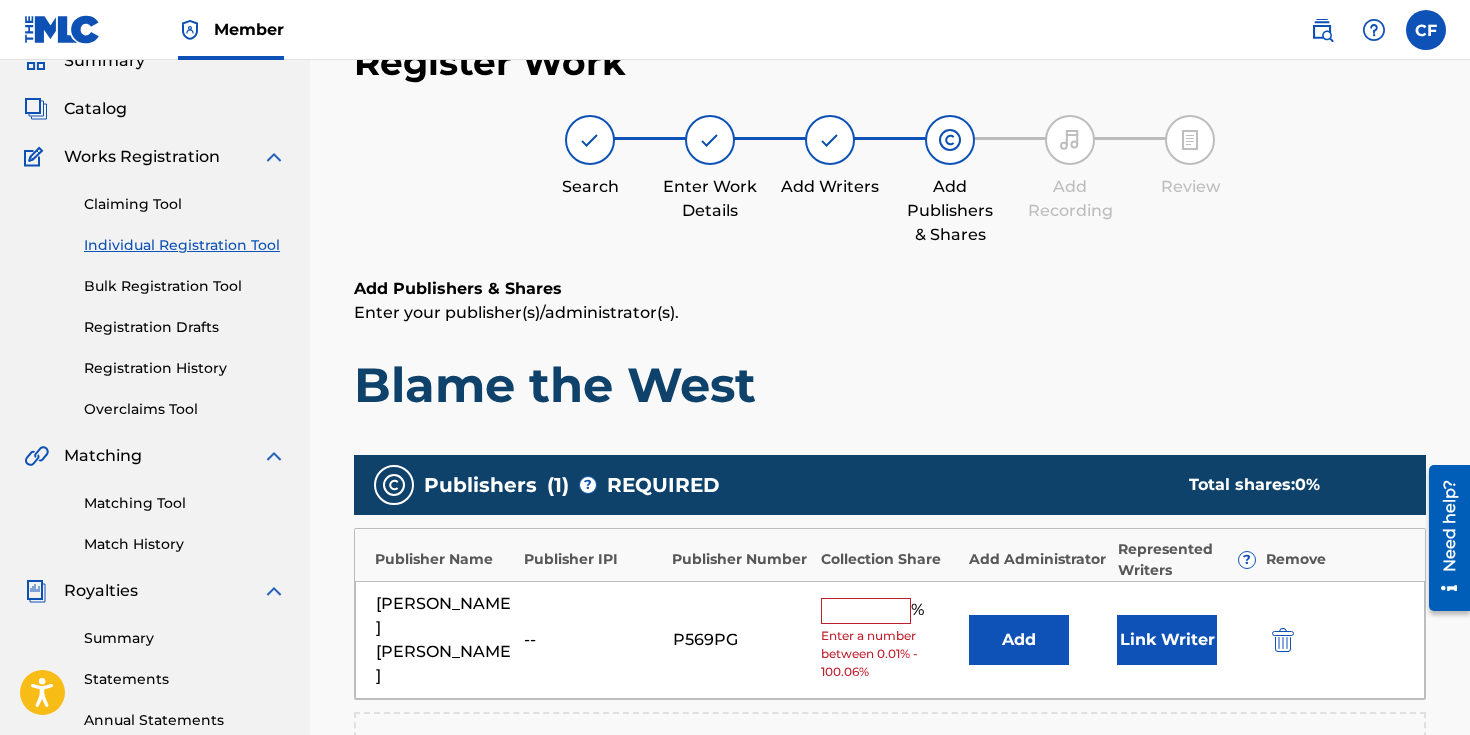 click on "Link Writer" at bounding box center (1167, 640) 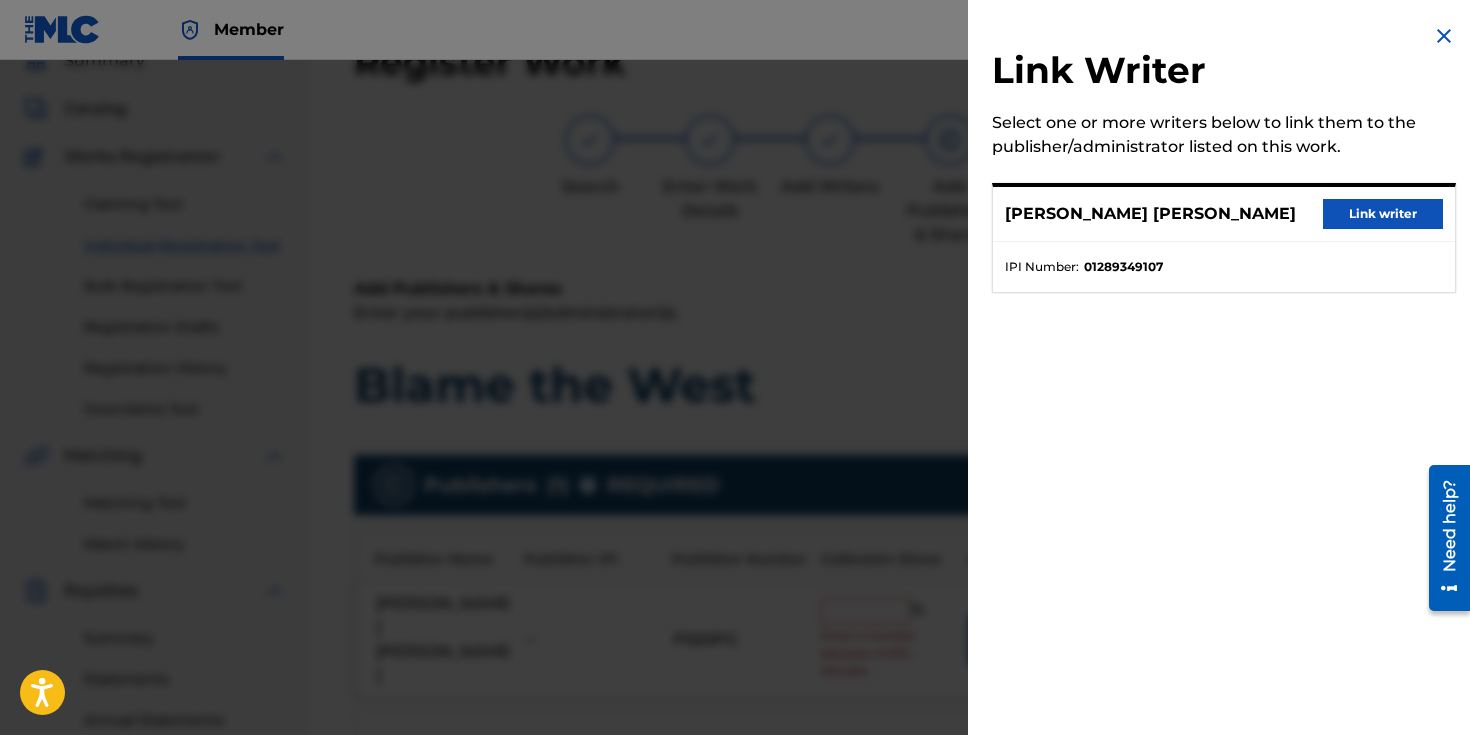click on "Link writer" at bounding box center (1383, 214) 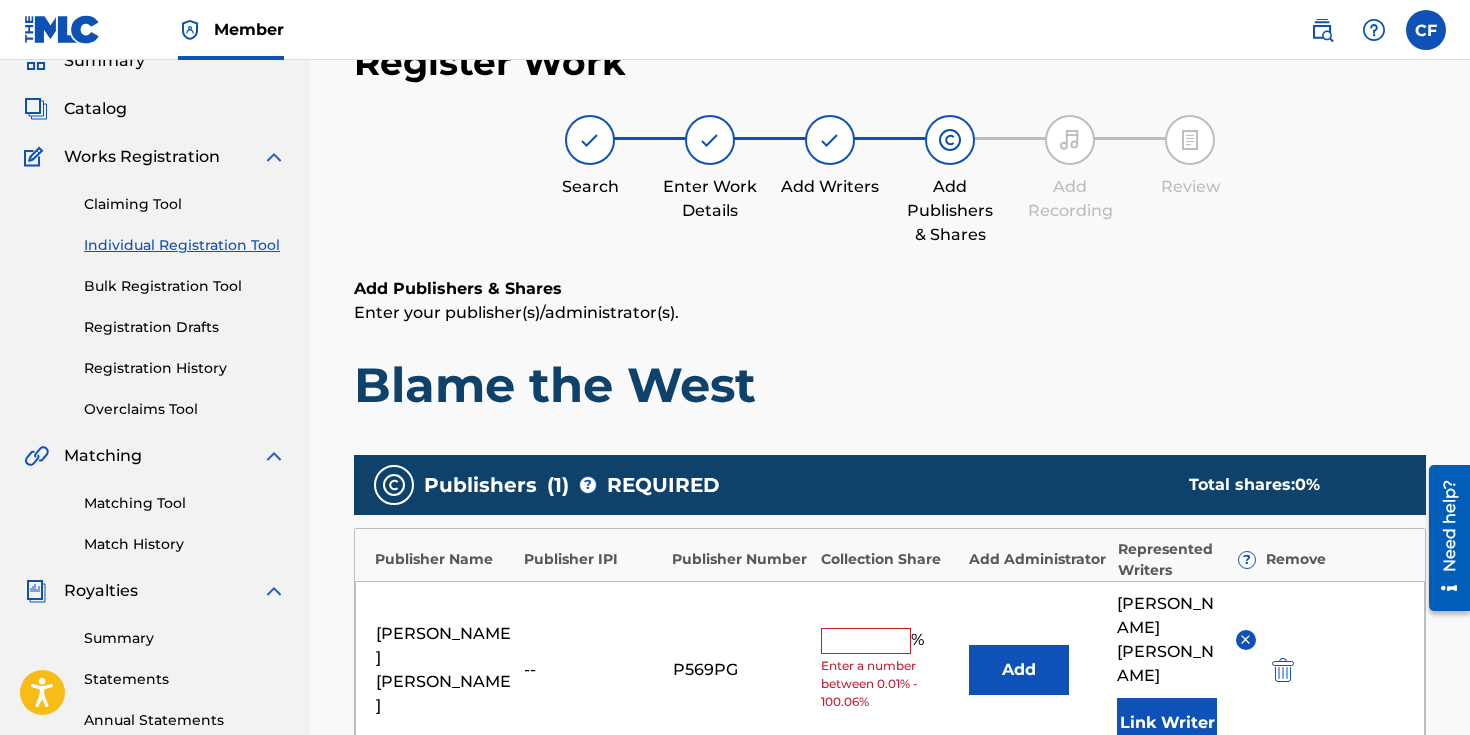 click at bounding box center (866, 641) 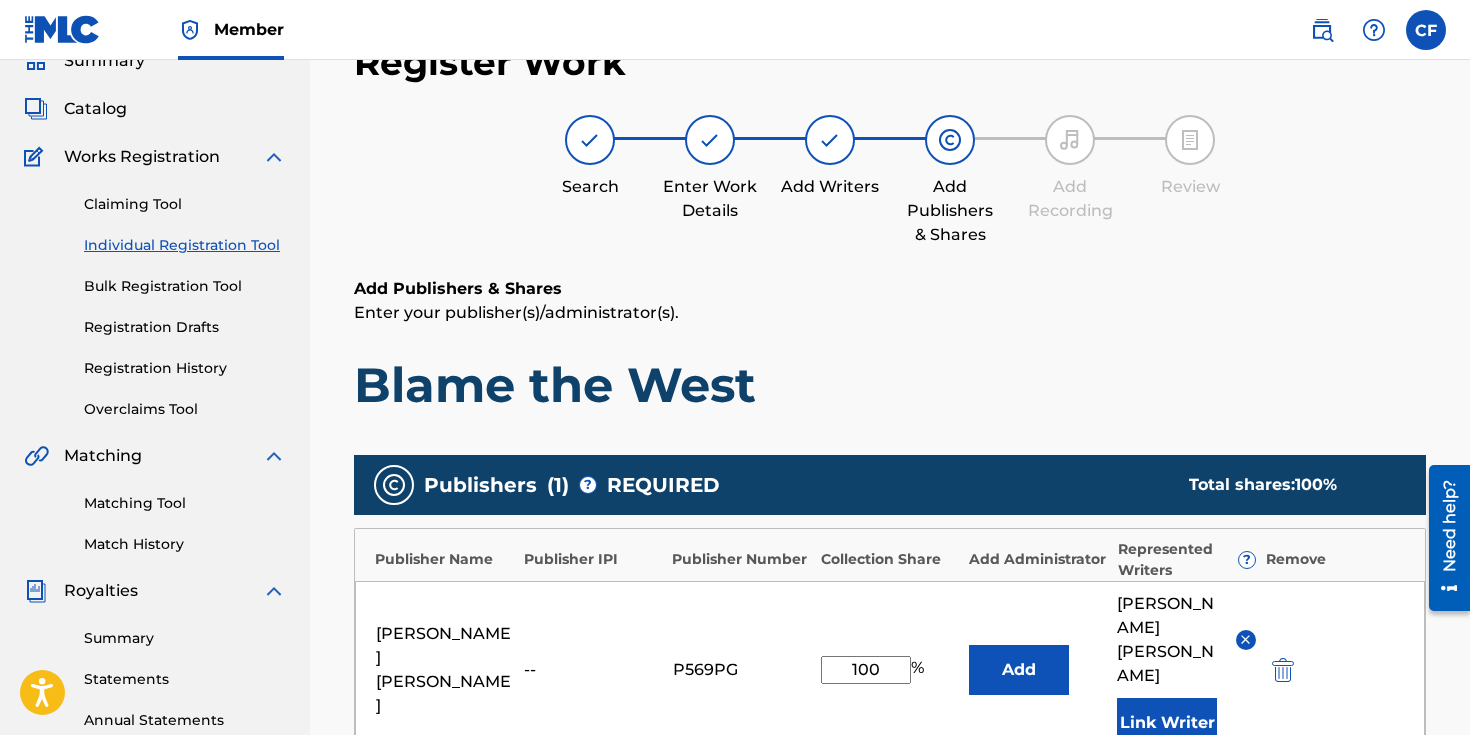 type on "100" 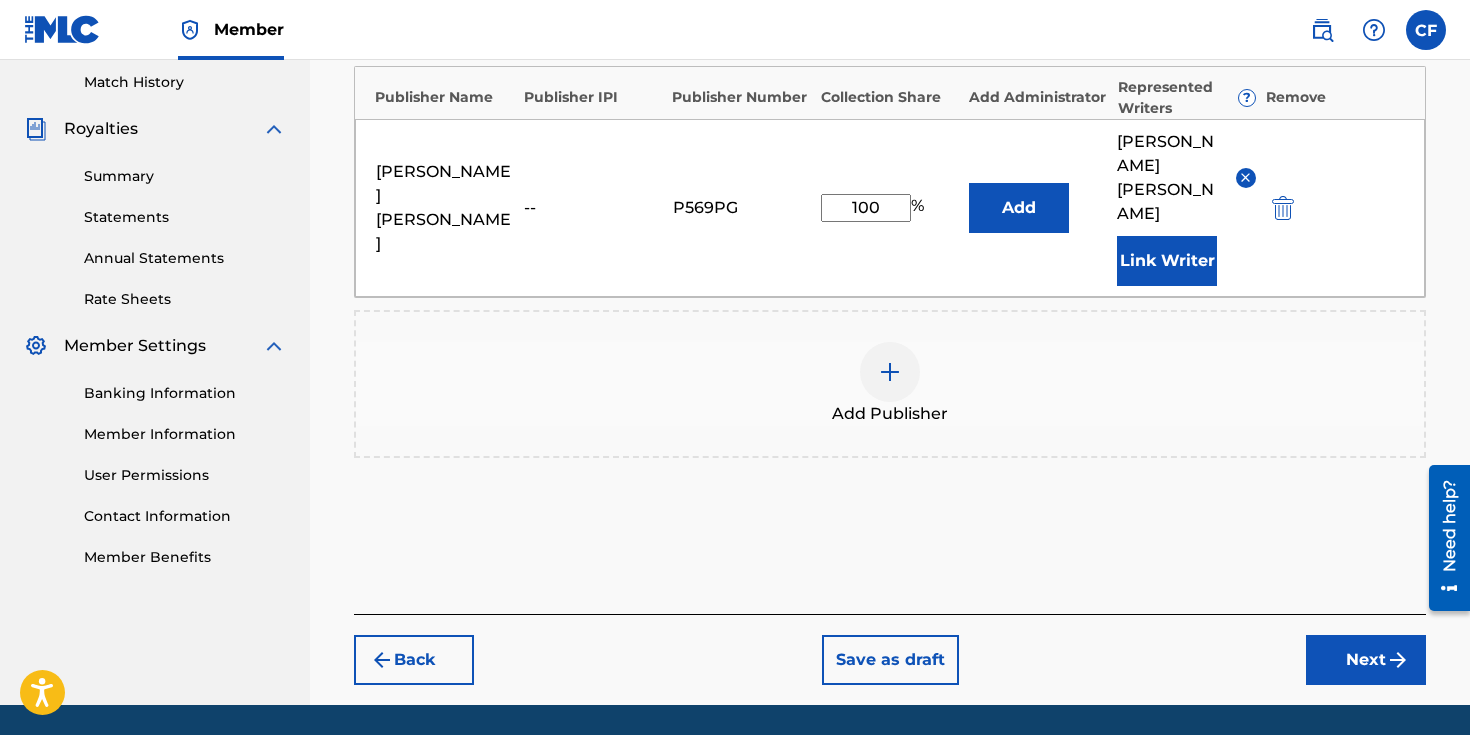 click on "Next" at bounding box center [1366, 660] 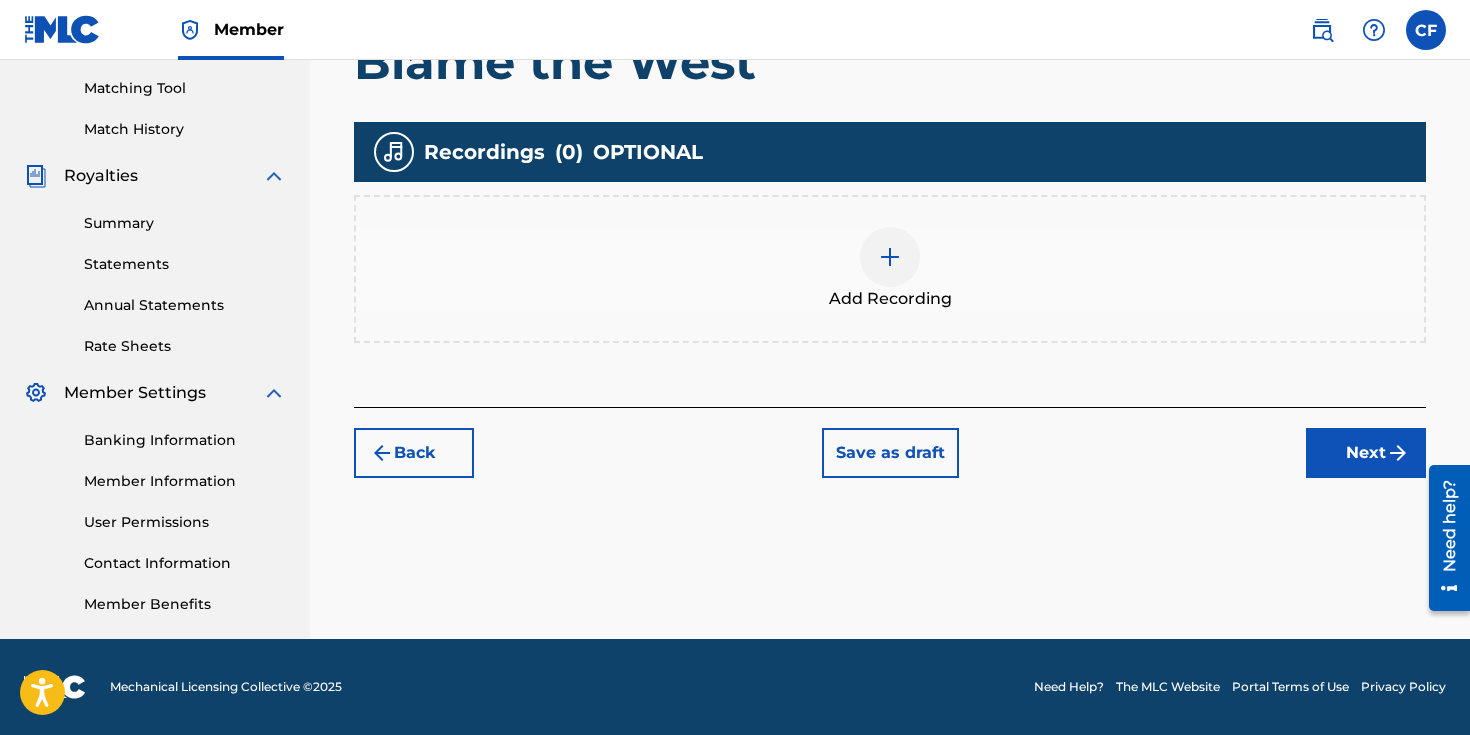 click on "Add Recording" at bounding box center [890, 269] 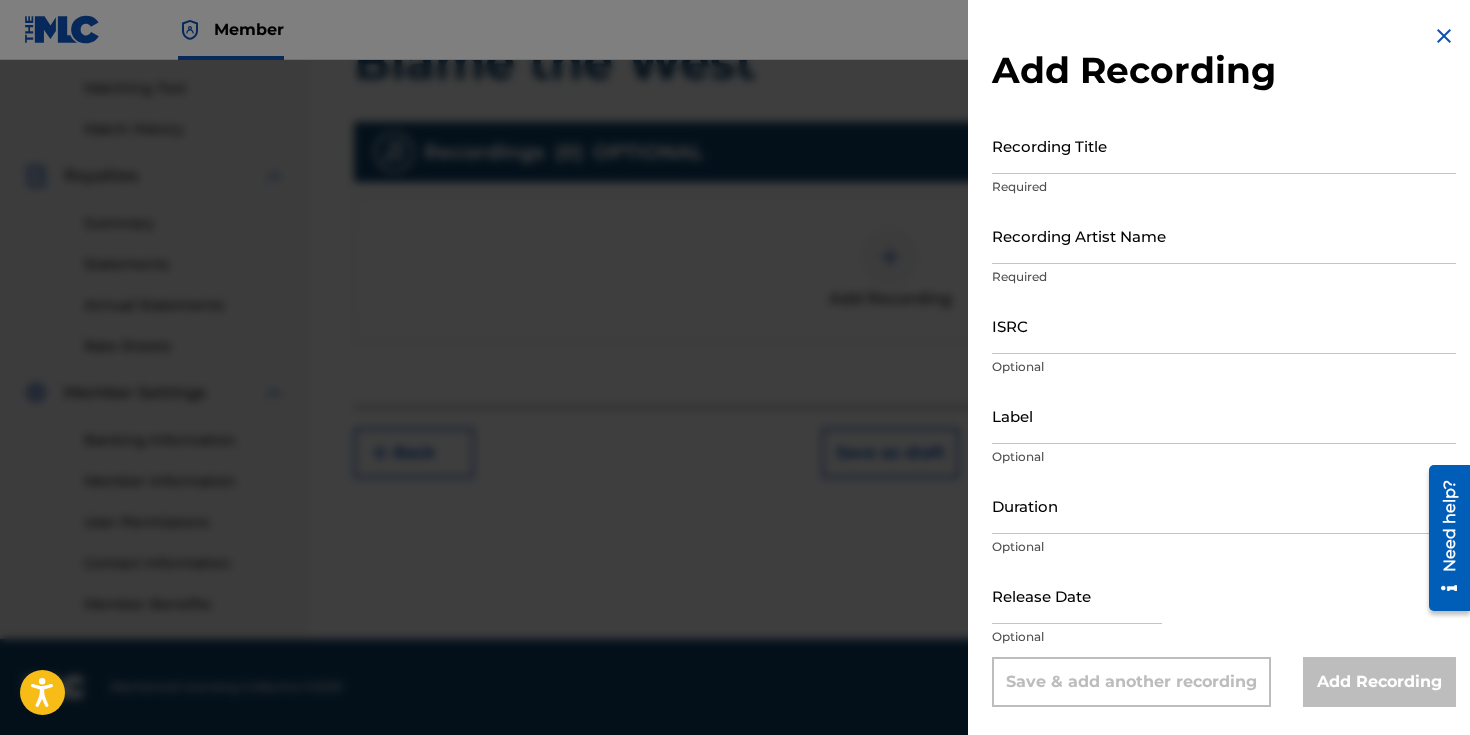click on "Recording Title" at bounding box center [1224, 145] 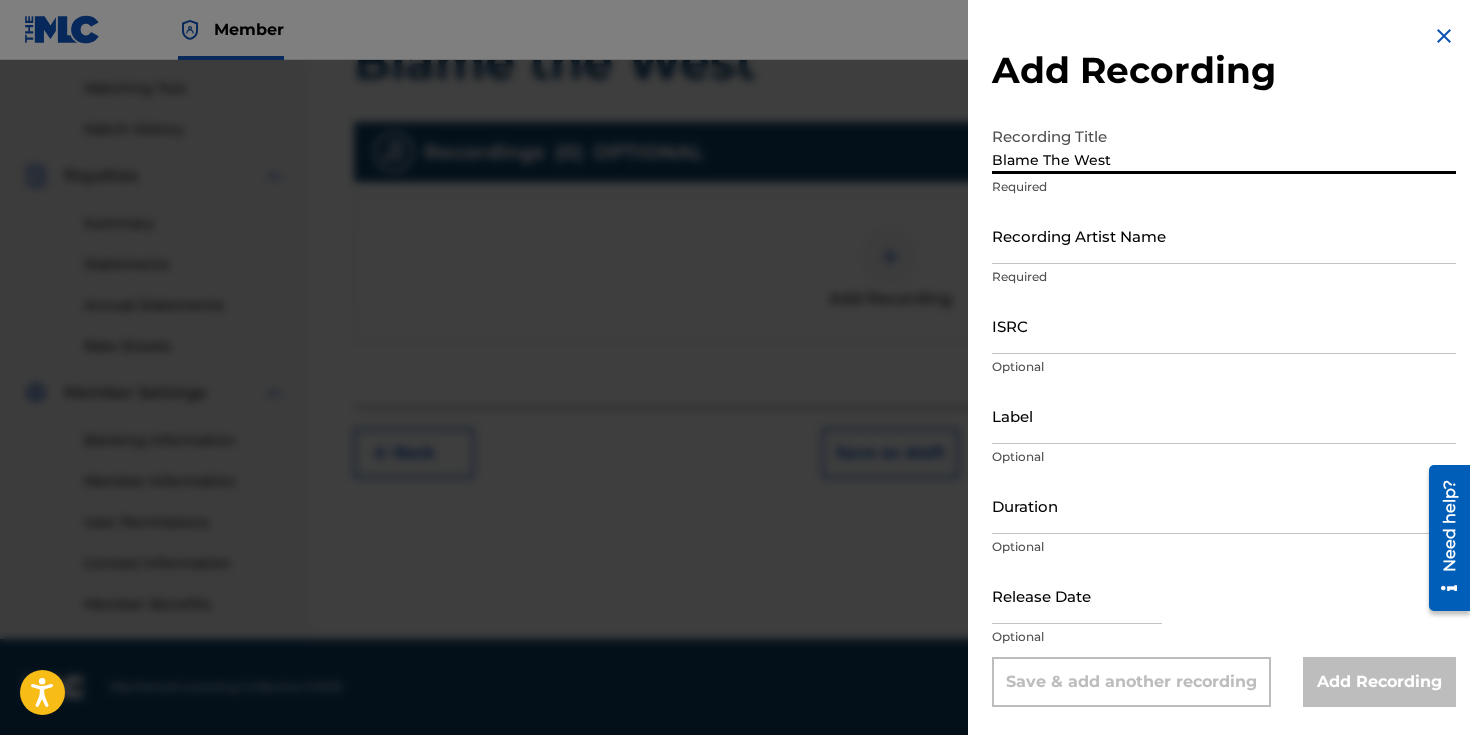type on "Blame The West" 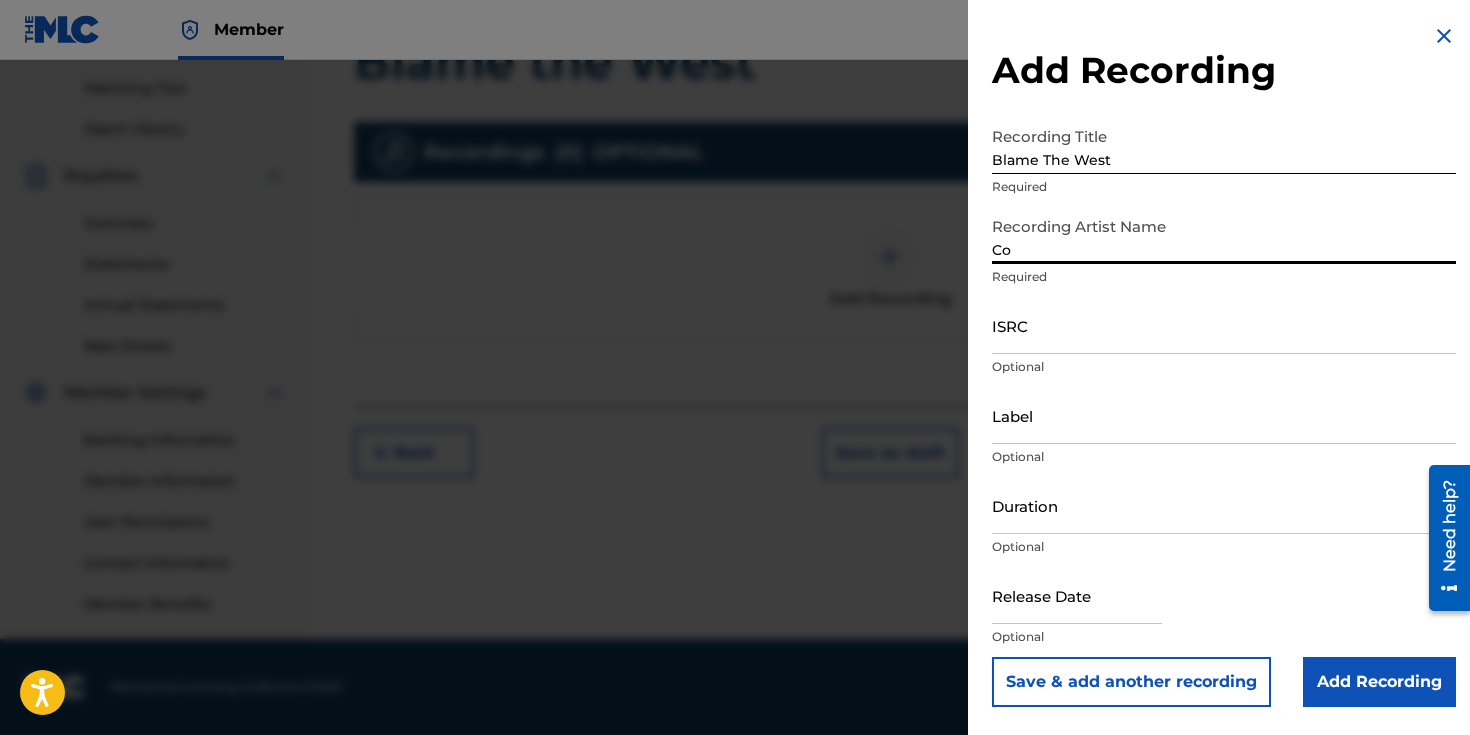 type on "C" 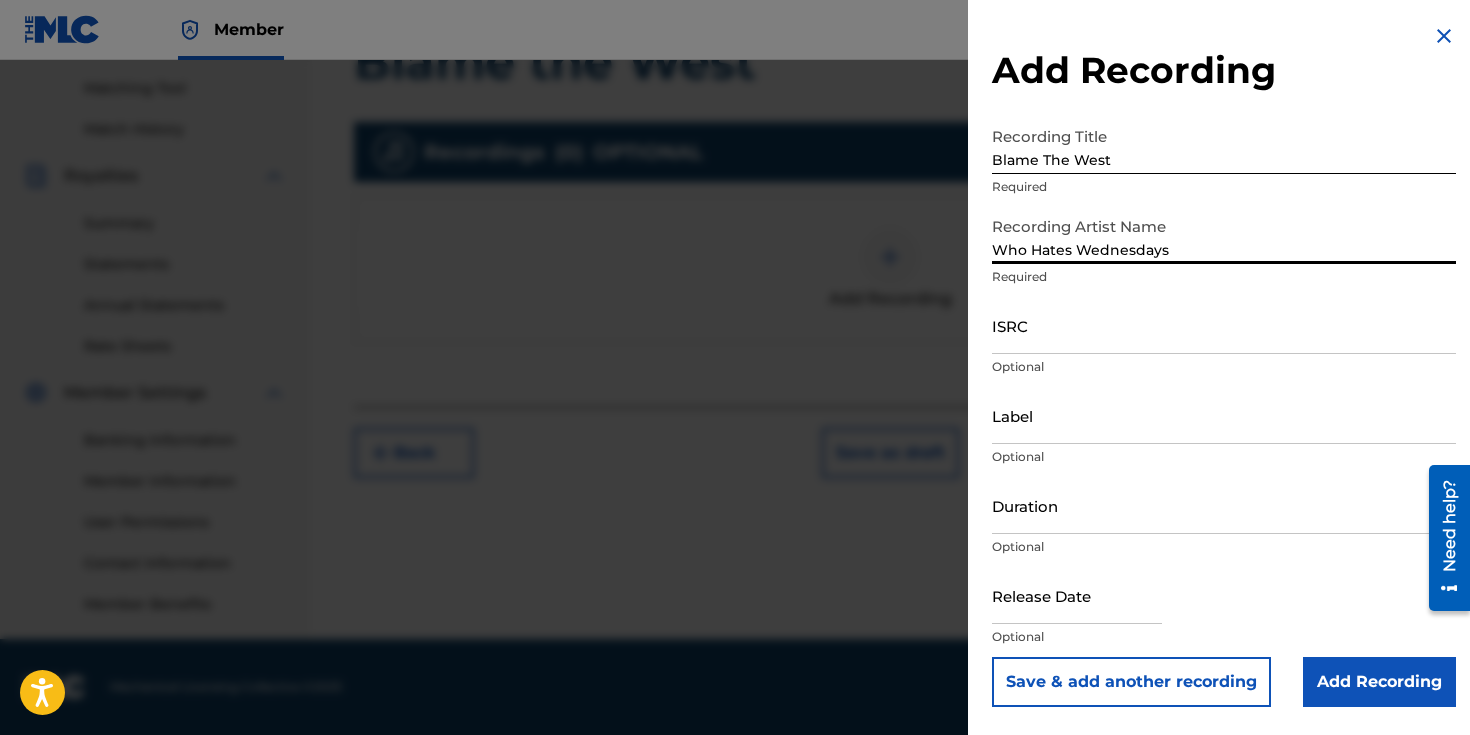 type on "Who Hates Wednesdays" 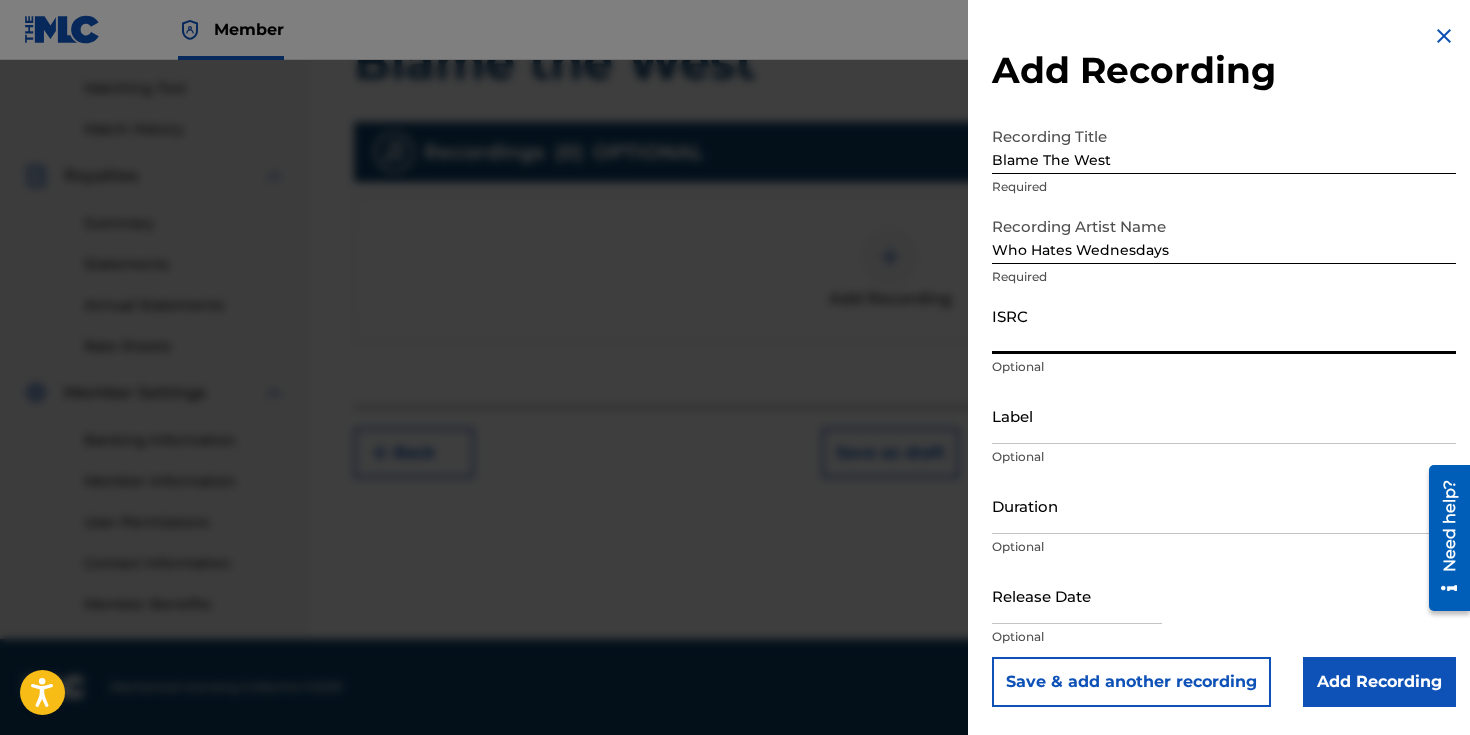 paste on "QZMER2591554" 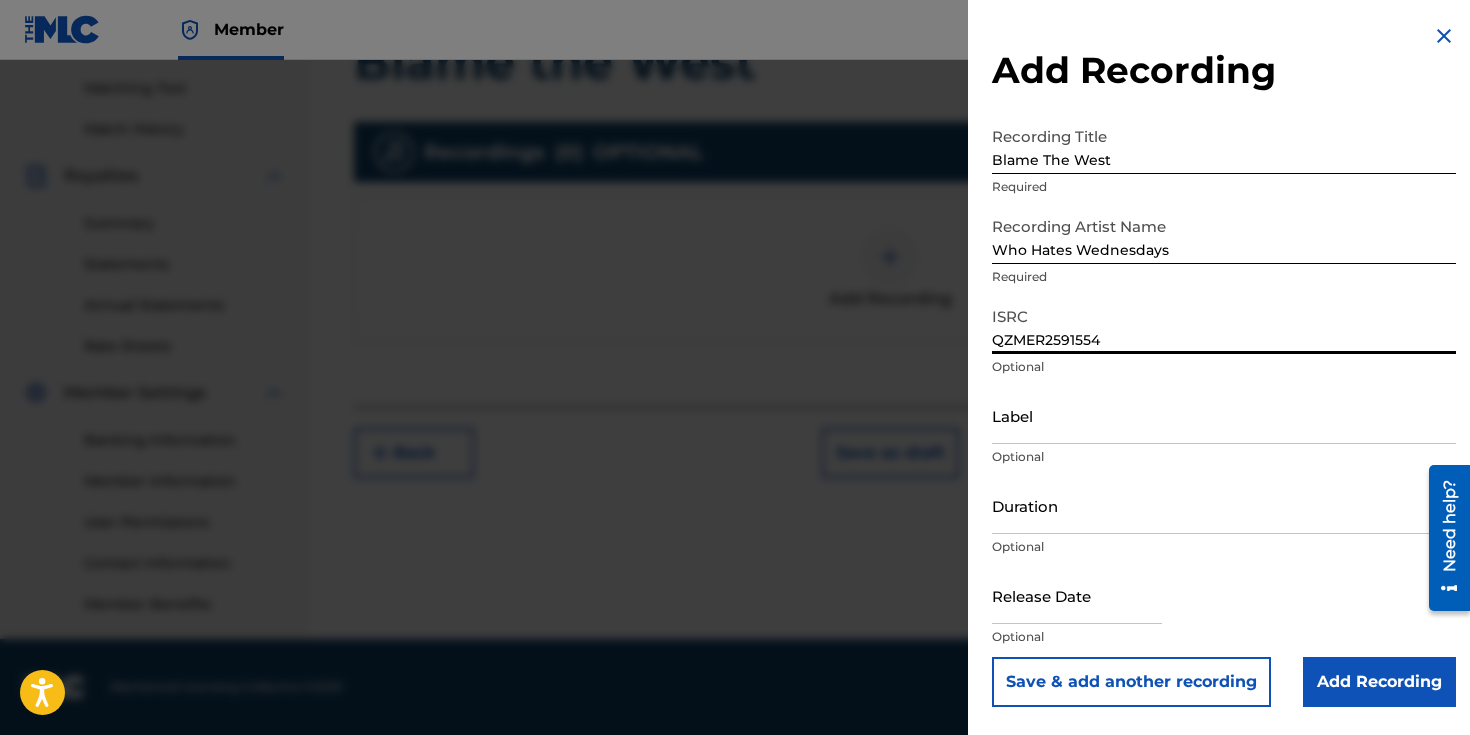 type on "QZMER2591554" 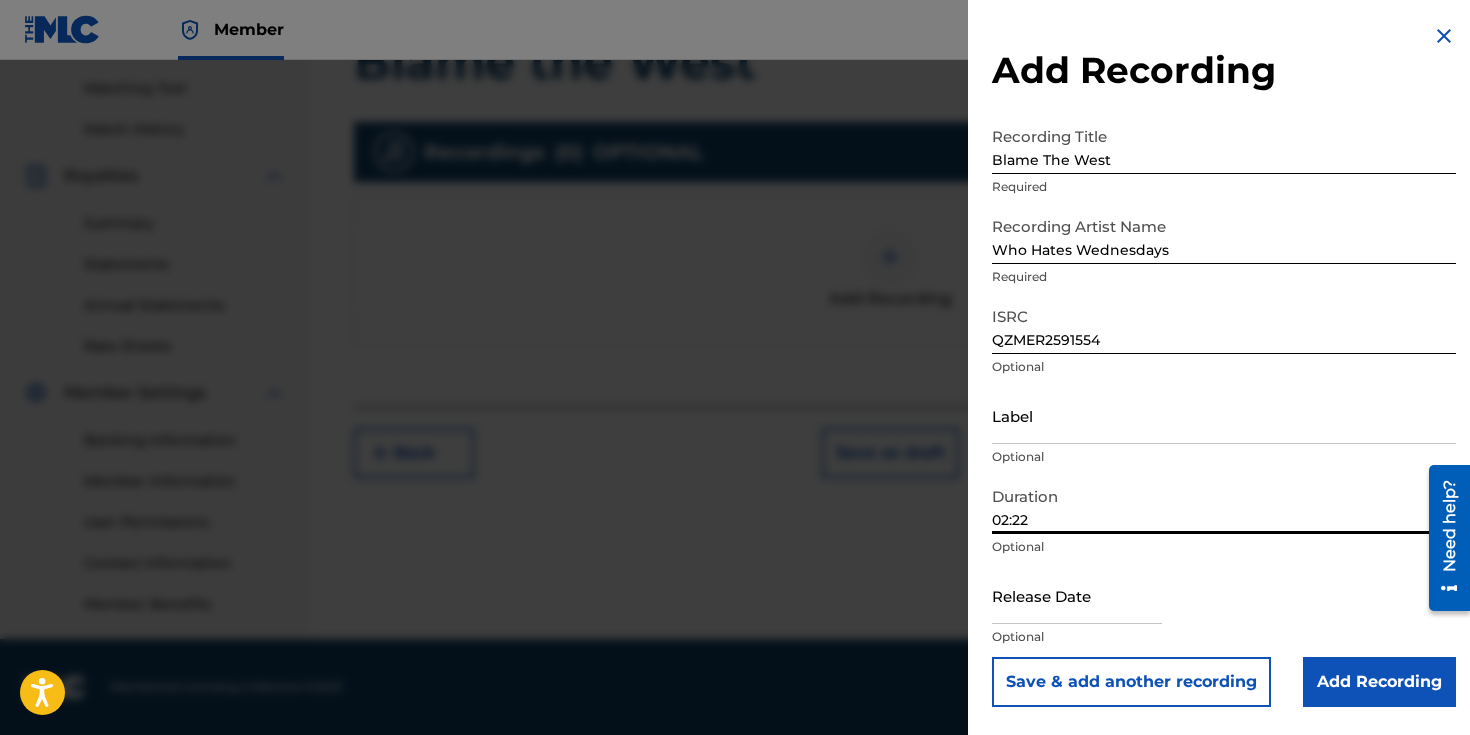 type on "02:22" 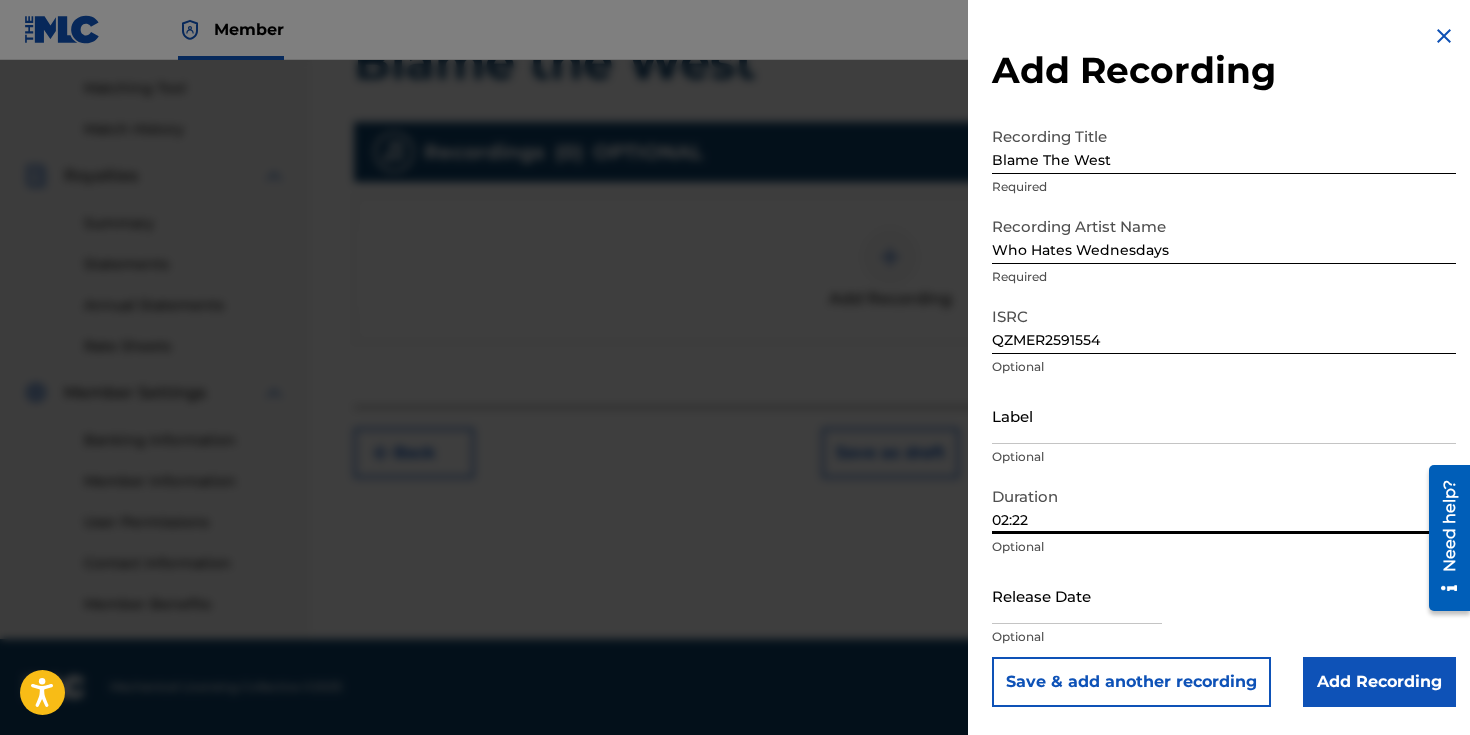 click at bounding box center [1077, 595] 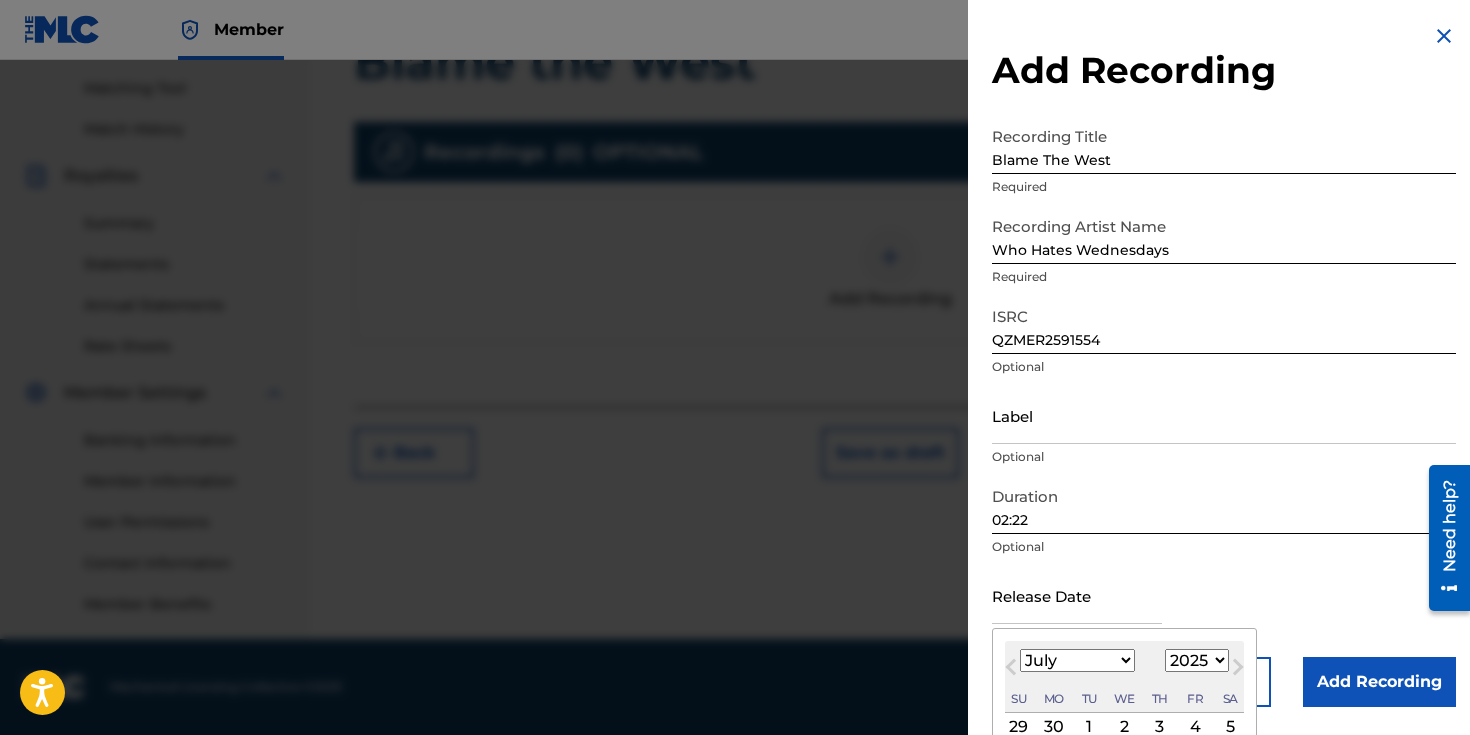 click on "Previous Month" at bounding box center (1011, 671) 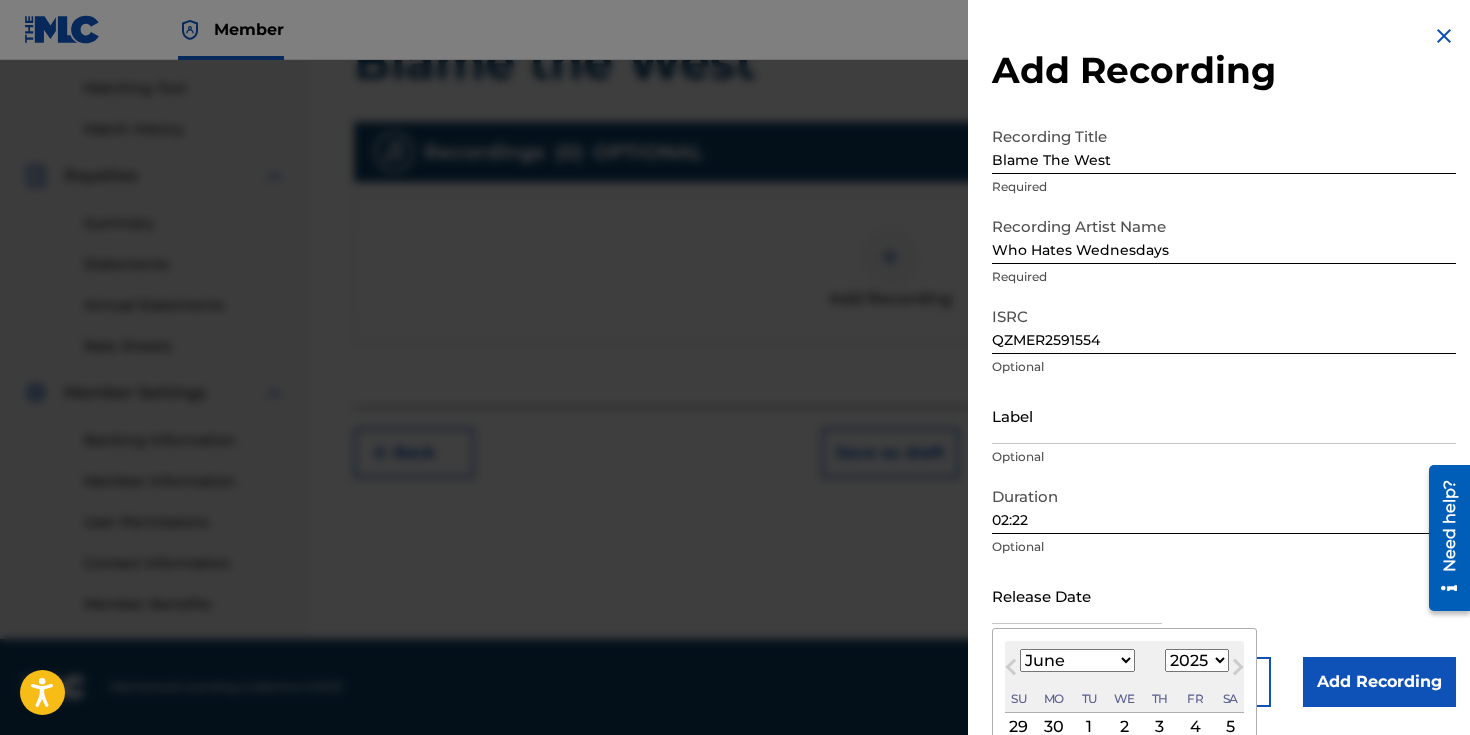click on "Previous Month" at bounding box center [1011, 671] 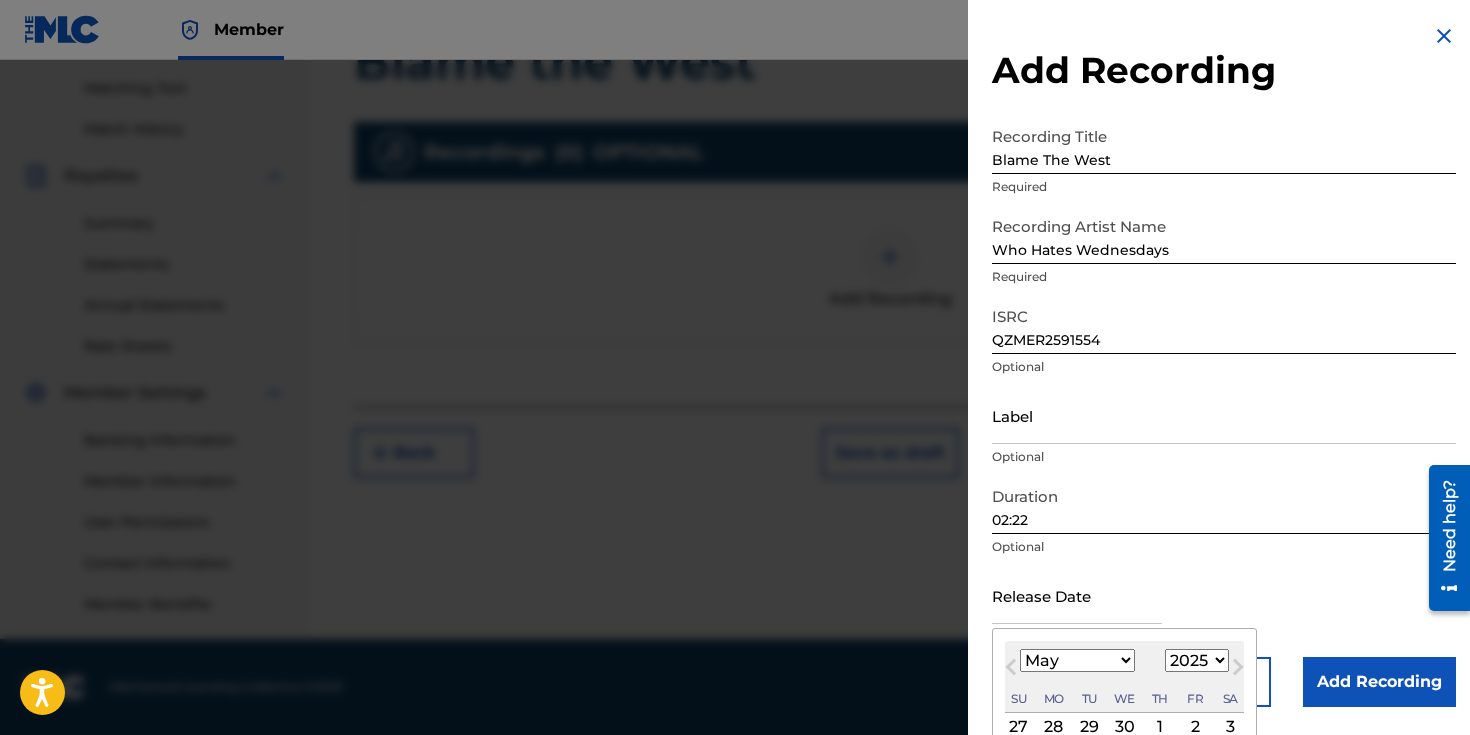 click on "Previous Month" at bounding box center [1011, 671] 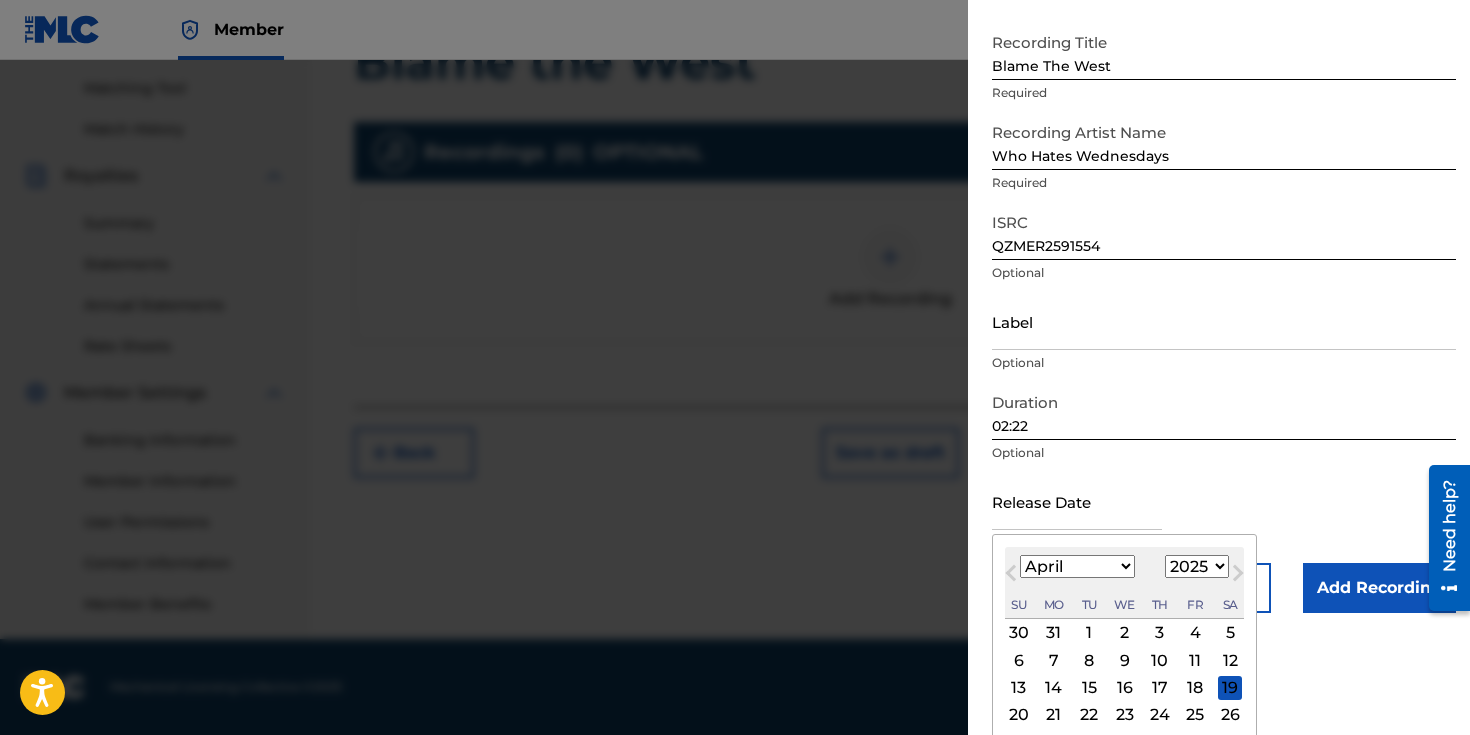 scroll, scrollTop: 156, scrollLeft: 0, axis: vertical 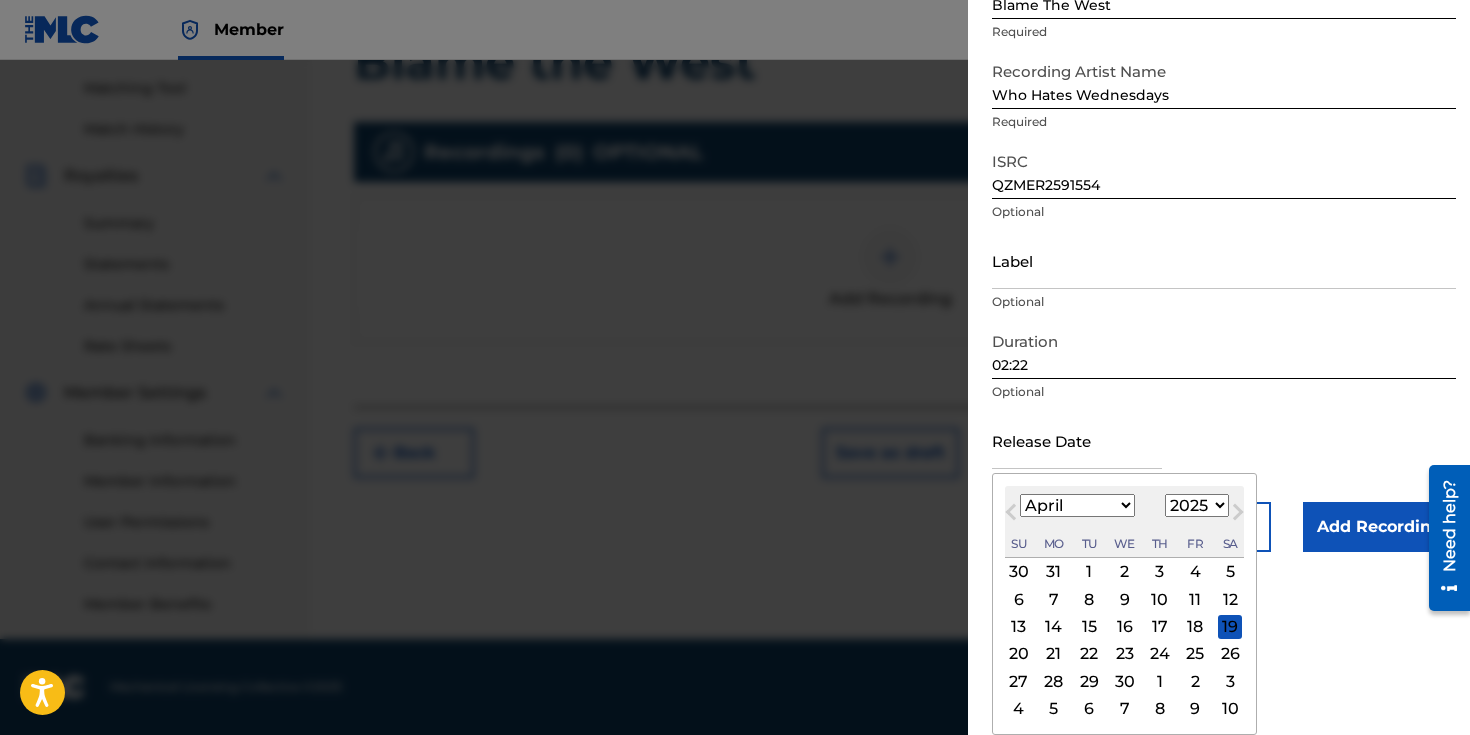 click on "22" at bounding box center (1089, 654) 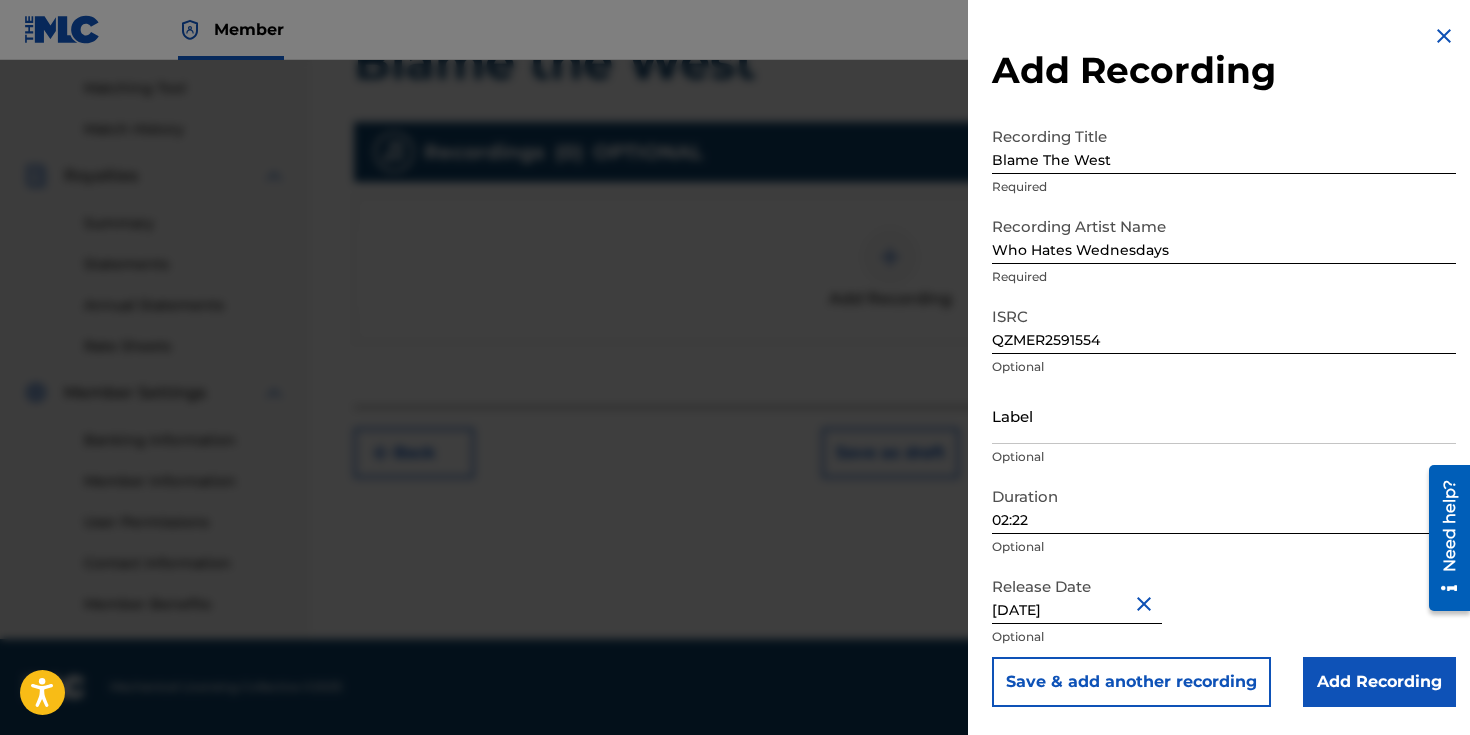 type on "[DATE]" 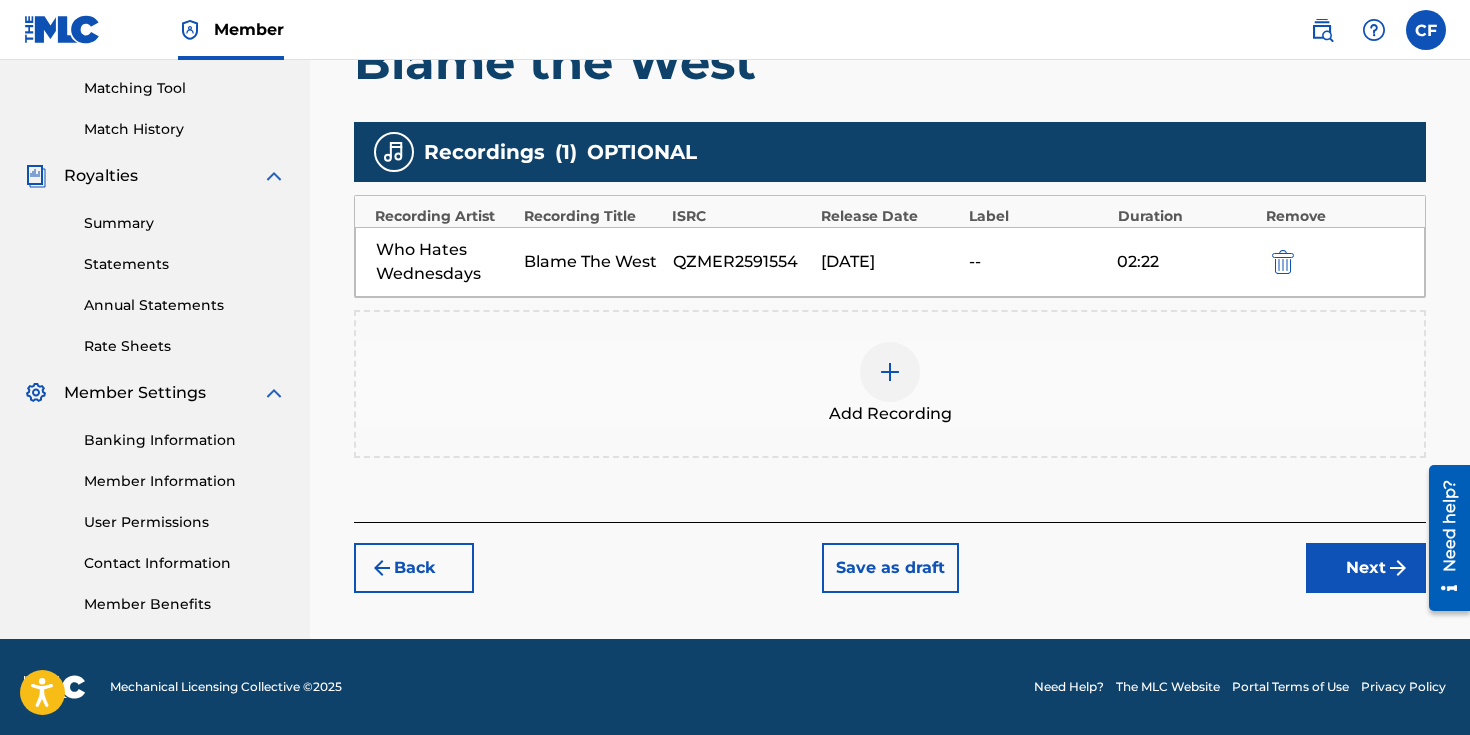 click on "Next" at bounding box center [1366, 568] 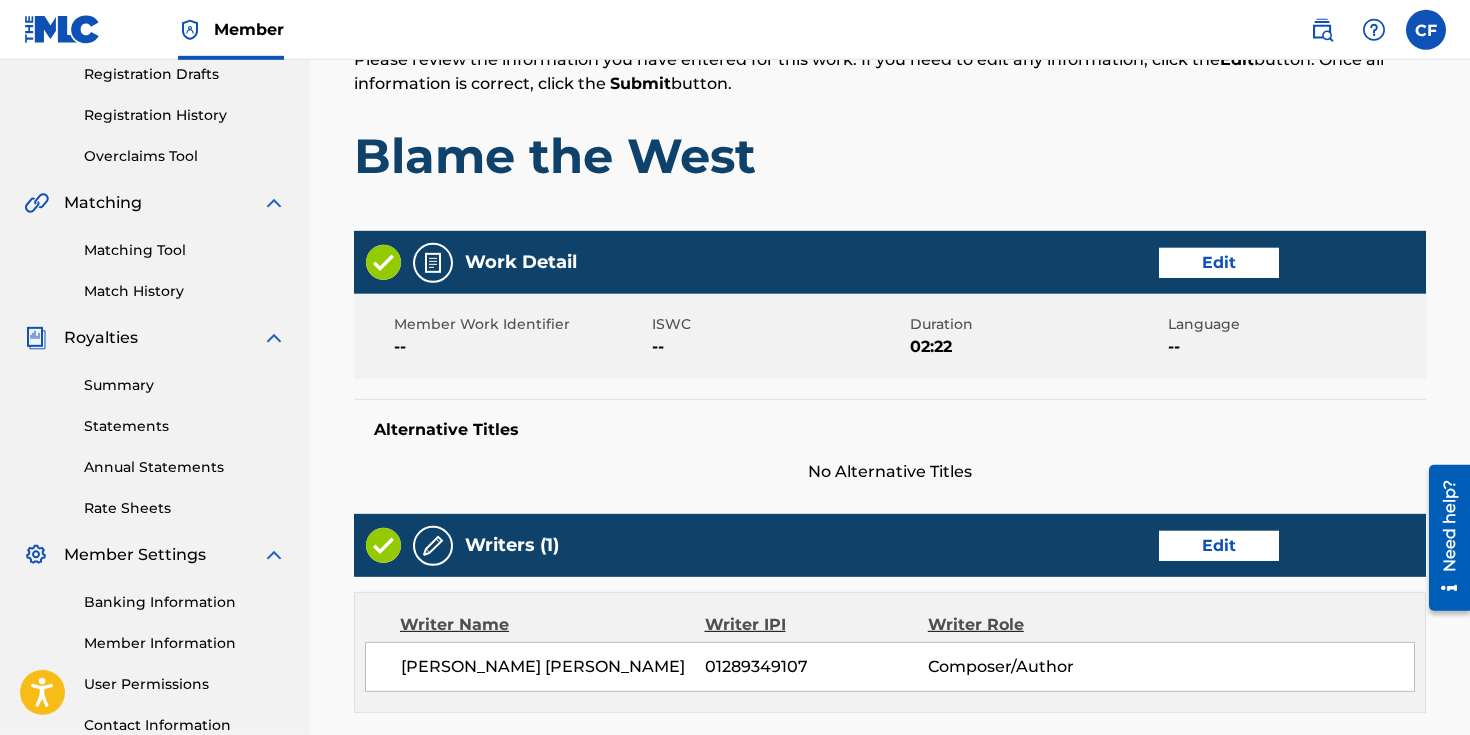 scroll, scrollTop: 1019, scrollLeft: 0, axis: vertical 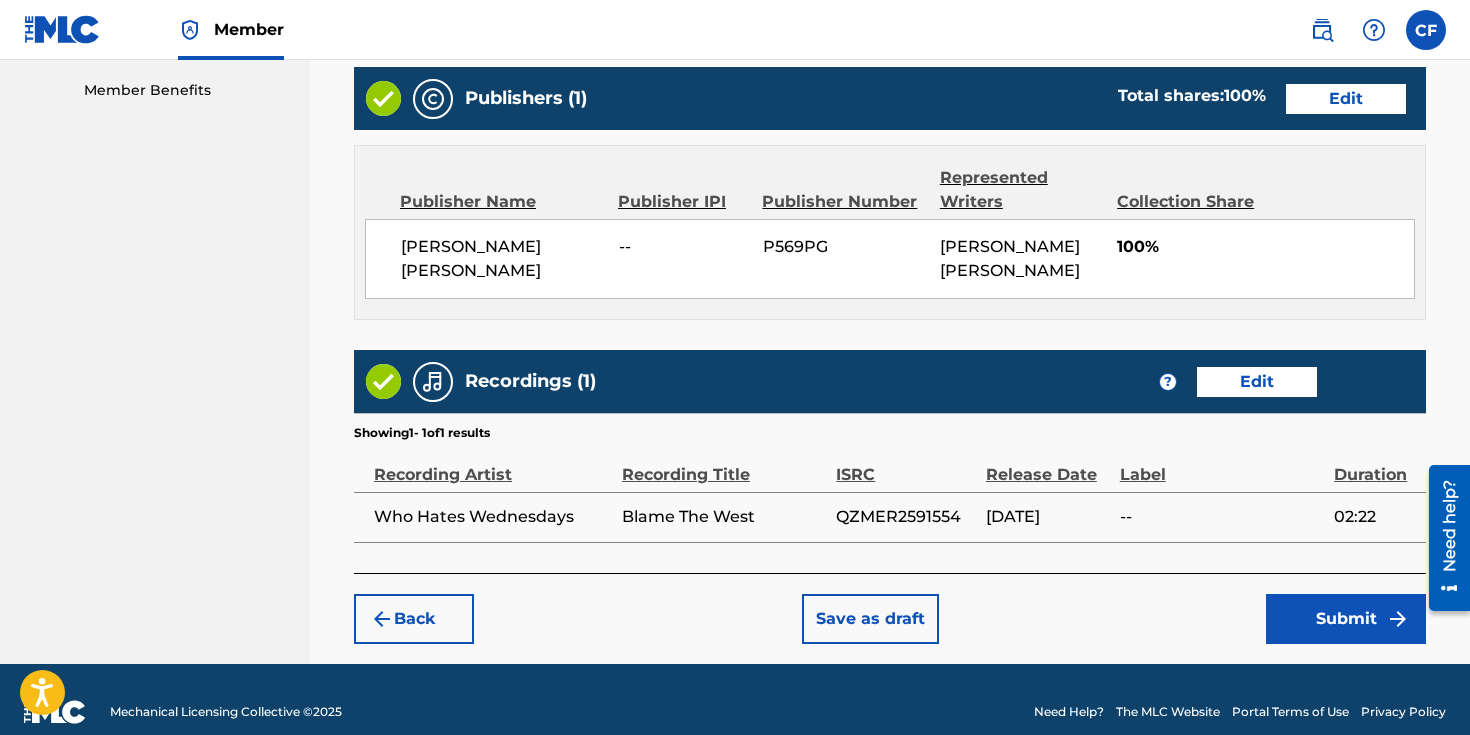click on "Submit" at bounding box center [1346, 619] 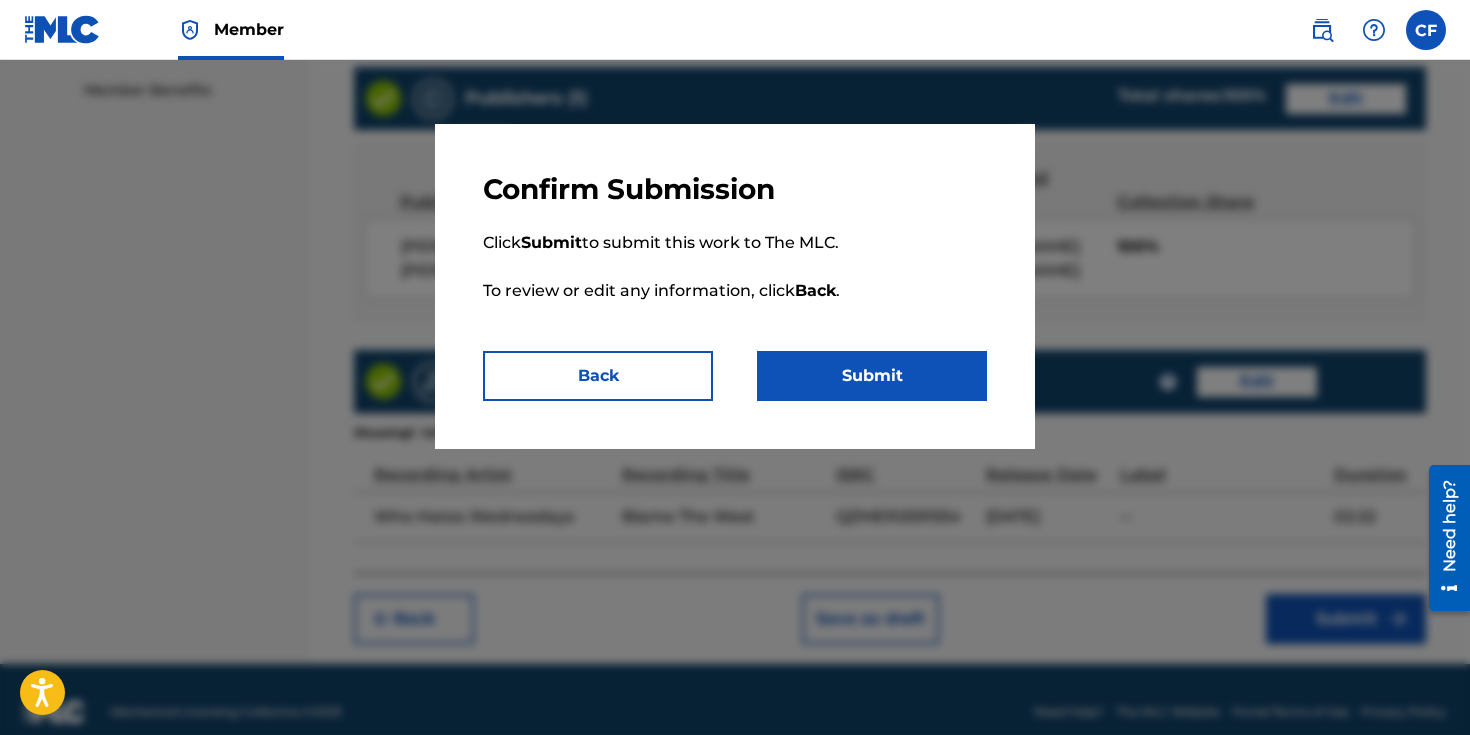 click on "Submit" at bounding box center [872, 376] 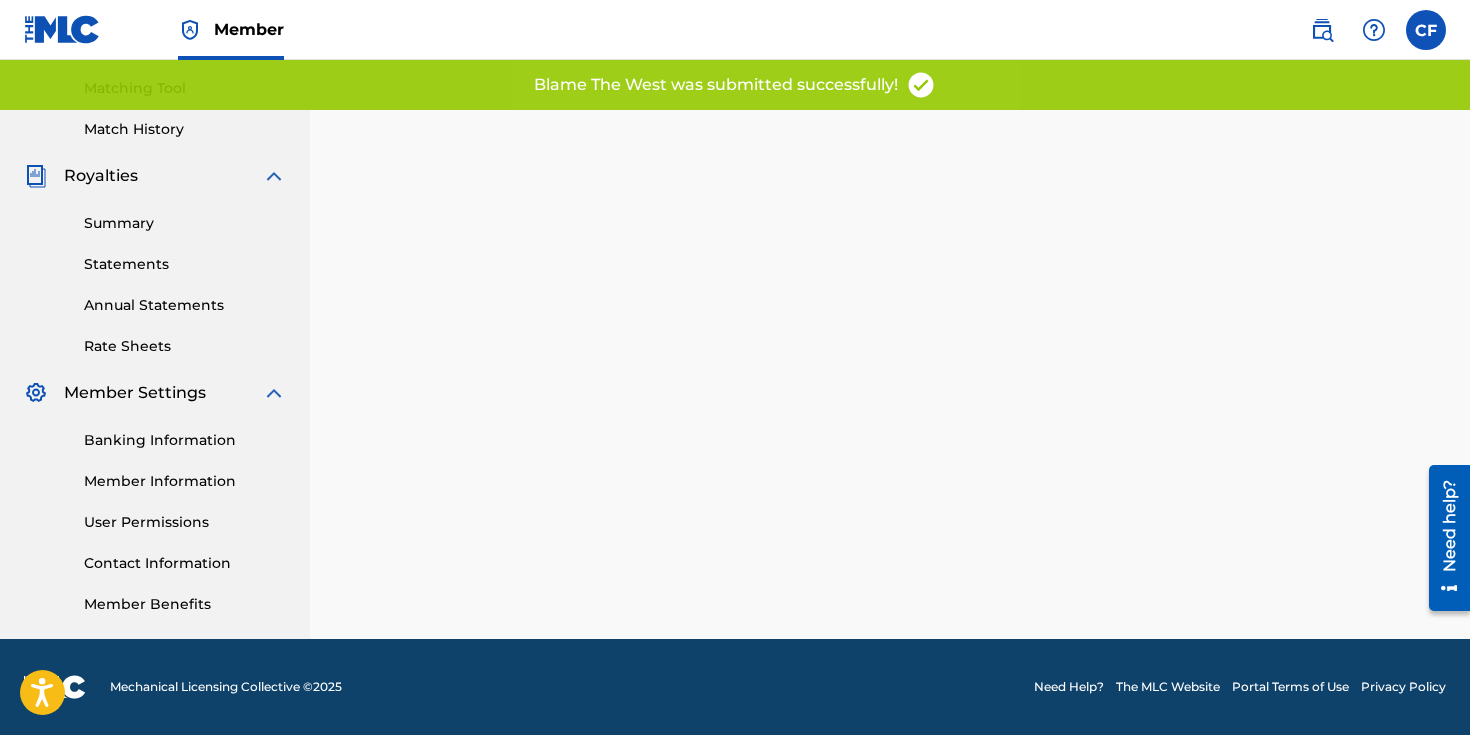 scroll, scrollTop: 0, scrollLeft: 0, axis: both 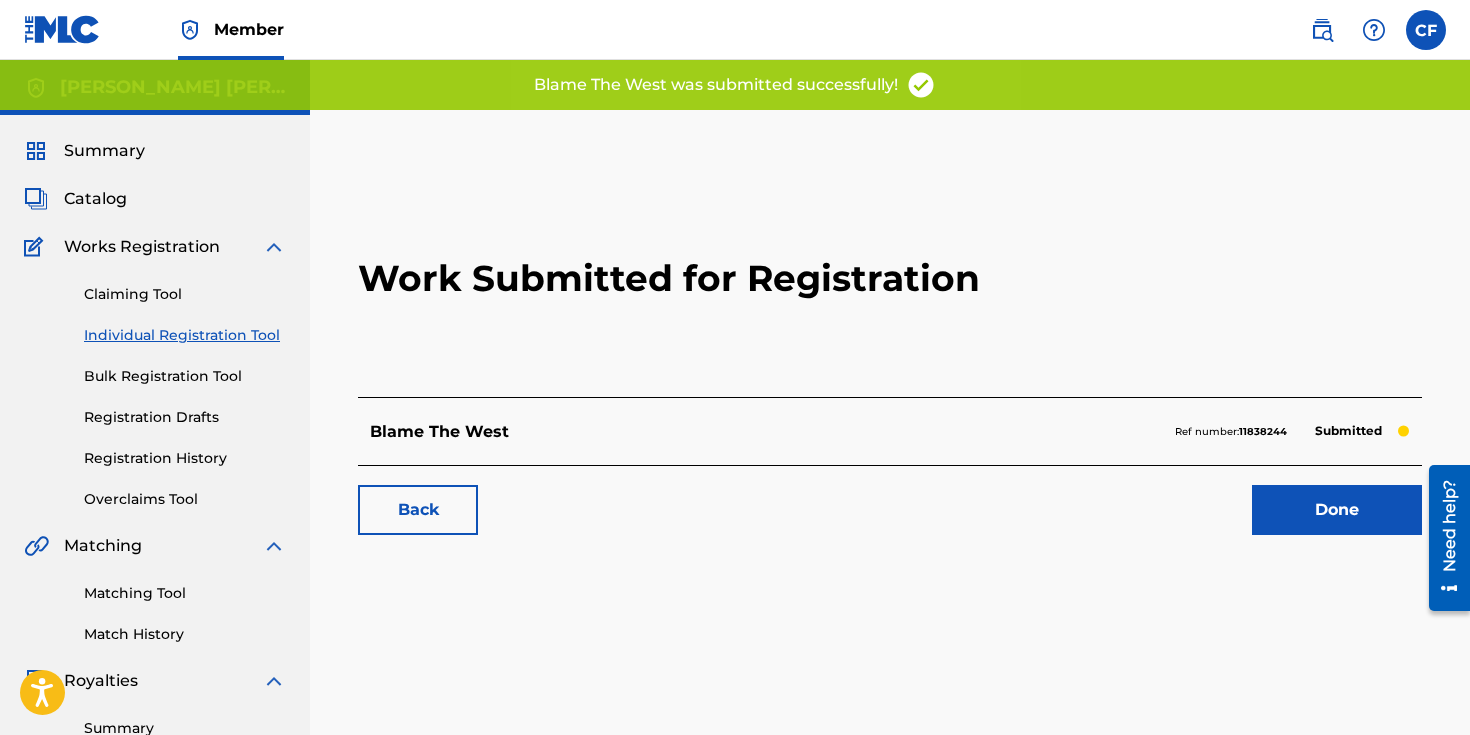 click on "Individual Registration Tool" at bounding box center (185, 335) 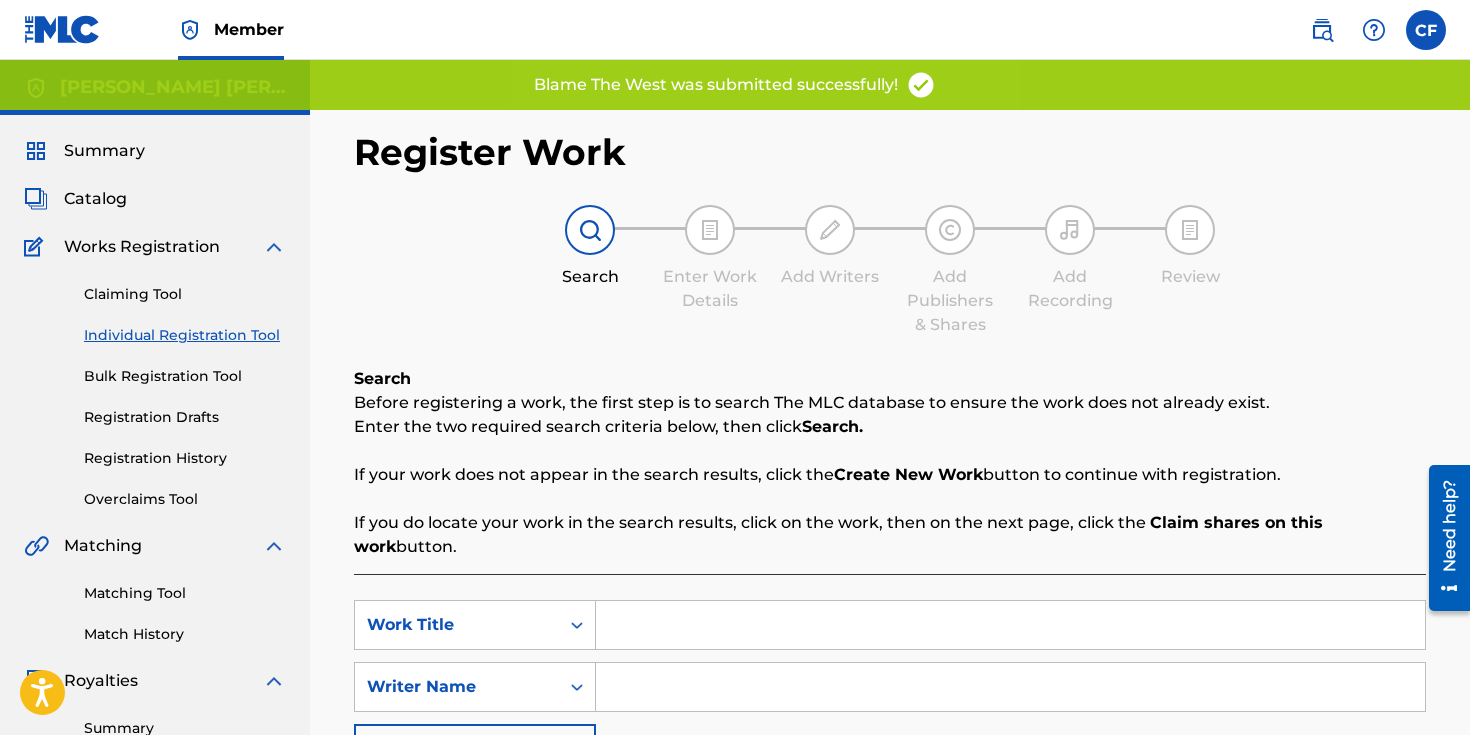 click on "Claiming Tool" at bounding box center (185, 294) 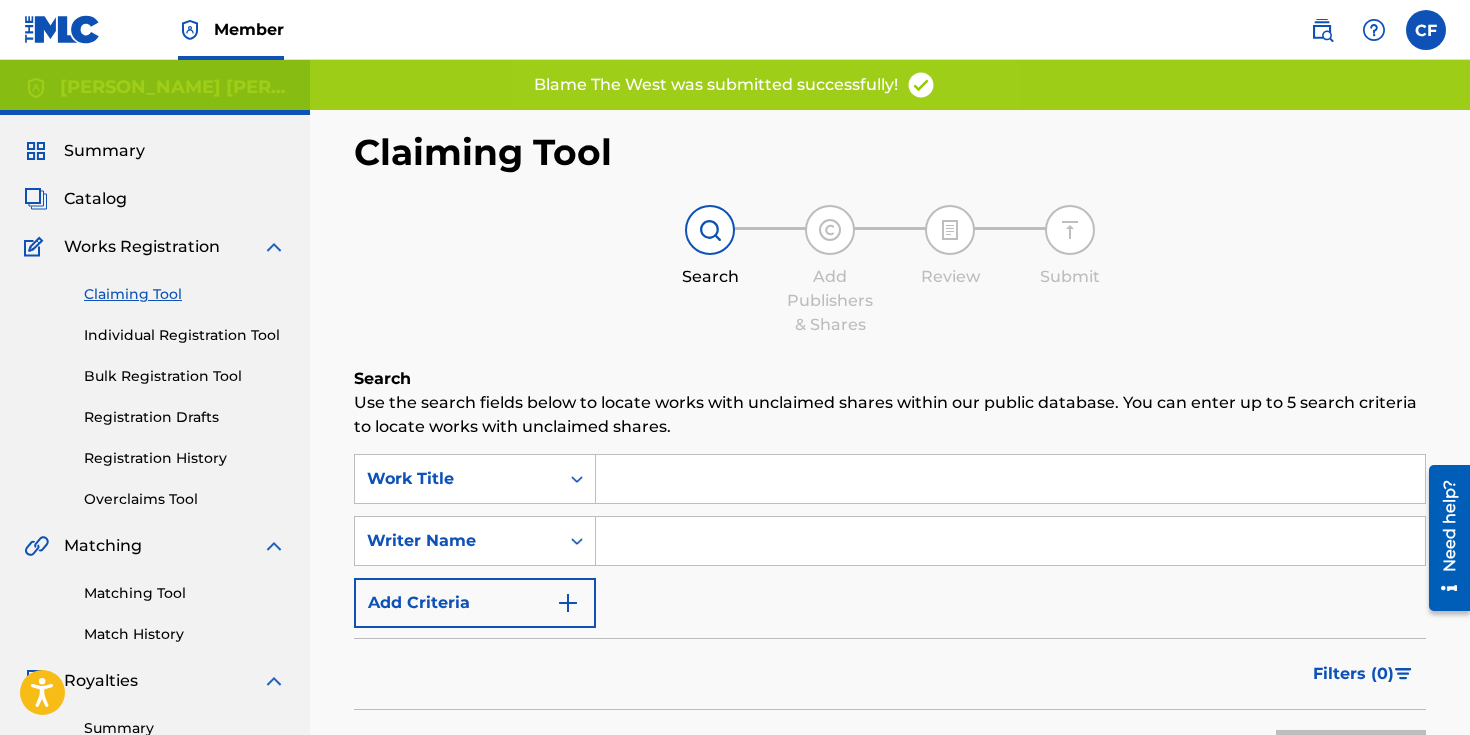 click on "Individual Registration Tool" at bounding box center [185, 335] 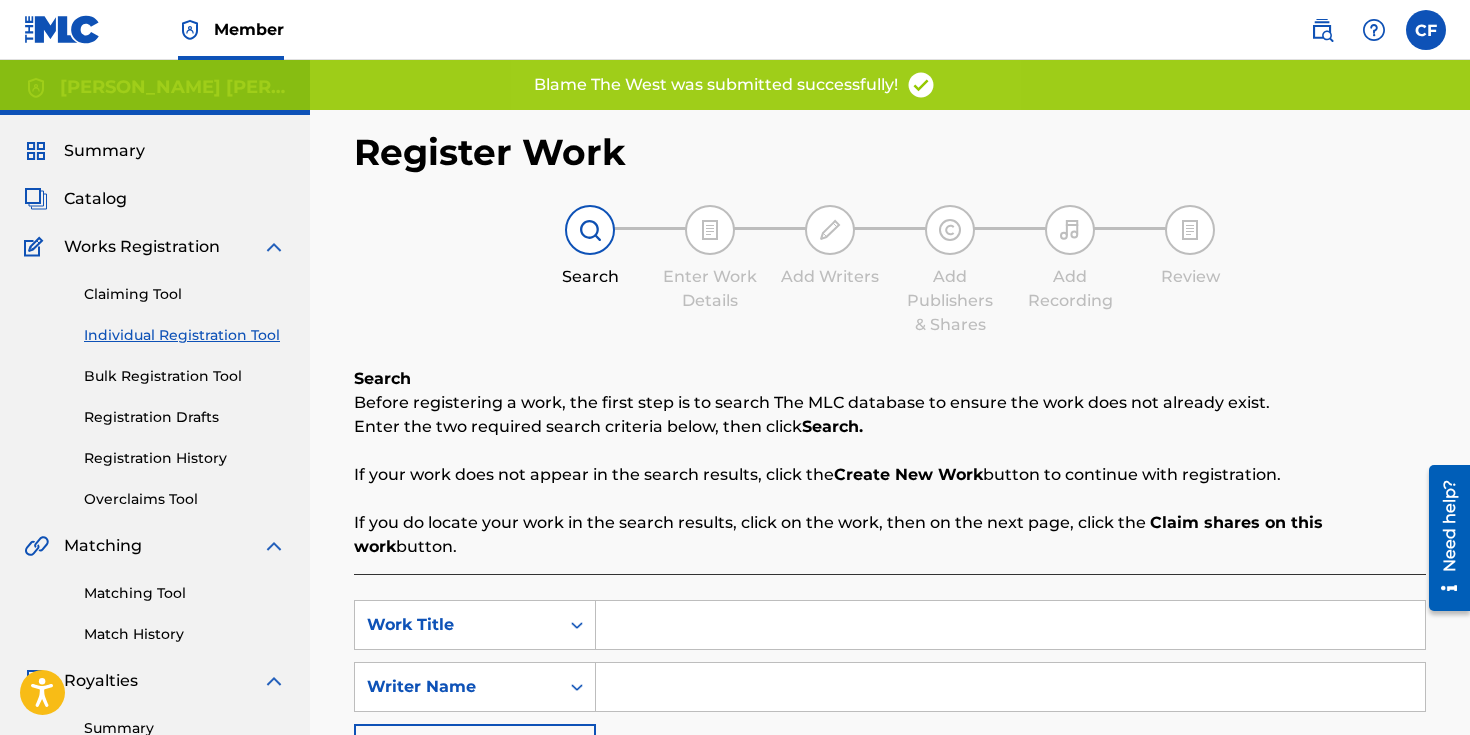 click on "Claiming Tool Individual Registration Tool Bulk Registration Tool Registration Drafts Registration History Overclaims Tool" at bounding box center (155, 384) 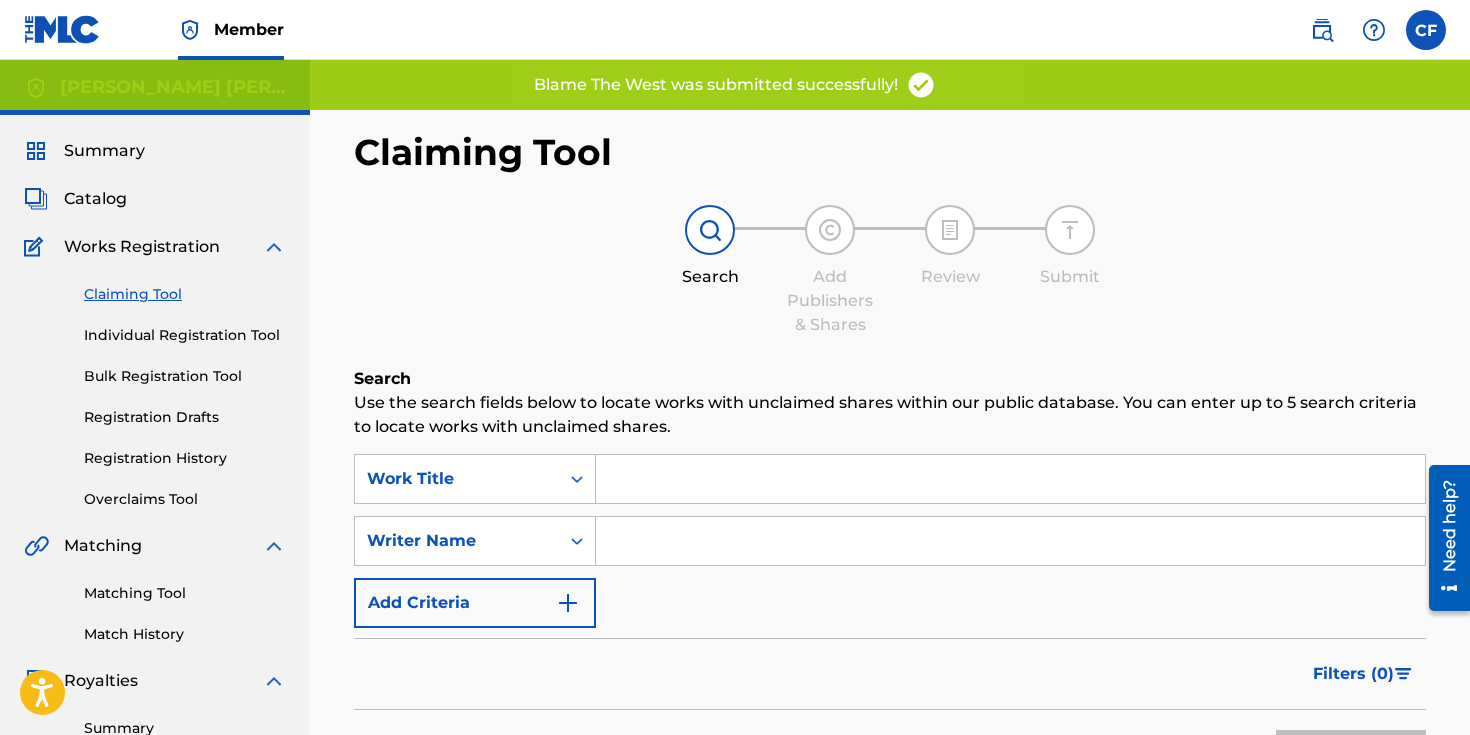 click on "Individual Registration Tool" at bounding box center (185, 335) 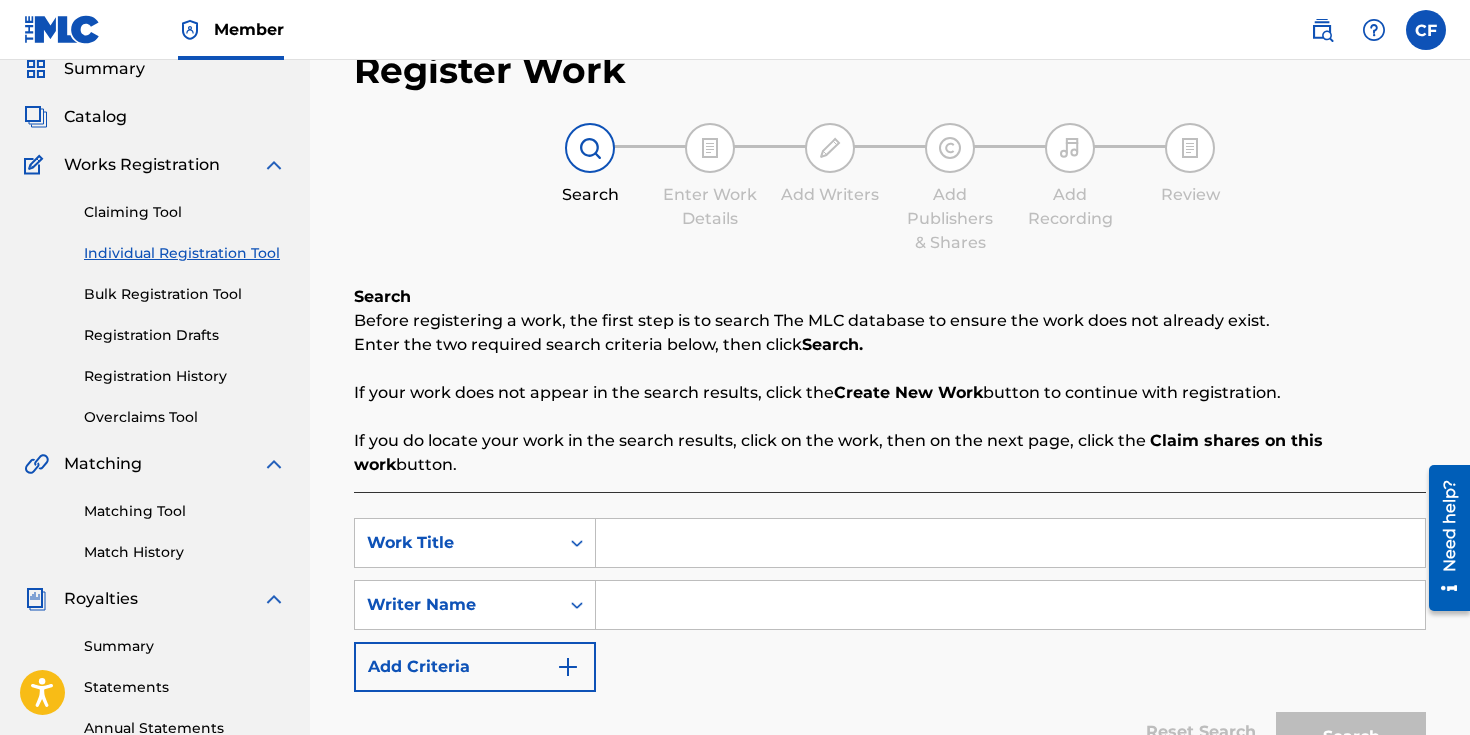 scroll, scrollTop: 224, scrollLeft: 0, axis: vertical 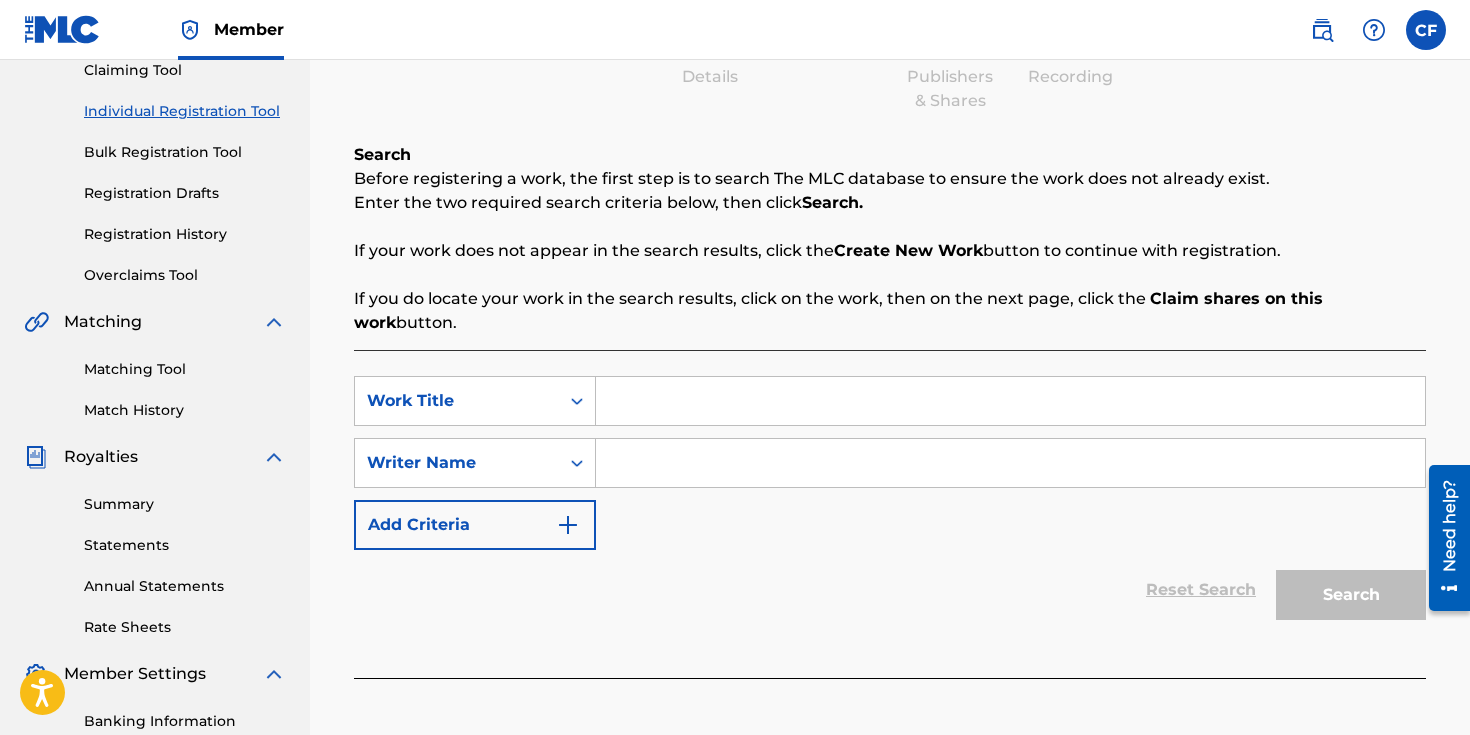 click at bounding box center (1010, 401) 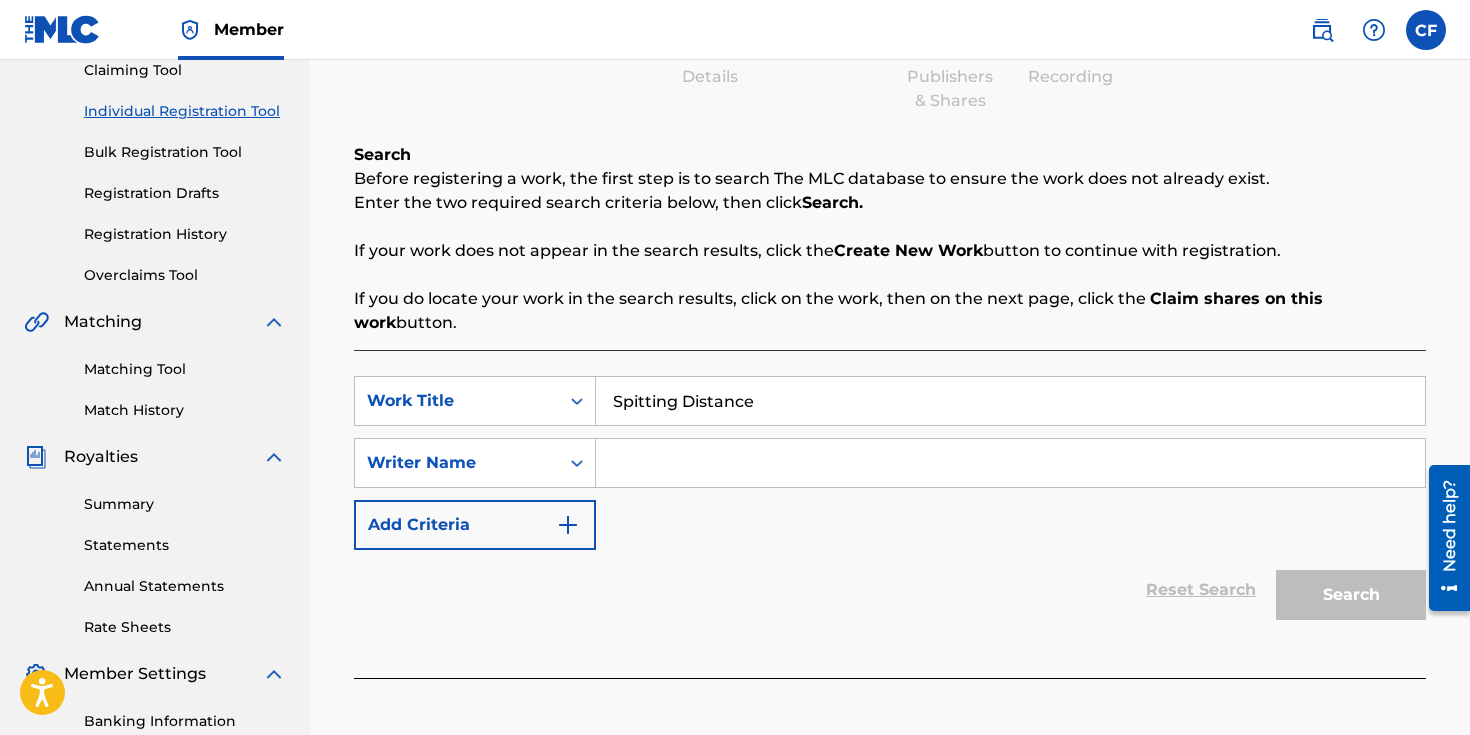 type on "Spitting Distance" 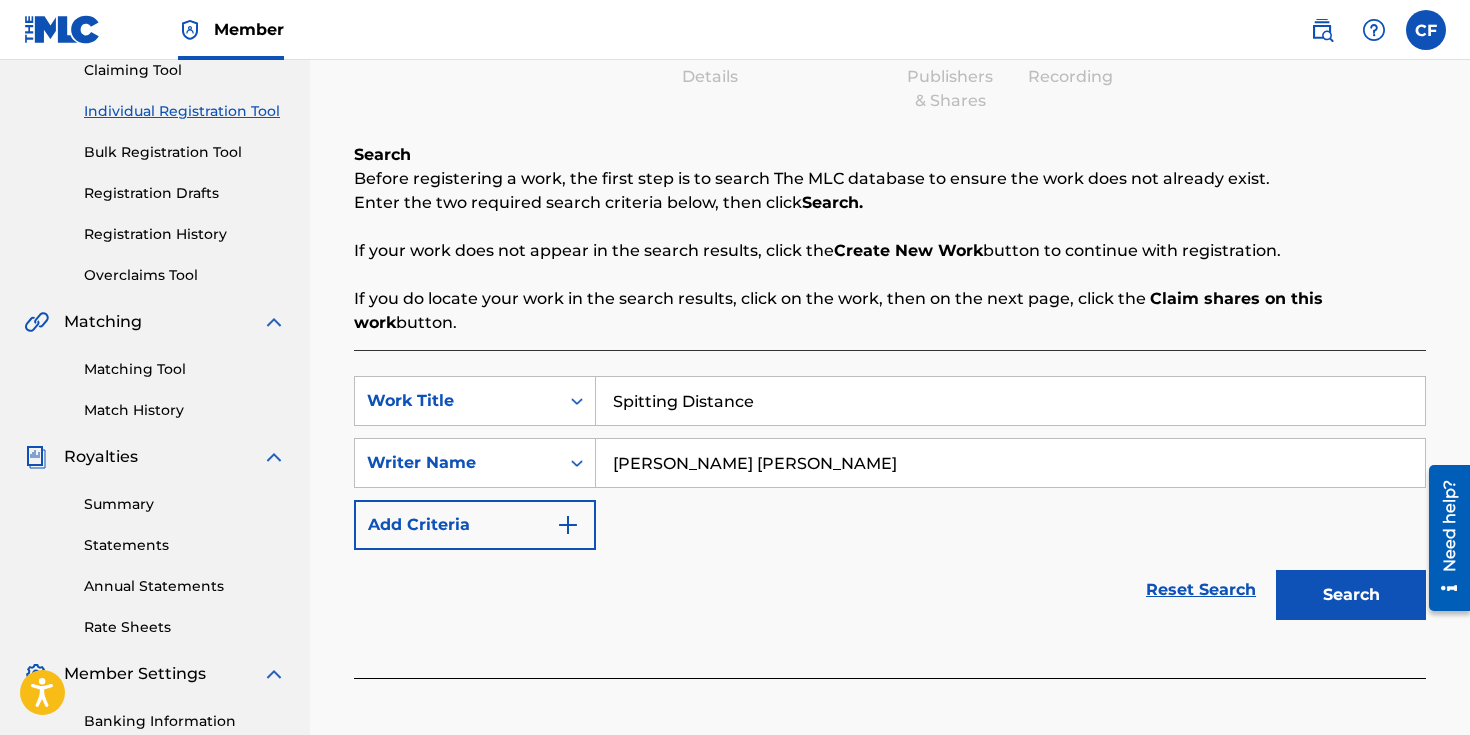 type on "[PERSON_NAME] [PERSON_NAME]" 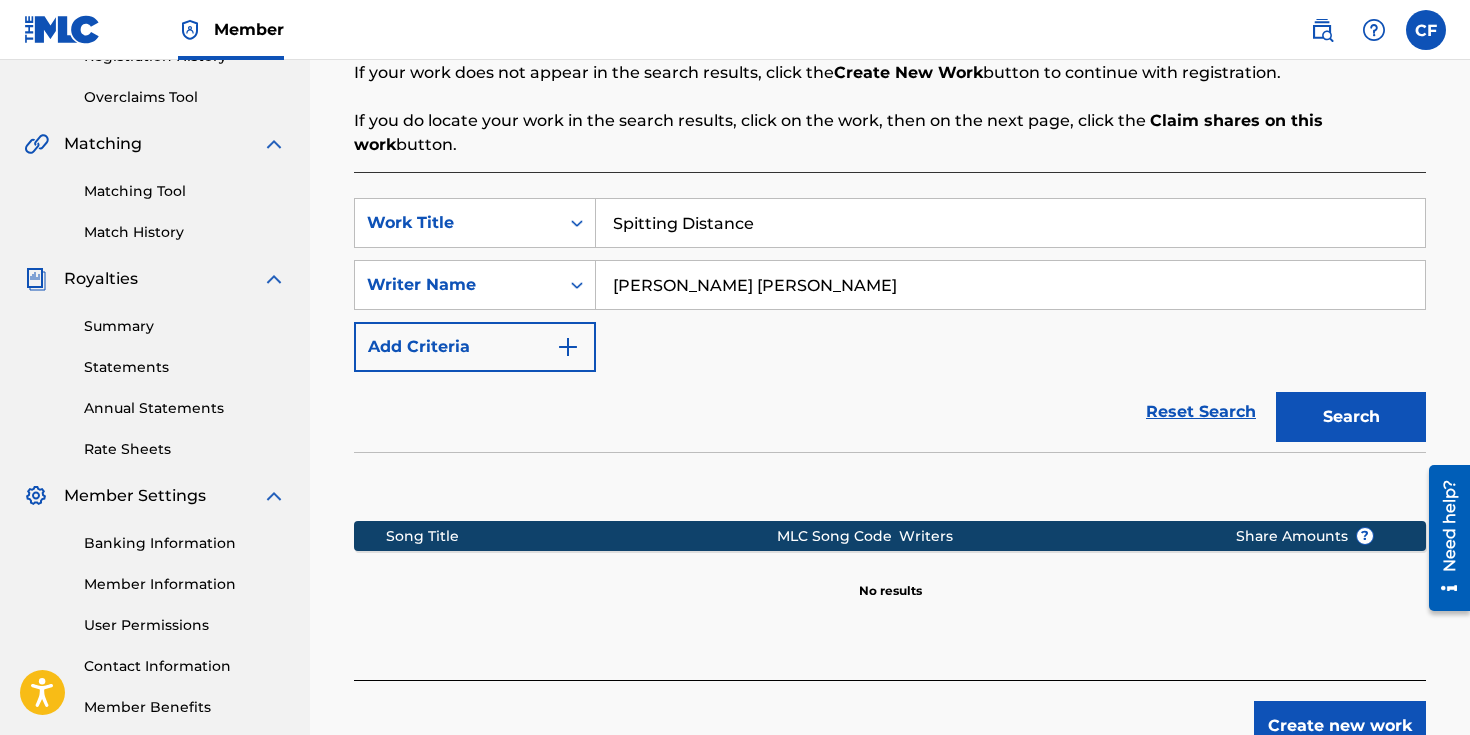 scroll, scrollTop: 534, scrollLeft: 0, axis: vertical 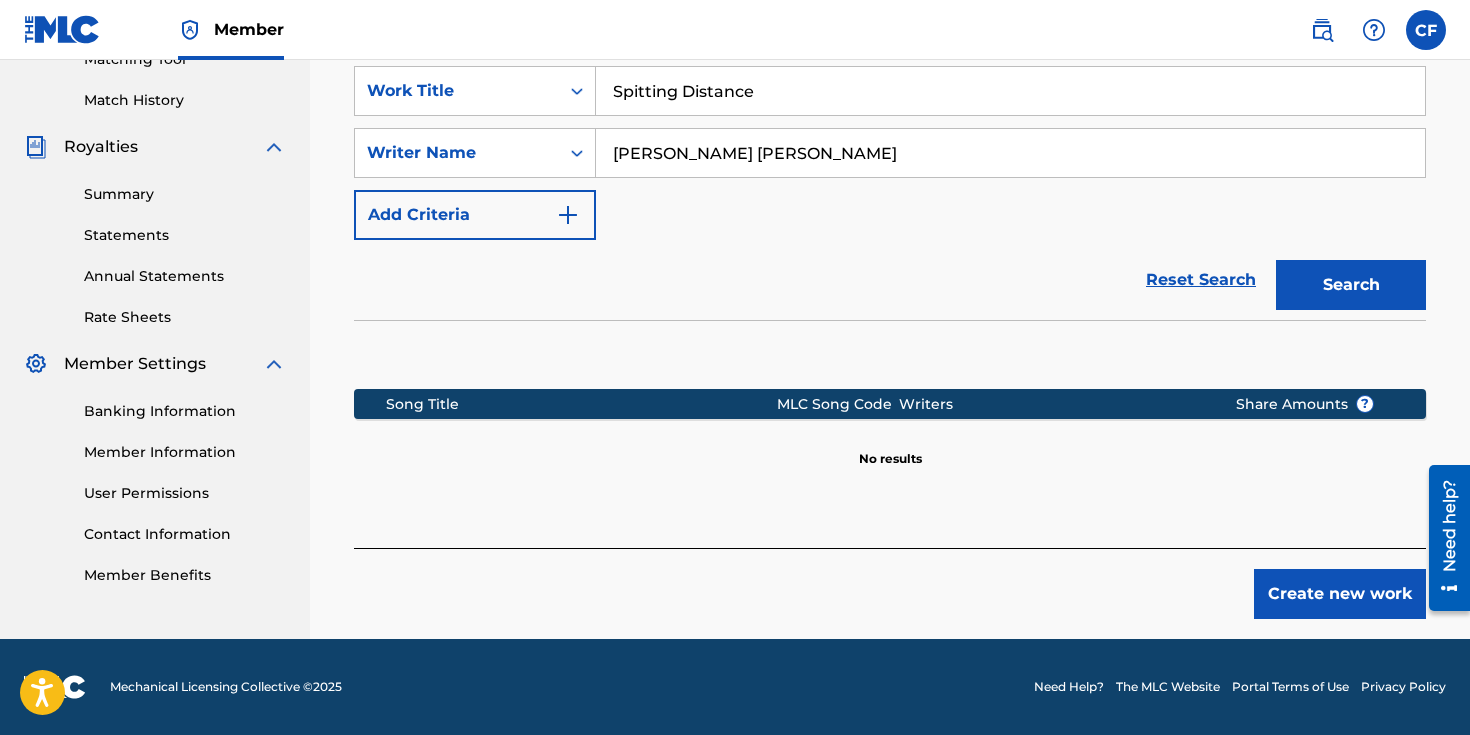 click on "Create new work" at bounding box center [1340, 594] 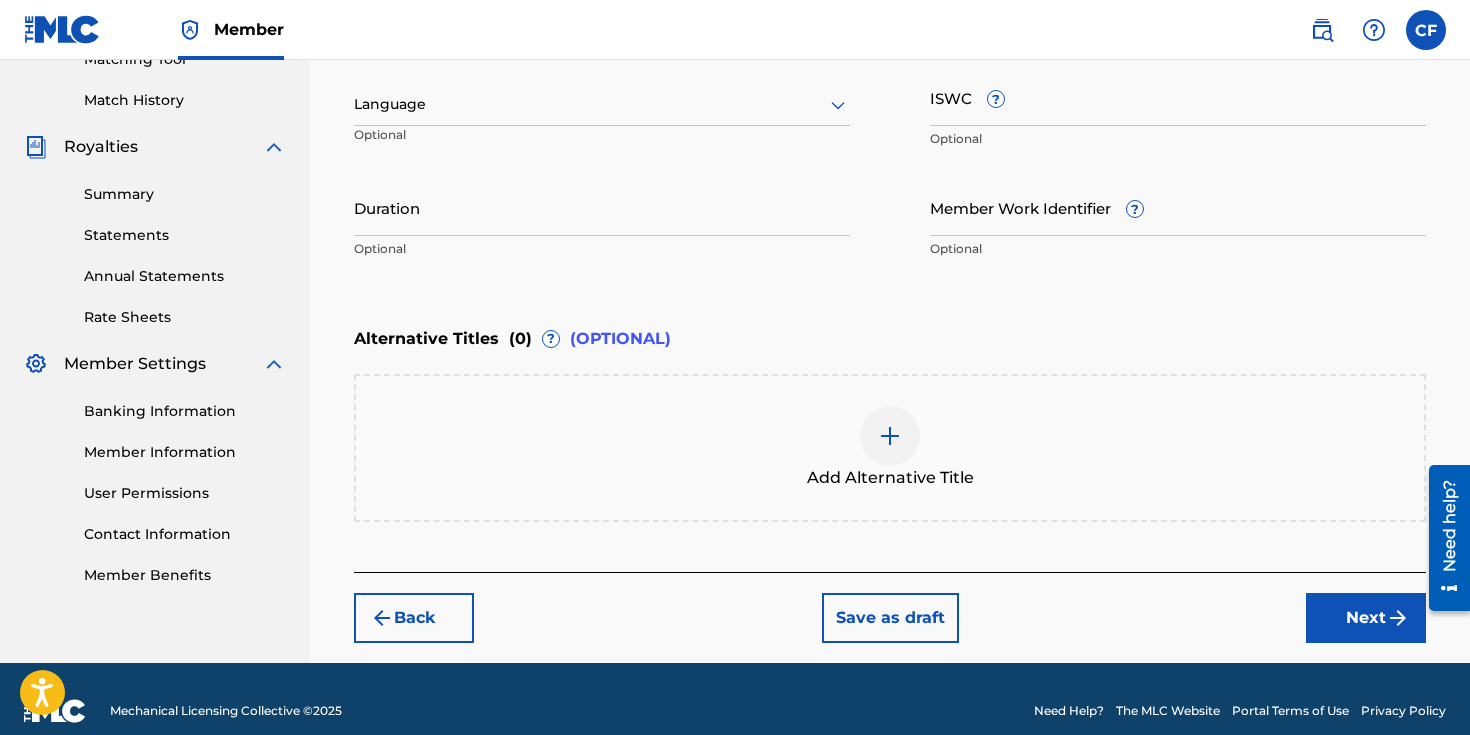 scroll, scrollTop: 387, scrollLeft: 0, axis: vertical 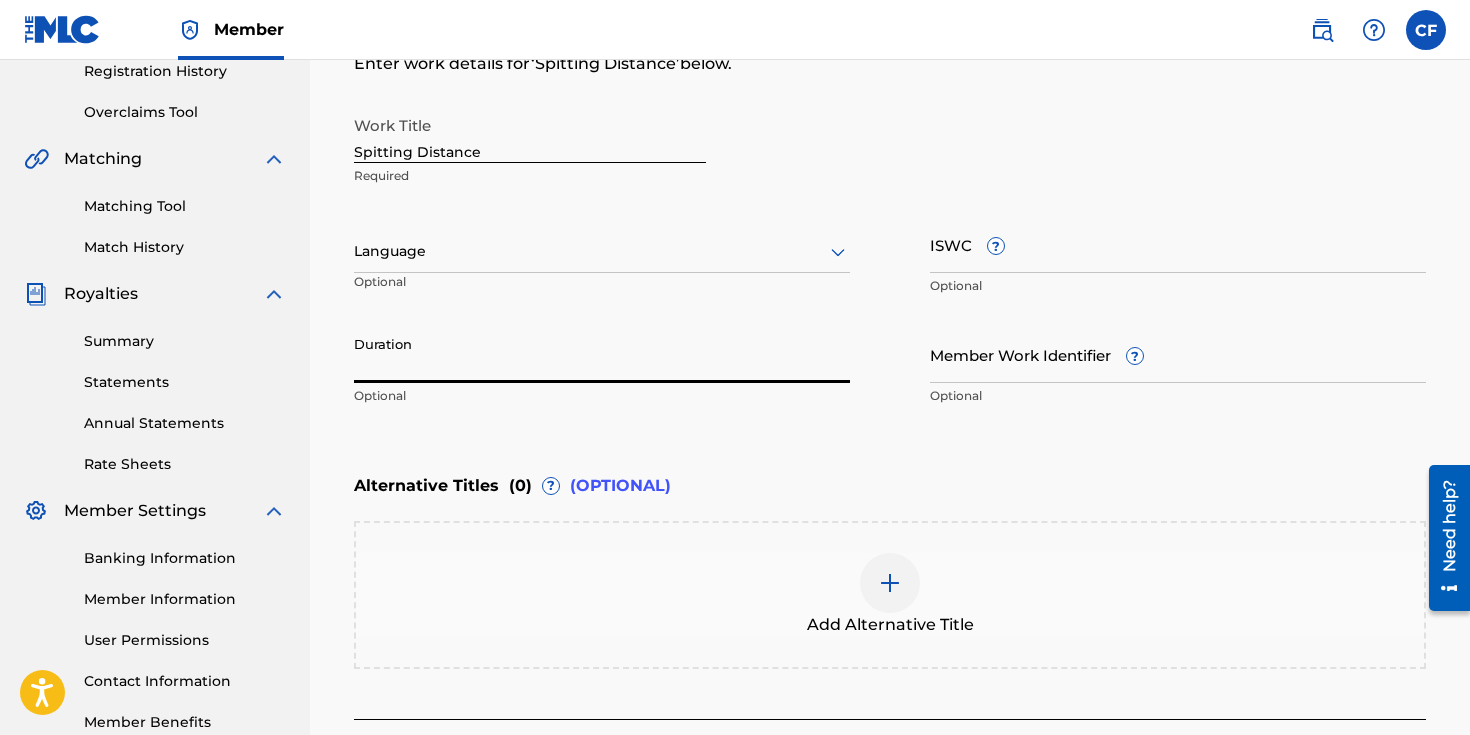 click on "Duration" at bounding box center [602, 354] 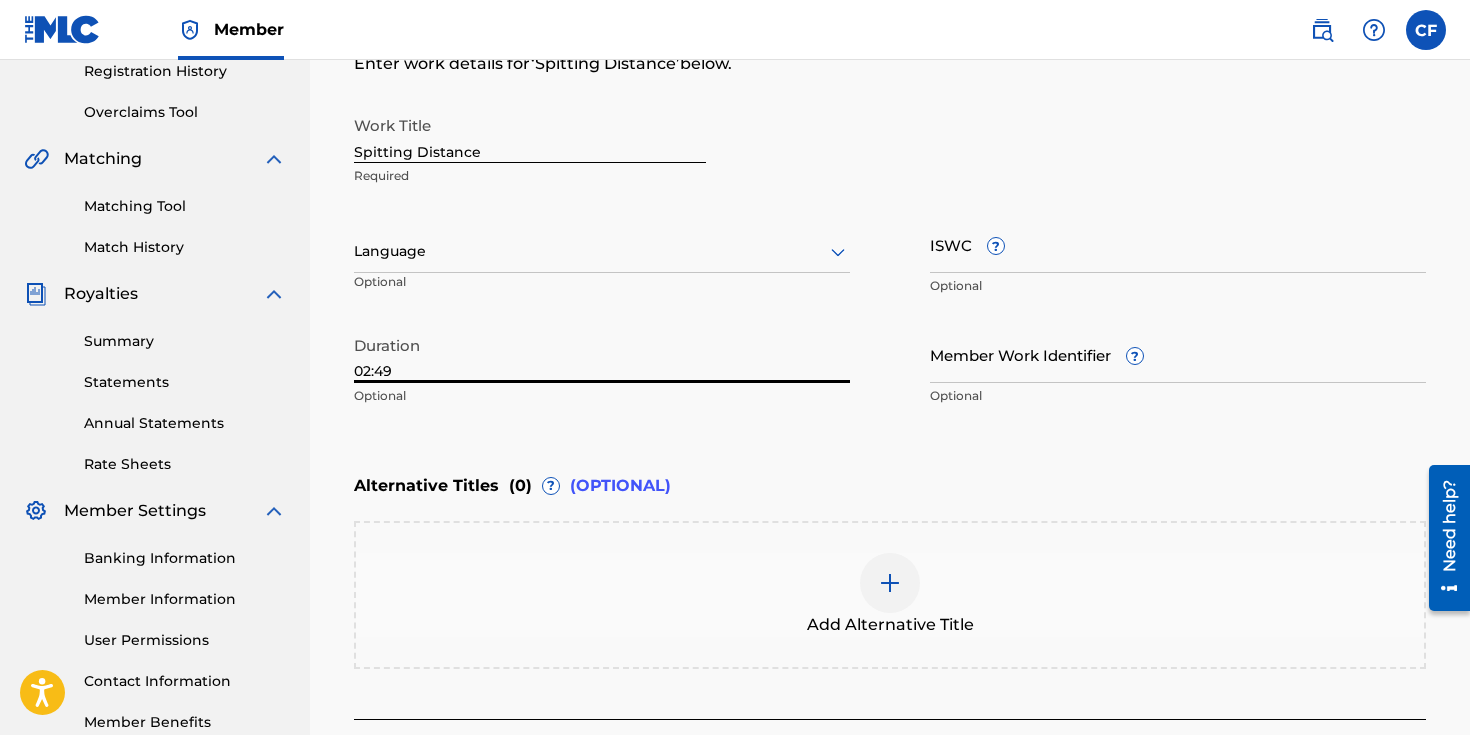type on "02:49" 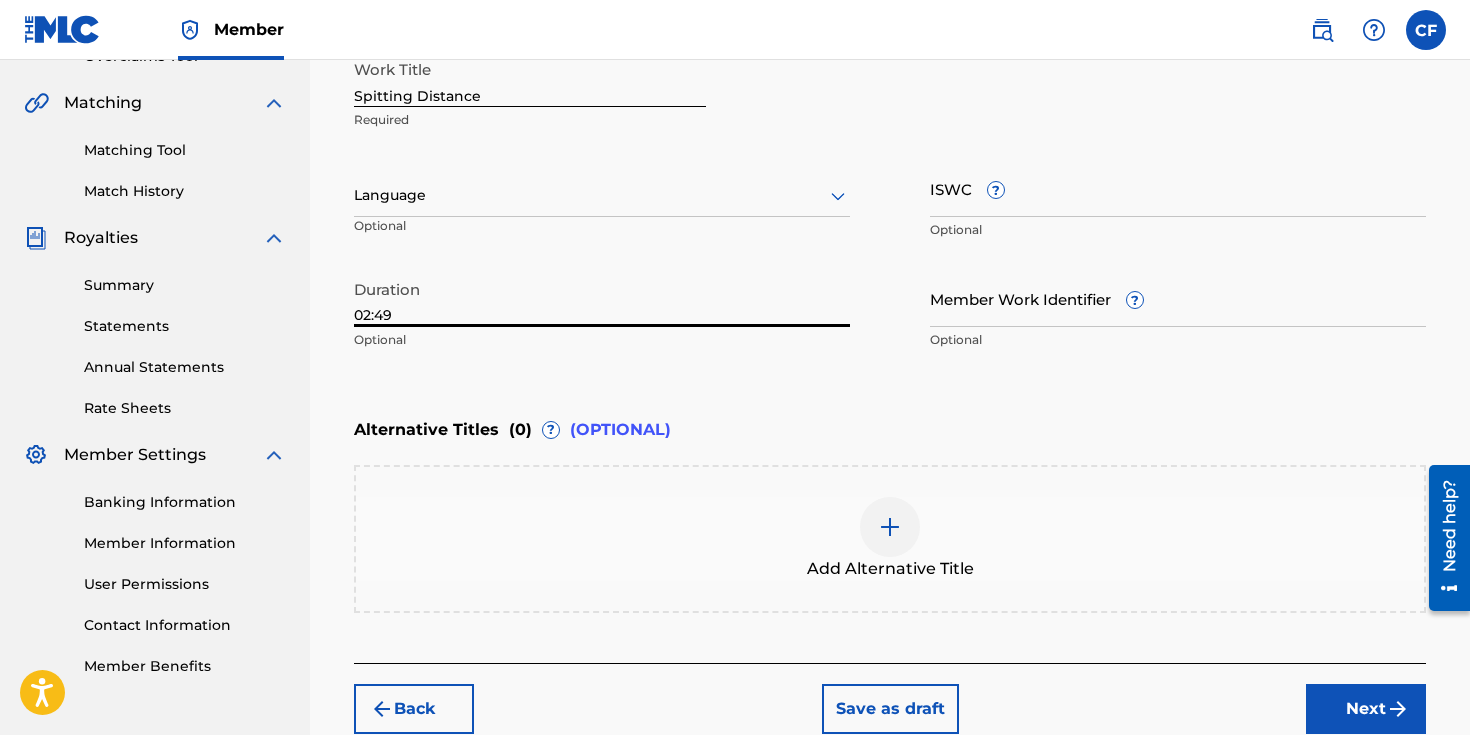 scroll, scrollTop: 558, scrollLeft: 0, axis: vertical 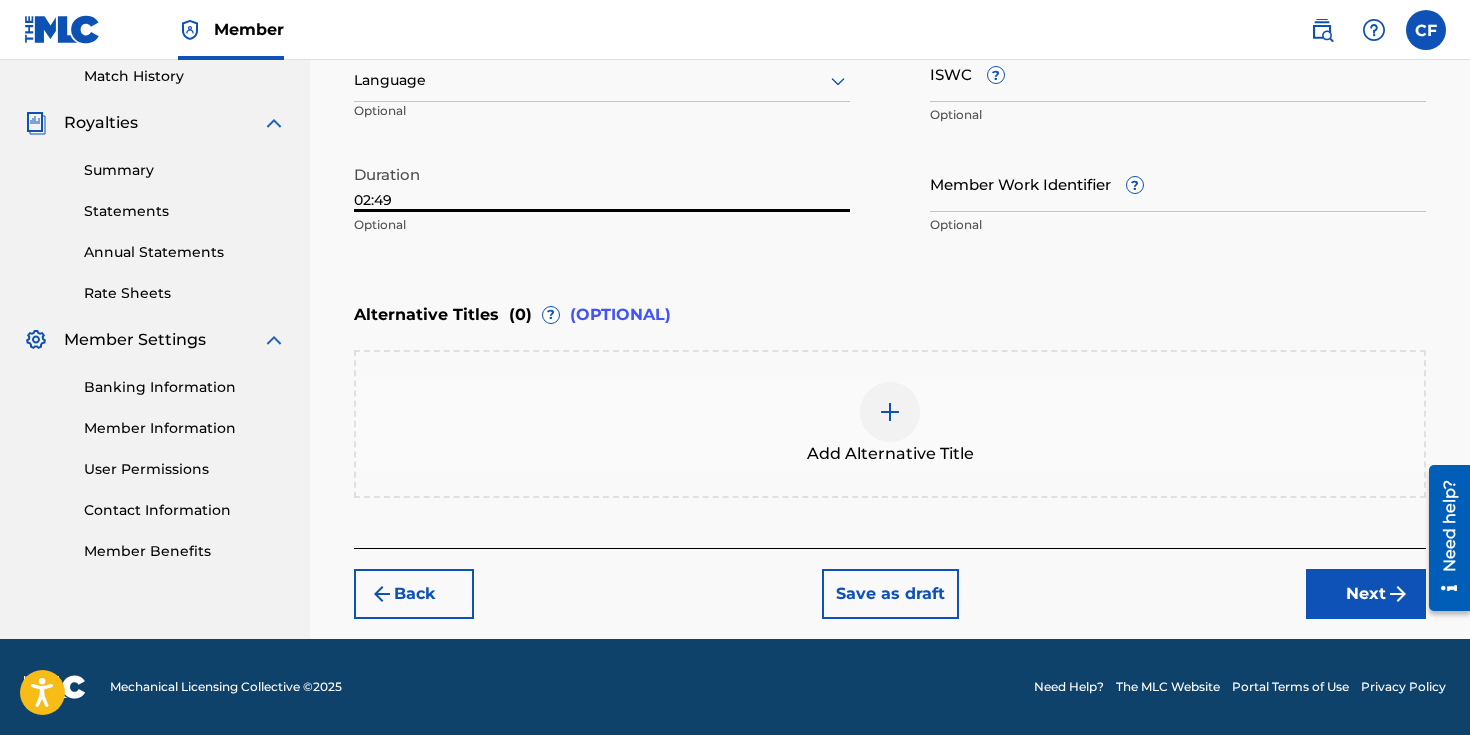 click on "Next" at bounding box center (1366, 594) 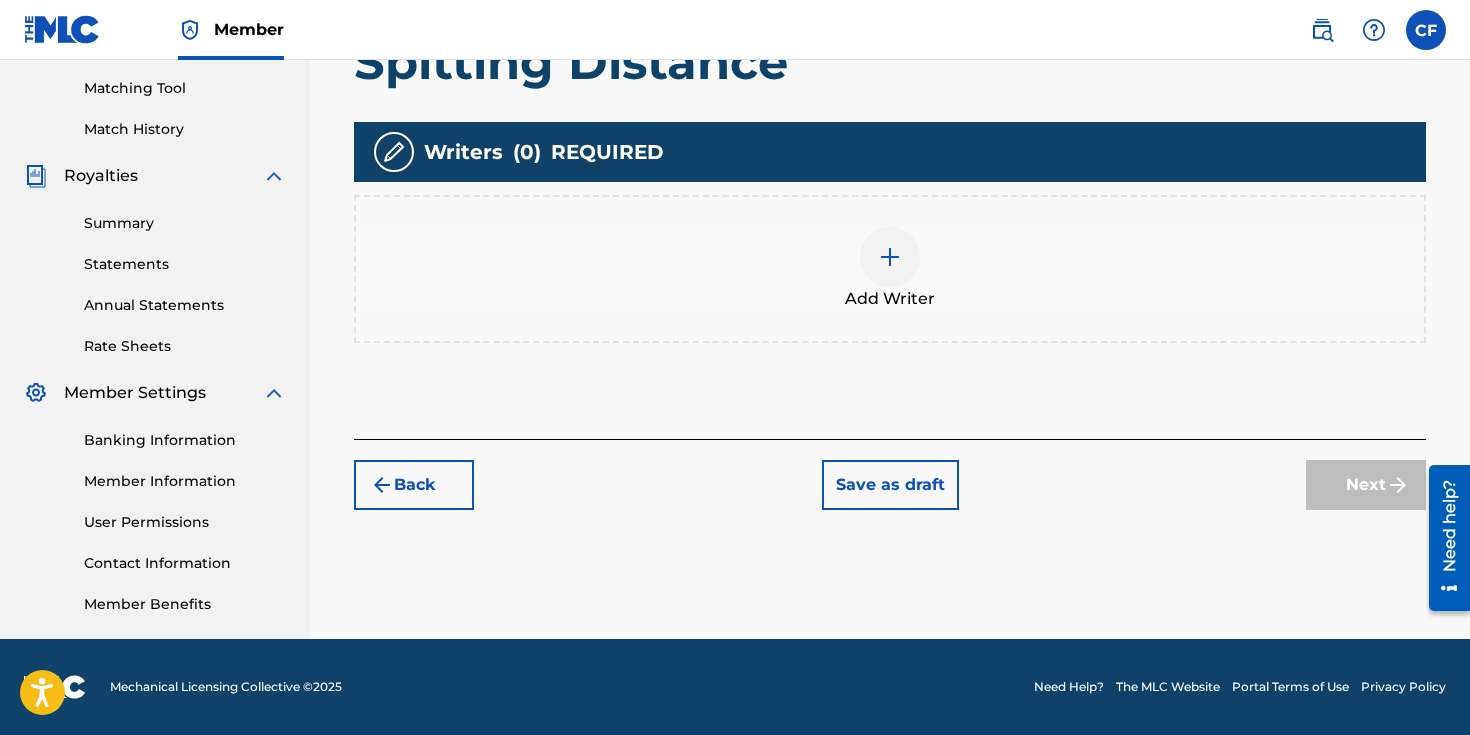 scroll, scrollTop: 505, scrollLeft: 0, axis: vertical 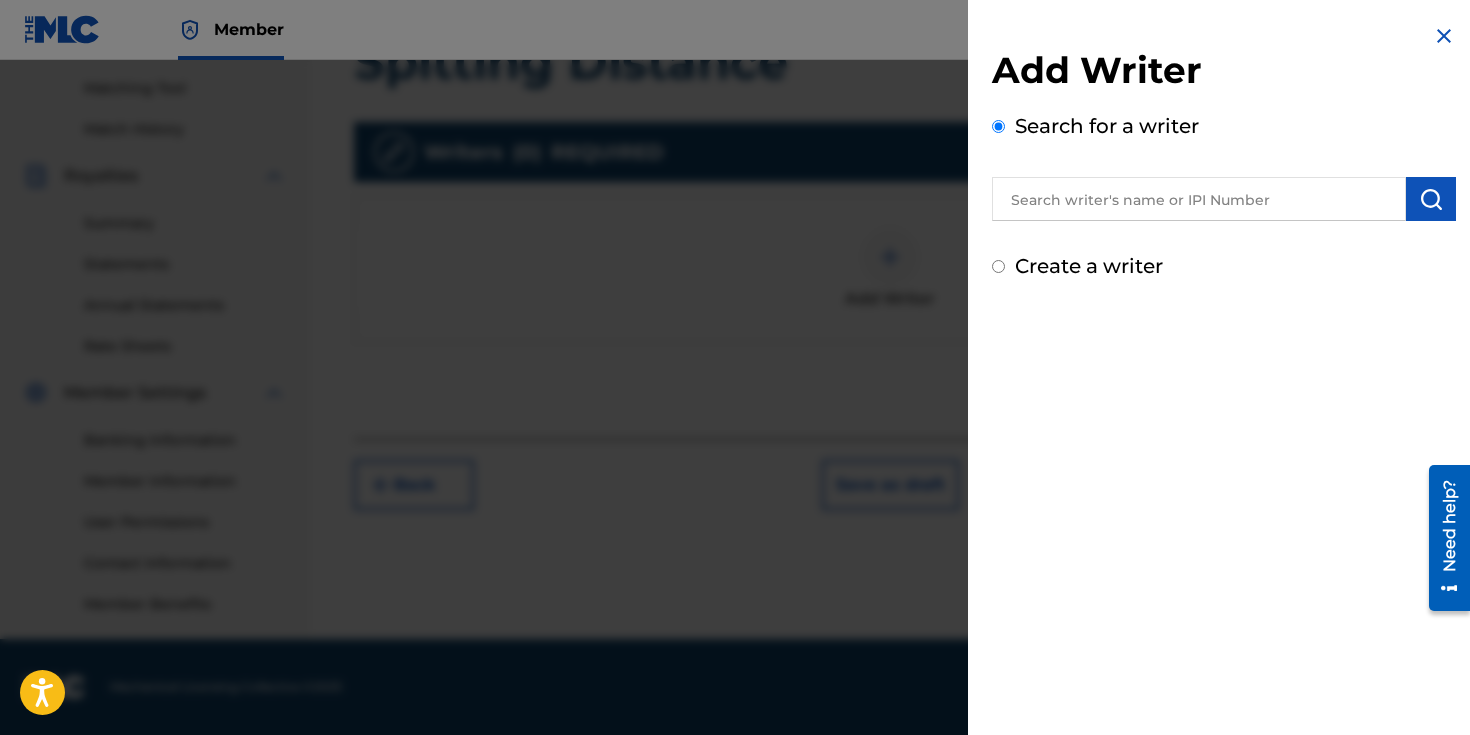 click on "Add Writer Search for a writer Create a writer" at bounding box center [1224, 164] 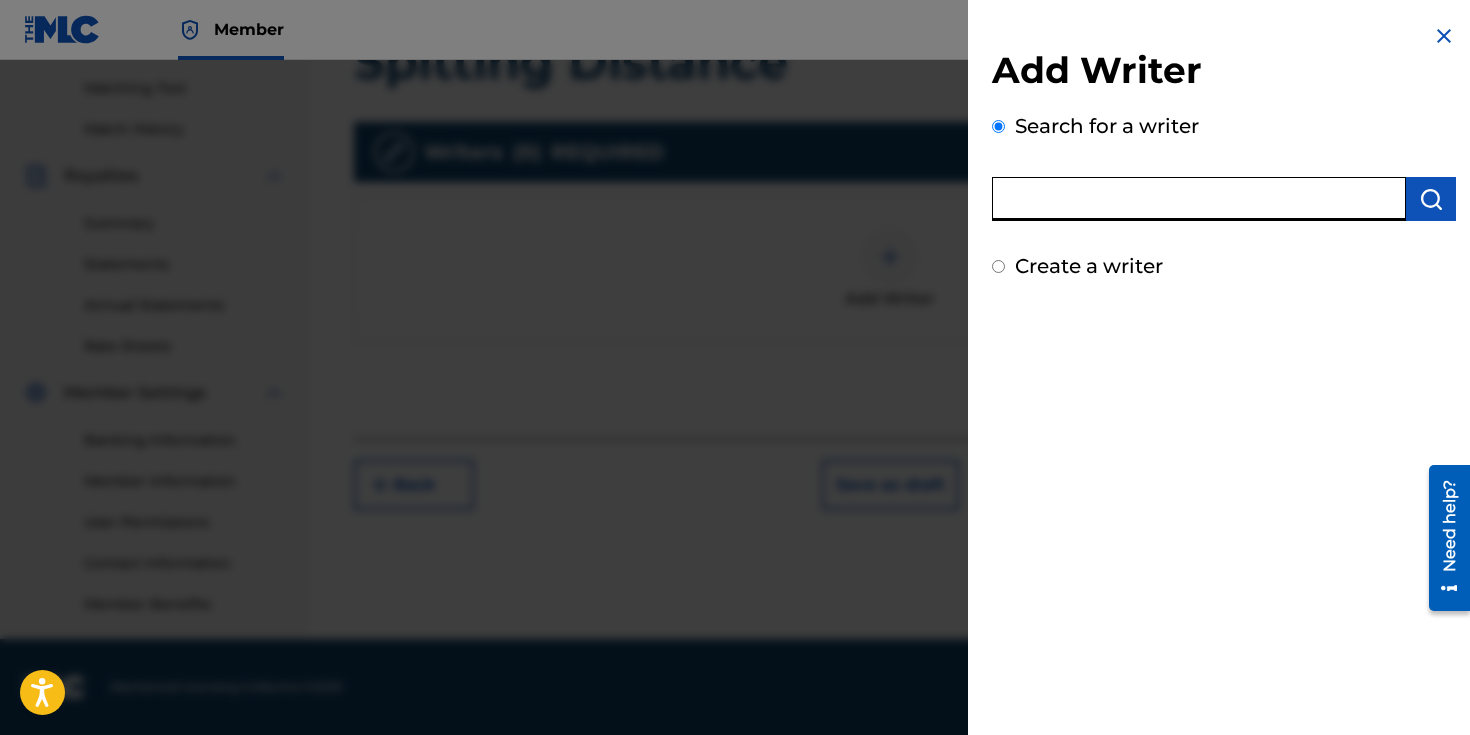 click at bounding box center (1199, 199) 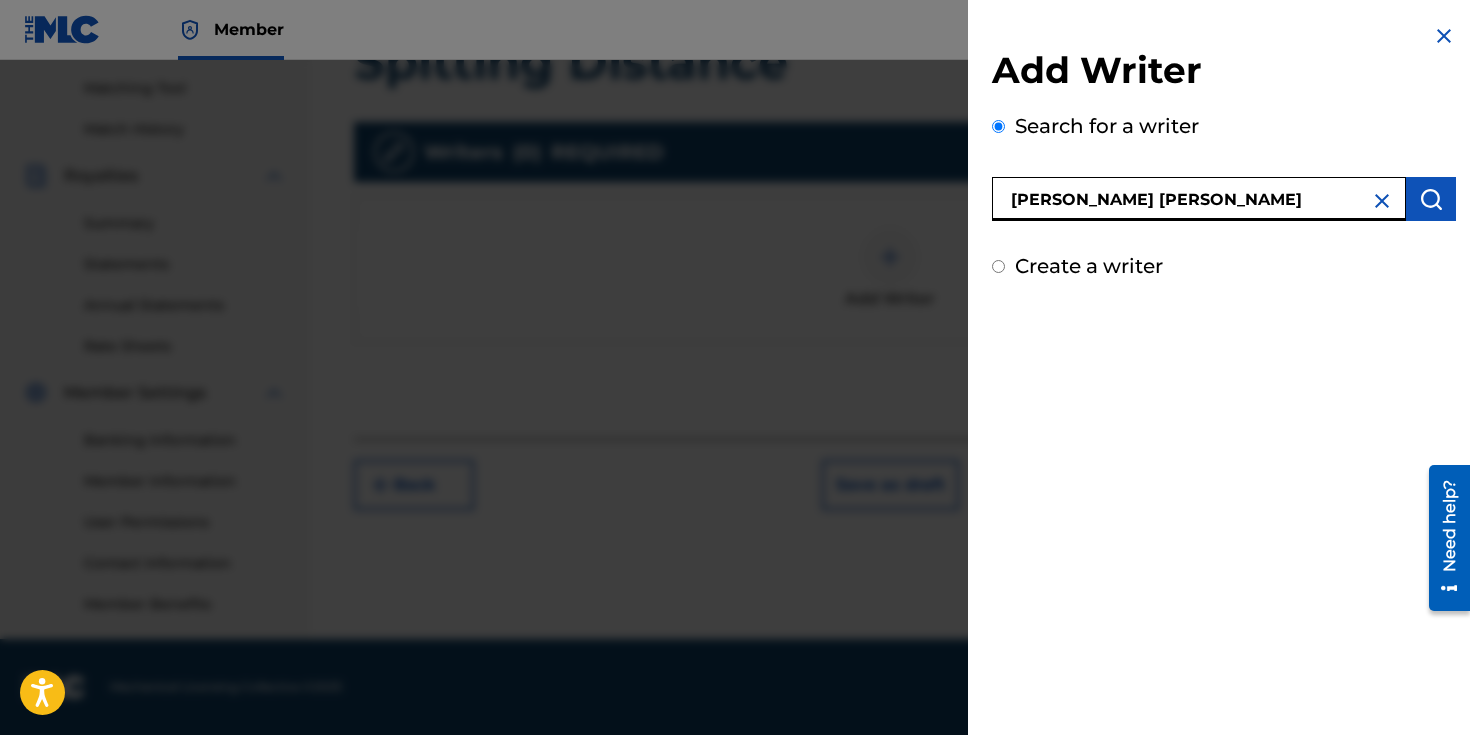type on "[PERSON_NAME] [PERSON_NAME]" 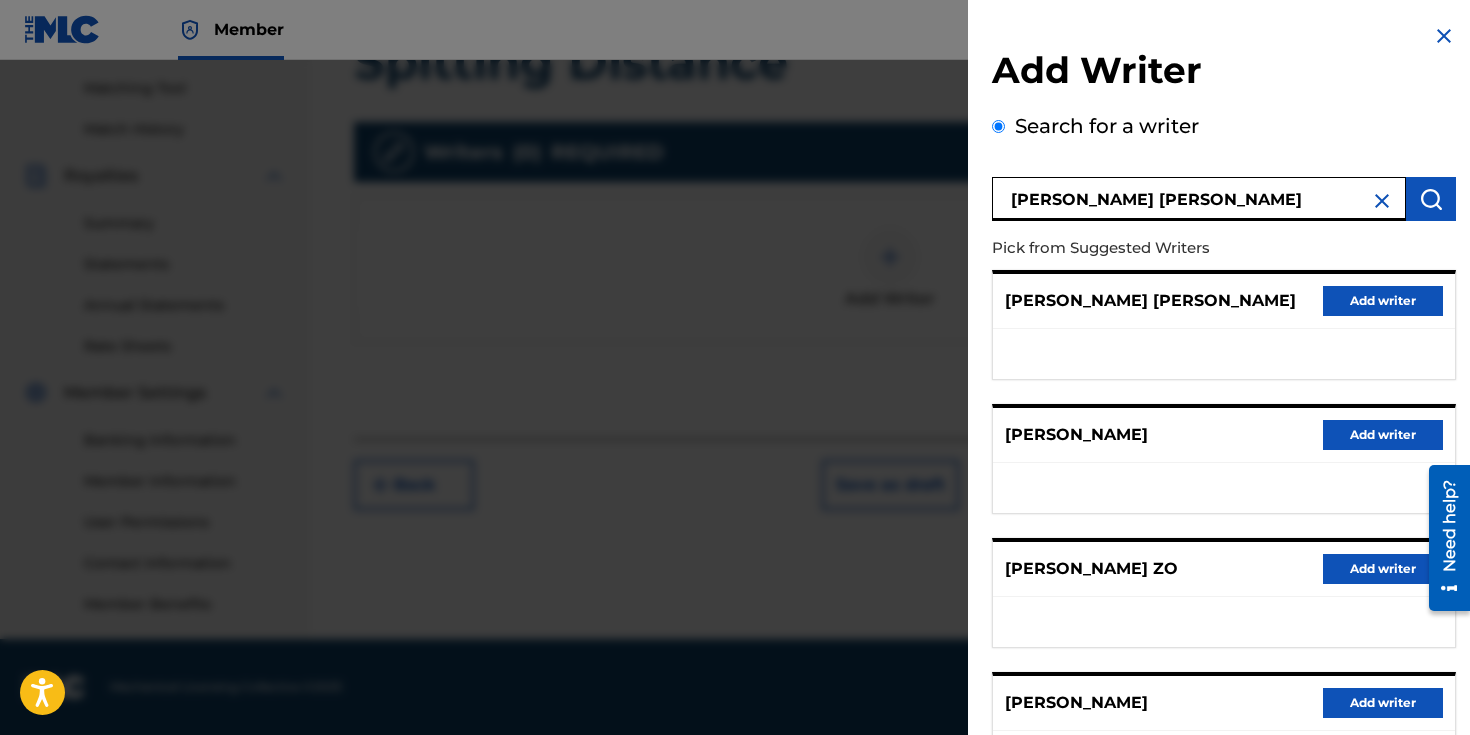 scroll, scrollTop: 308, scrollLeft: 0, axis: vertical 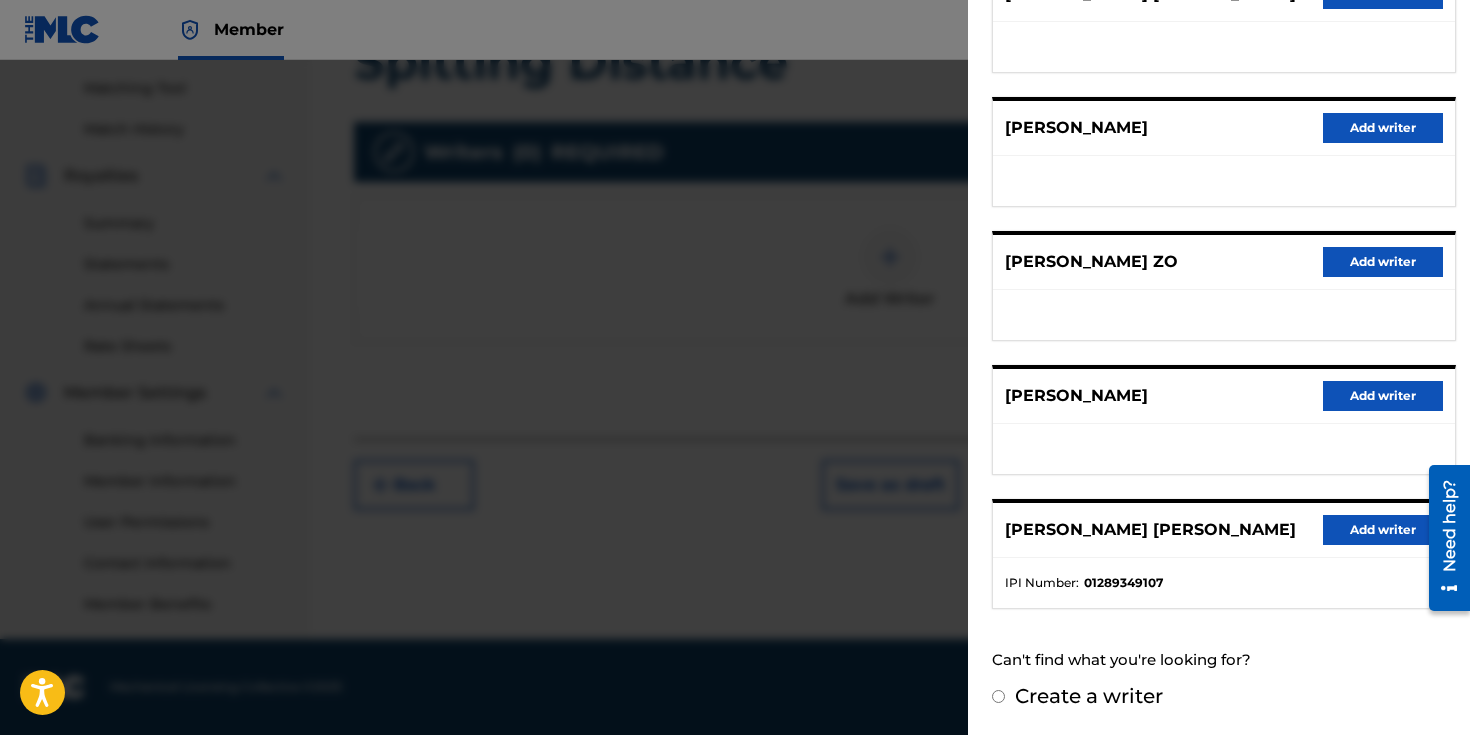 click on "Add writer" at bounding box center [1383, 530] 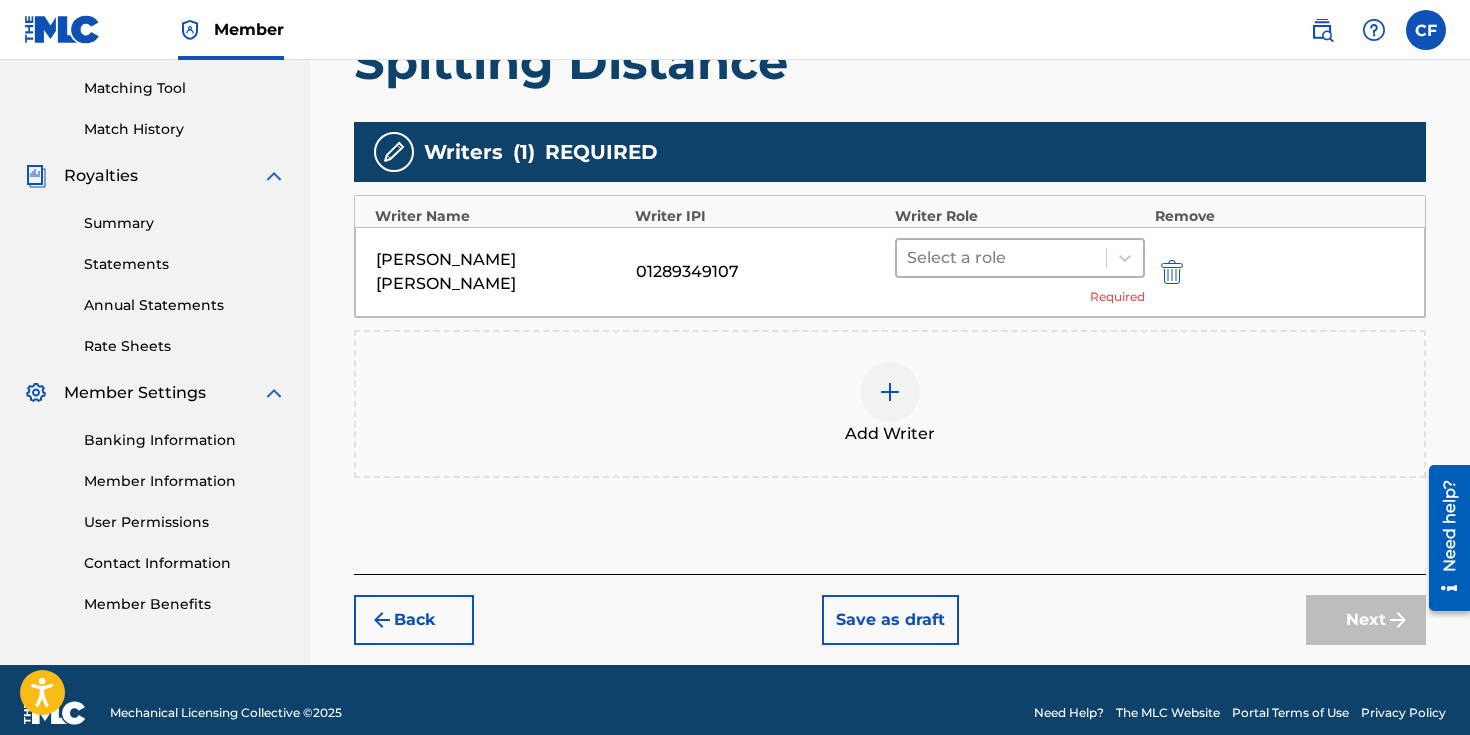 click on "Select a role" at bounding box center [1001, 258] 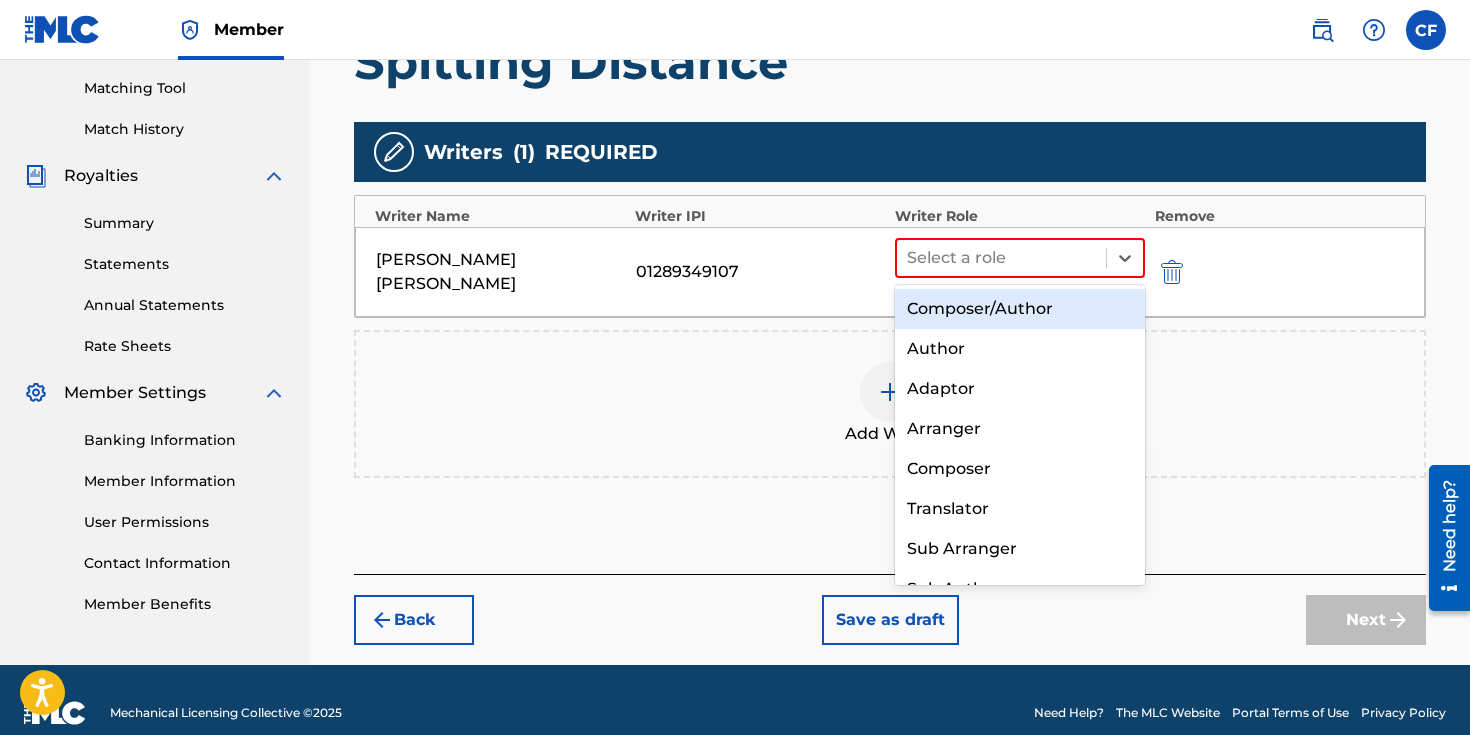 click on "Composer/Author" at bounding box center (1020, 309) 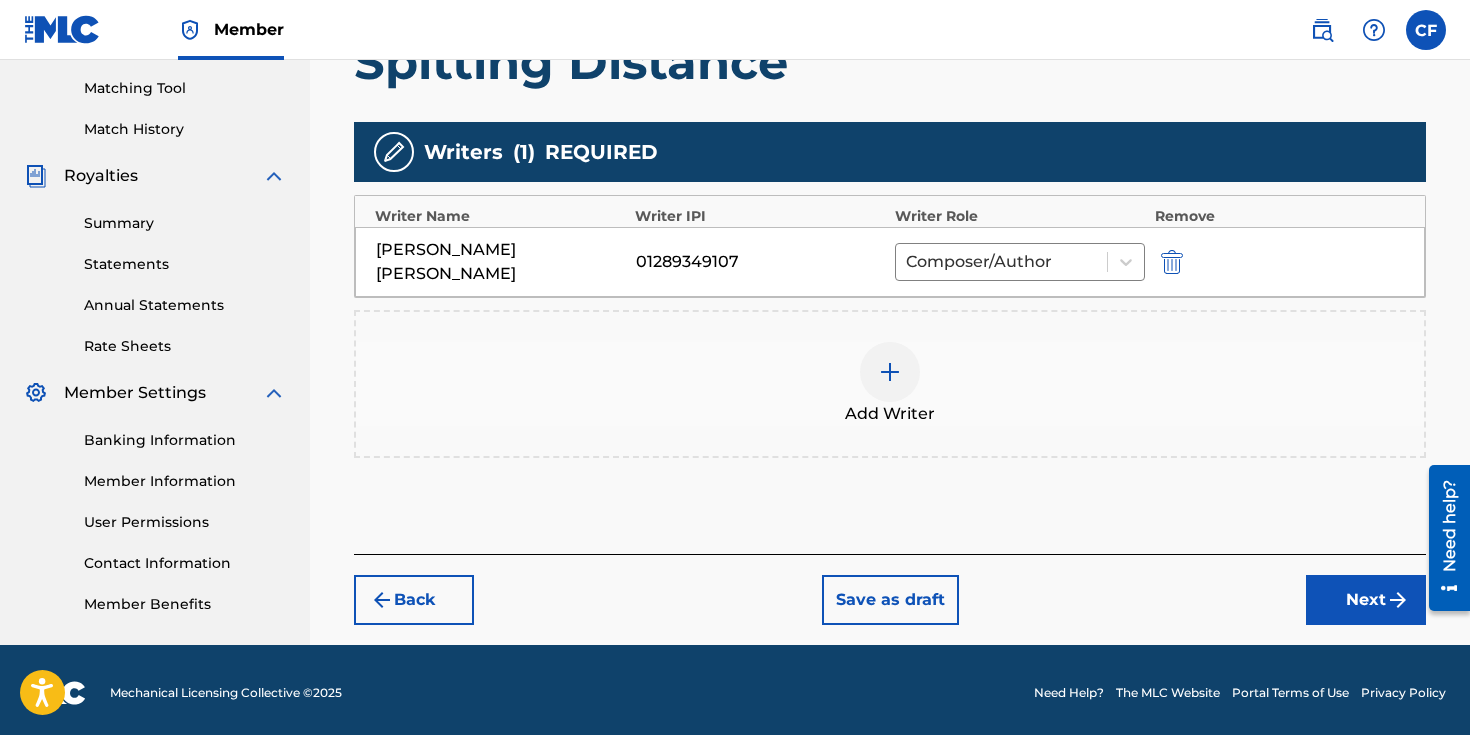 click on "Next" at bounding box center (1366, 600) 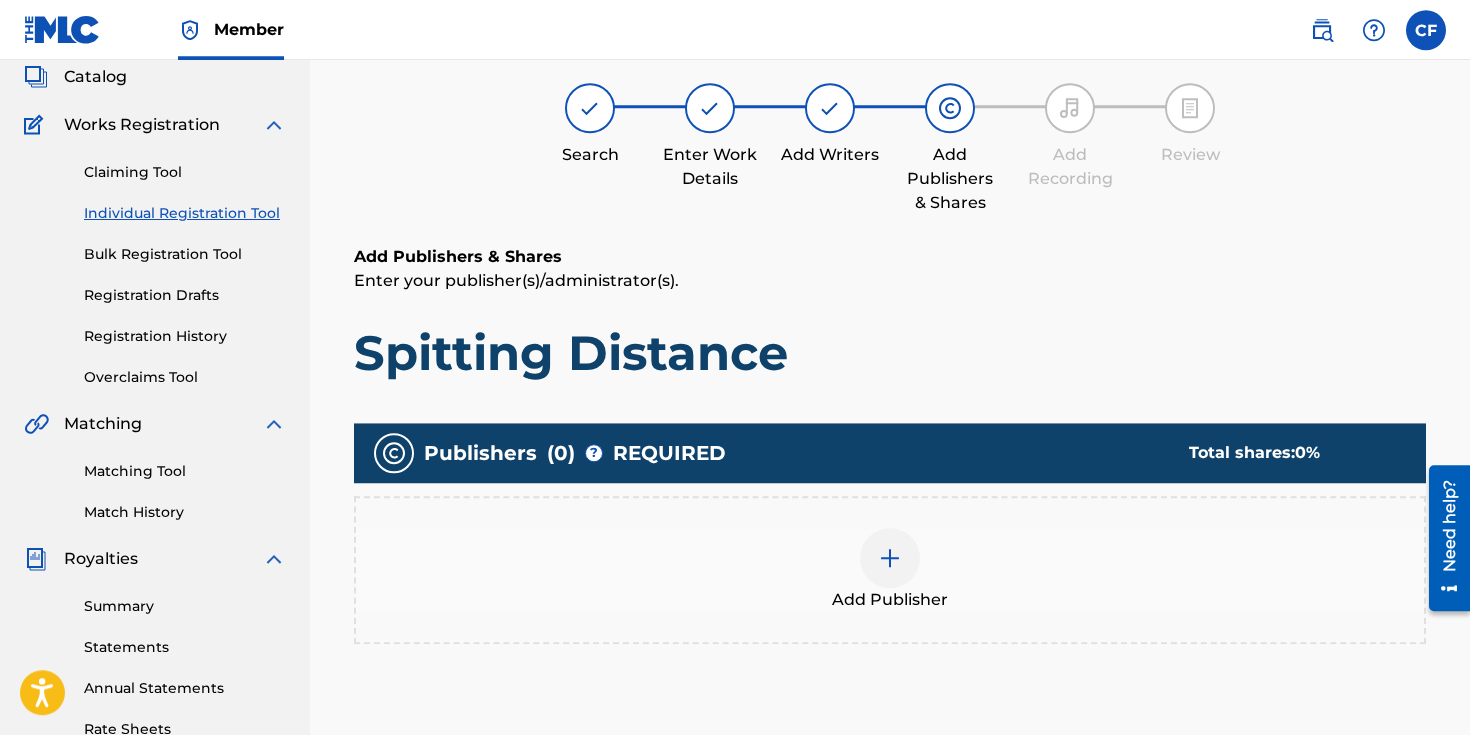 scroll, scrollTop: 223, scrollLeft: 0, axis: vertical 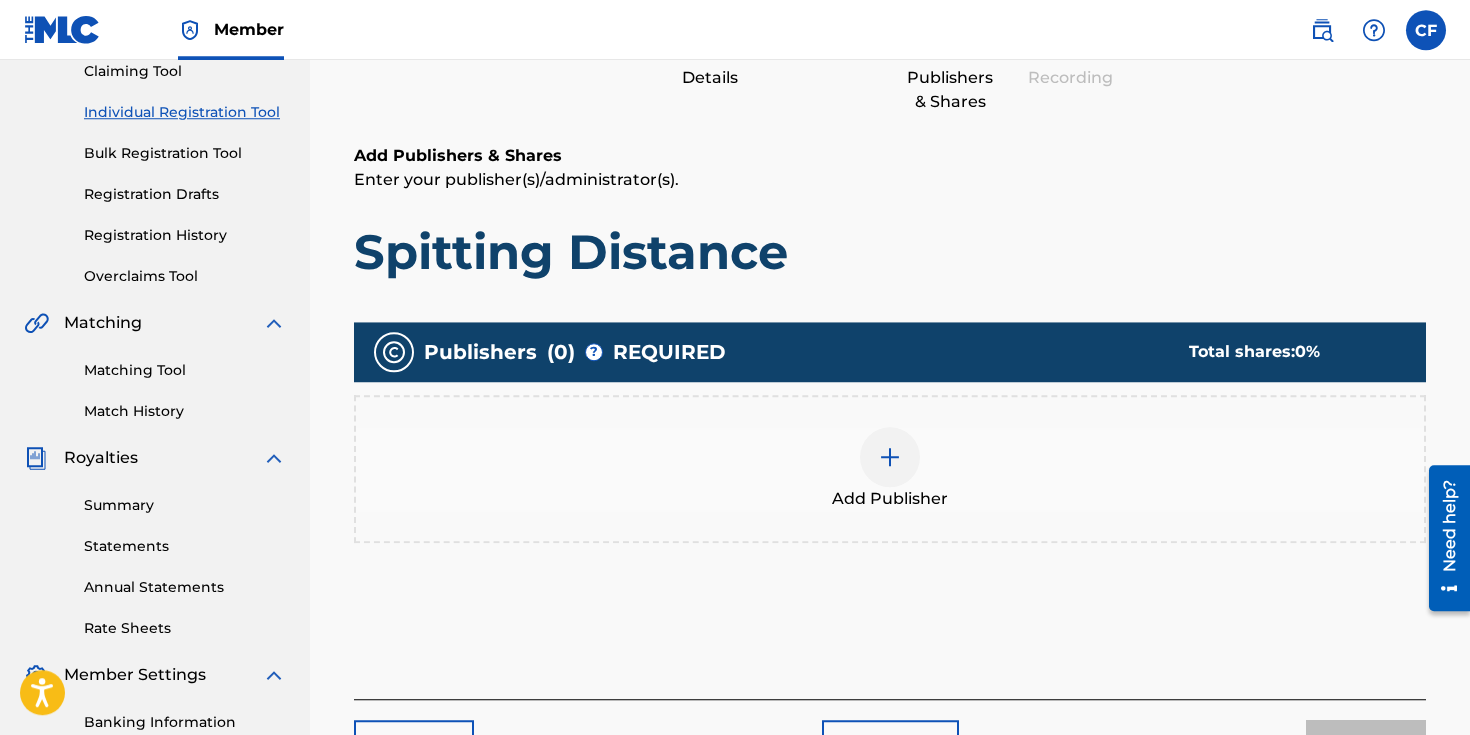 click on "Add Publisher" at bounding box center [890, 469] 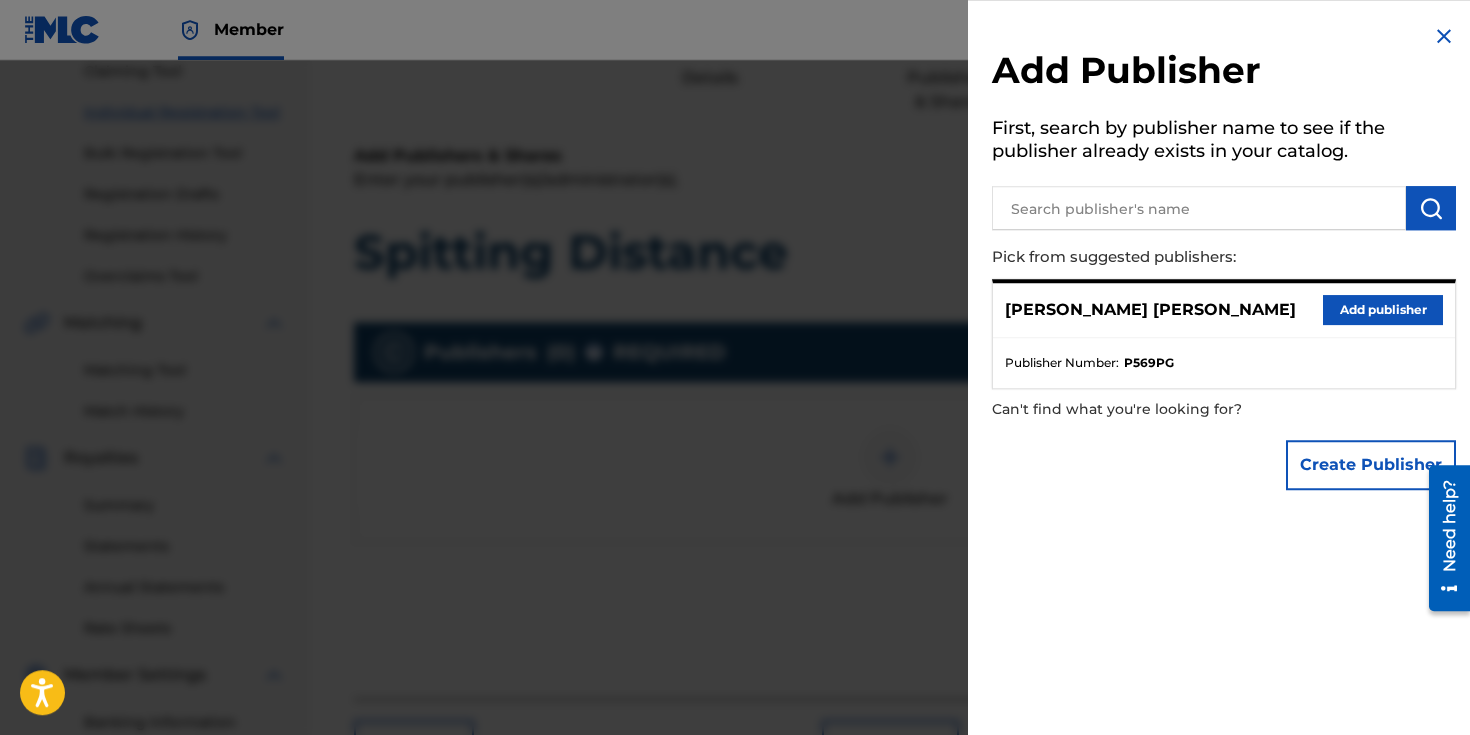 click on "[PERSON_NAME] [PERSON_NAME] Add publisher" at bounding box center [1224, 310] 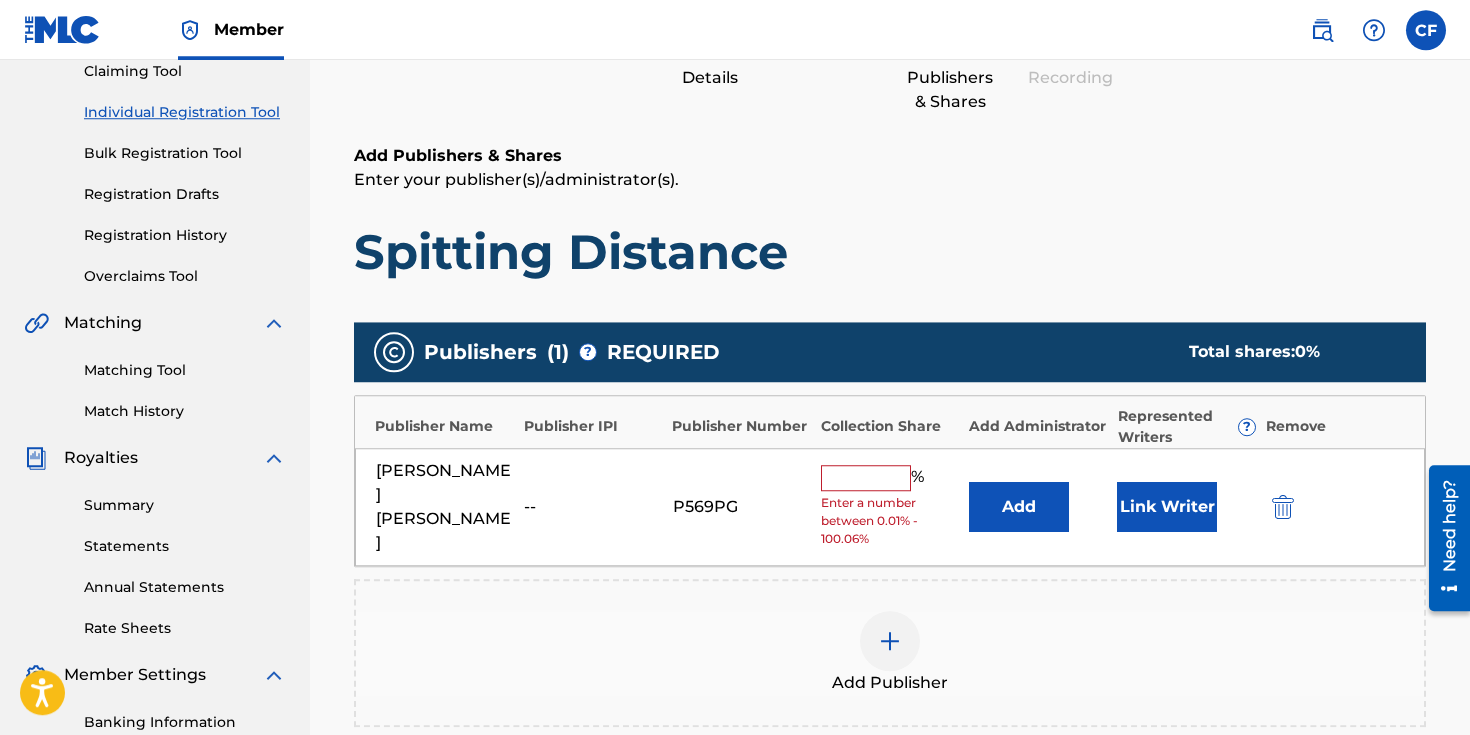 click on "Link Writer" at bounding box center [1167, 507] 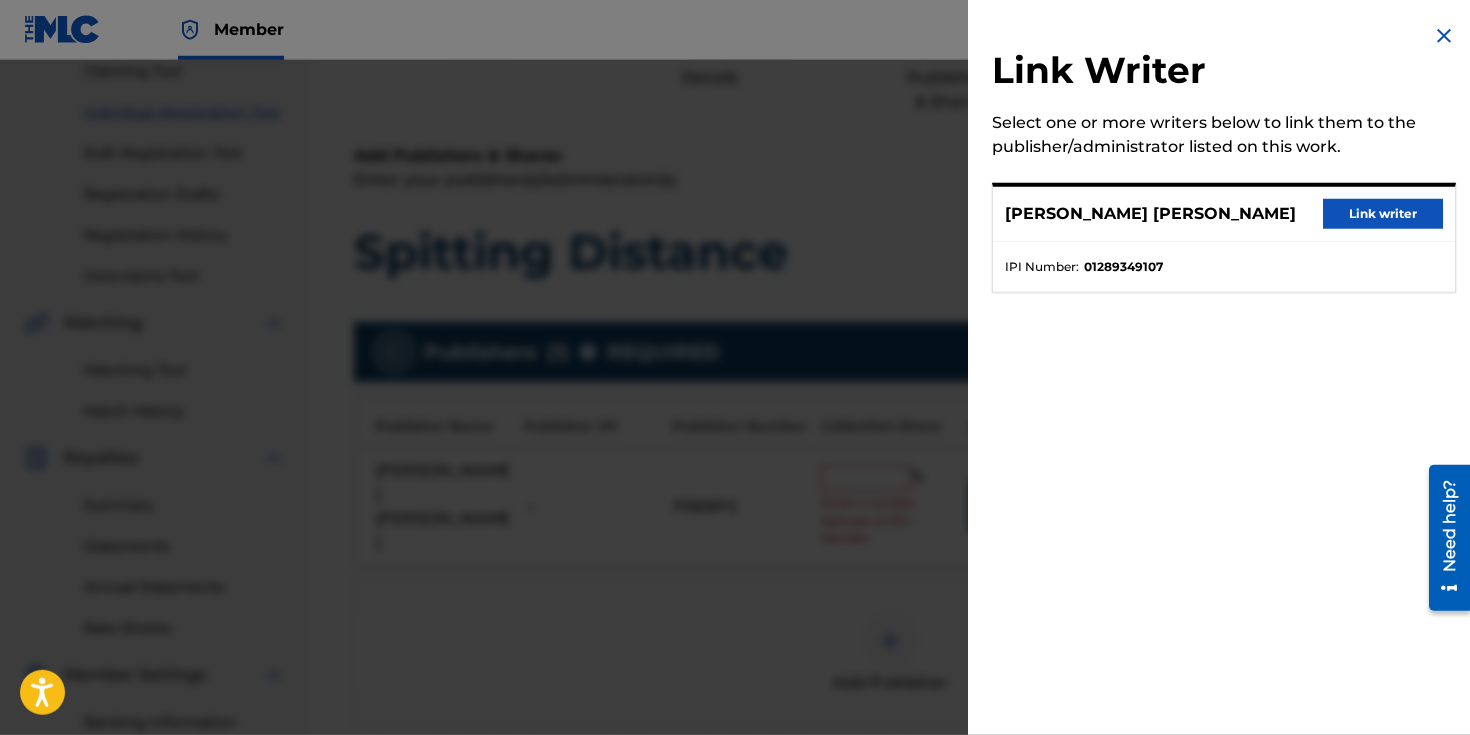 click on "Link writer" at bounding box center [1383, 214] 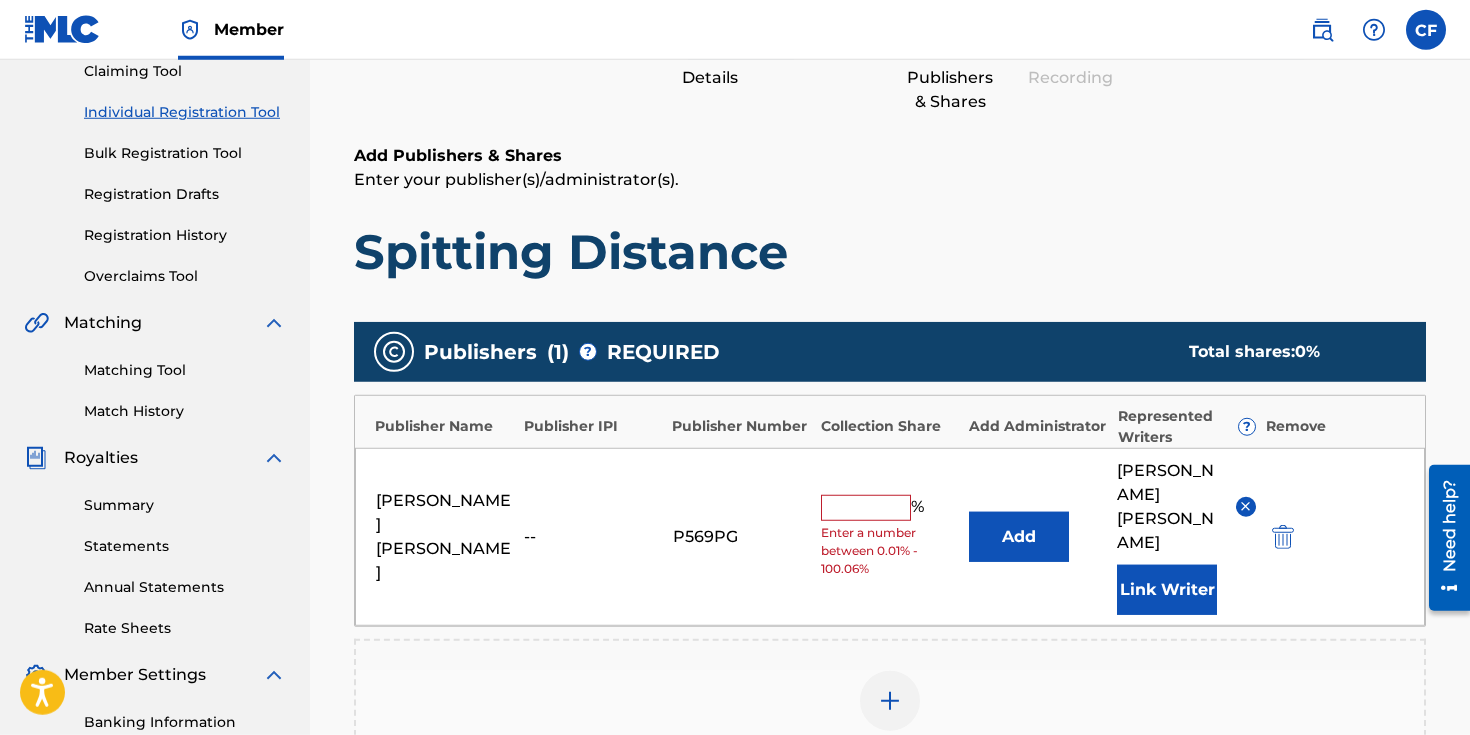 scroll, scrollTop: 223, scrollLeft: 0, axis: vertical 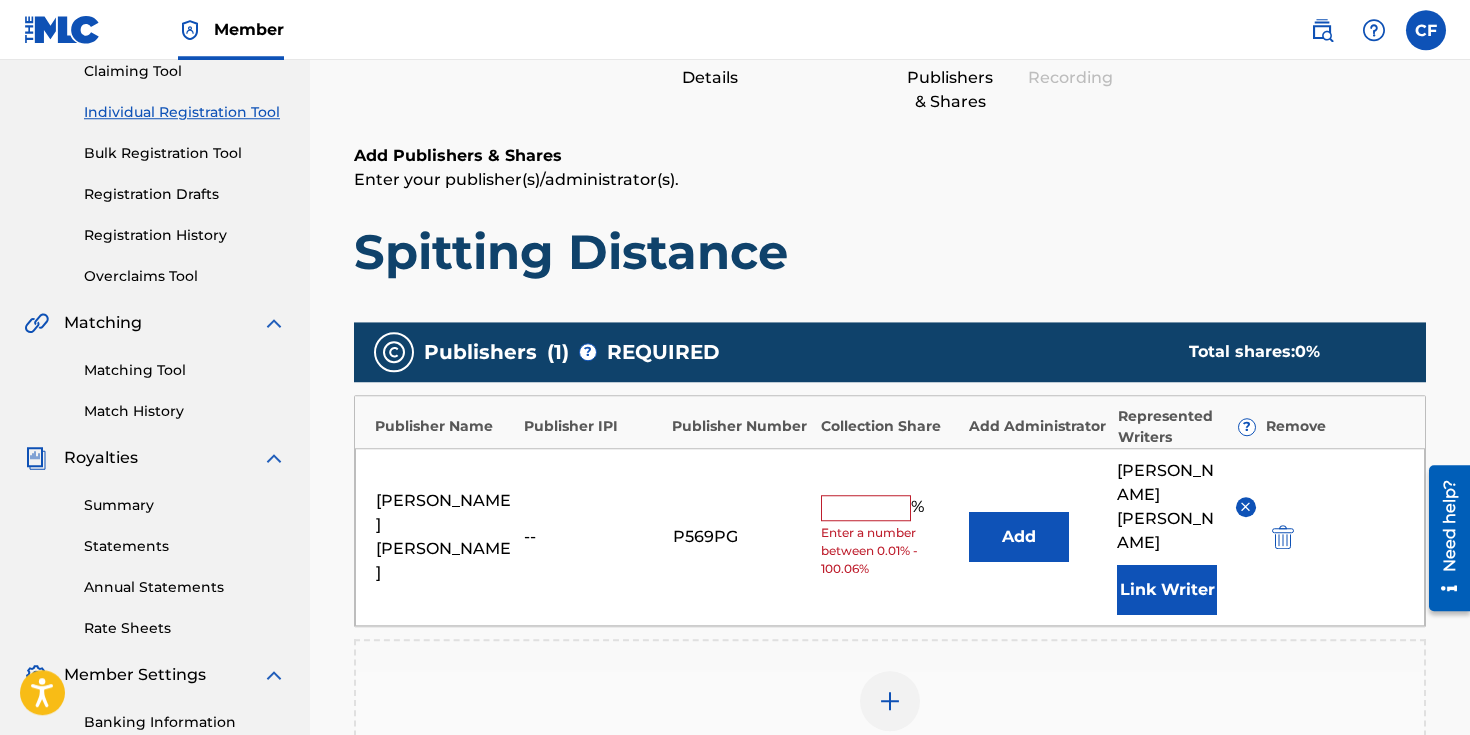 click at bounding box center (866, 508) 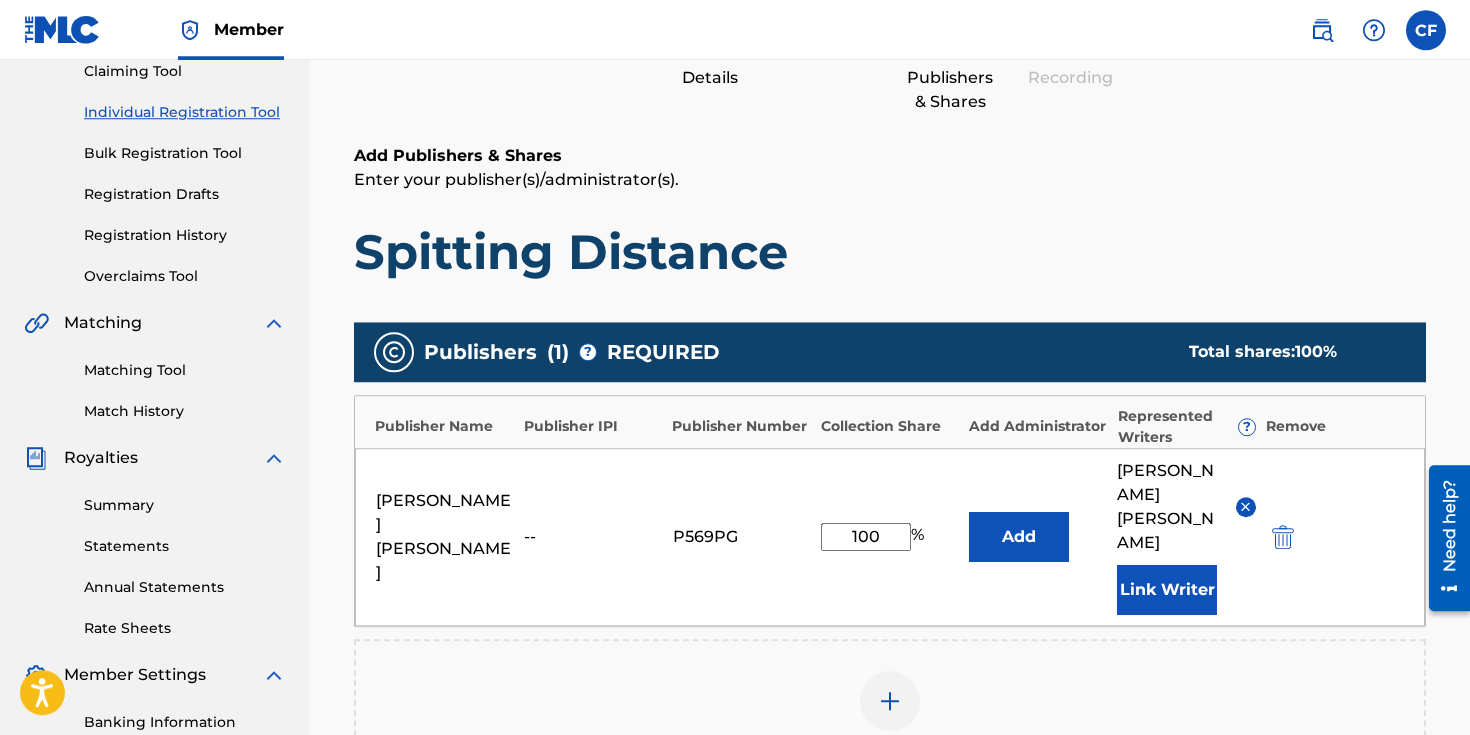 type on "100" 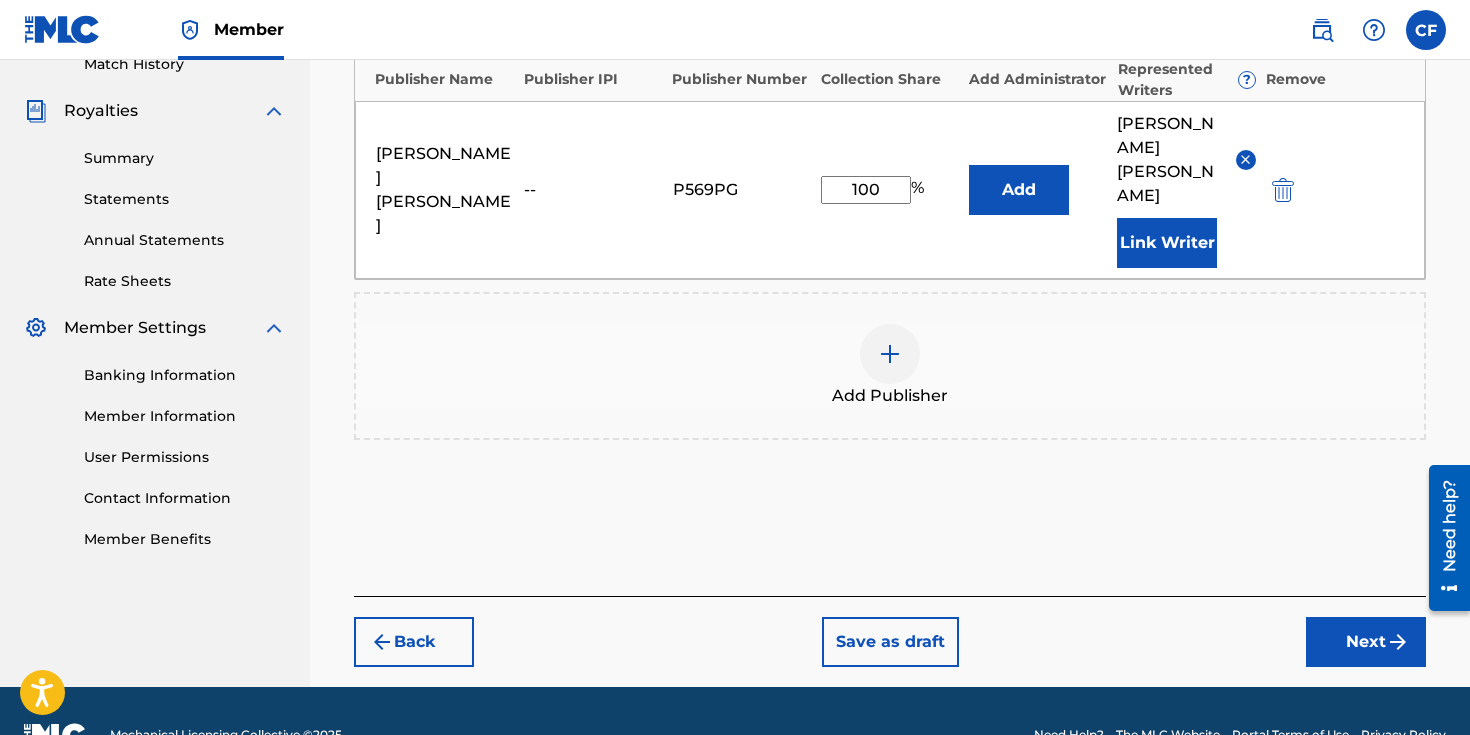 click on "Next" at bounding box center (1366, 642) 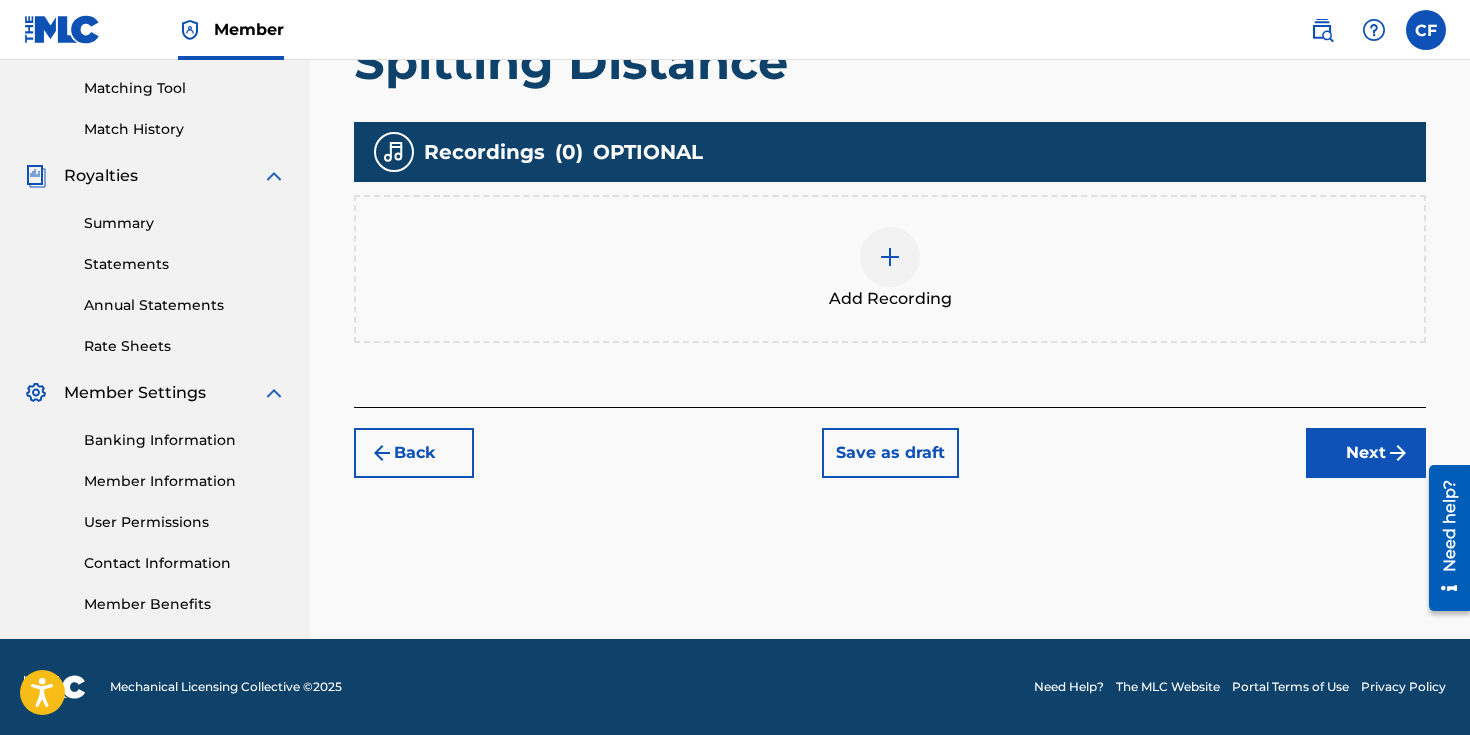 scroll, scrollTop: 505, scrollLeft: 0, axis: vertical 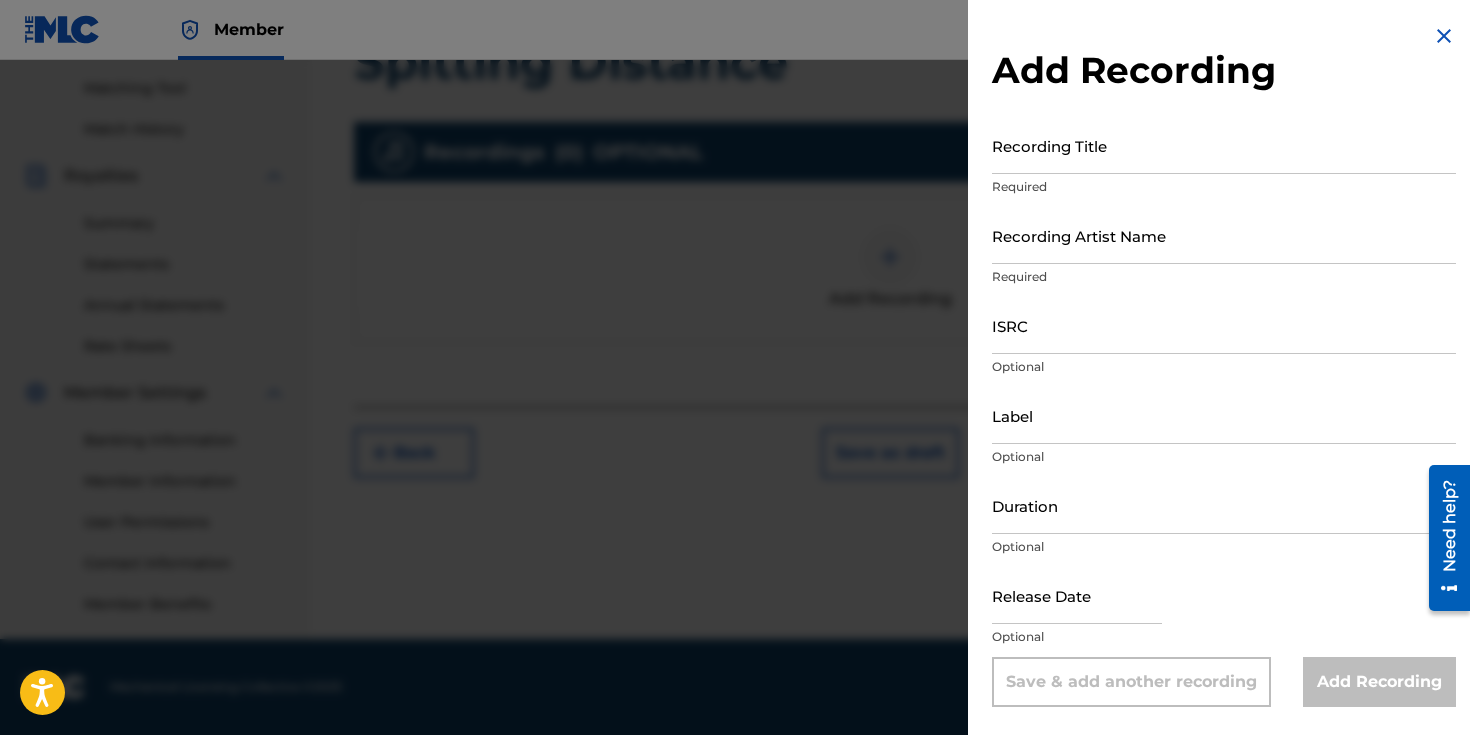 click on "Recording Title" at bounding box center [1224, 145] 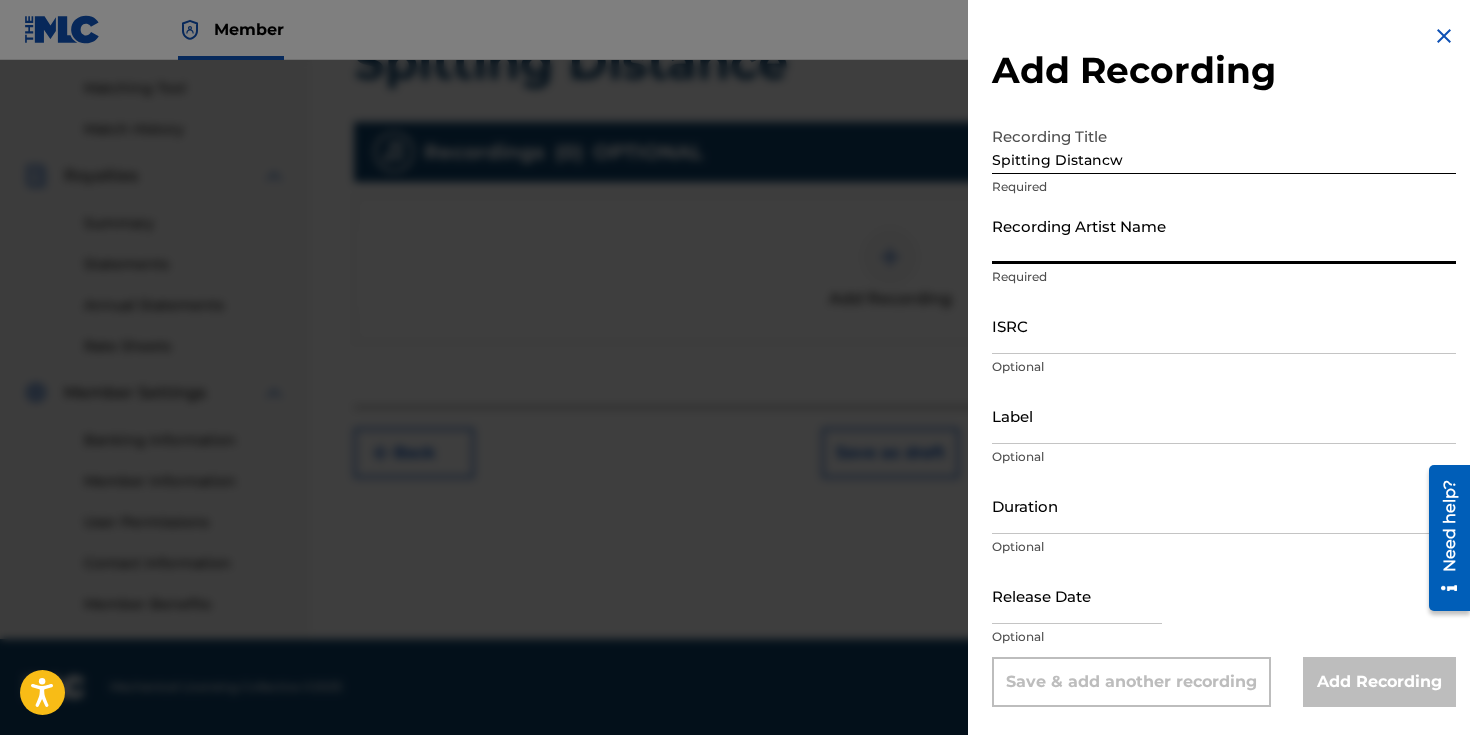 click on "Spitting Distancw" at bounding box center (1224, 145) 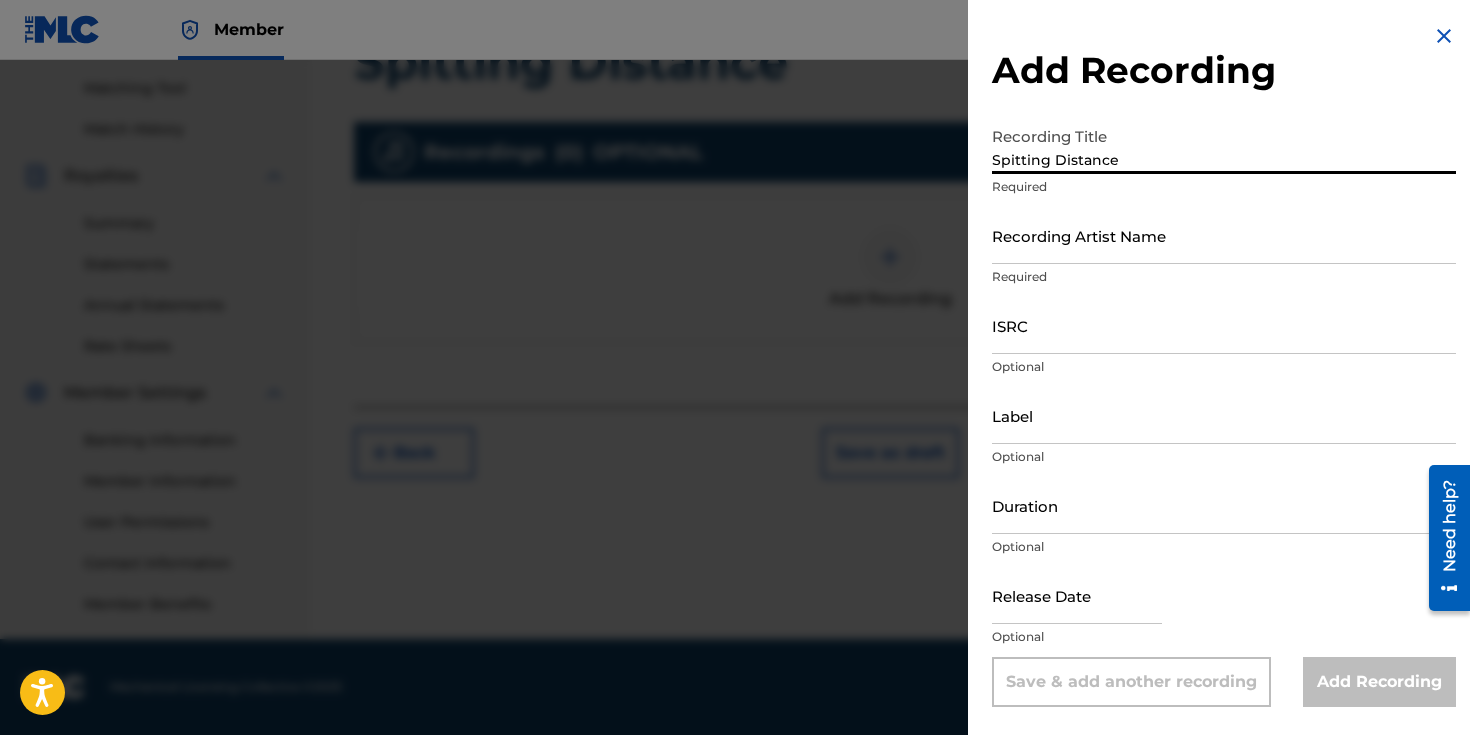type on "Spitting Distance" 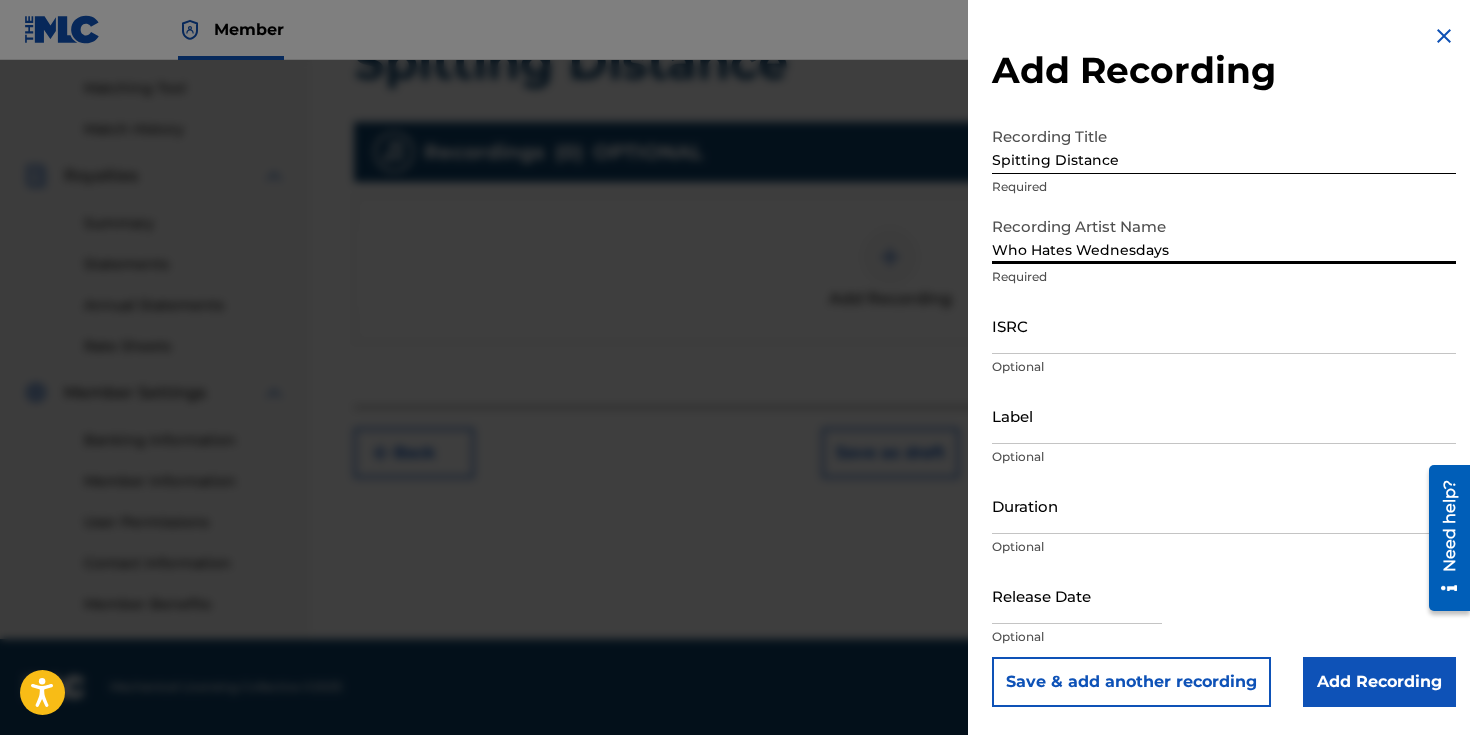 type on "Who Hates Wednesdays" 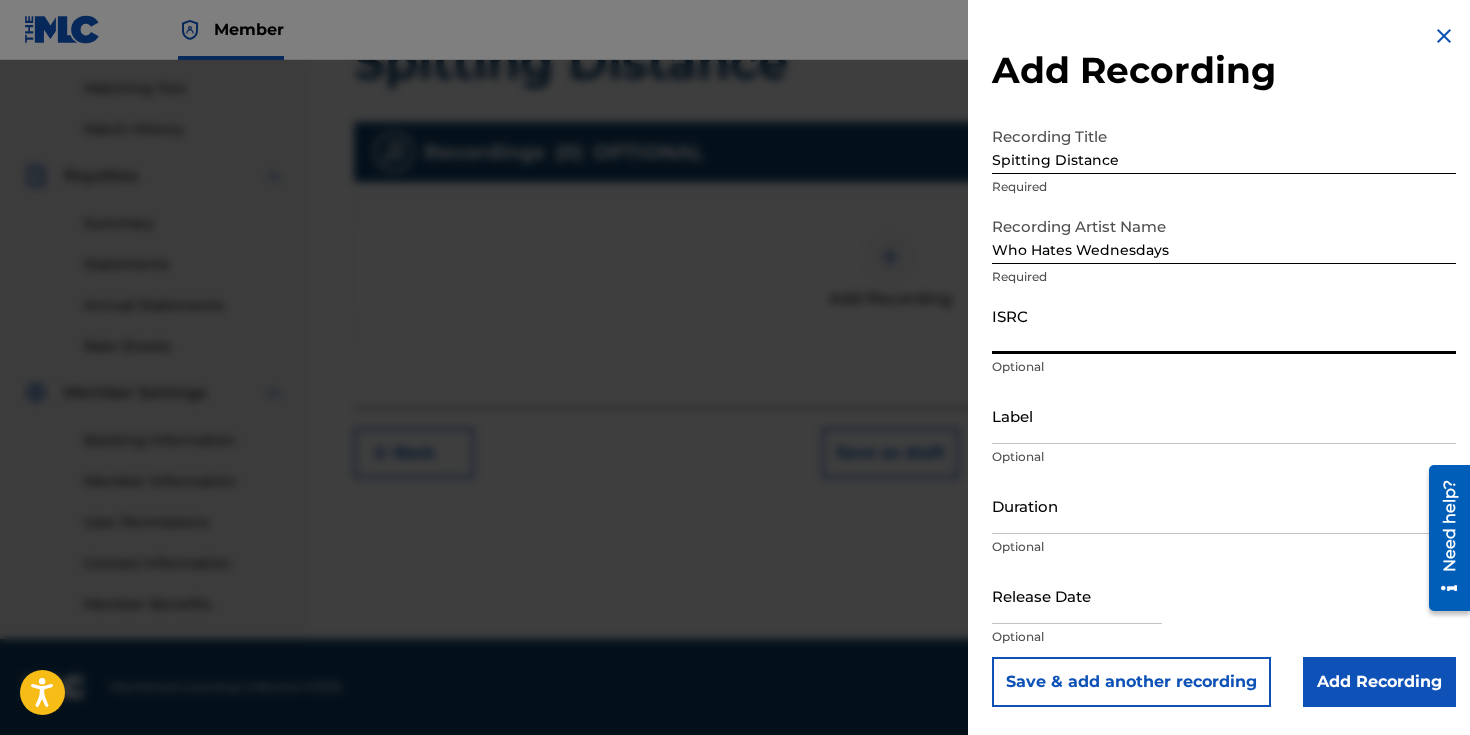 paste on "QZMER2591555" 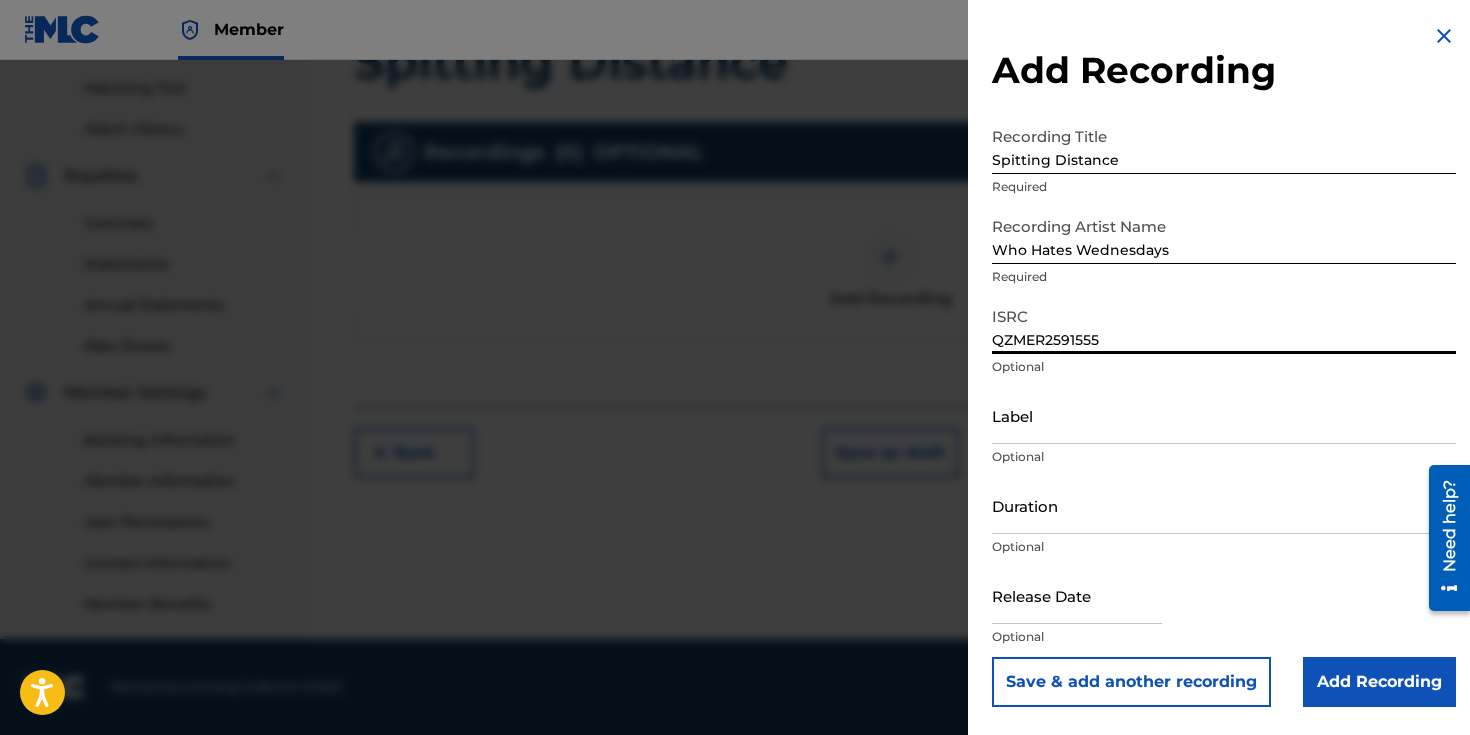 type on "QZMER2591555" 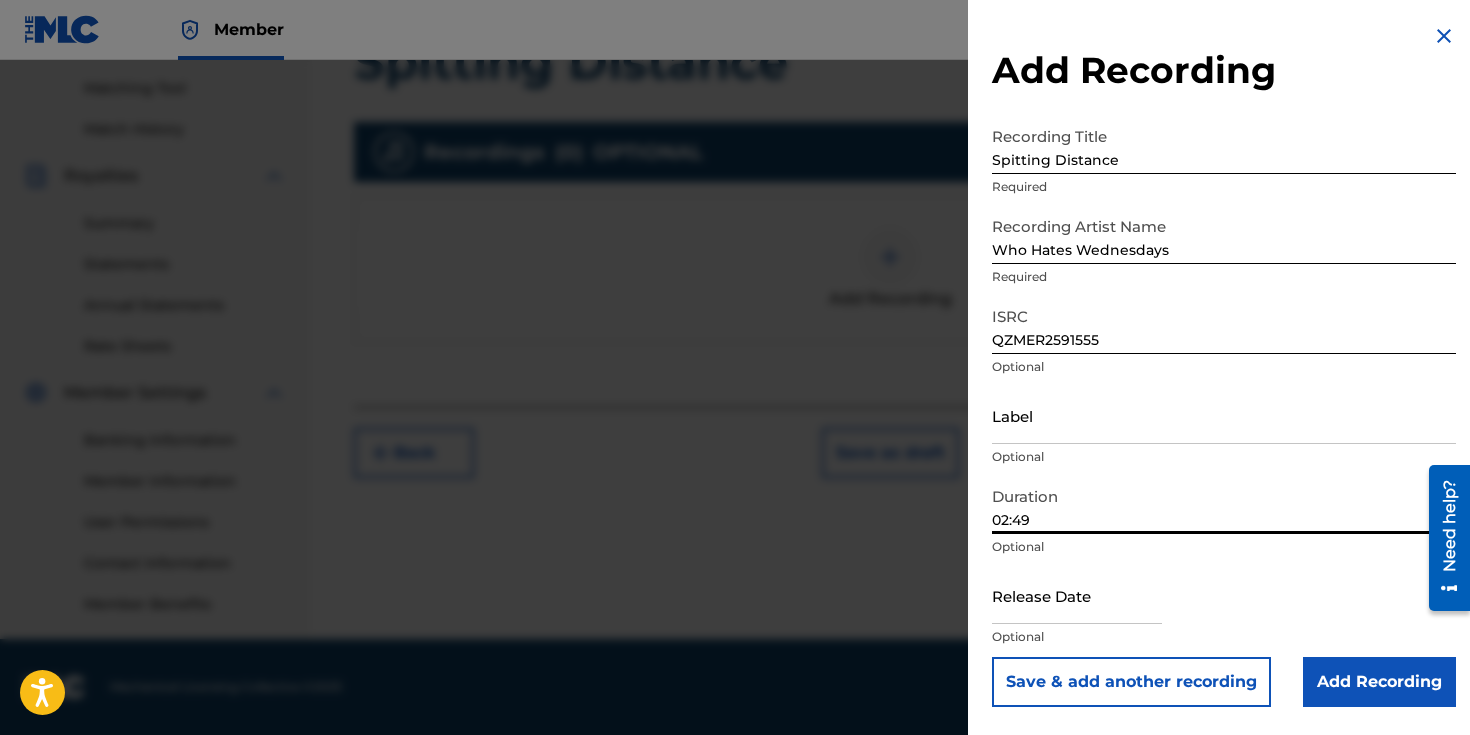 type on "02:49" 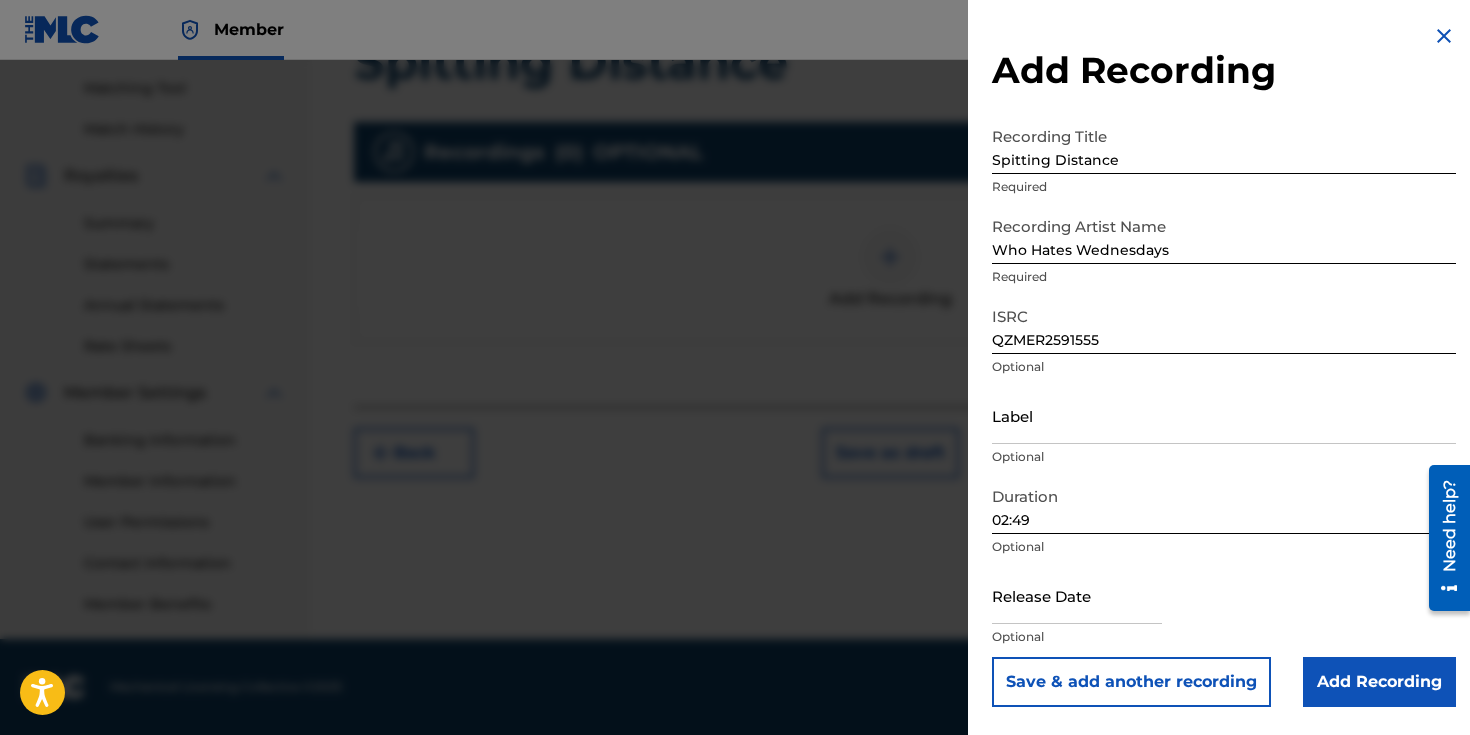 click at bounding box center (1077, 595) 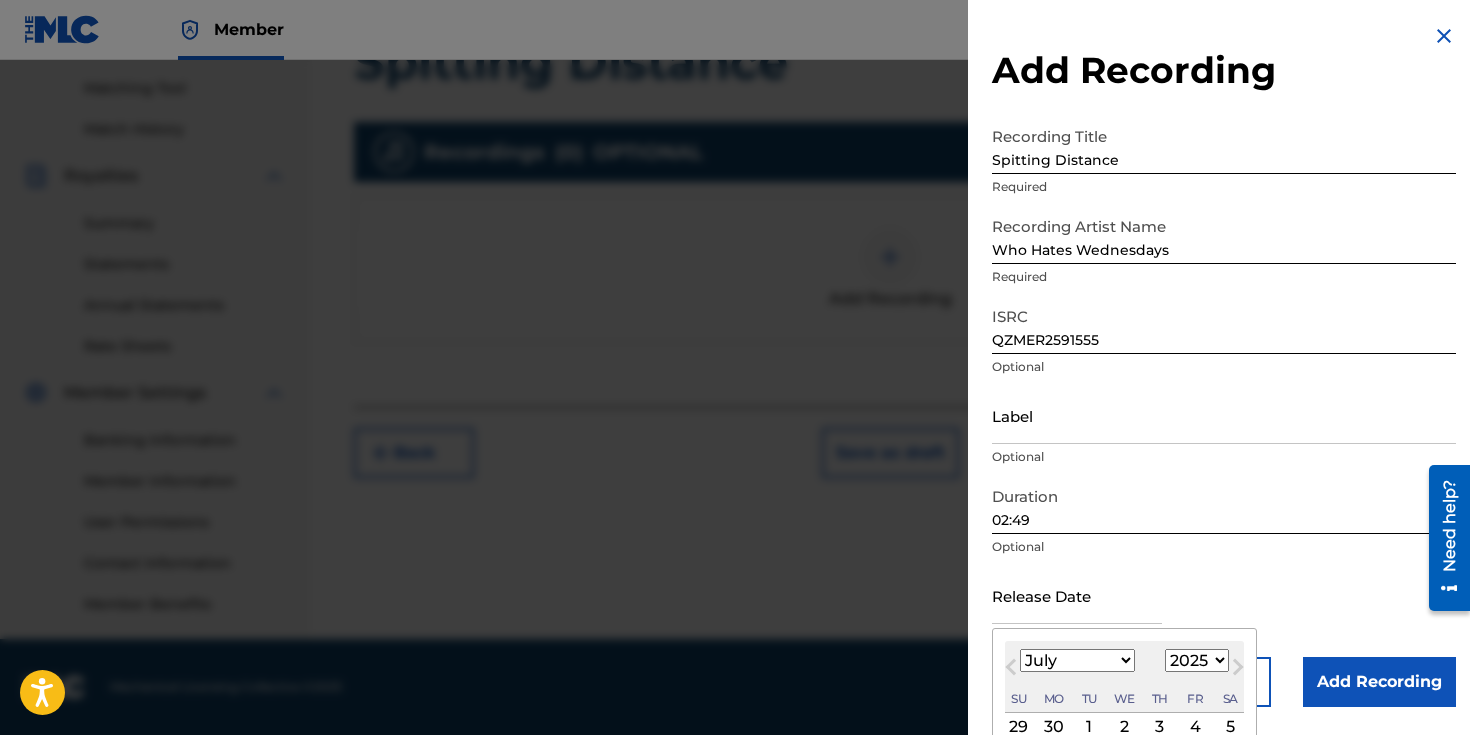 click on "July [DATE] February March April May June July August September October November [DATE] 1900 1901 1902 1903 1904 1905 1906 1907 1908 1909 1910 1911 1912 1913 1914 1915 1916 1917 1918 1919 1920 1921 1922 1923 1924 1925 1926 1927 1928 1929 1930 1931 1932 1933 1934 1935 1936 1937 1938 1939 1940 1941 1942 1943 1944 1945 1946 1947 1948 1949 1950 1951 1952 1953 1954 1955 1956 1957 1958 1959 1960 1961 1962 1963 1964 1965 1966 1967 1968 1969 1970 1971 1972 1973 1974 1975 1976 1977 1978 1979 1980 1981 1982 1983 1984 1985 1986 1987 1988 1989 1990 1991 1992 1993 1994 1995 1996 1997 1998 1999 2000 2001 2002 2003 2004 2005 2006 2007 2008 2009 2010 2011 2012 2013 2014 2015 2016 2017 2018 2019 2020 2021 2022 2023 2024 2025 2026 2027 2028 2029 2030 2031 2032 2033 2034 2035 2036 2037 2038 2039 2040 2041 2042 2043 2044 2045 2046 2047 2048 2049 2050 2051 2052 2053 2054 2055 2056 2057 2058 2059 2060 2061 2062 2063 2064 2065 2066 2067 2068 2069 2070 2071 2072 2073 2074 2075 2076 2077 2078 2079 2080 2081 2082 2083 Su" at bounding box center (1124, 677) 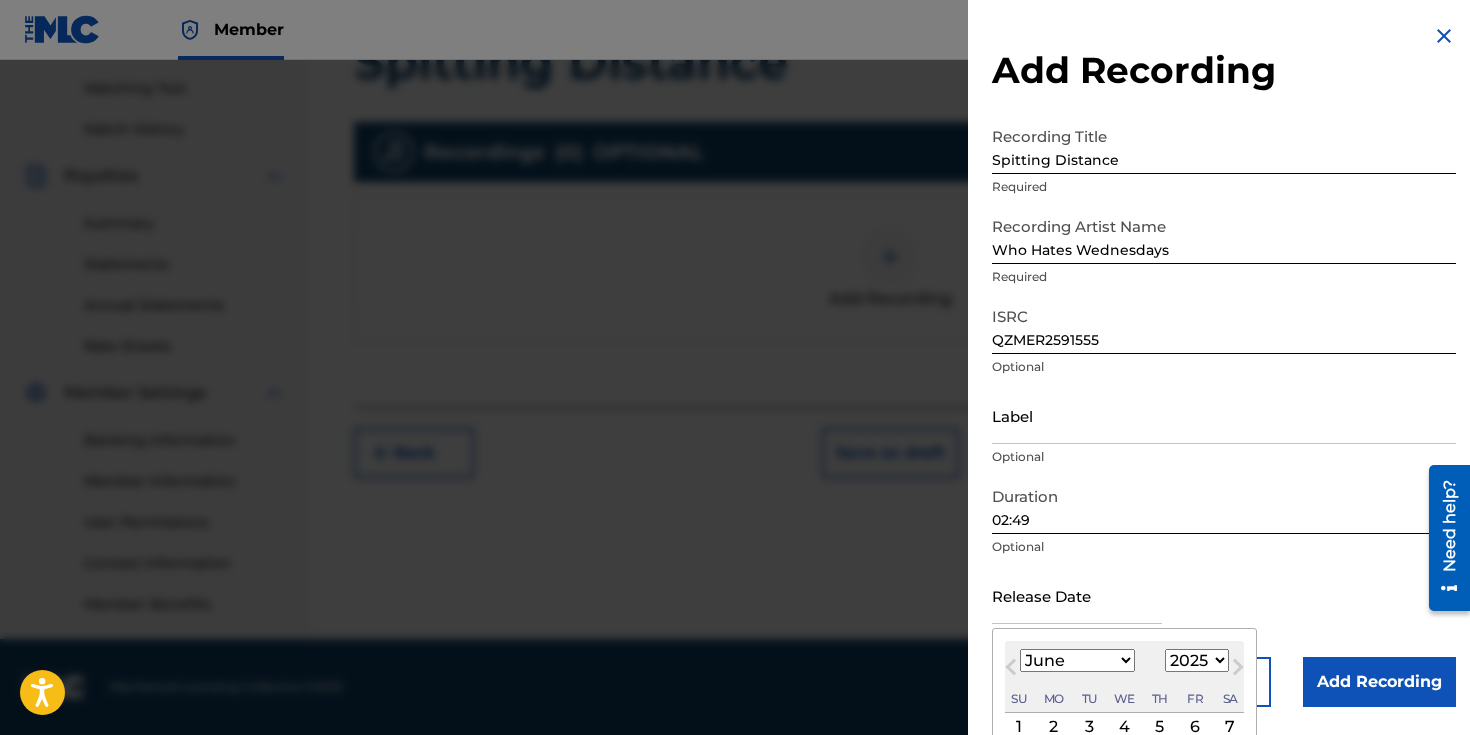 click on "Previous Month" at bounding box center (1013, 670) 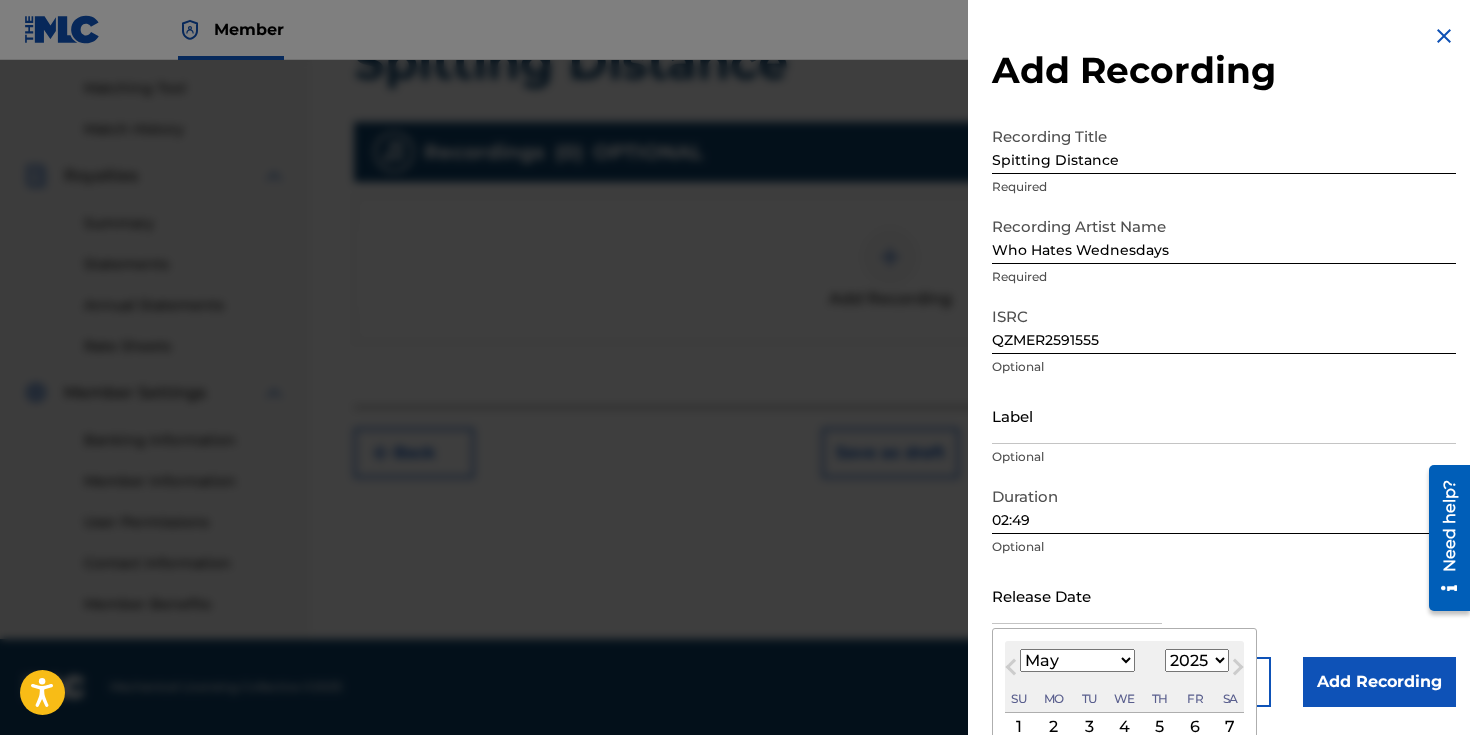 click on "Previous Month" at bounding box center [1013, 670] 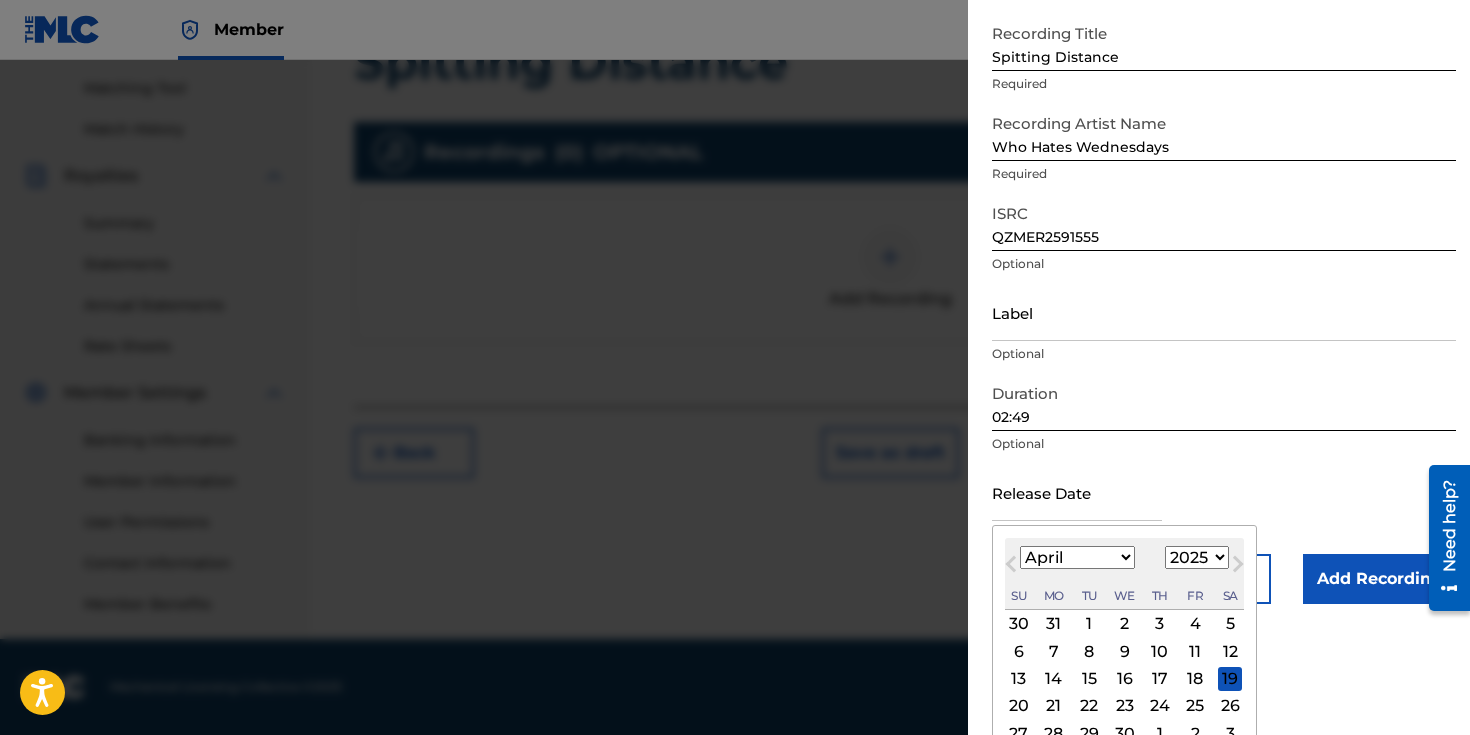 scroll, scrollTop: 156, scrollLeft: 0, axis: vertical 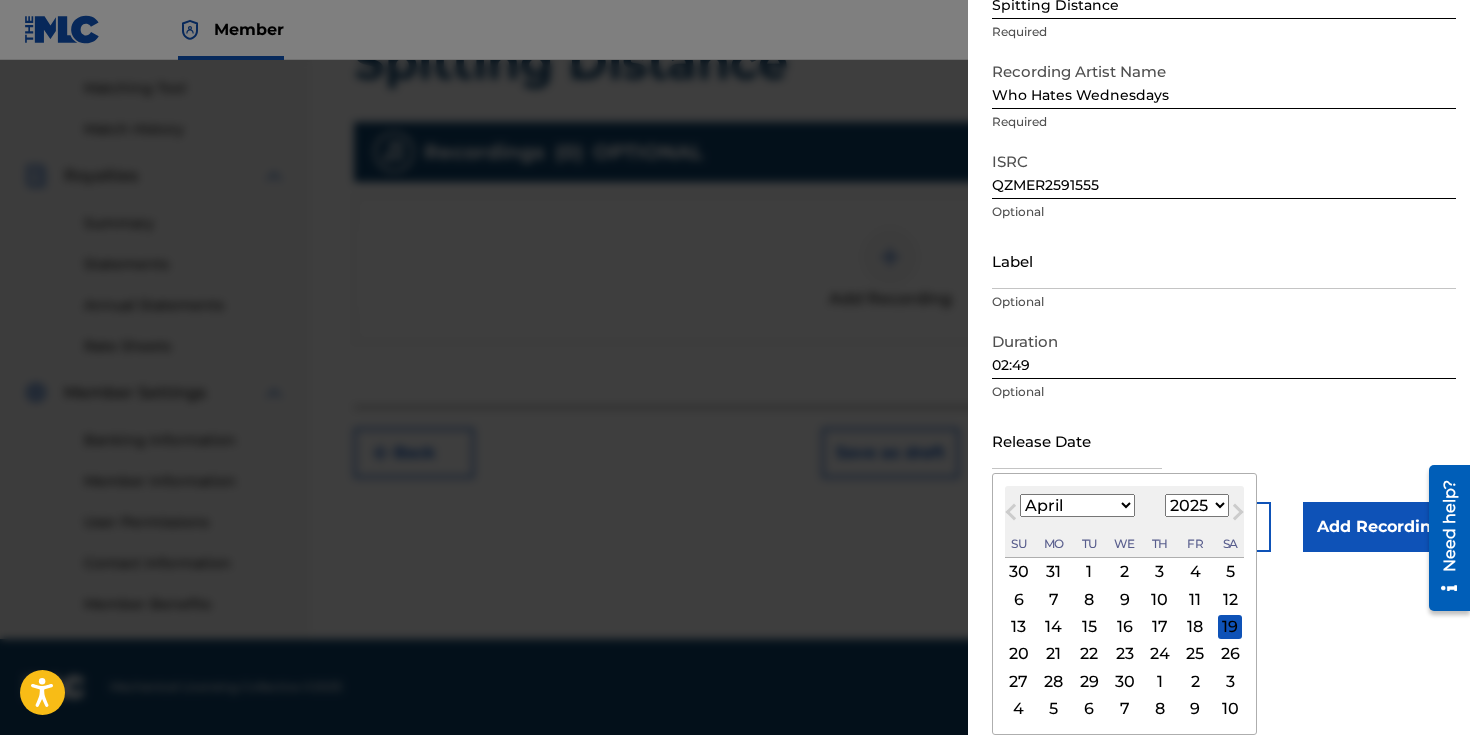 click on "22" at bounding box center (1089, 654) 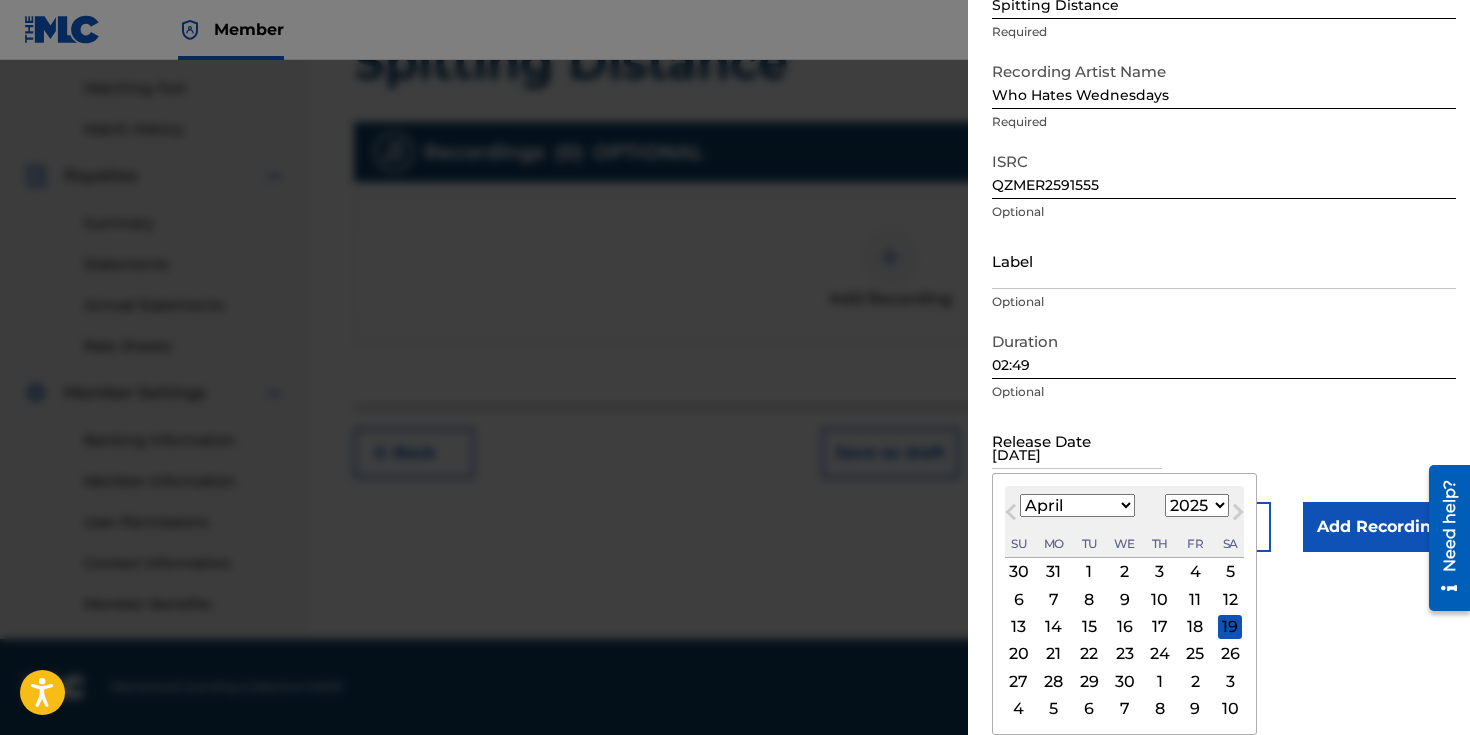 scroll, scrollTop: 0, scrollLeft: 0, axis: both 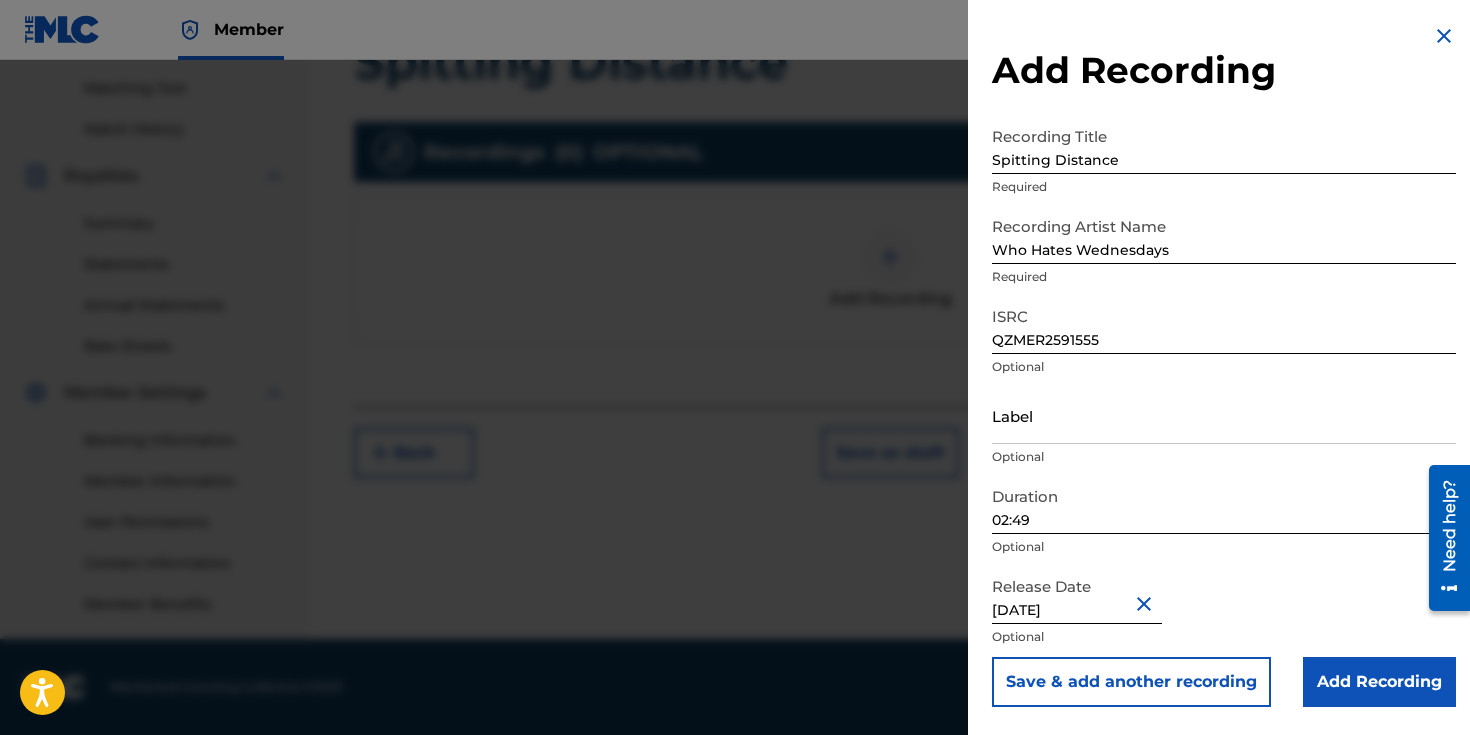 click on "Add Recording" at bounding box center [1379, 682] 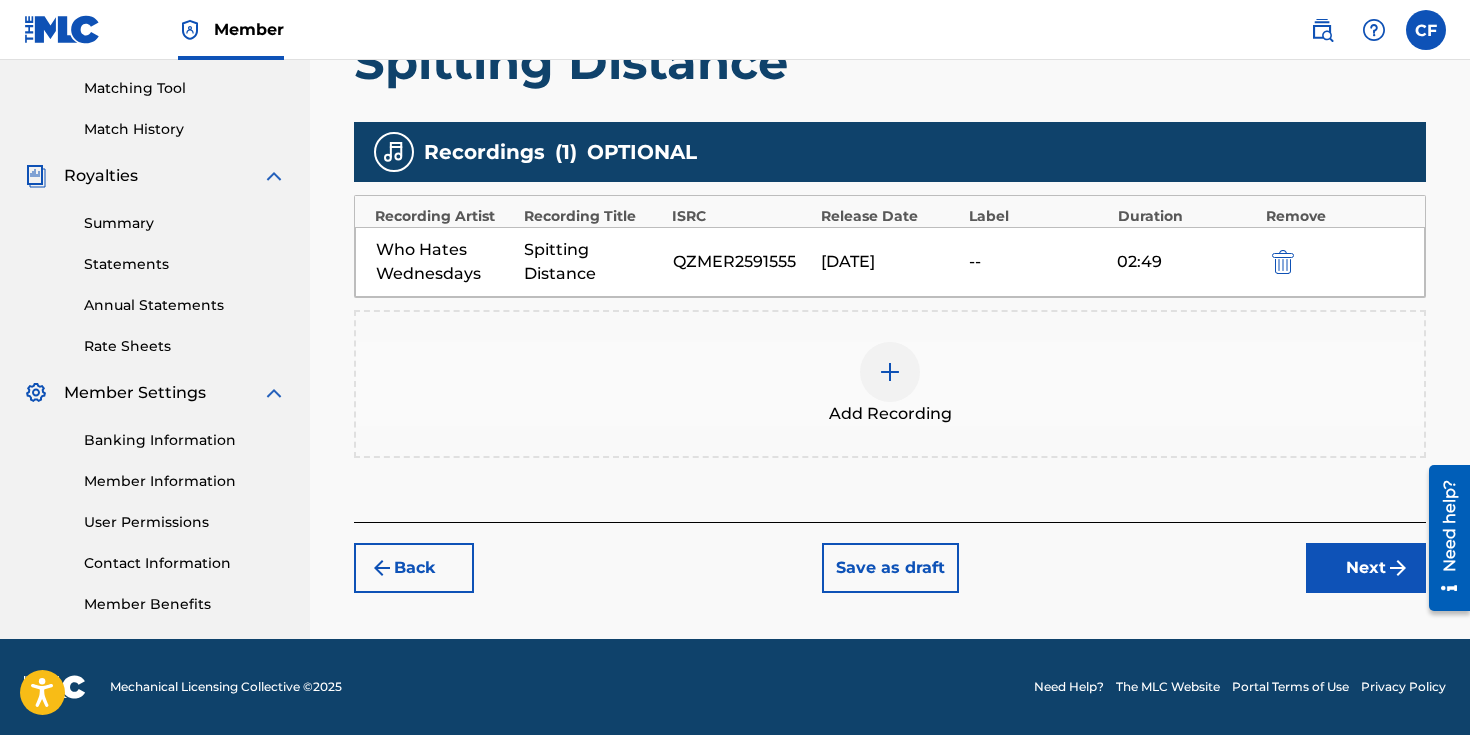 click on "Next" at bounding box center [1366, 568] 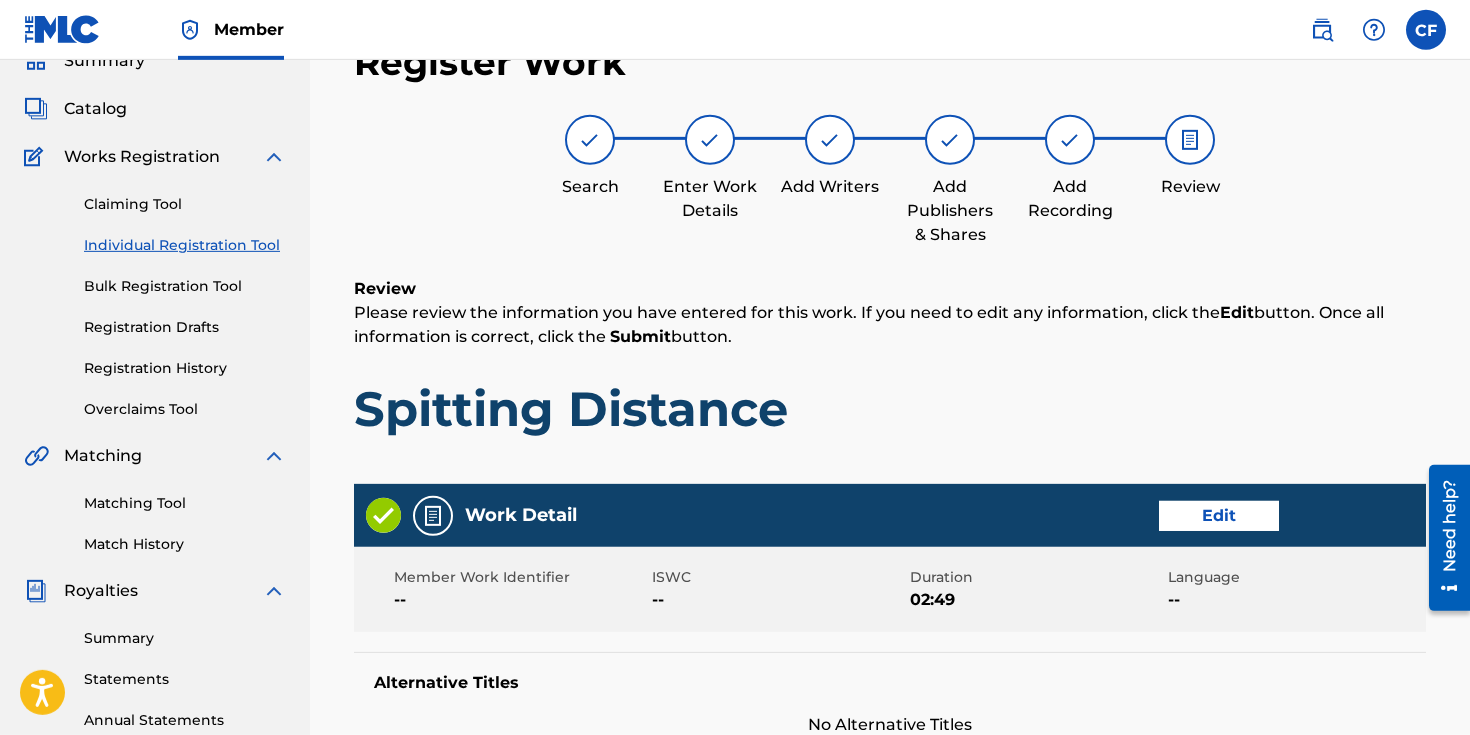scroll, scrollTop: 1019, scrollLeft: 0, axis: vertical 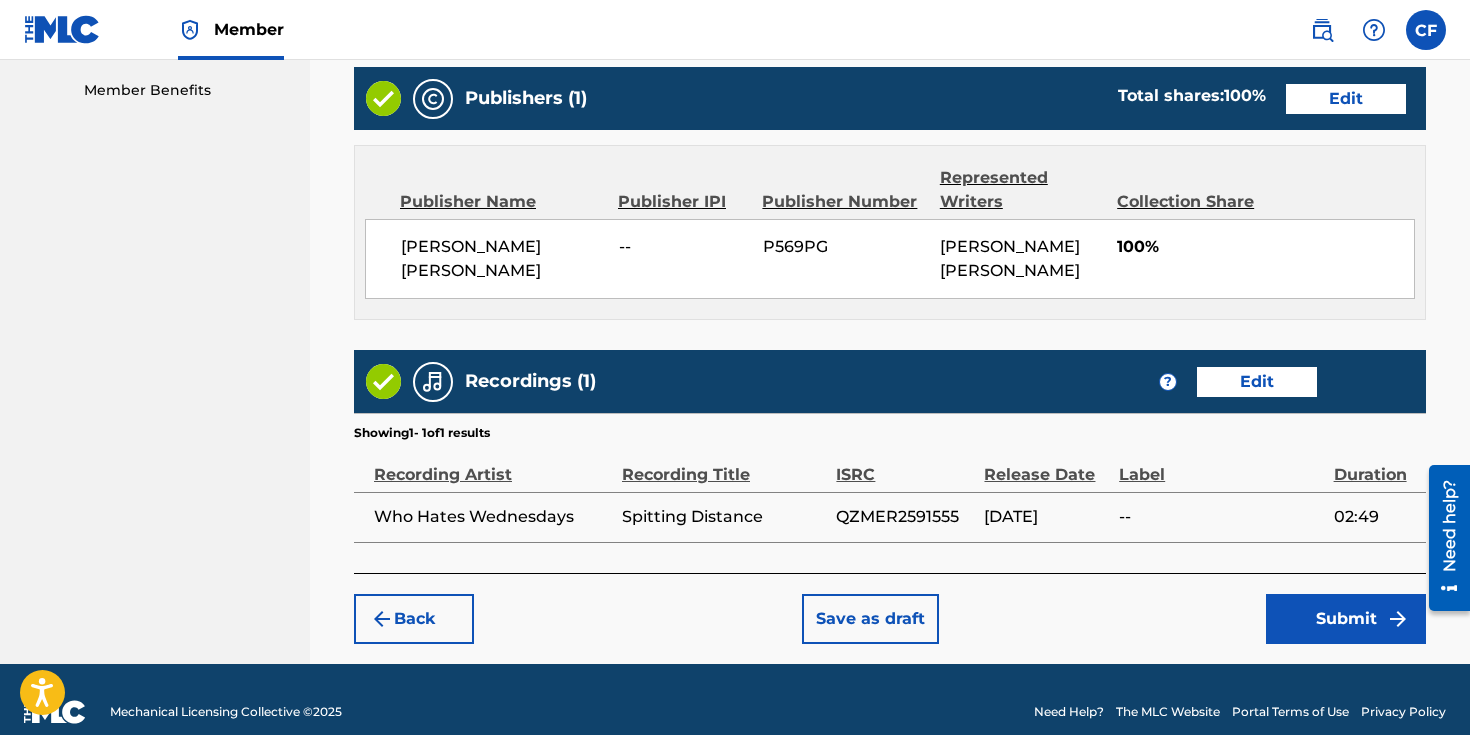 click on "Submit" at bounding box center (1346, 619) 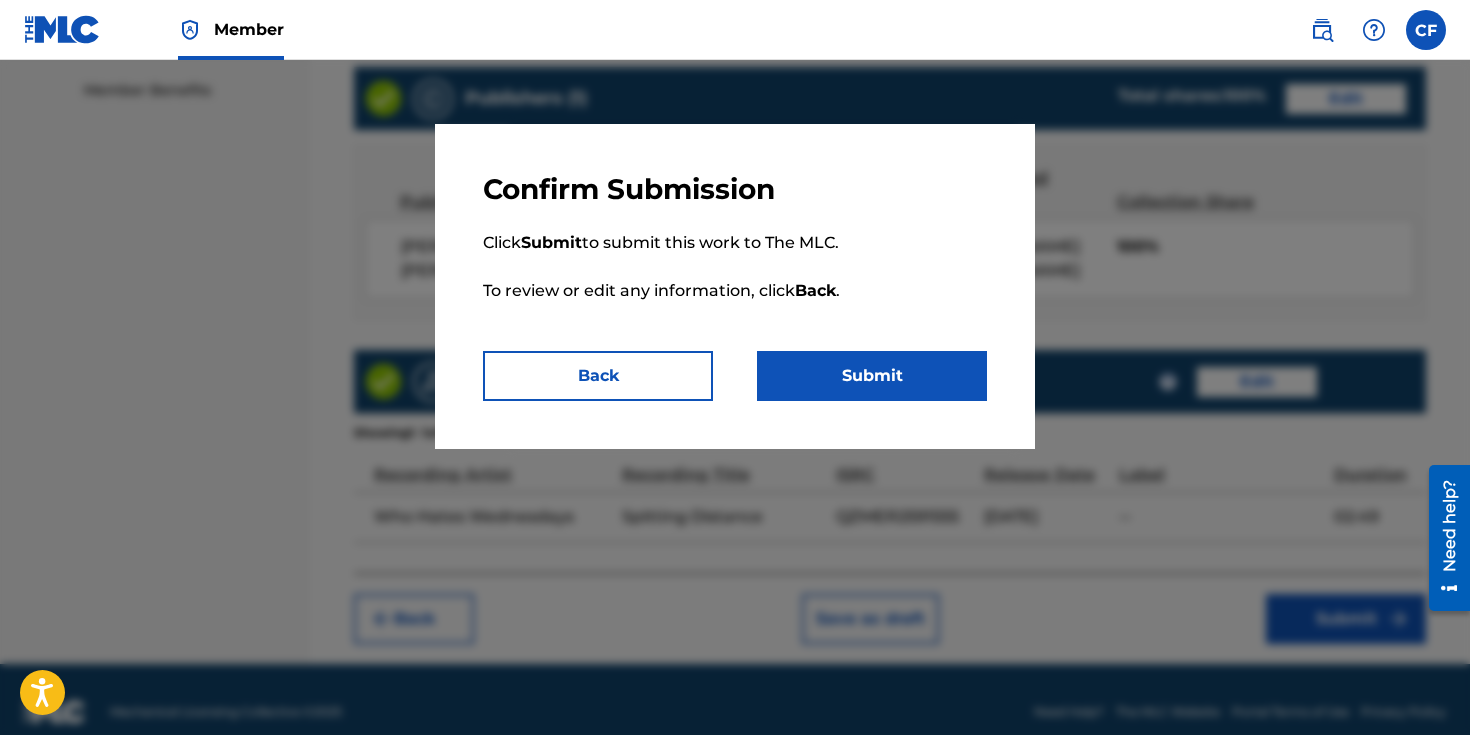 click on "Submit" at bounding box center [872, 376] 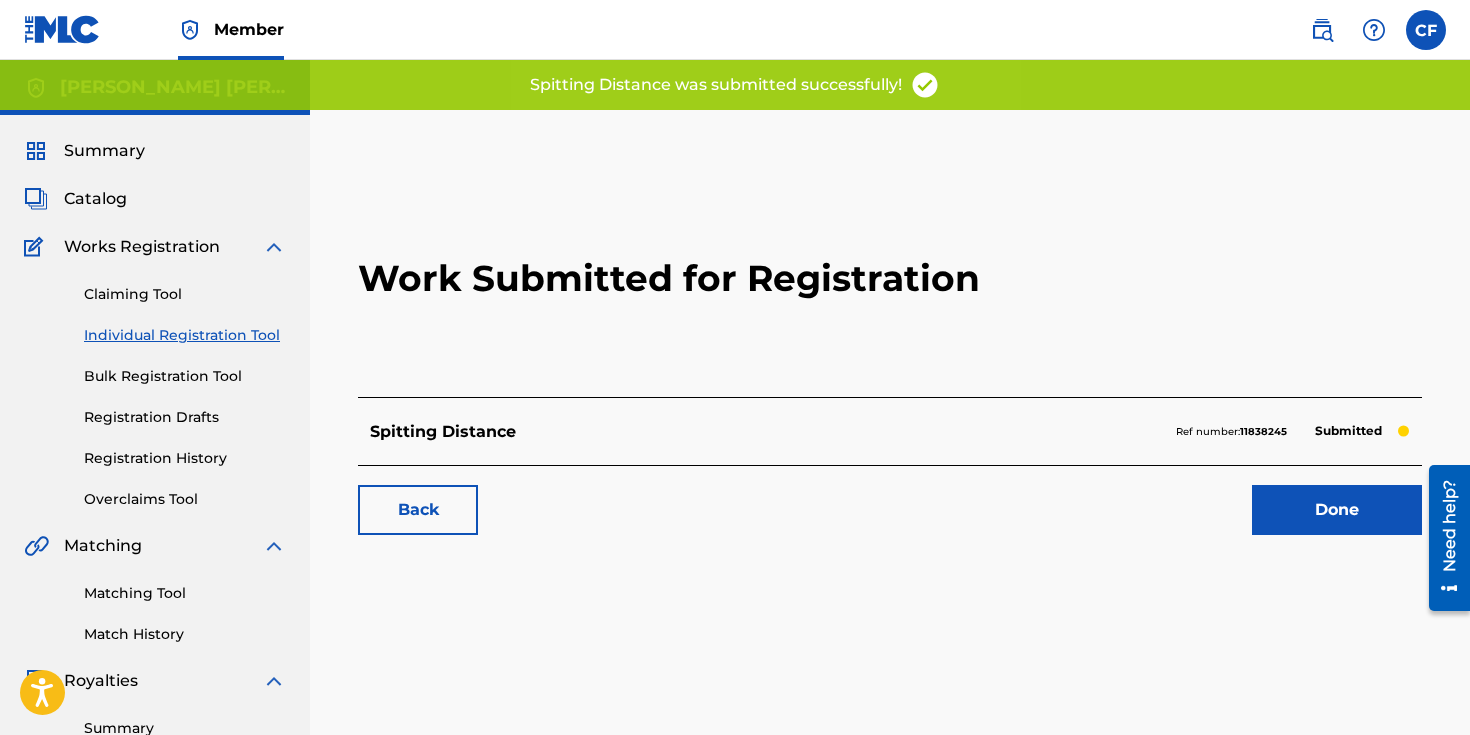 click on "Individual Registration Tool" at bounding box center (185, 335) 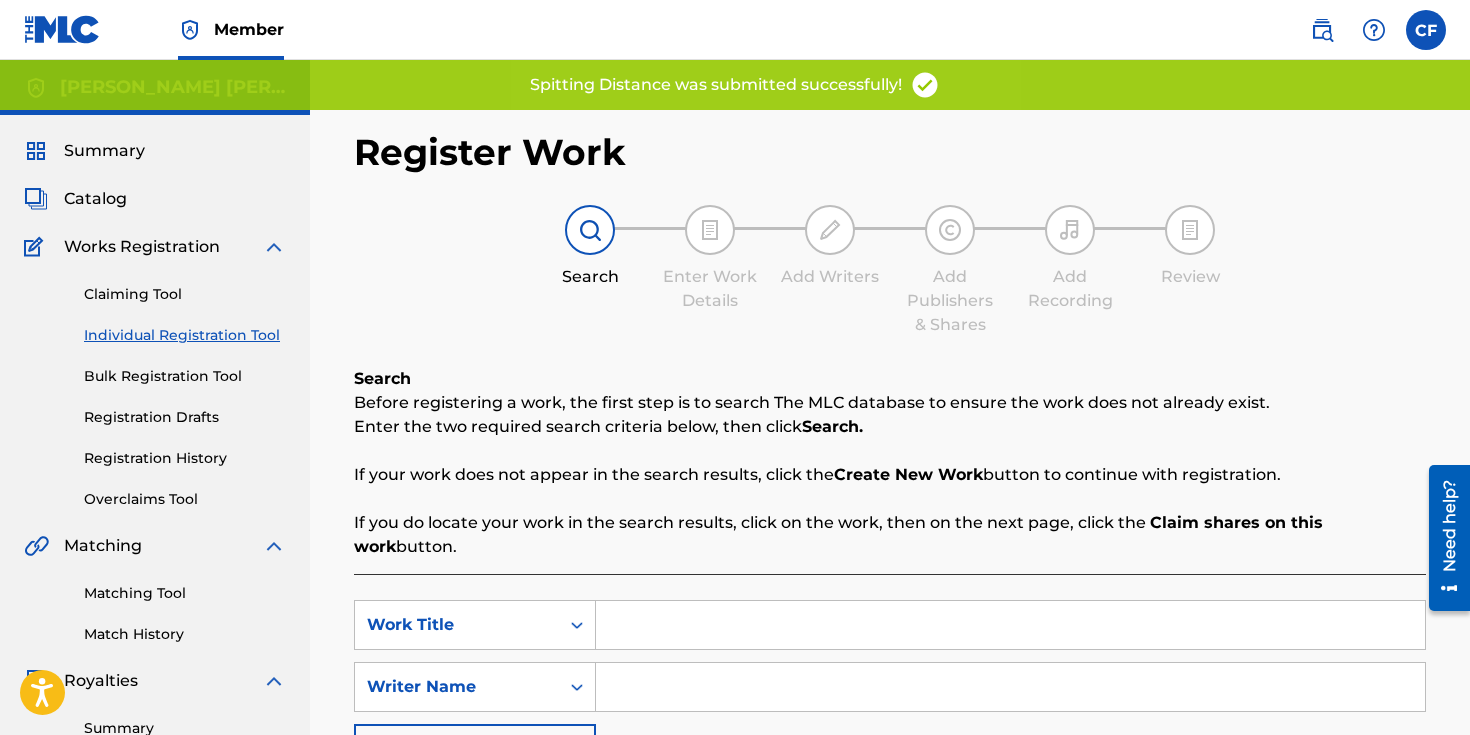 click on "Catalog" at bounding box center [95, 199] 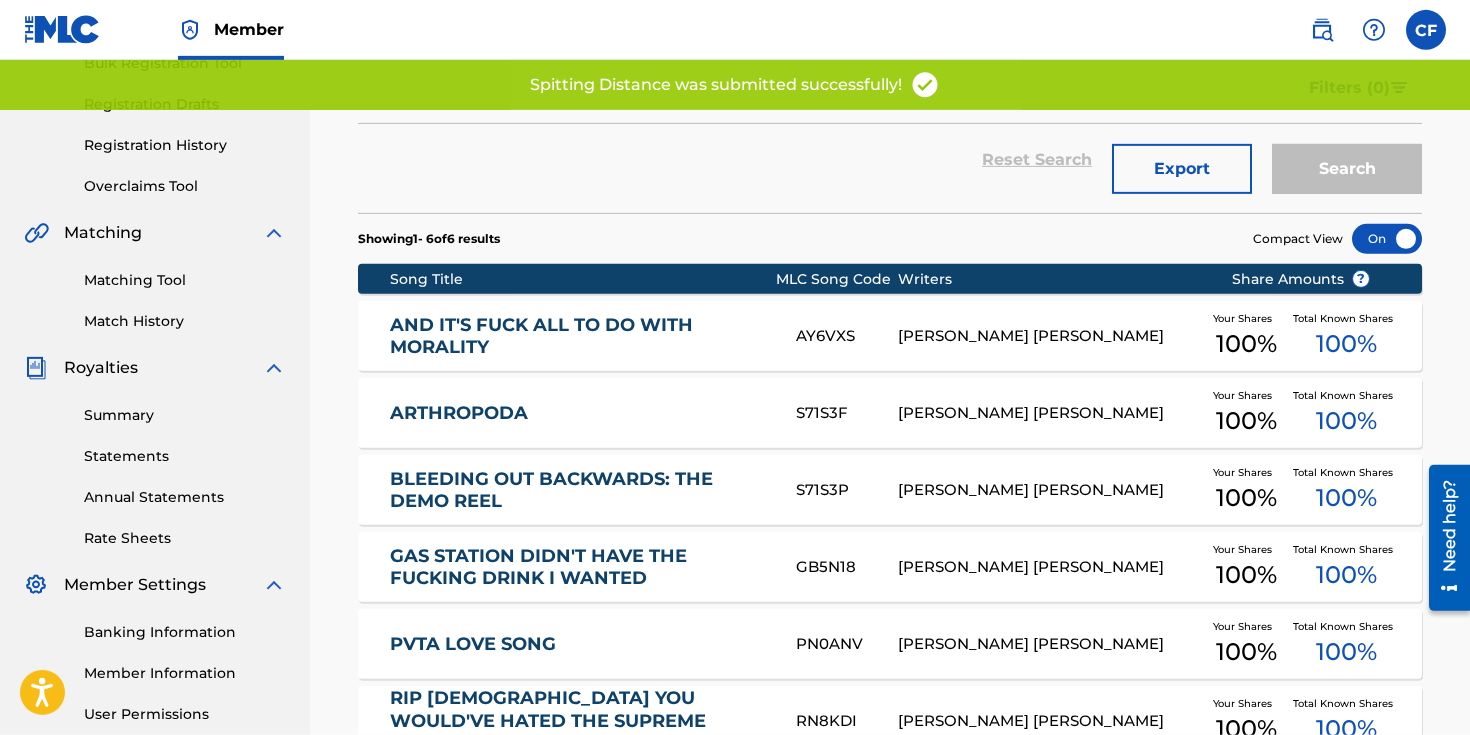 scroll, scrollTop: 404, scrollLeft: 0, axis: vertical 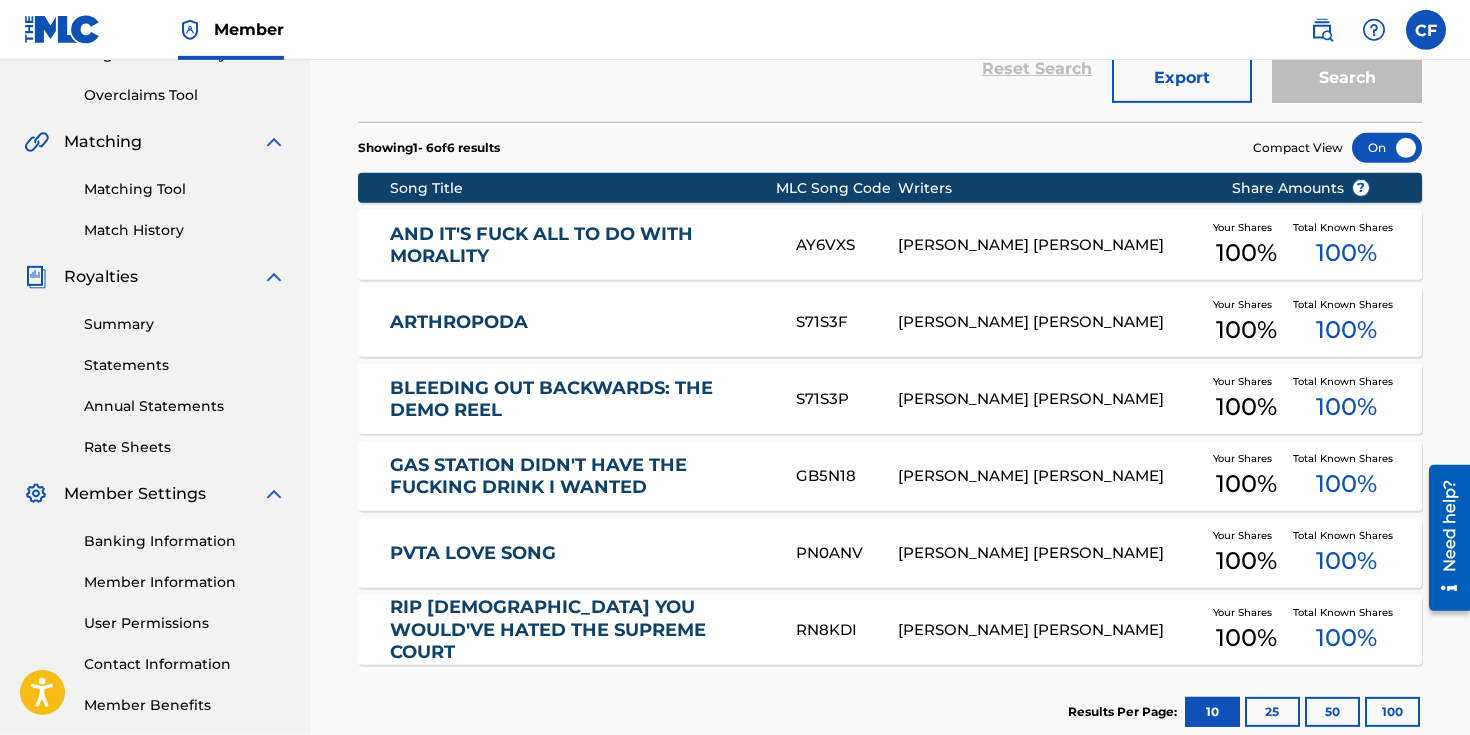 click on "Summary" at bounding box center (185, 324) 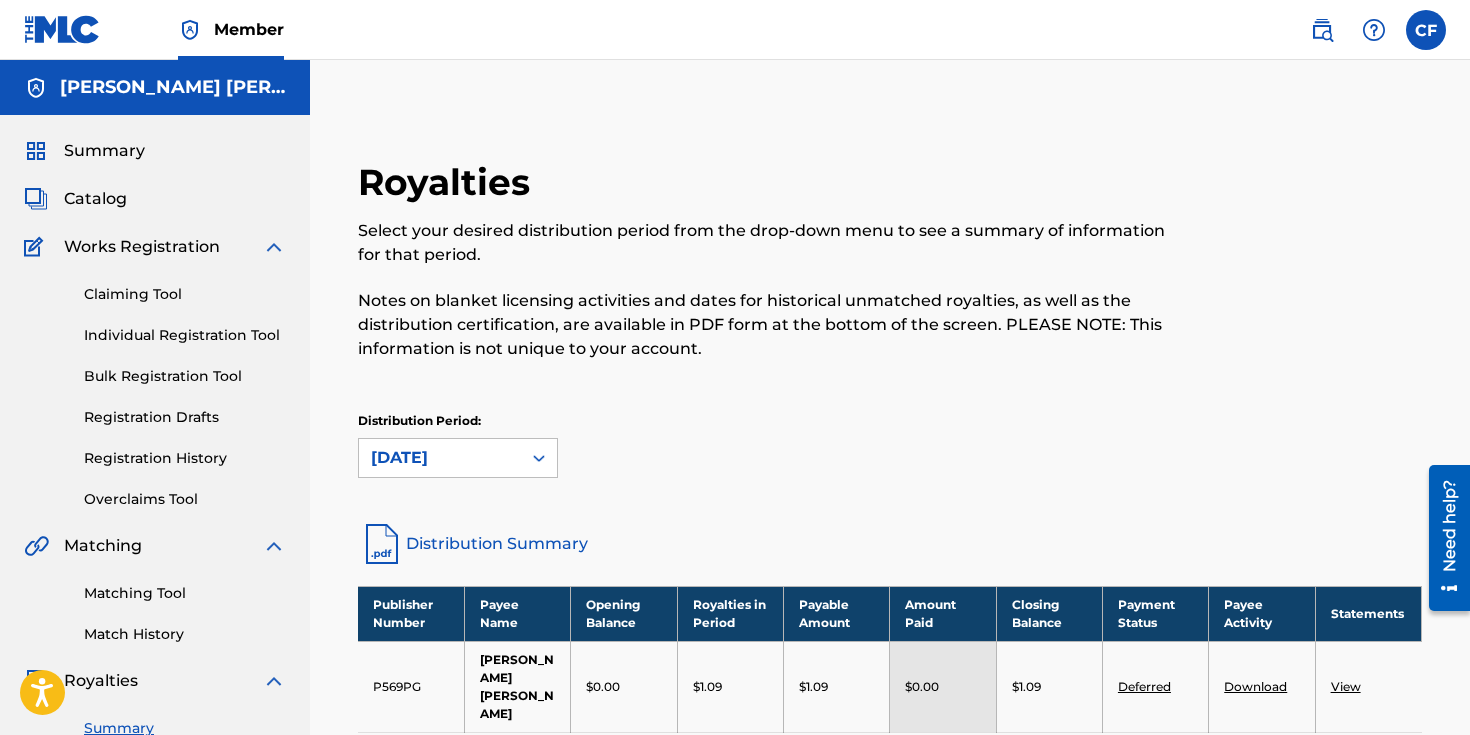scroll, scrollTop: 275, scrollLeft: 0, axis: vertical 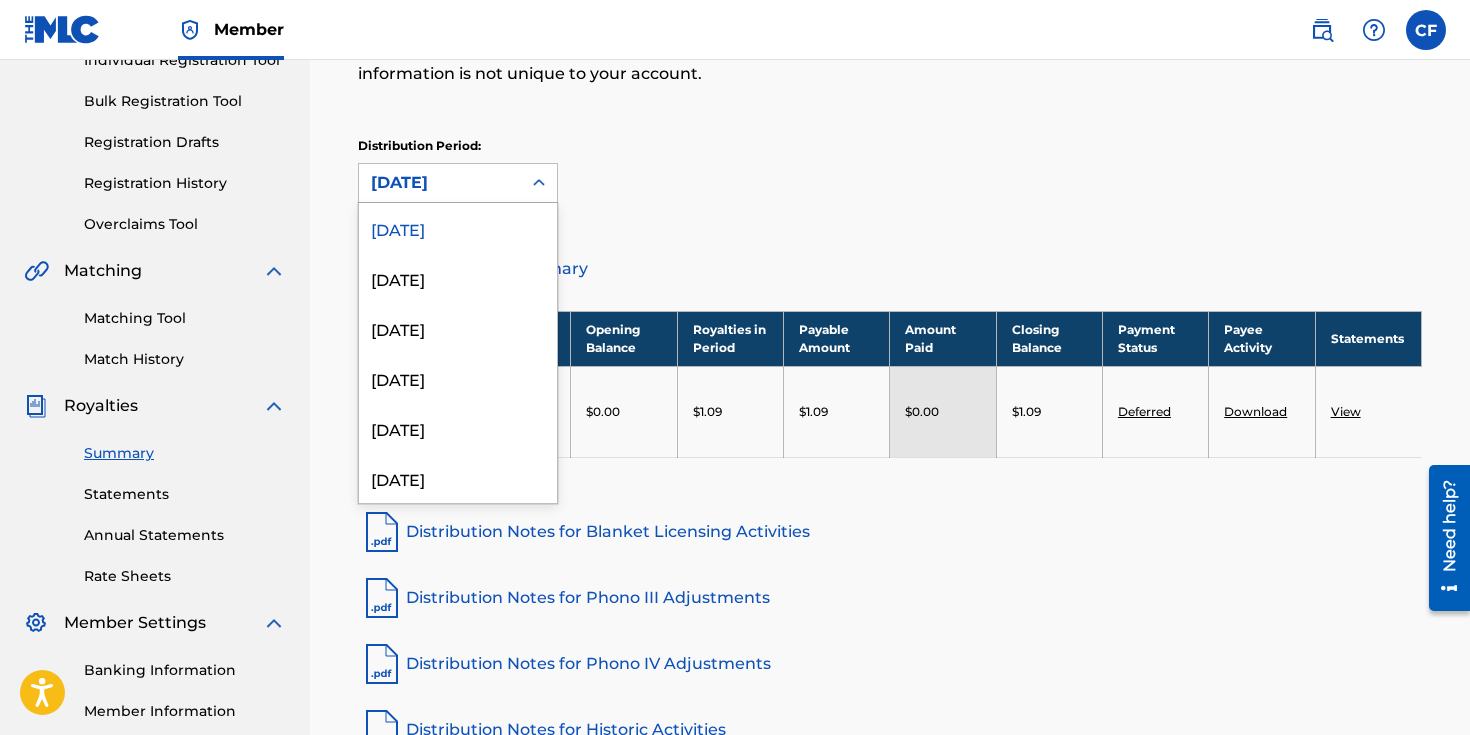 click on "[DATE]" at bounding box center (440, 183) 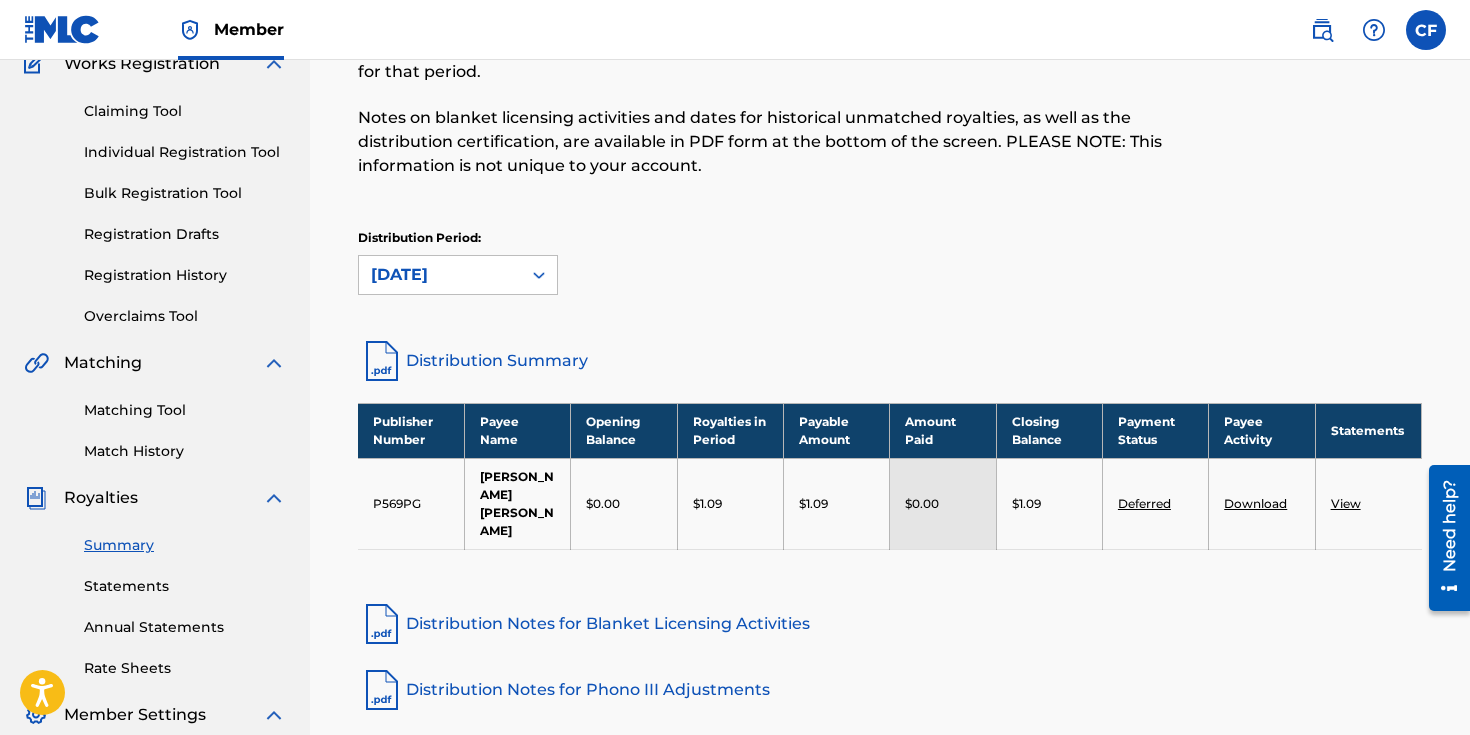 scroll, scrollTop: 116, scrollLeft: 0, axis: vertical 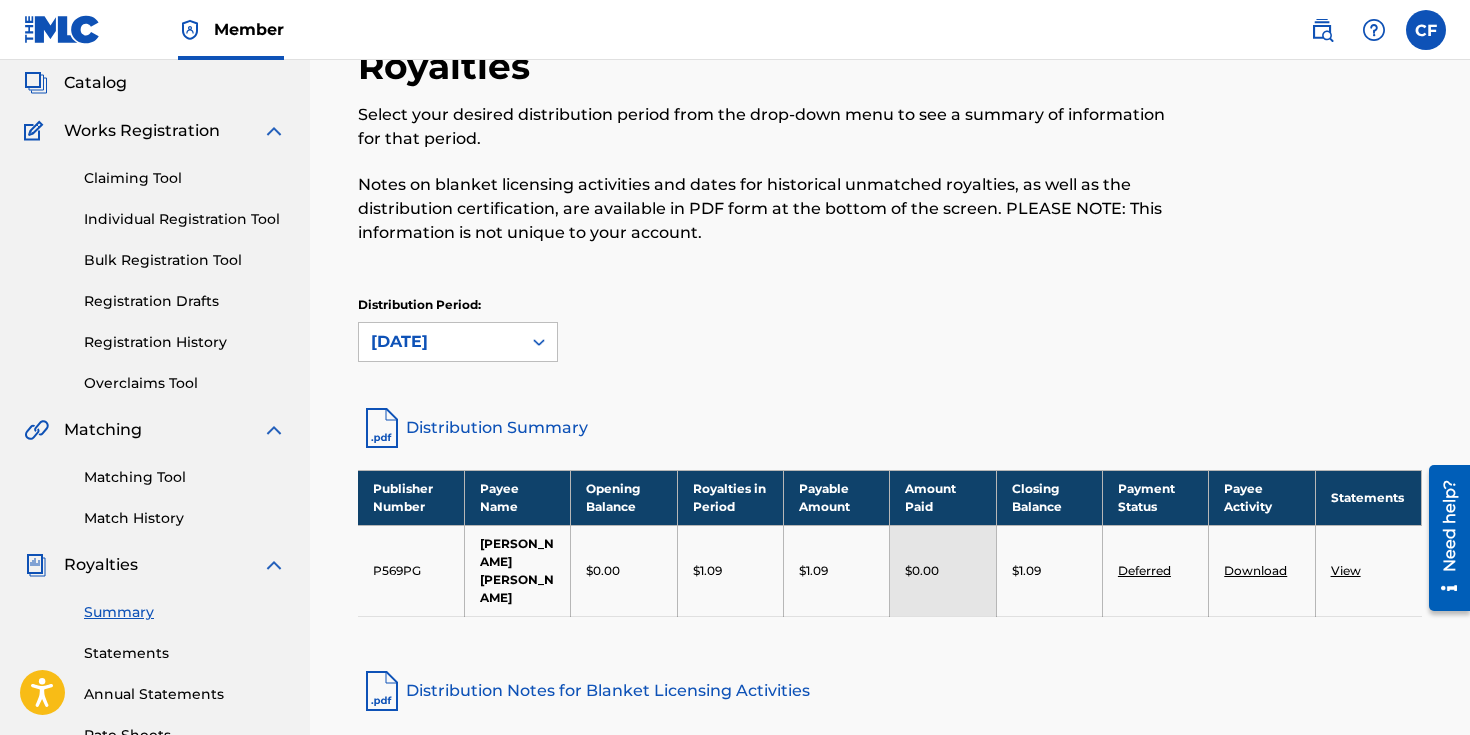 click on "Notes on blanket licensing activities and dates for historical unmatched royalties, as well as the distribution certification, are available in PDF form at the bottom of the screen. PLEASE NOTE: This information is not unique to your account." at bounding box center [767, 209] 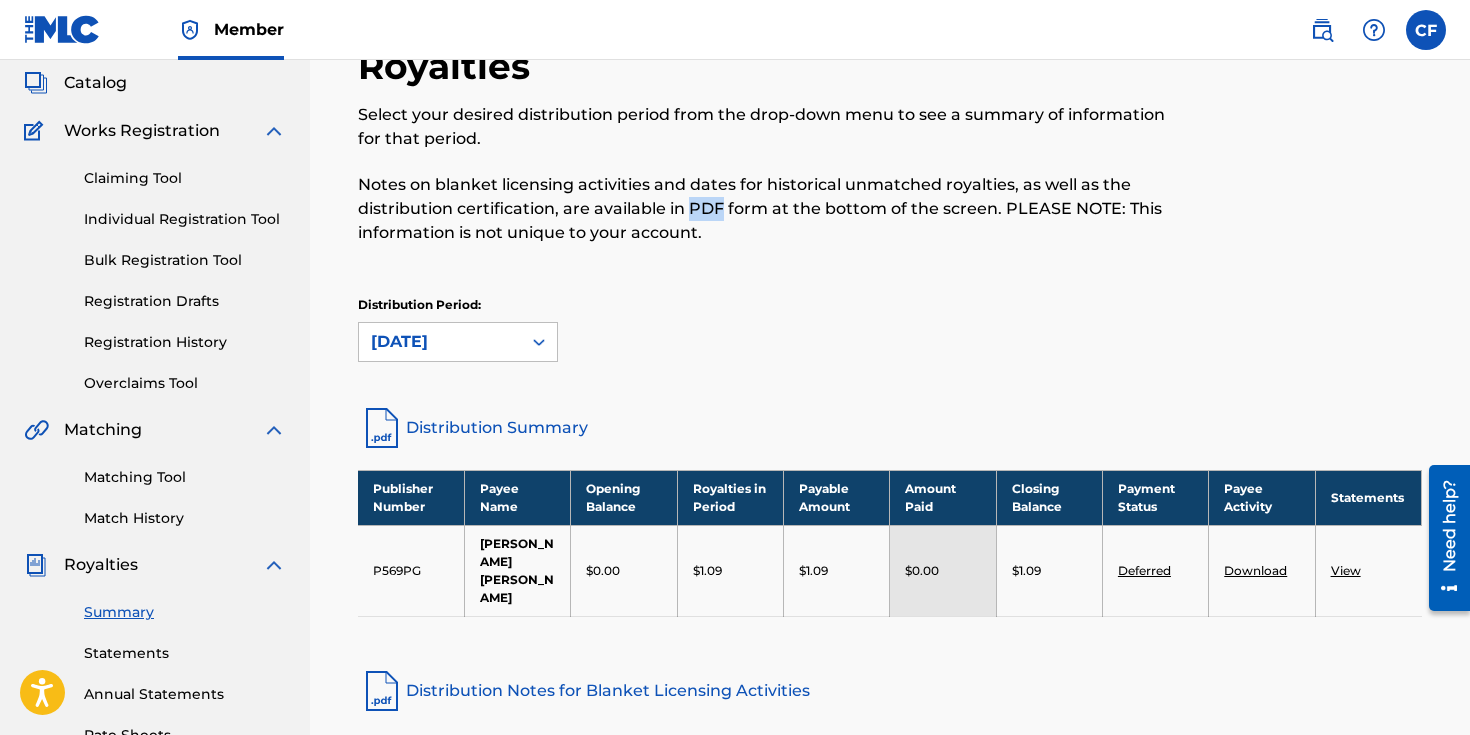 click on "Notes on blanket licensing activities and dates for historical unmatched royalties, as well as the distribution certification, are available in PDF form at the bottom of the screen. PLEASE NOTE: This information is not unique to your account." at bounding box center (767, 209) 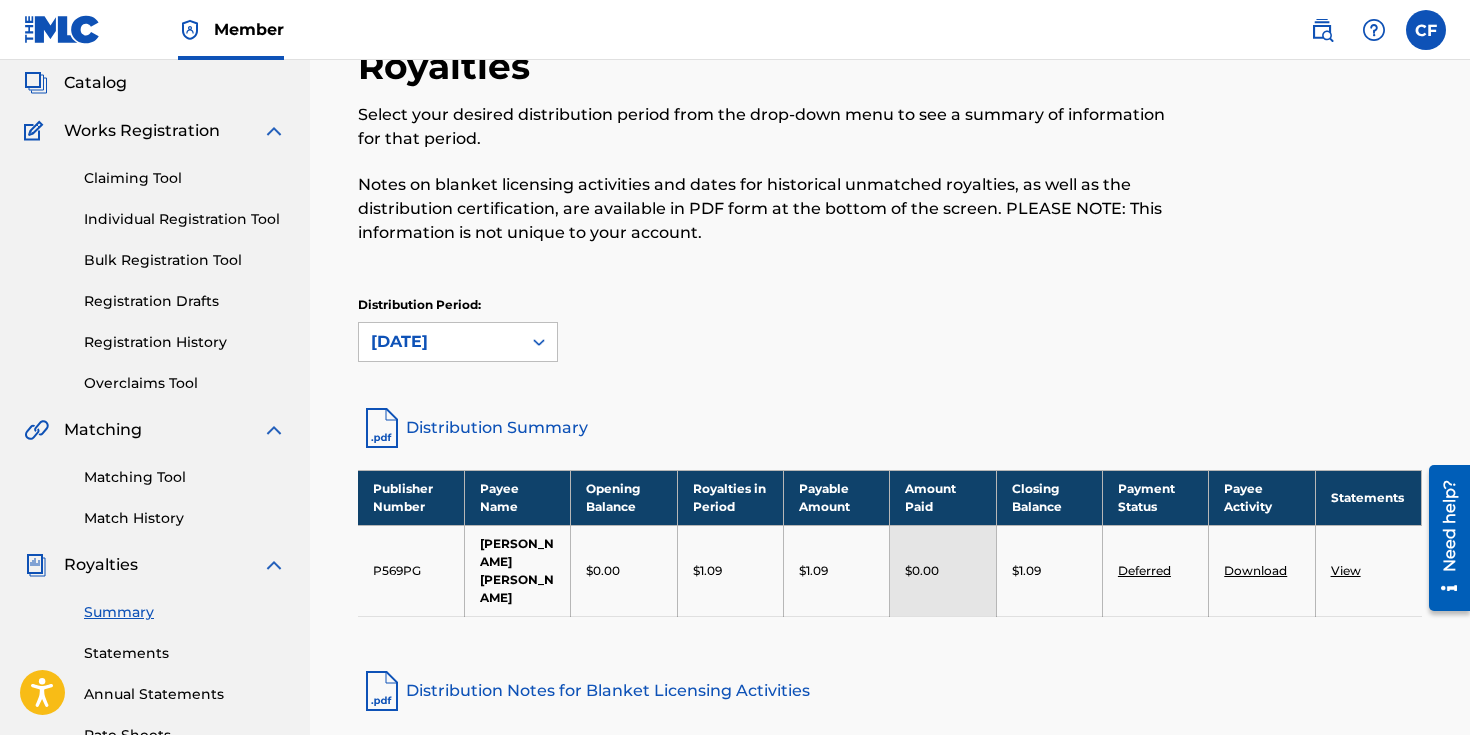 click on "Notes on blanket licensing activities and dates for historical unmatched royalties, as well as the distribution certification, are available in PDF form at the bottom of the screen. PLEASE NOTE: This information is not unique to your account." at bounding box center (767, 209) 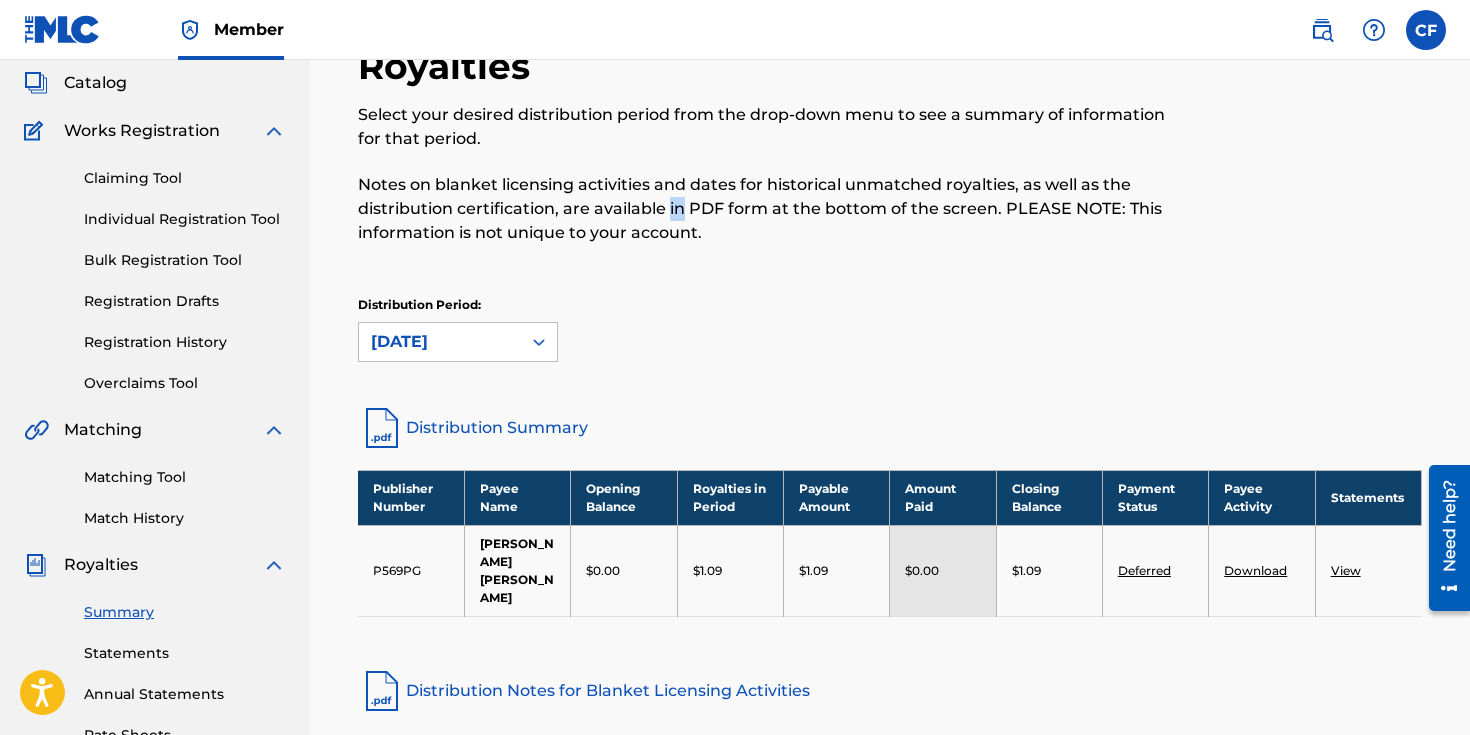 click on "Notes on blanket licensing activities and dates for historical unmatched royalties, as well as the distribution certification, are available in PDF form at the bottom of the screen. PLEASE NOTE: This information is not unique to your account." at bounding box center (767, 209) 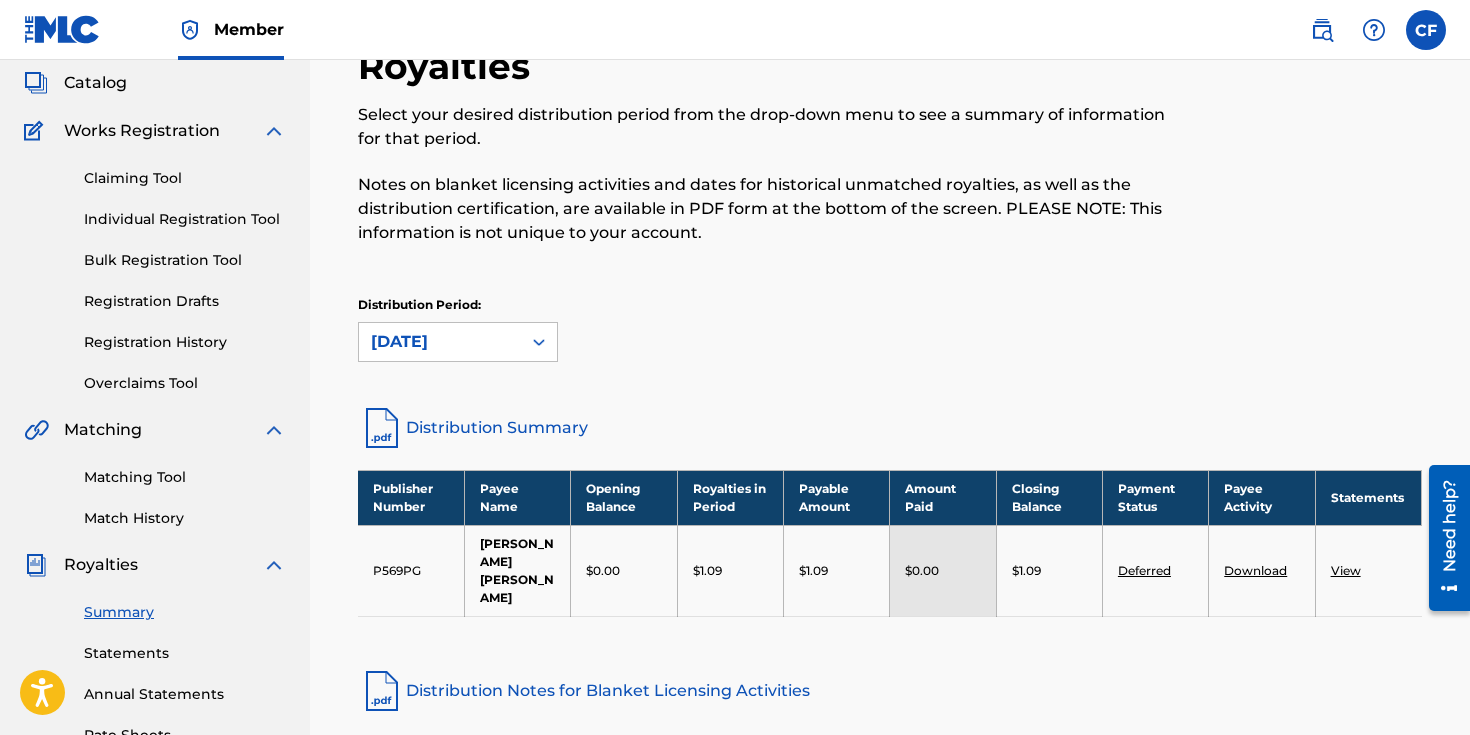 click on "Notes on blanket licensing activities and dates for historical unmatched royalties, as well as the distribution certification, are available in PDF form at the bottom of the screen. PLEASE NOTE: This information is not unique to your account." at bounding box center [767, 209] 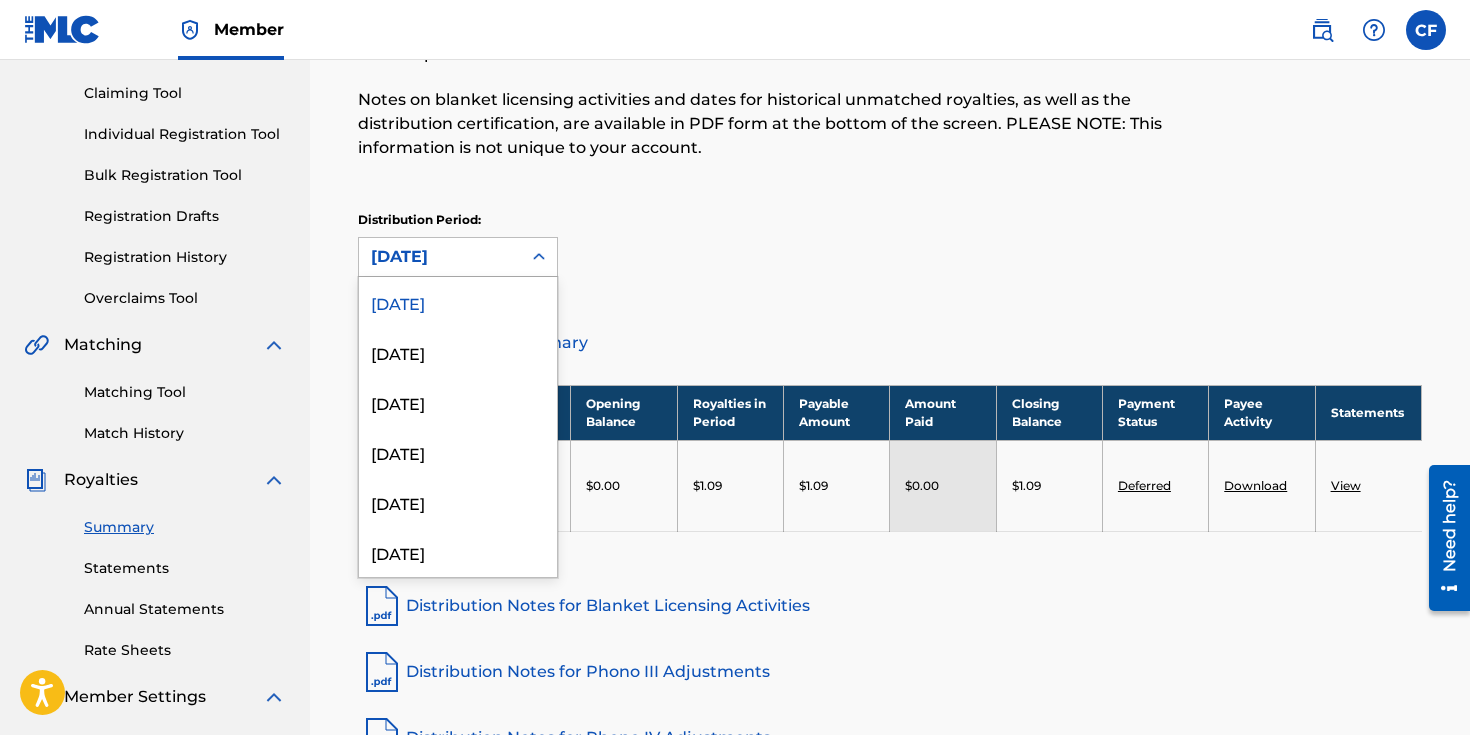 click on "[DATE]" at bounding box center (440, 257) 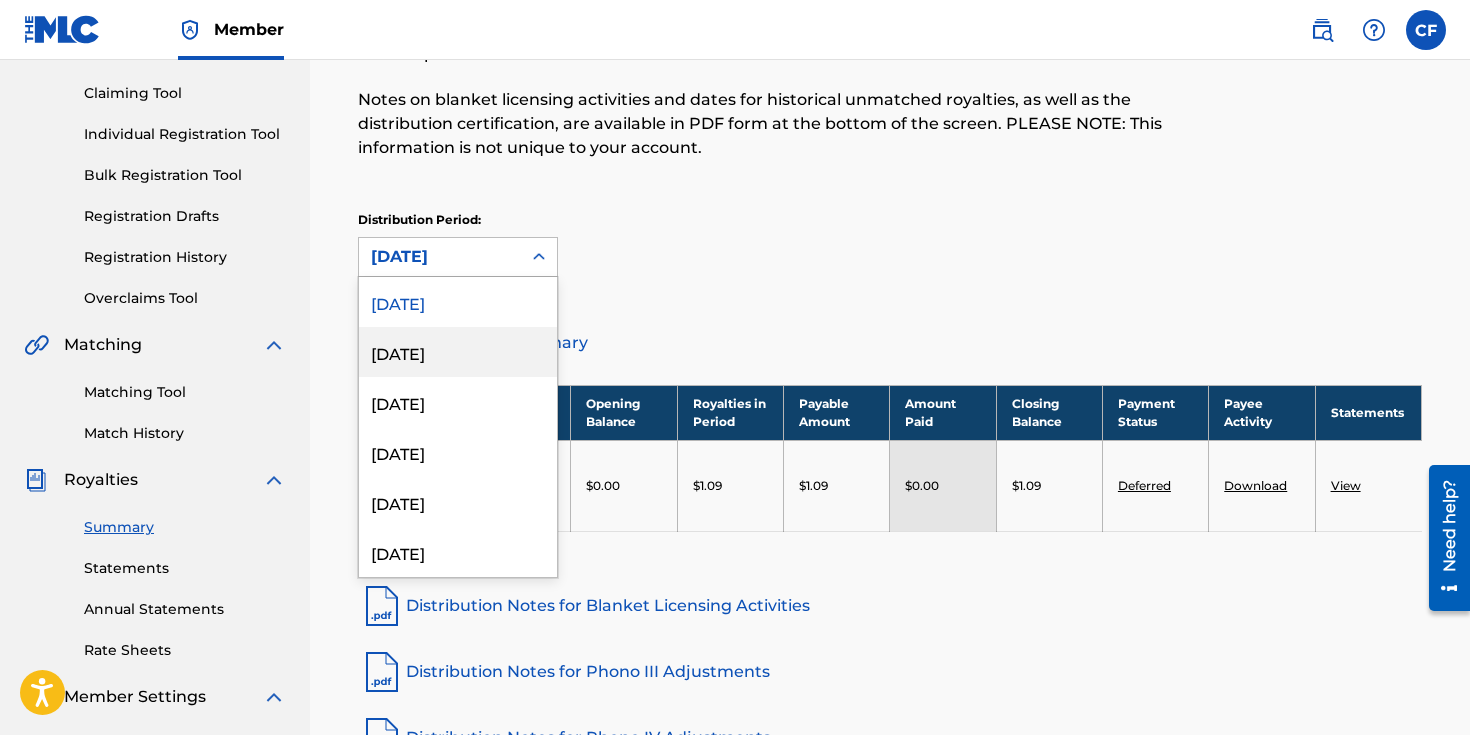 click on "[DATE]" at bounding box center [458, 352] 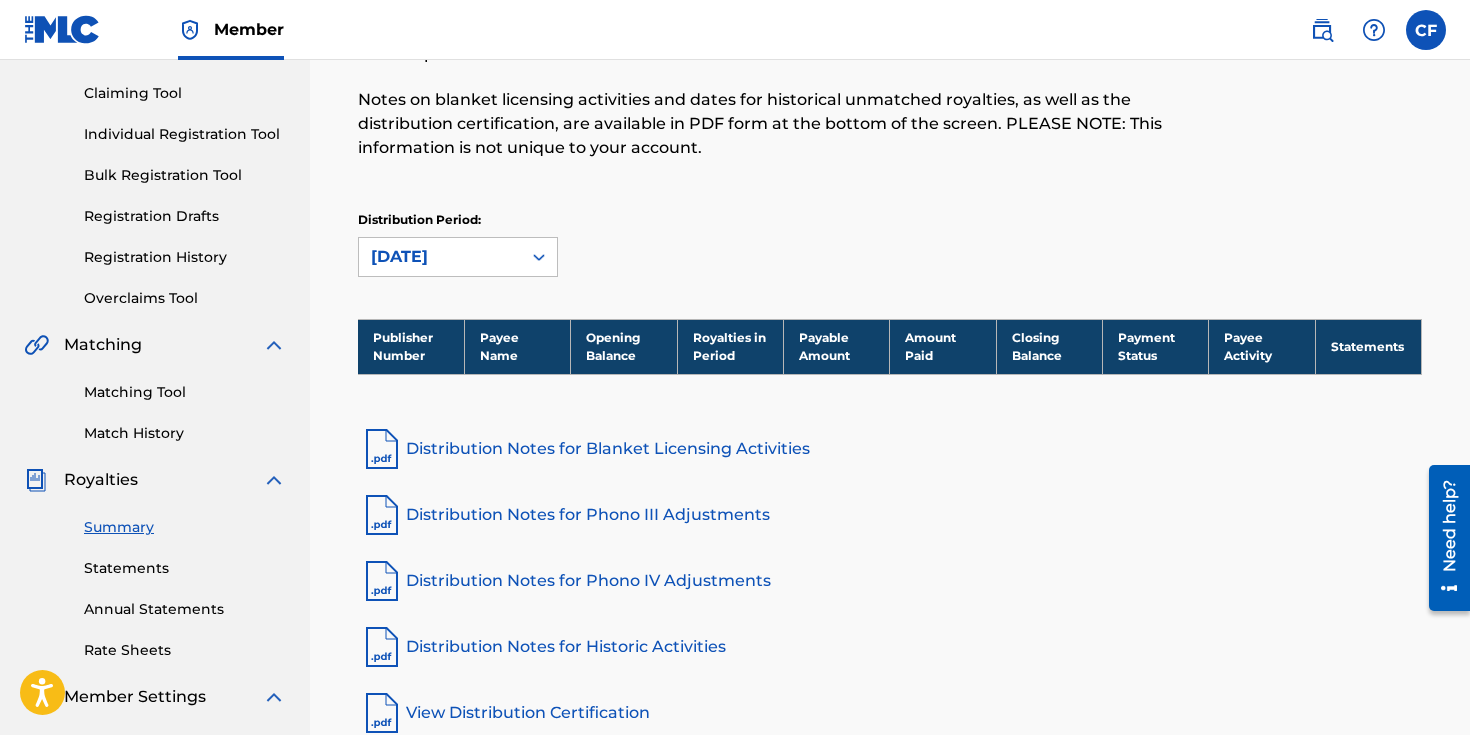scroll, scrollTop: 0, scrollLeft: 0, axis: both 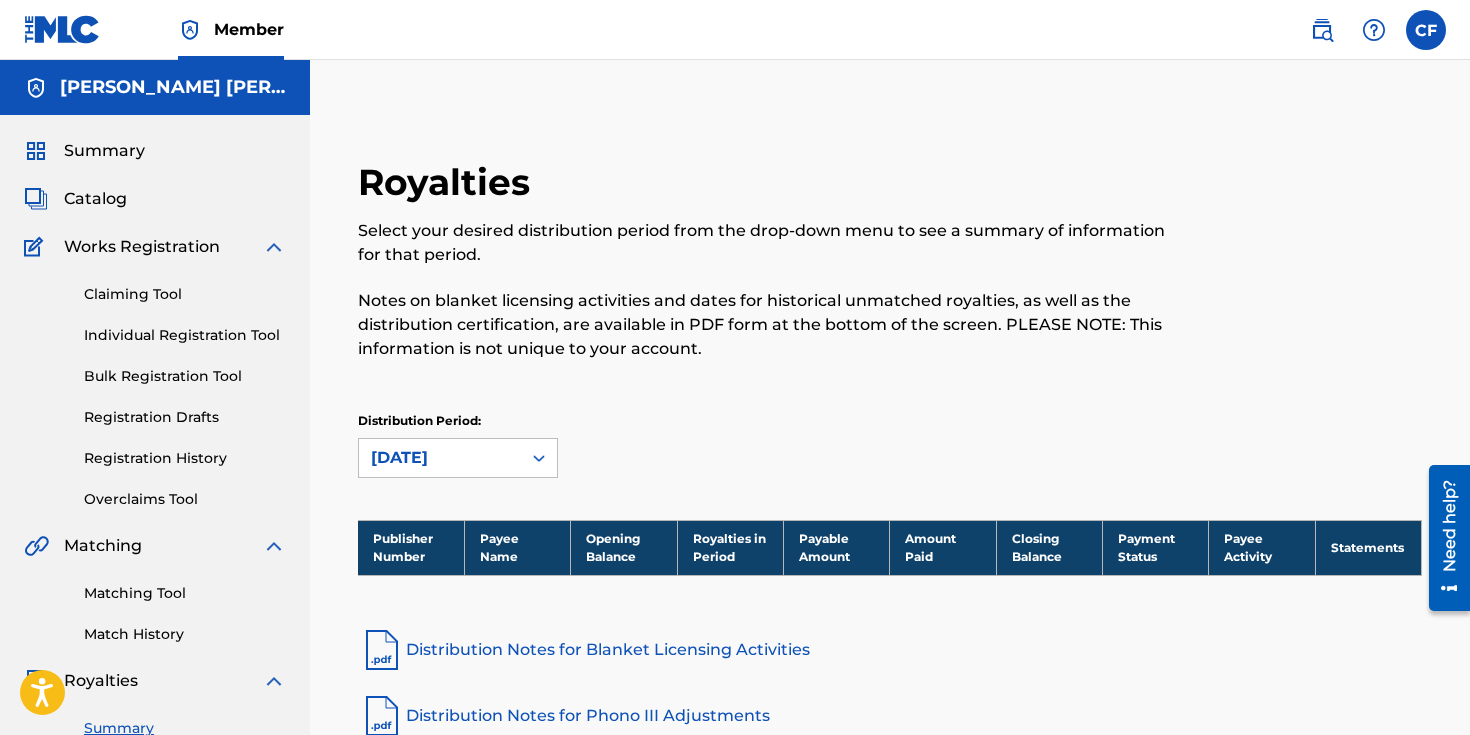 click on "Summary" at bounding box center (104, 151) 